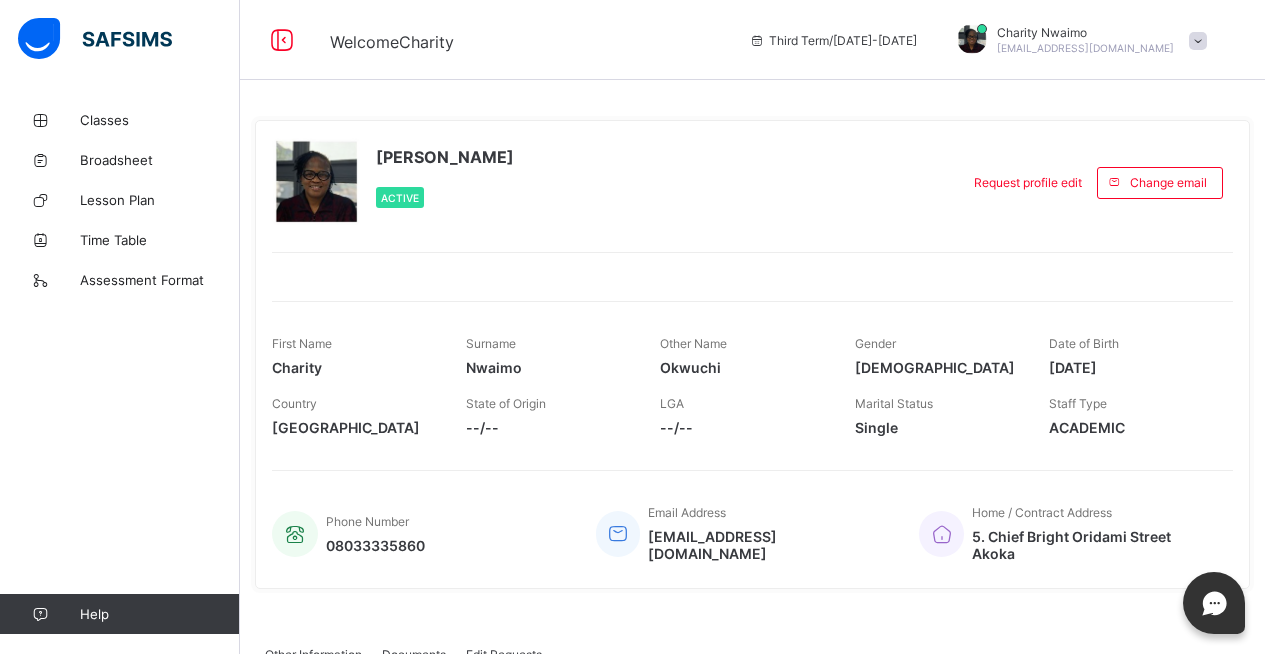 scroll, scrollTop: 0, scrollLeft: 0, axis: both 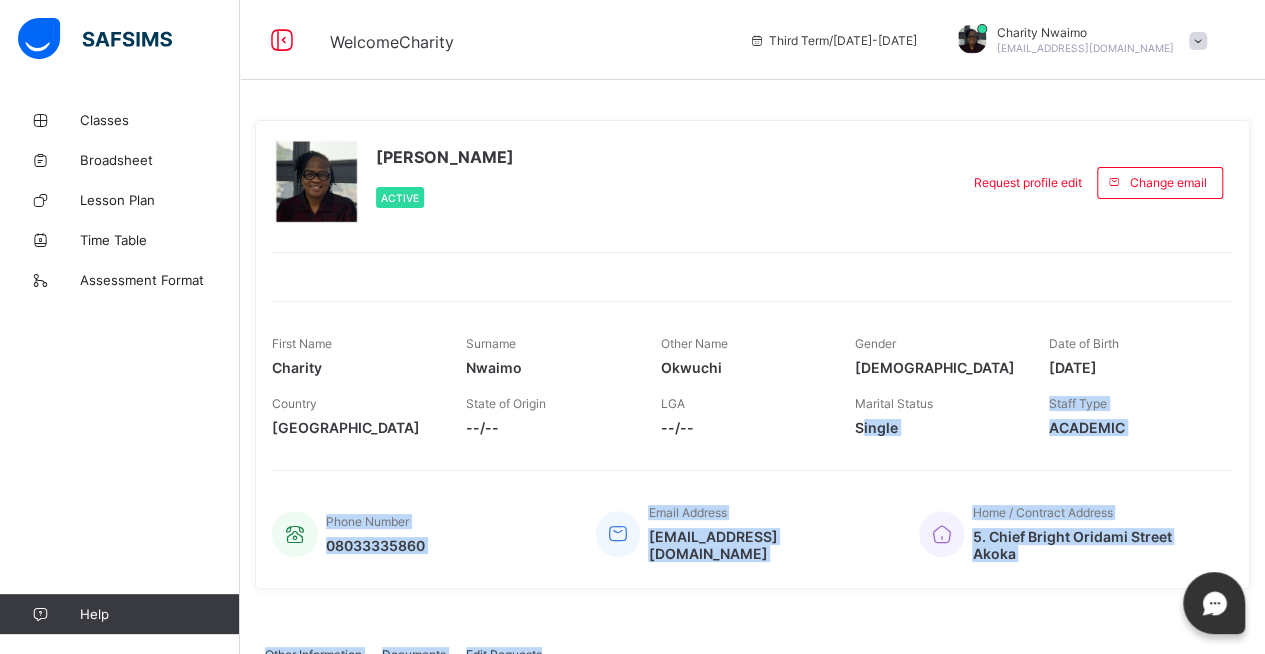 drag, startPoint x: 869, startPoint y: 416, endPoint x: 499, endPoint y: 660, distance: 443.211 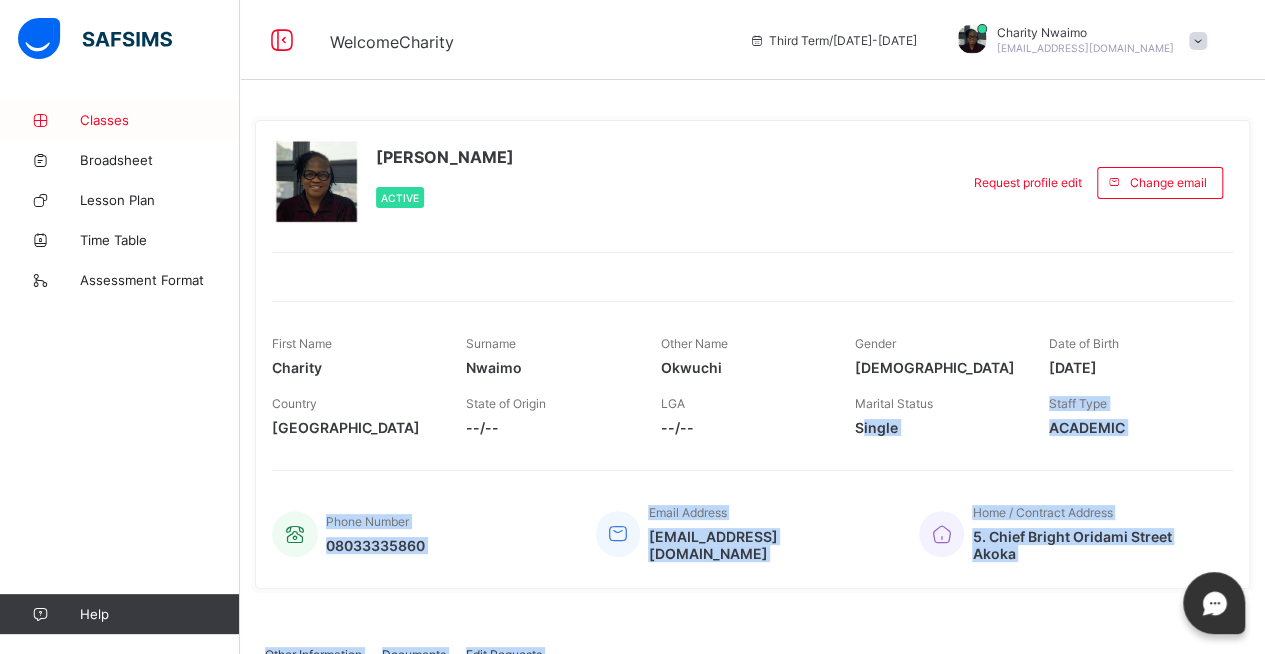 click on "Classes" at bounding box center (120, 120) 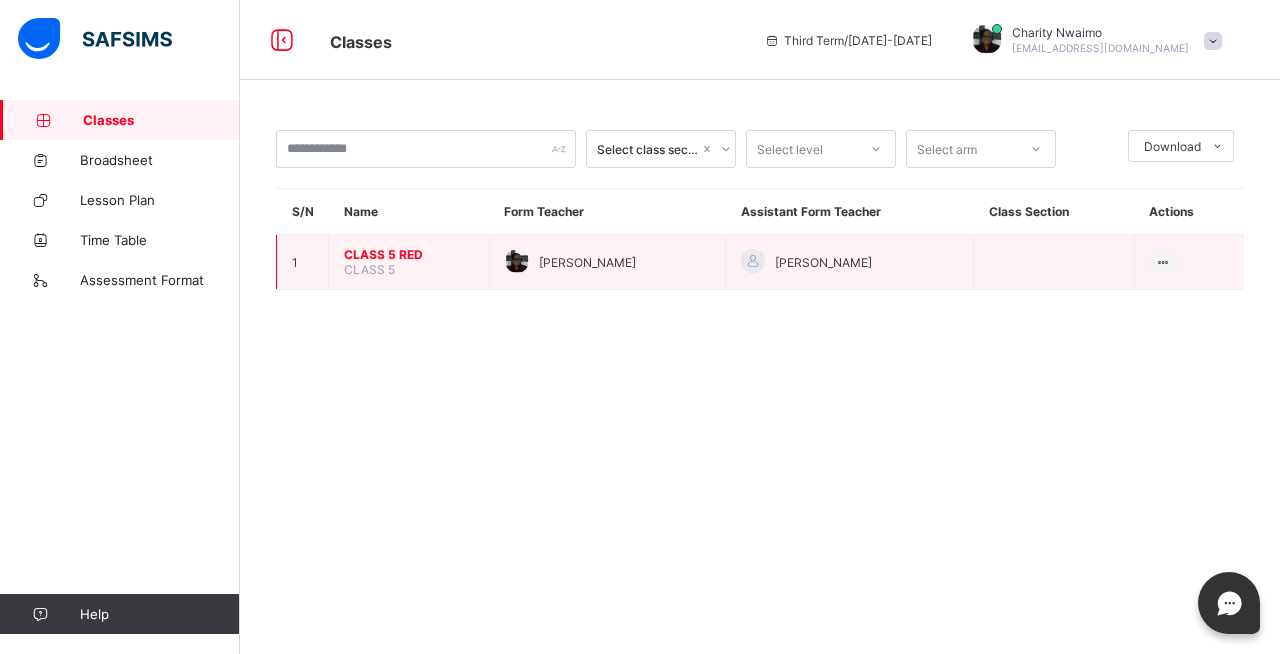 click on "CLASS 5   RED" at bounding box center (409, 254) 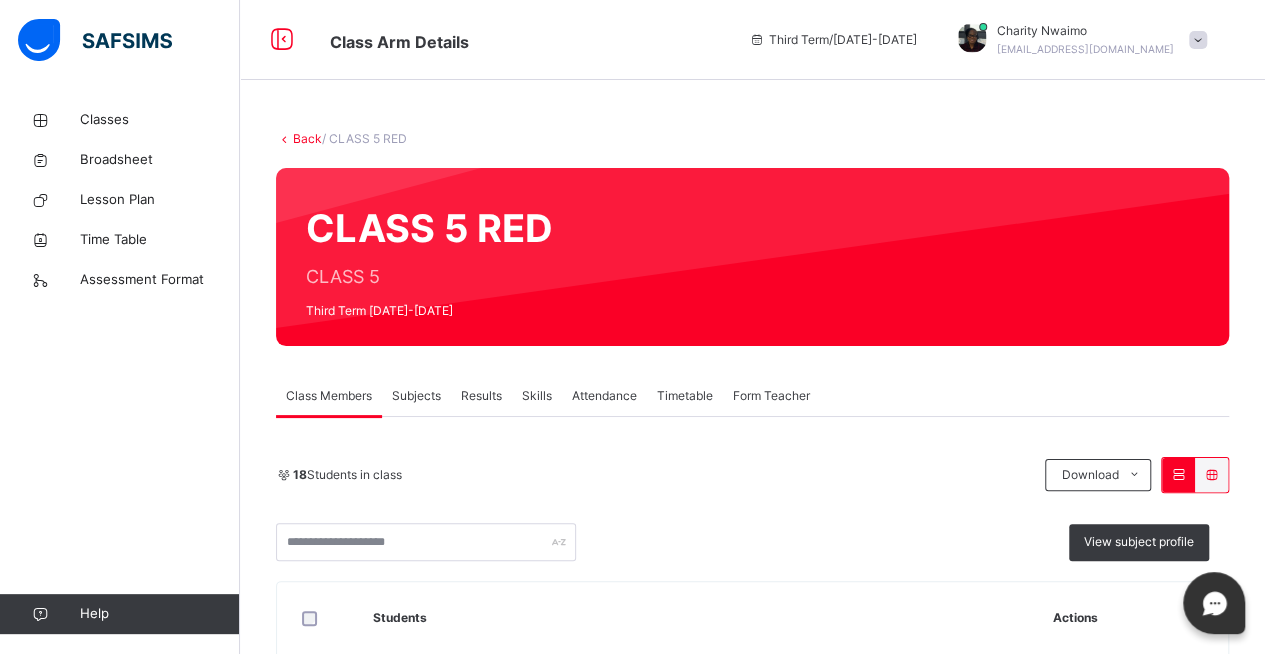 click on "Subjects" at bounding box center [416, 396] 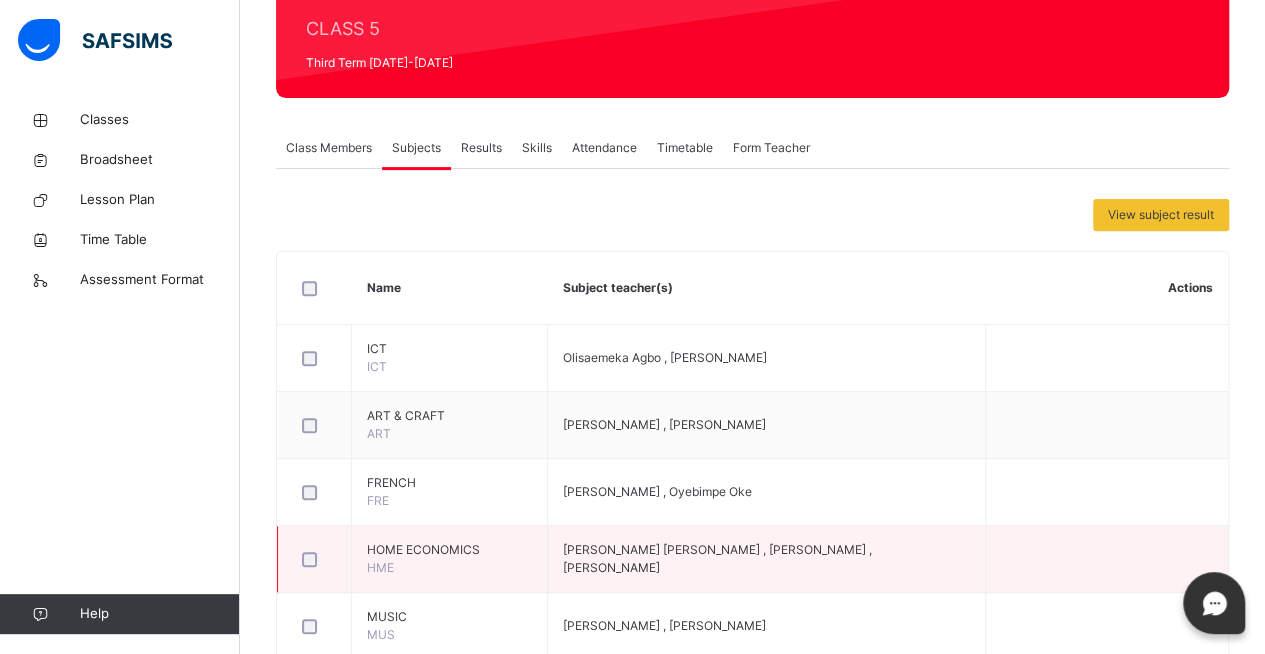 click on "[PERSON_NAME] [PERSON_NAME] , [PERSON_NAME] , [PERSON_NAME]" at bounding box center (767, 559) 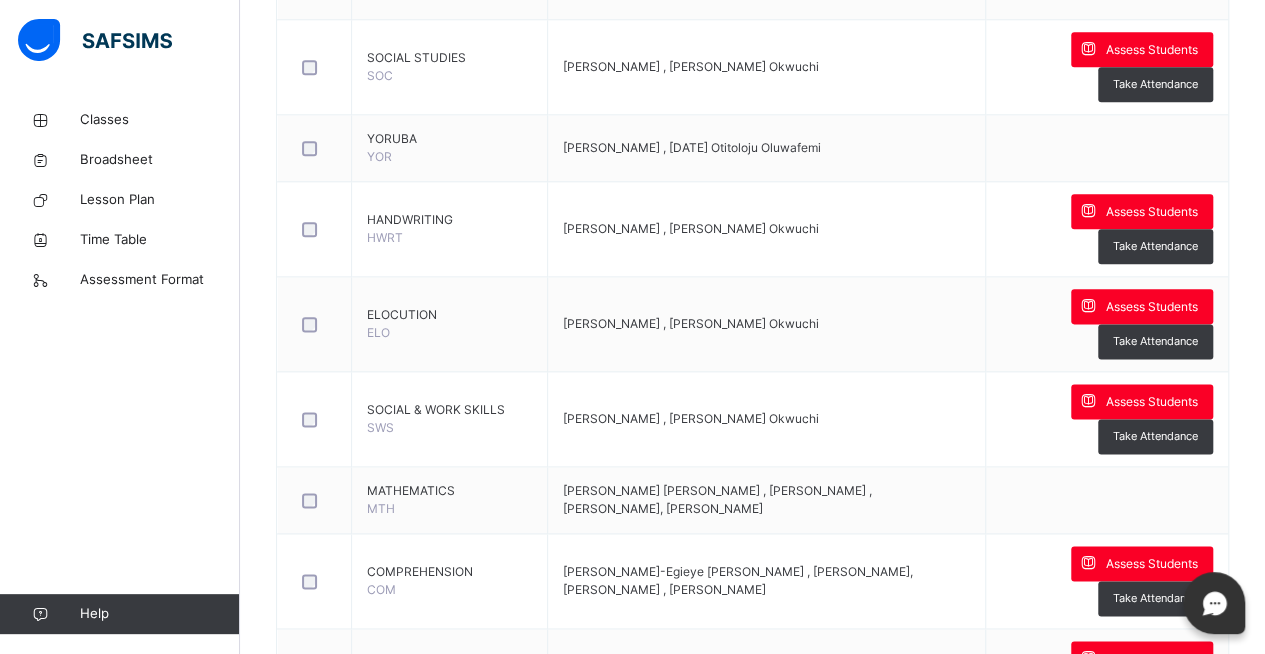 scroll, scrollTop: 1102, scrollLeft: 0, axis: vertical 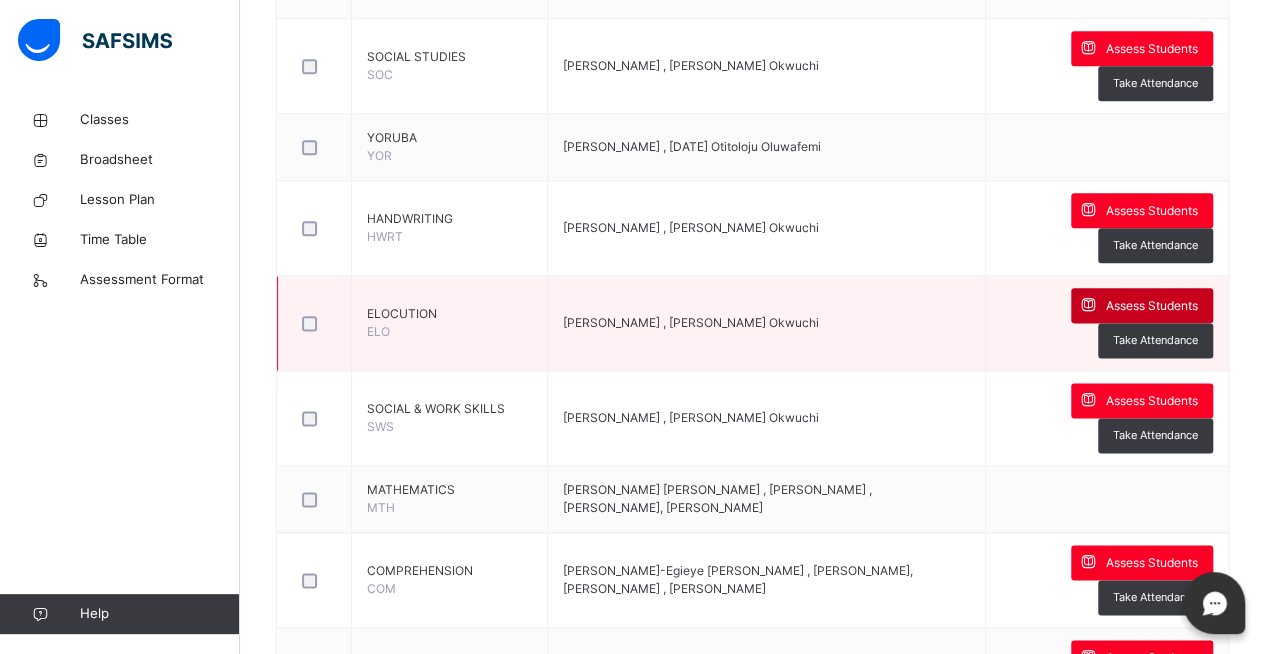 click on "Assess Students" at bounding box center (1152, 306) 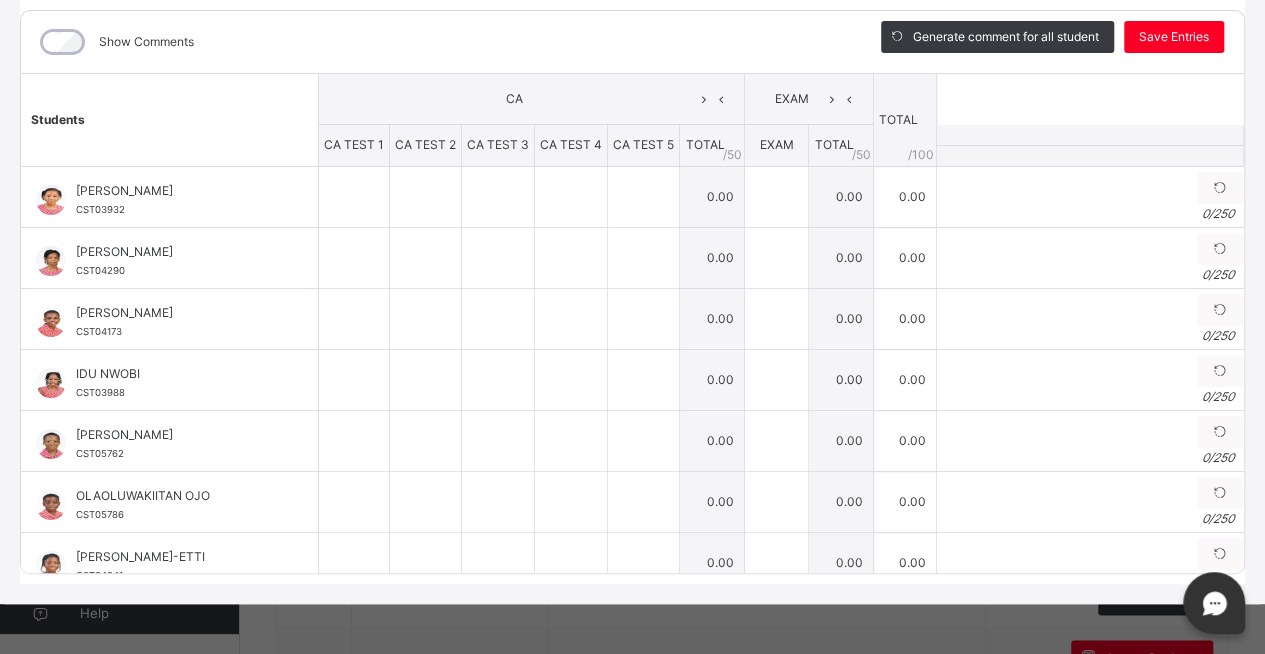 scroll, scrollTop: 0, scrollLeft: 0, axis: both 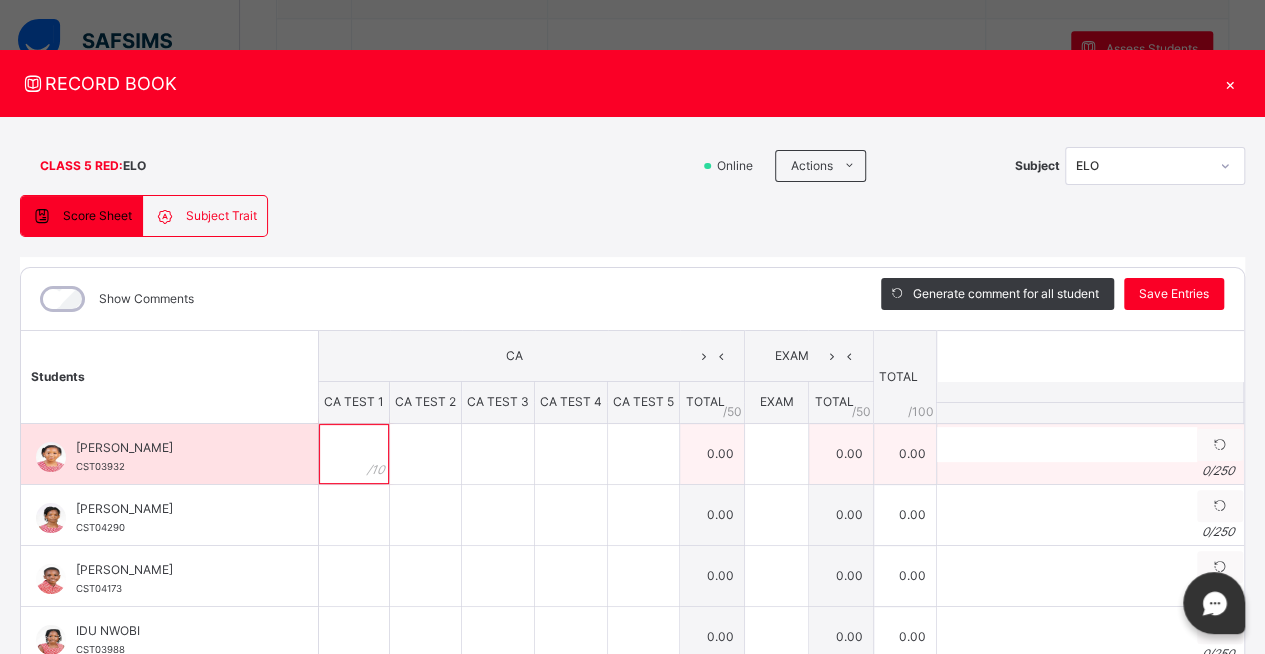 click at bounding box center (354, 454) 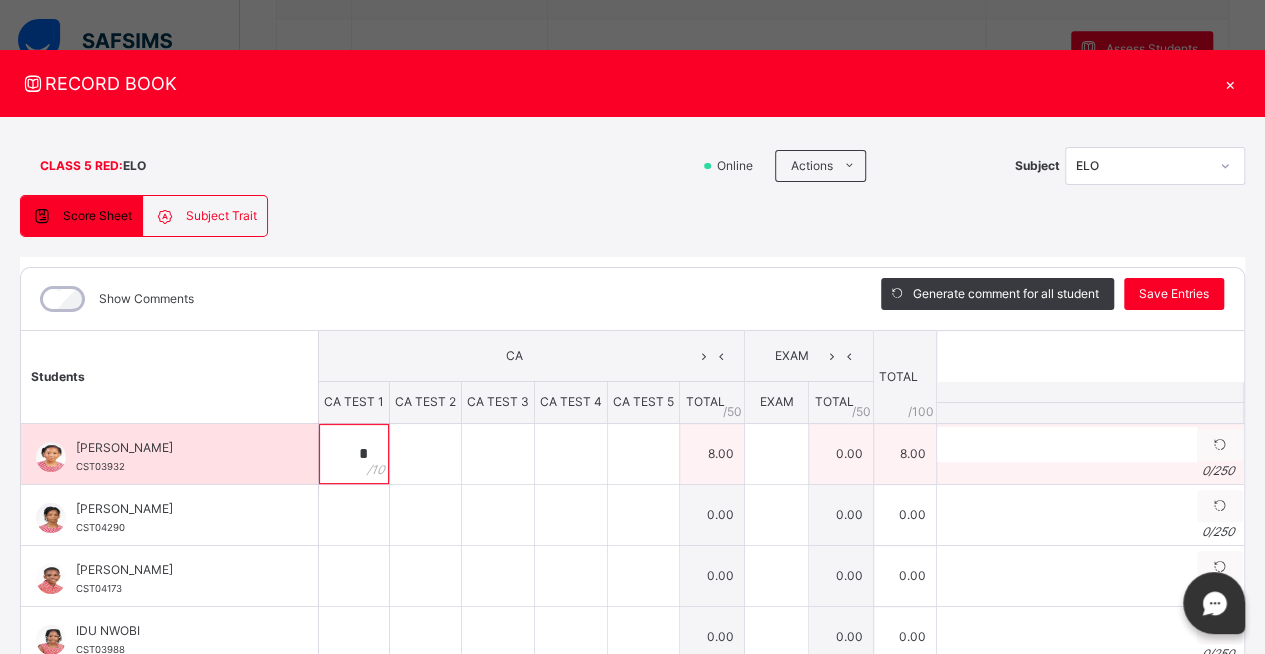 type on "*" 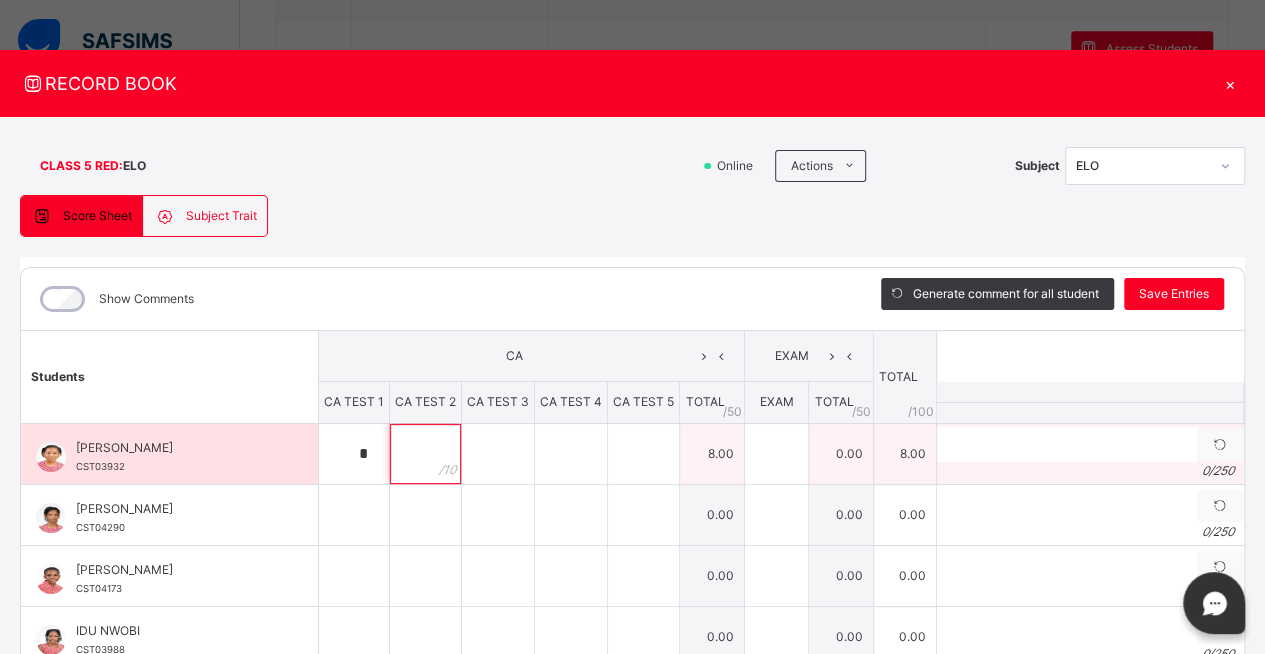 click at bounding box center [425, 454] 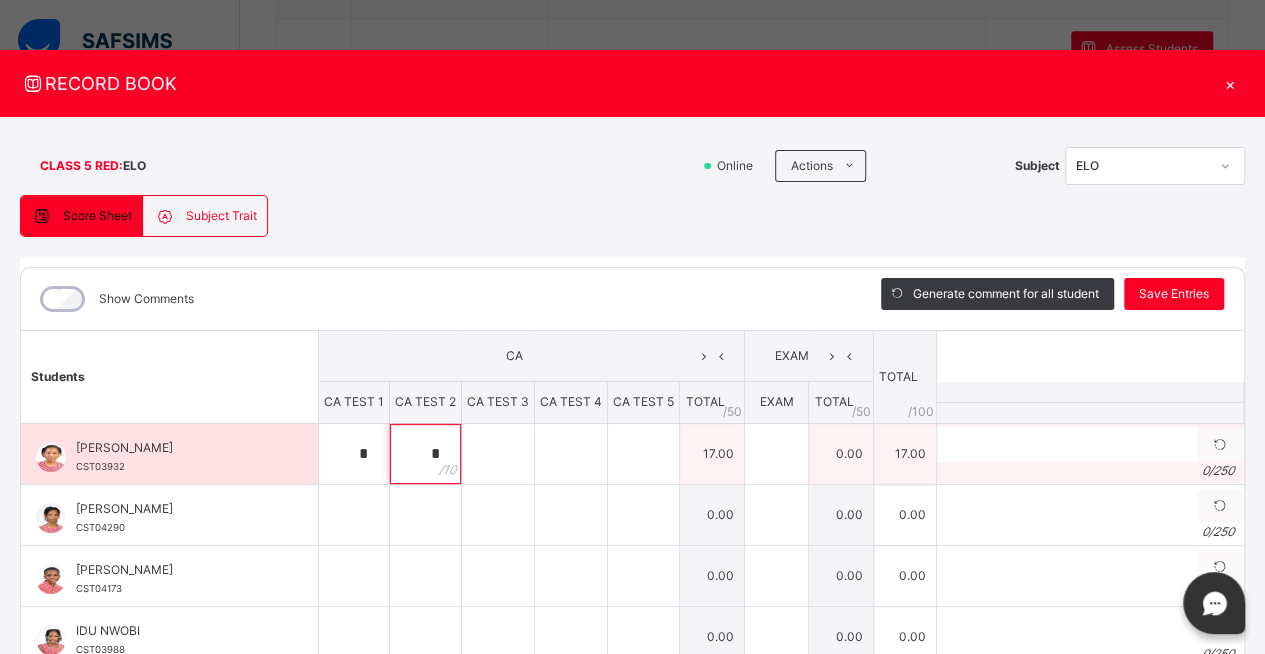 type on "*" 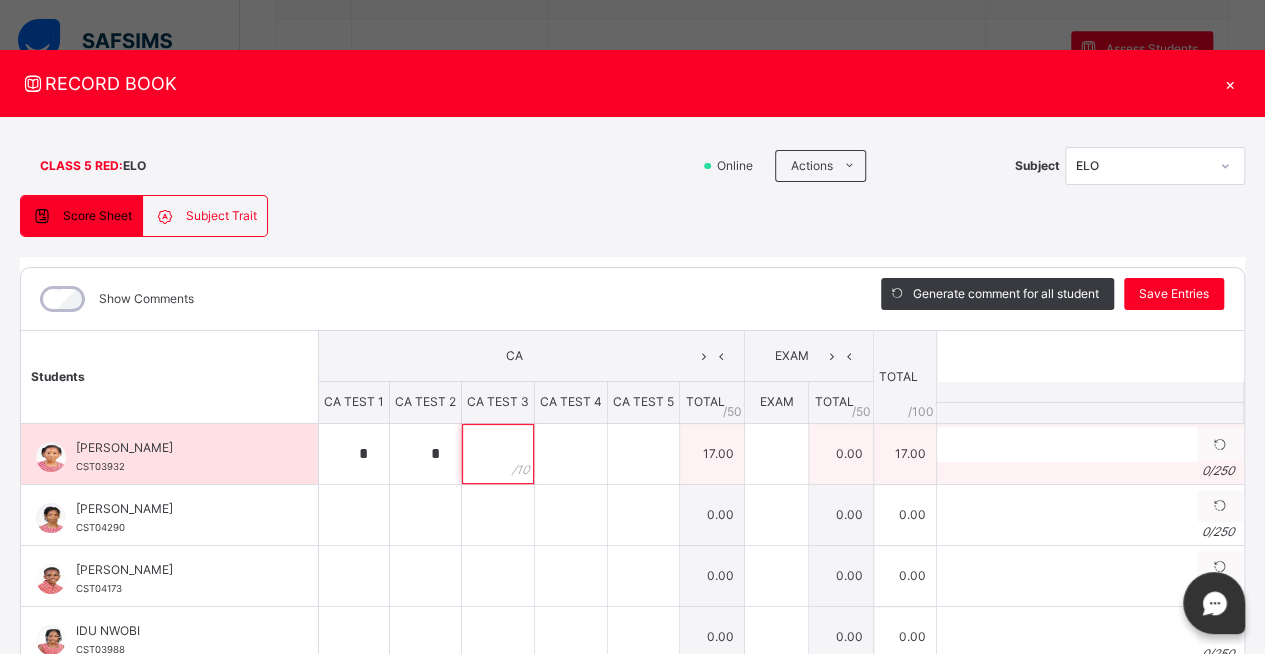 click at bounding box center [498, 454] 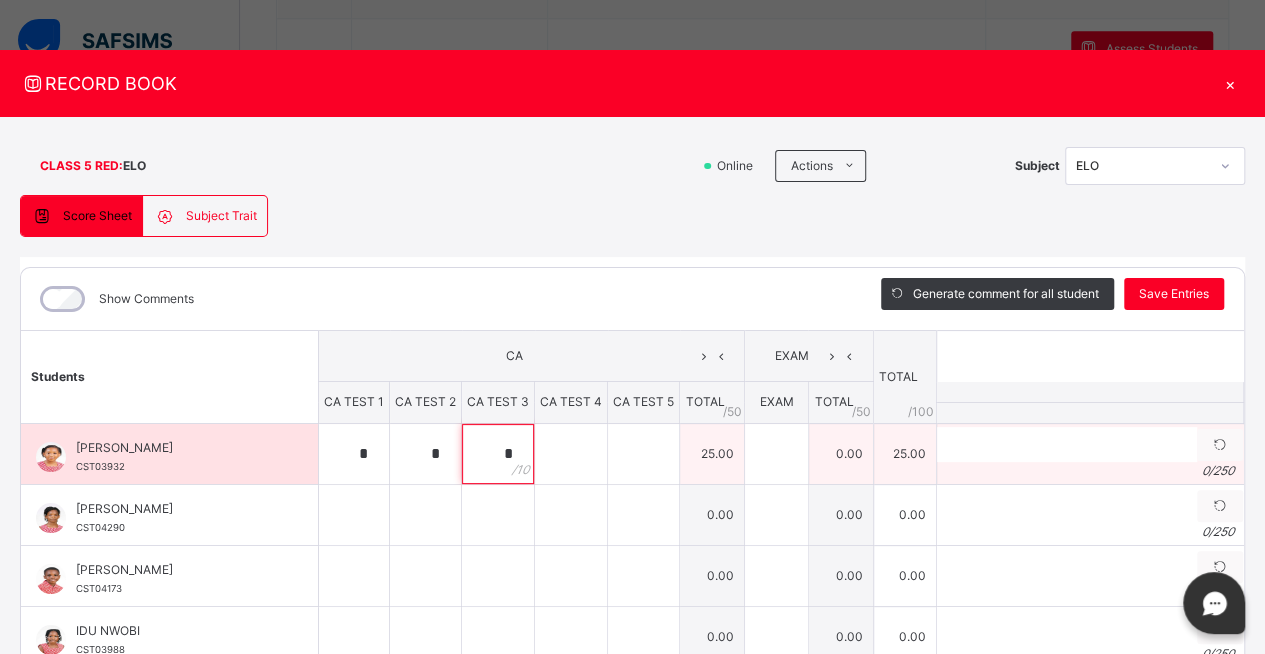 type on "*" 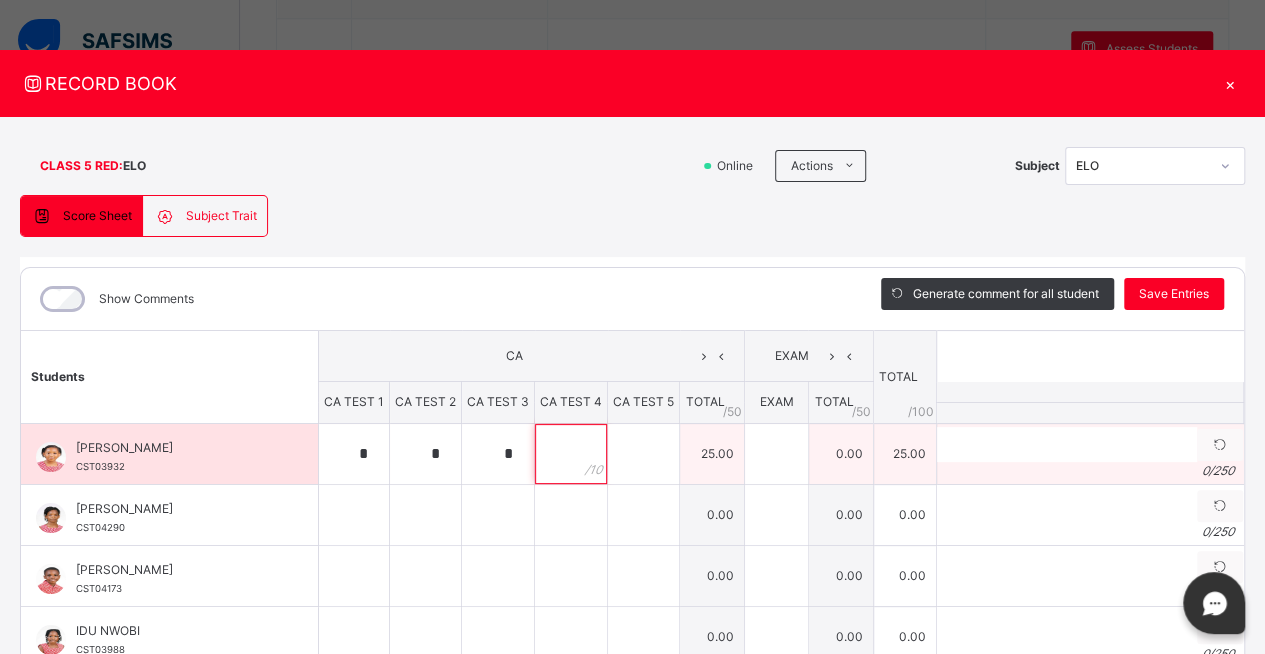 click at bounding box center [571, 454] 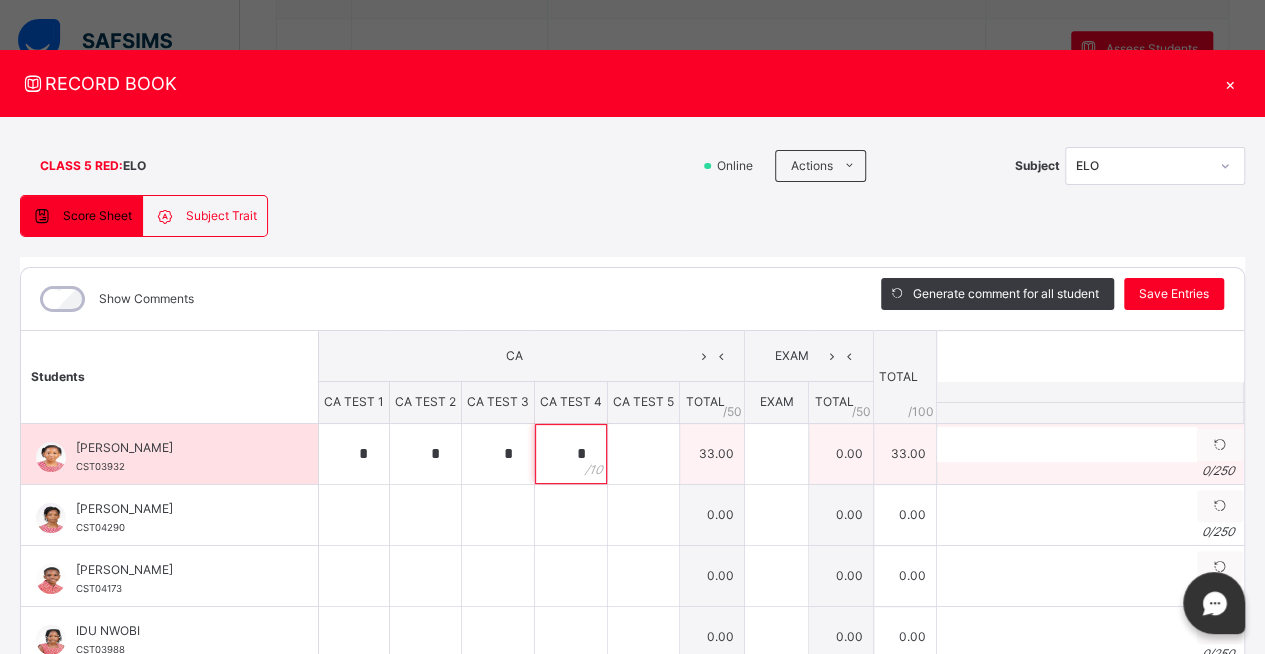 type on "*" 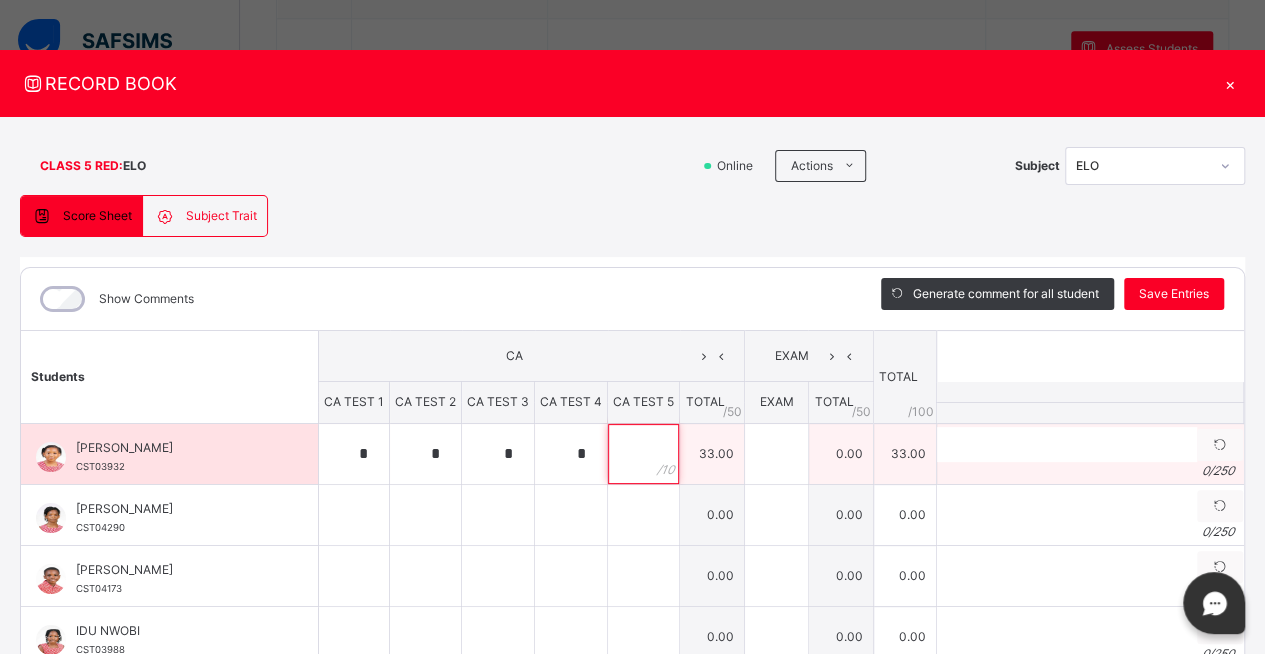 click at bounding box center [643, 454] 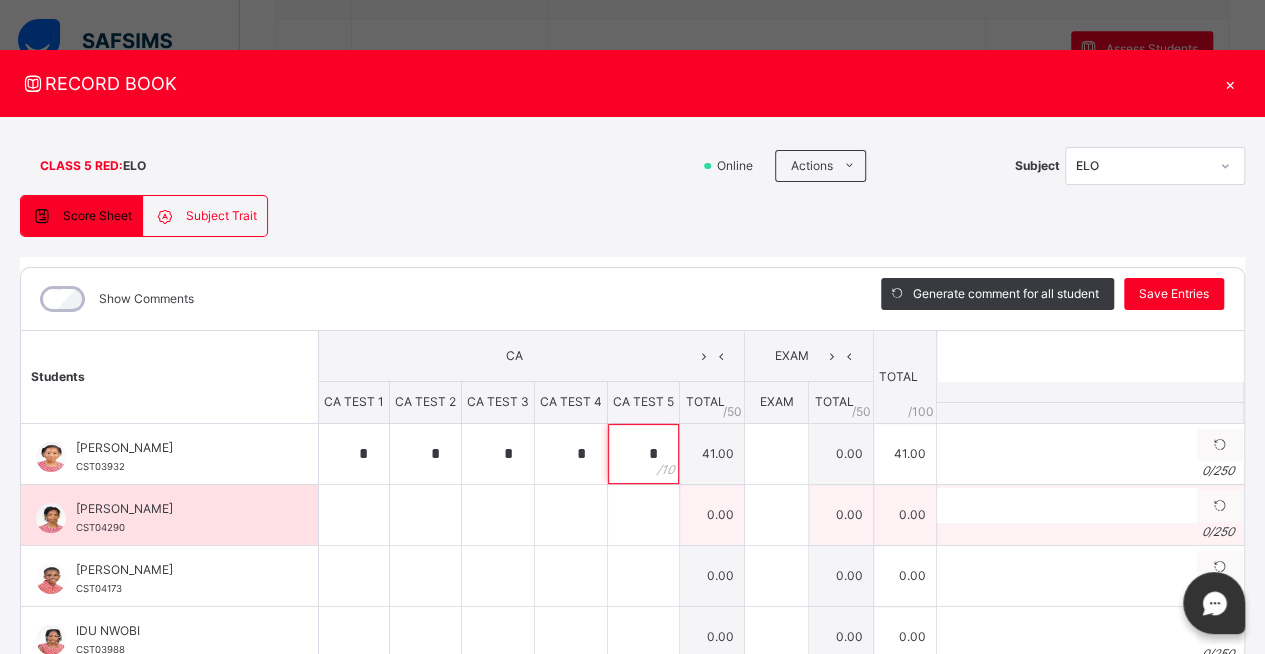 type on "*" 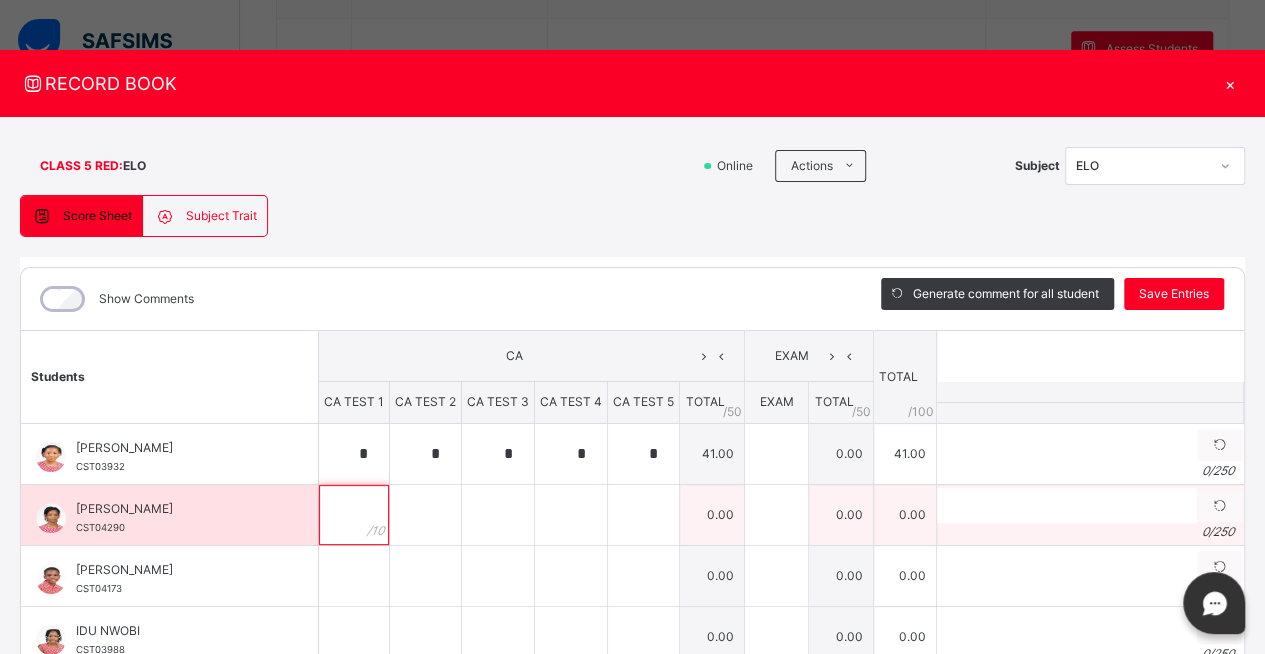 click at bounding box center [354, 515] 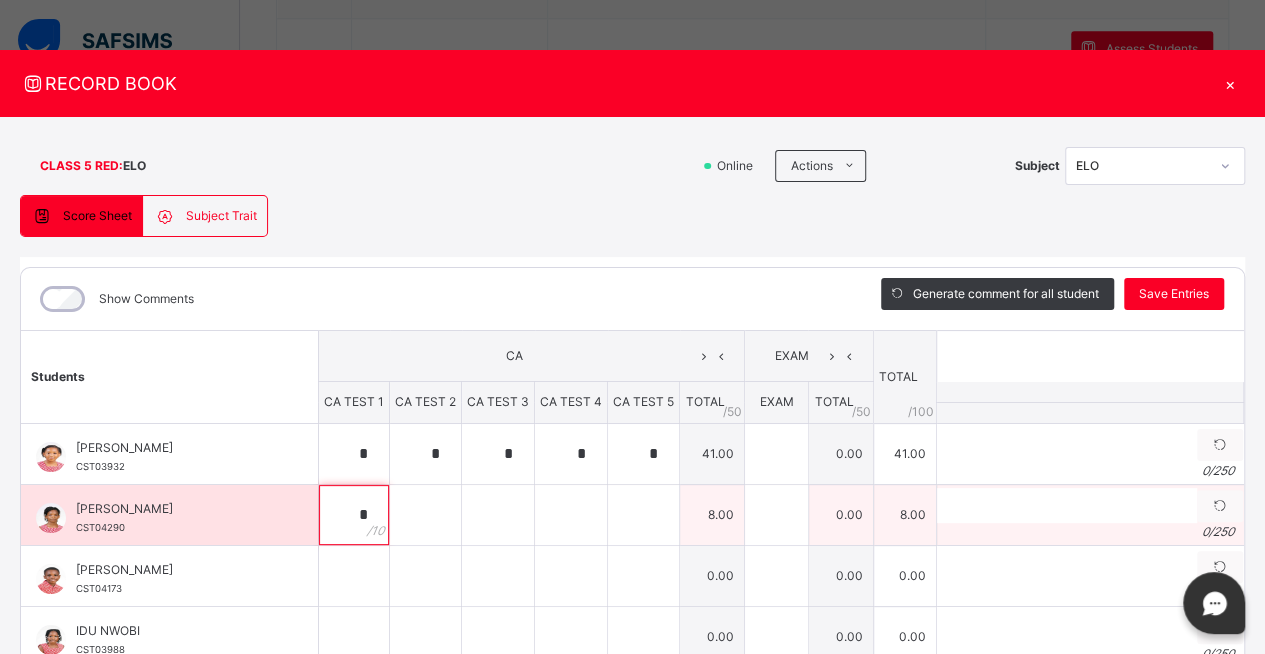 type on "*" 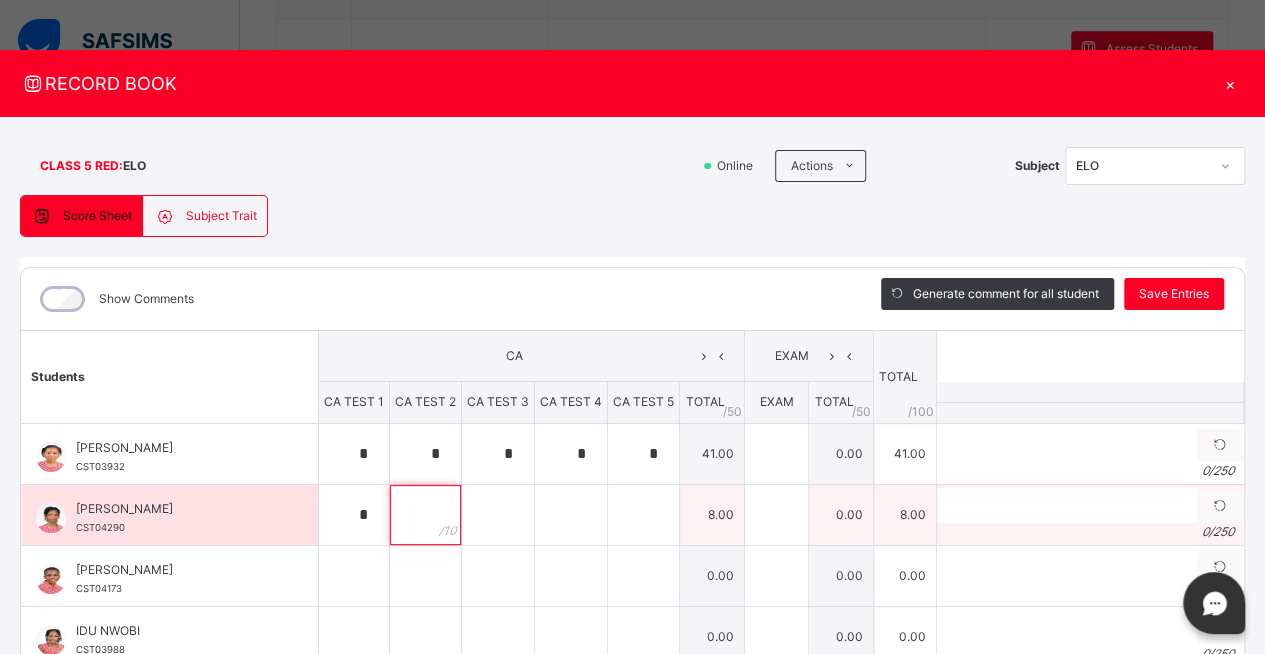 click at bounding box center (425, 515) 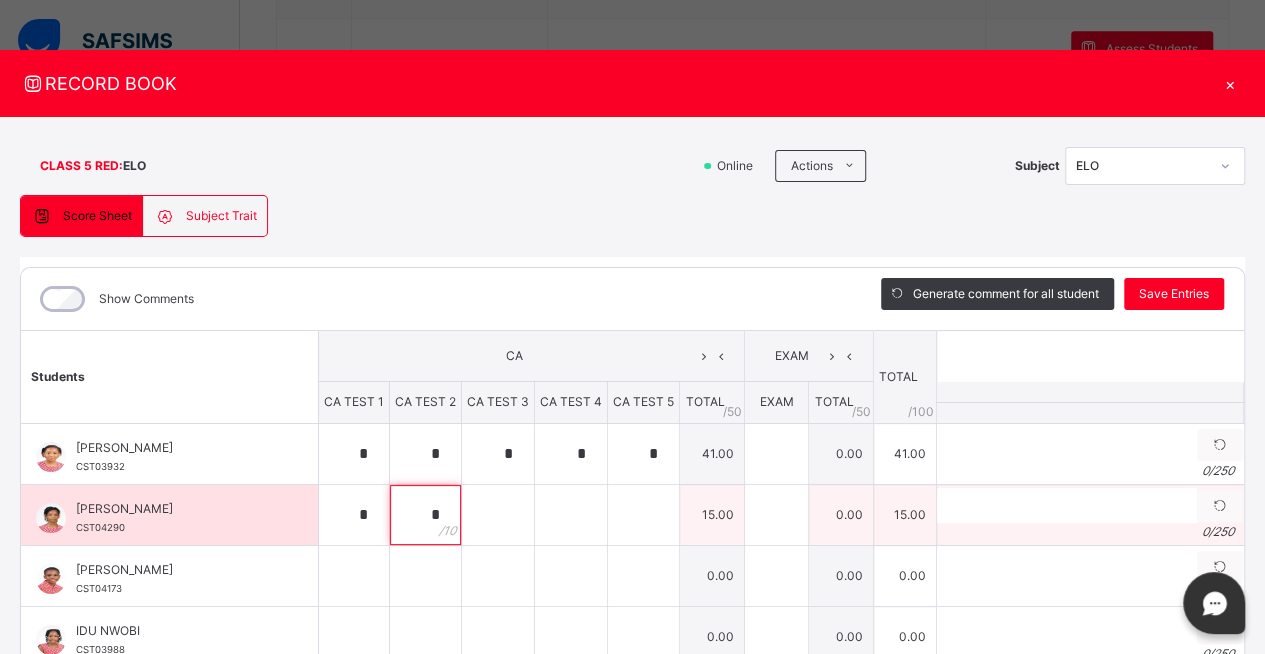 type on "*" 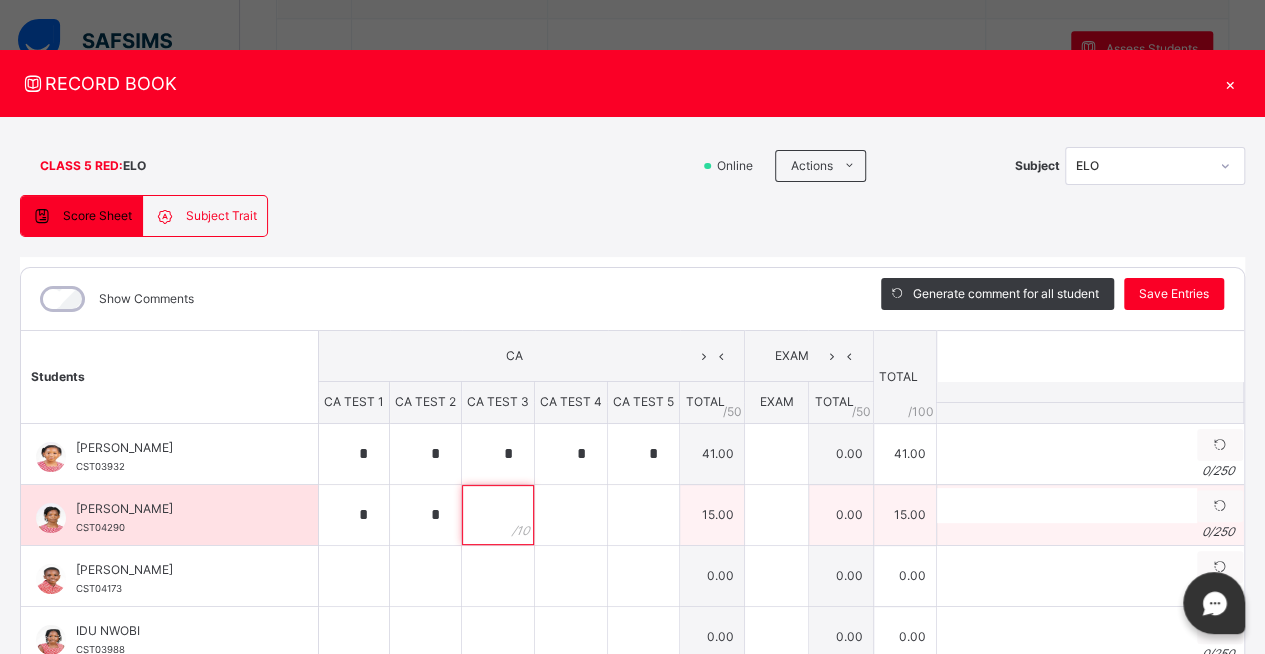 click at bounding box center (498, 515) 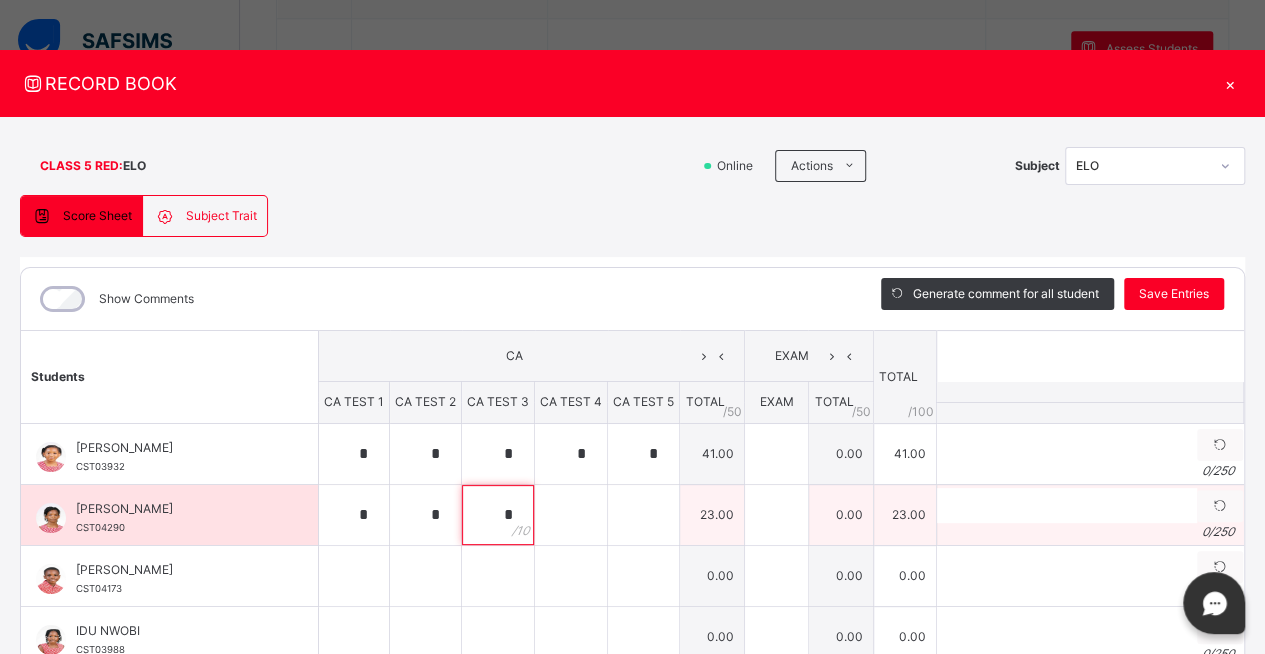 type on "*" 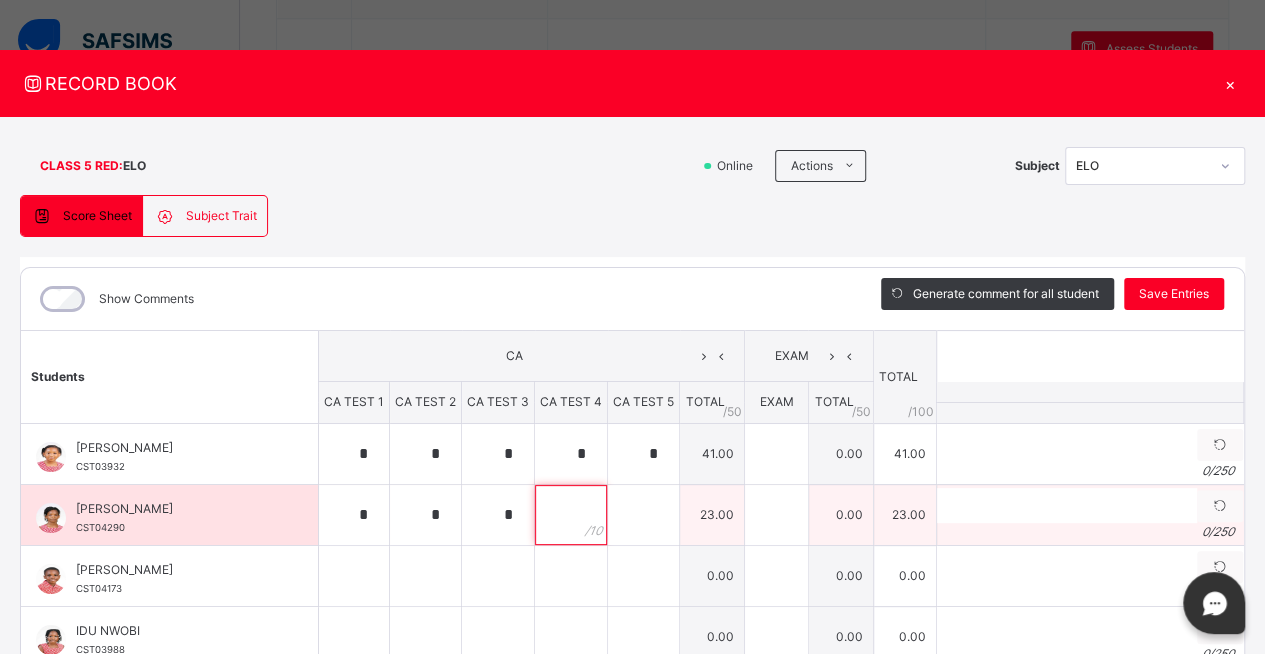 click at bounding box center [571, 515] 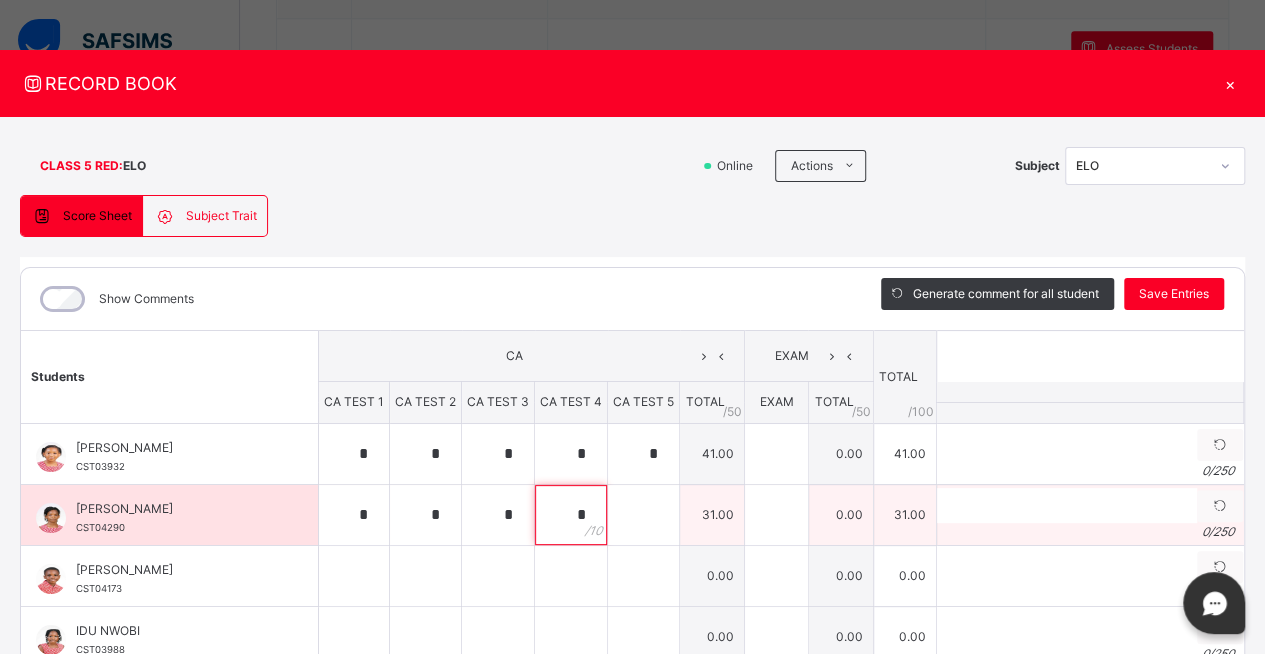 type on "*" 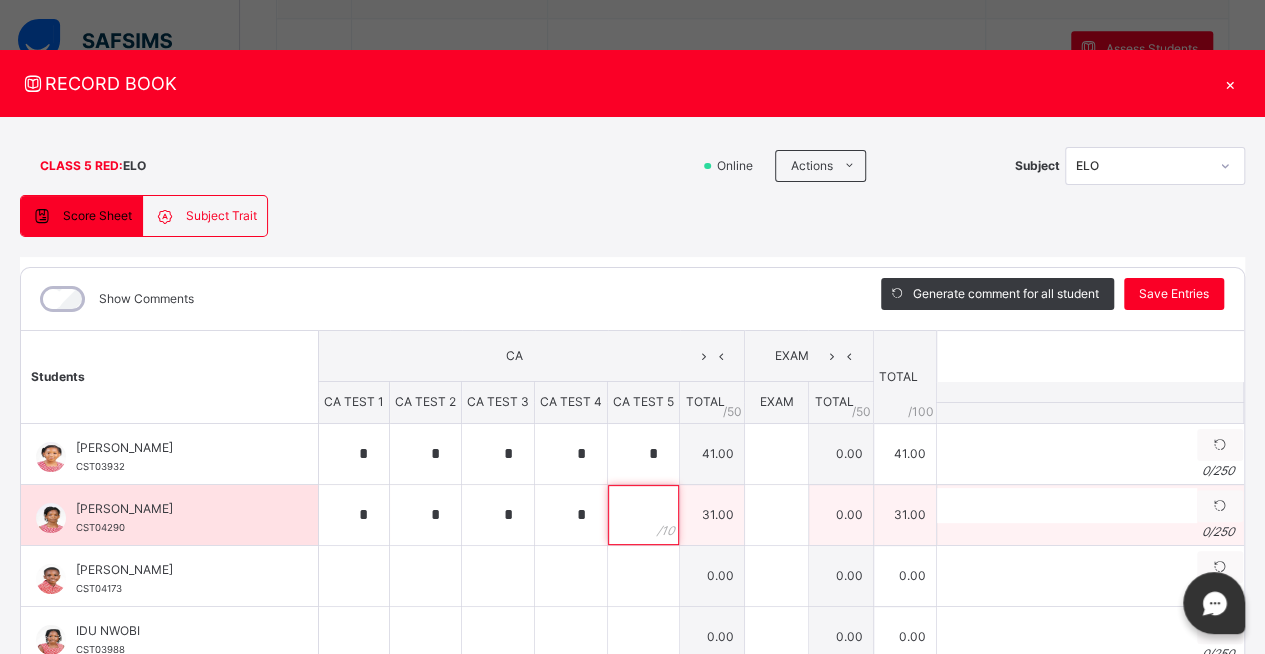 click at bounding box center [643, 515] 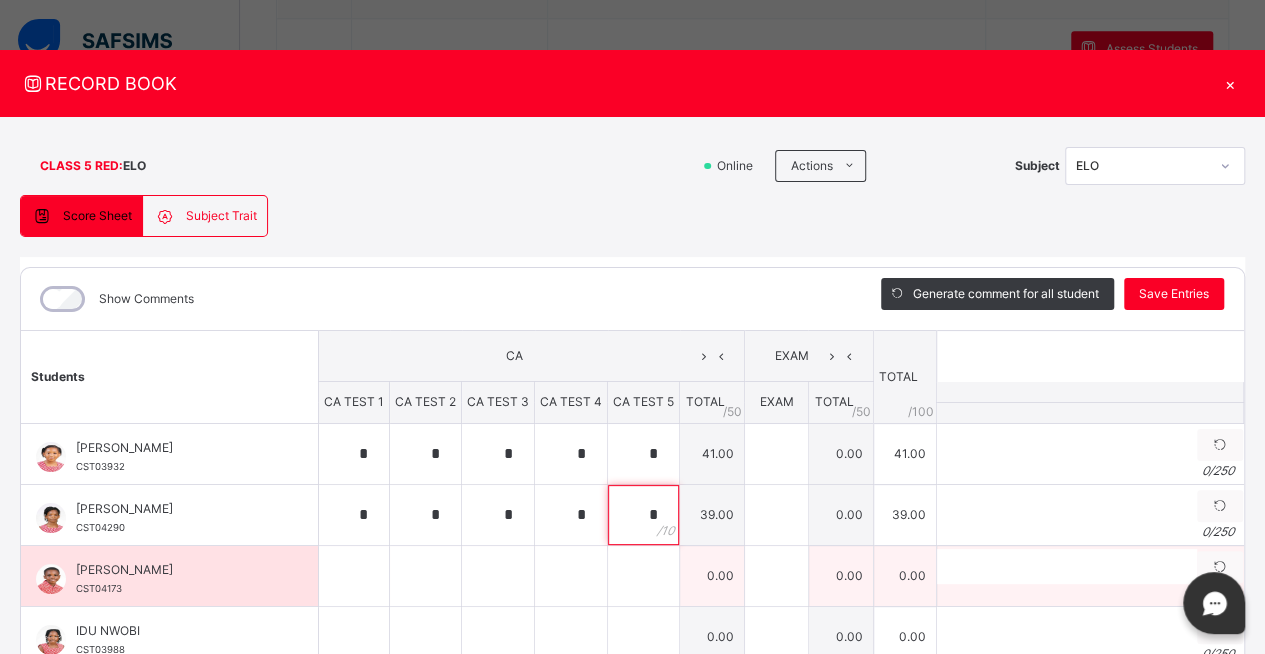 type on "*" 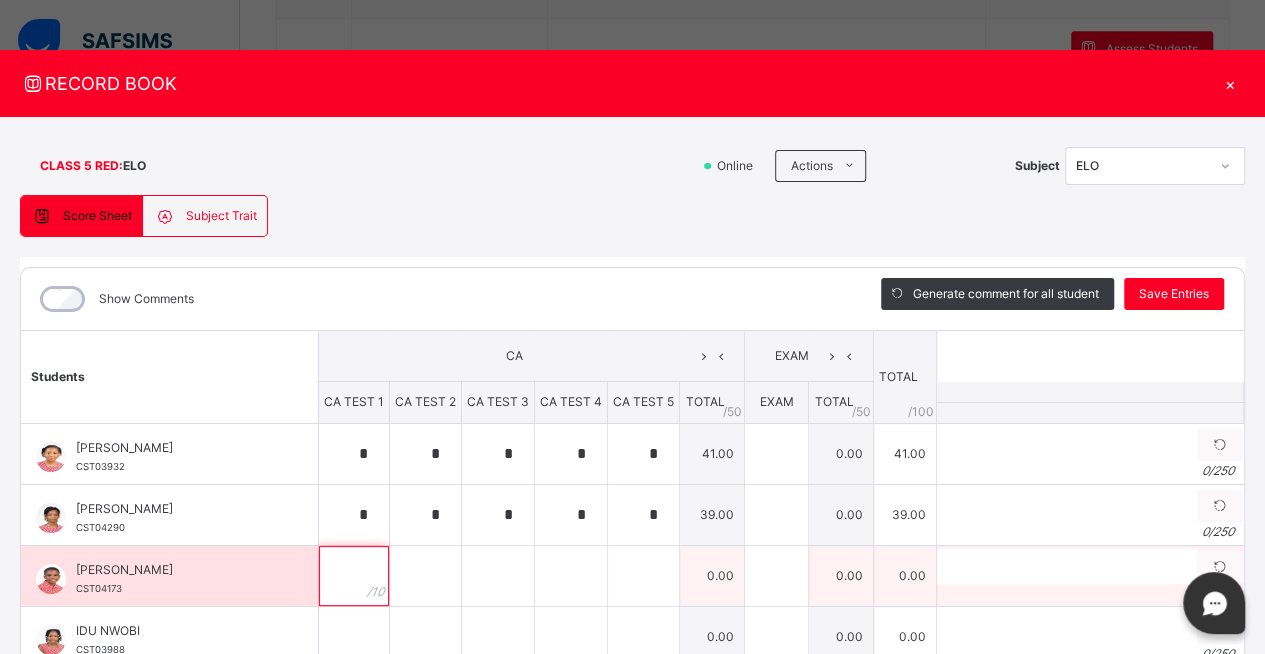 click at bounding box center (354, 576) 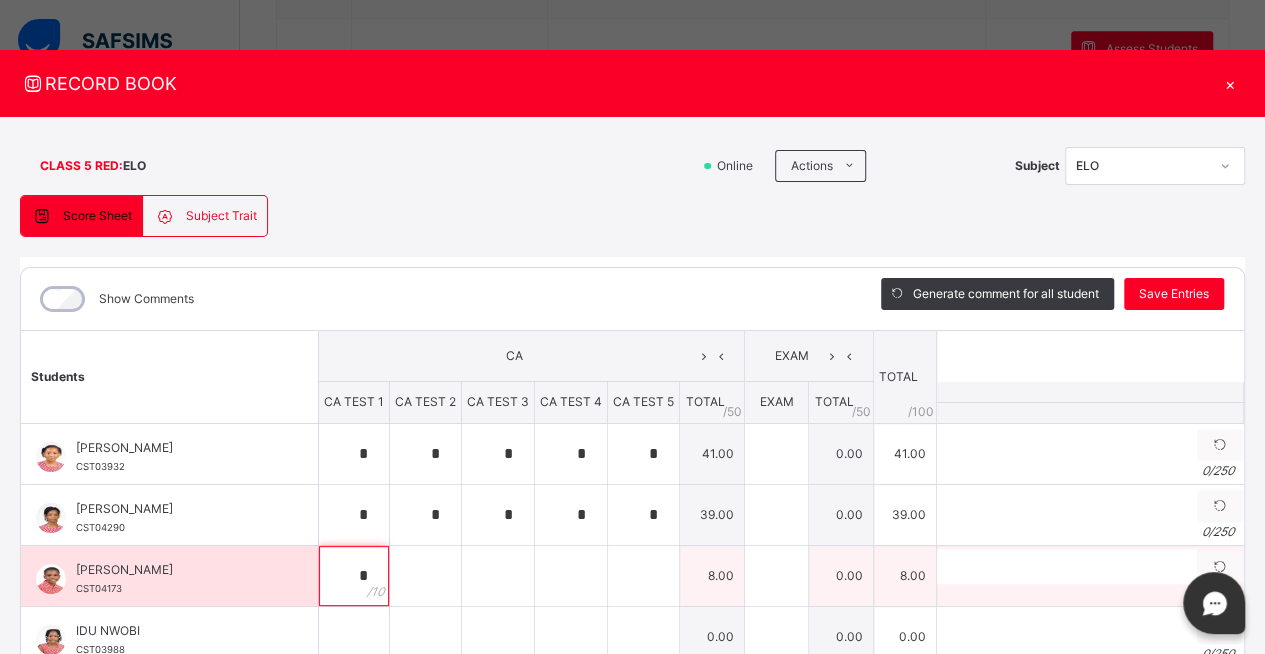 type on "*" 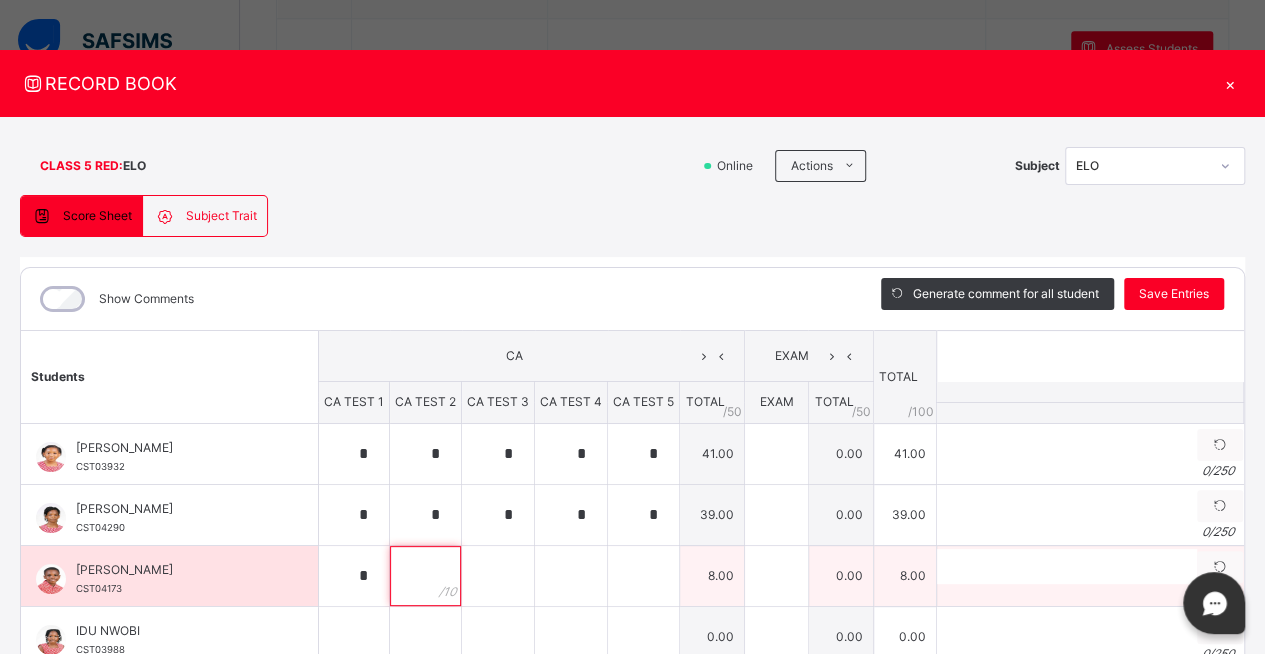 click at bounding box center [425, 576] 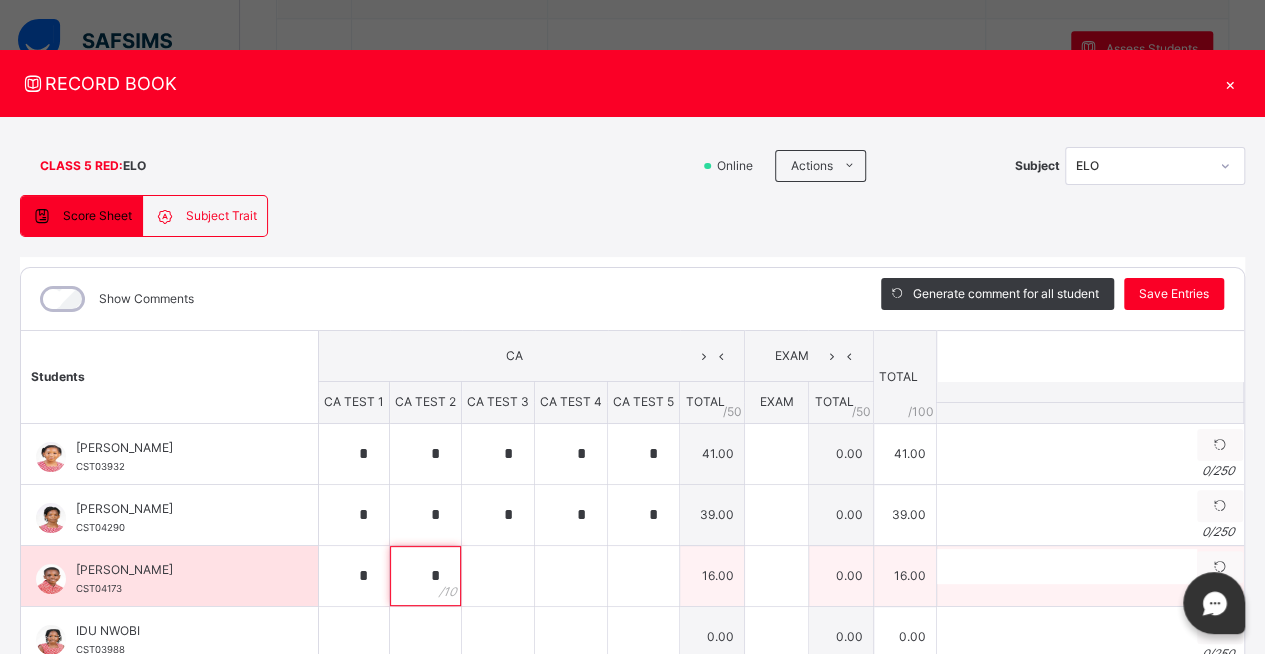 type on "*" 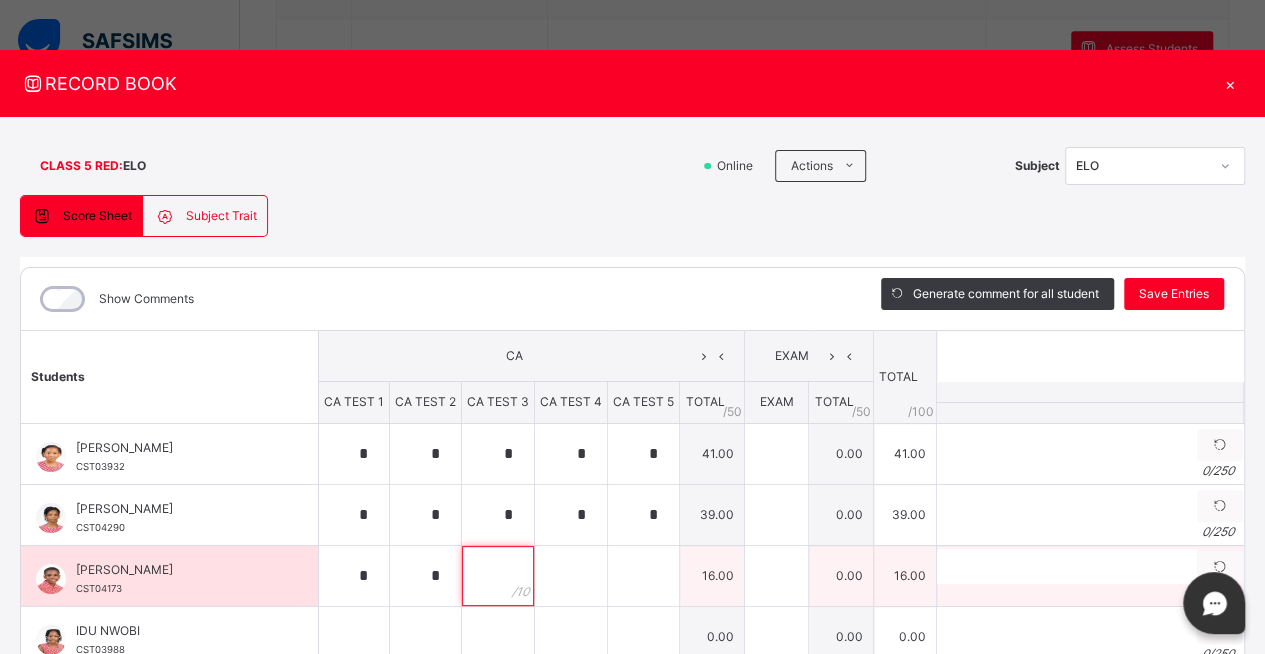 click at bounding box center (498, 576) 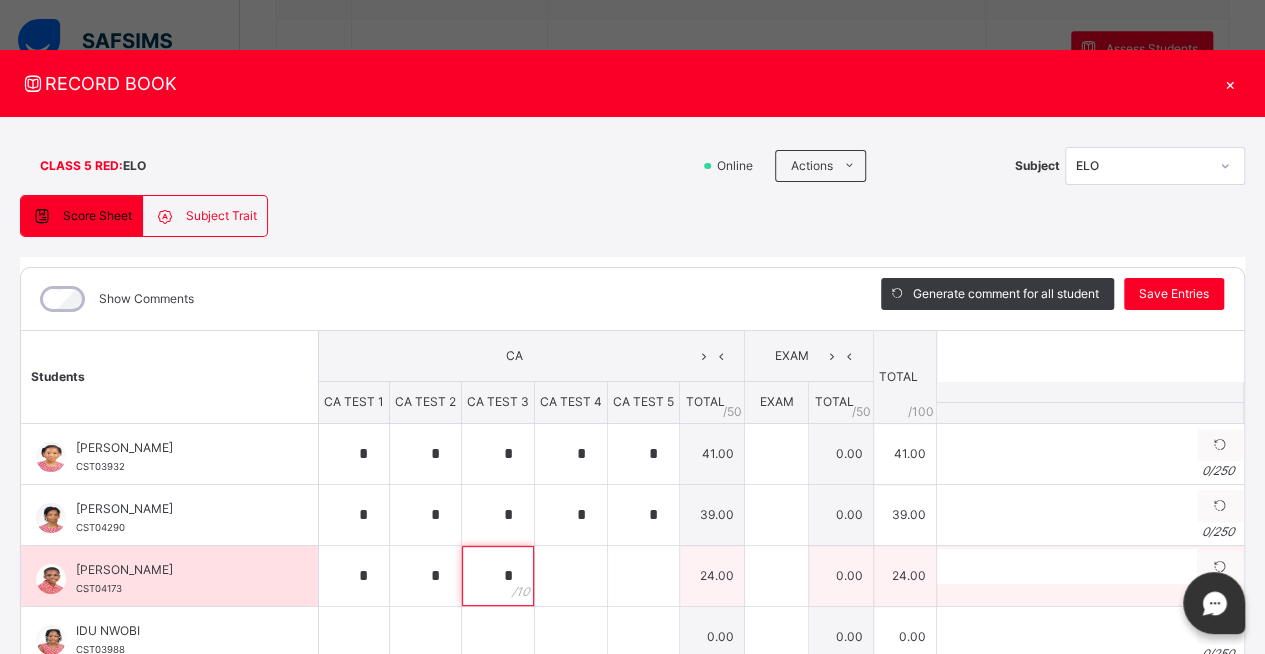 type on "*" 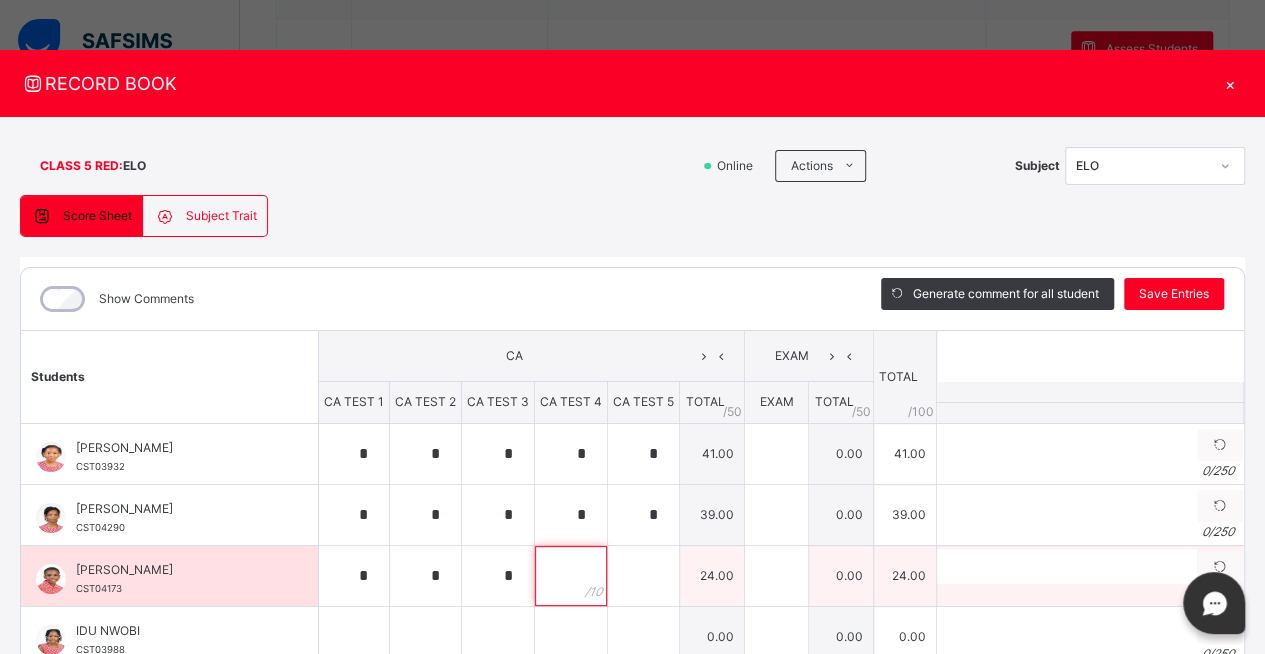 click at bounding box center (571, 576) 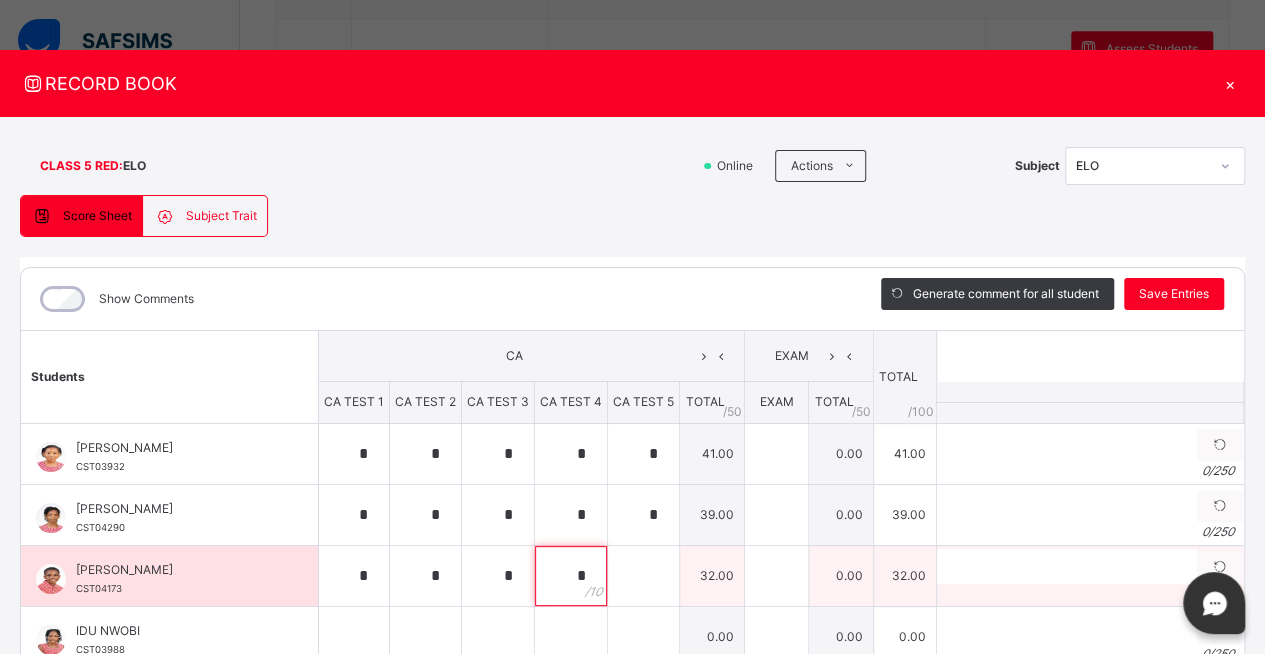 type on "*" 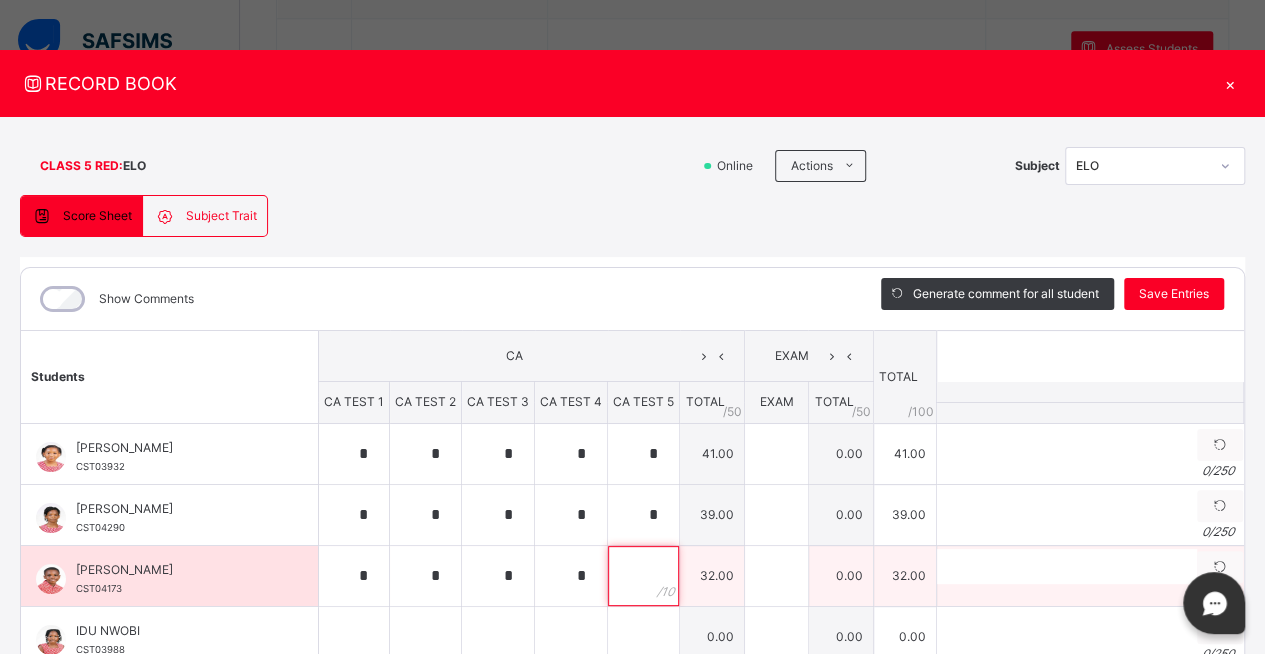 click at bounding box center (643, 576) 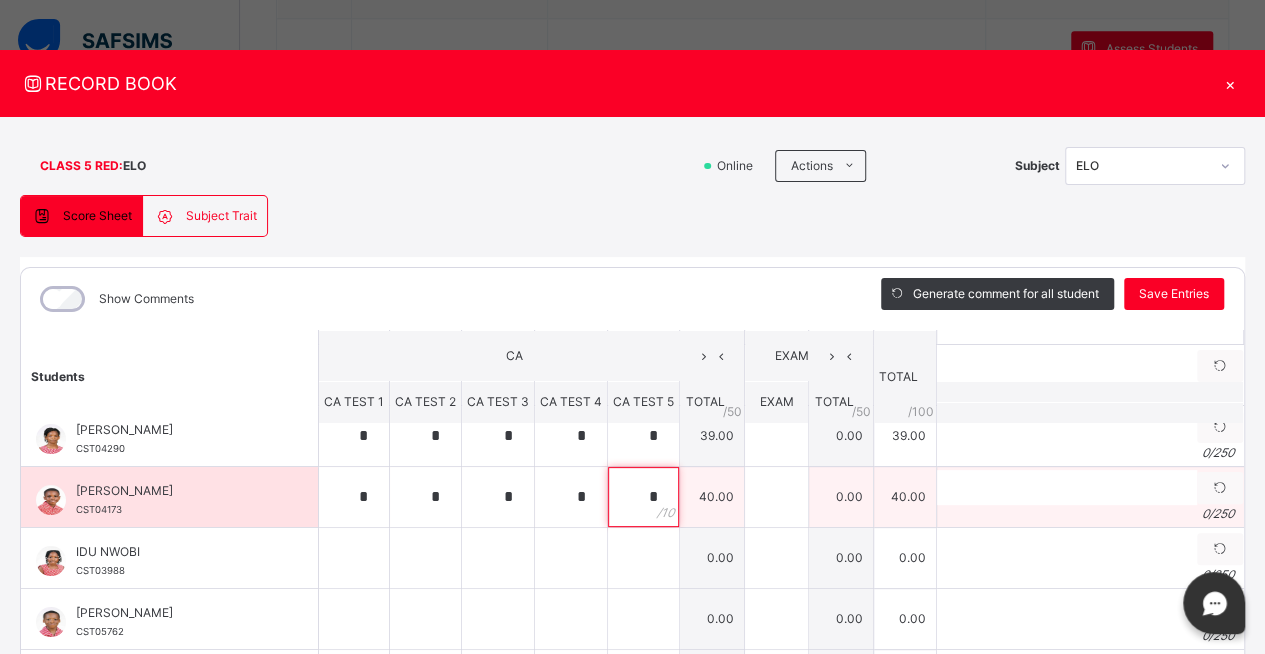 scroll, scrollTop: 78, scrollLeft: 0, axis: vertical 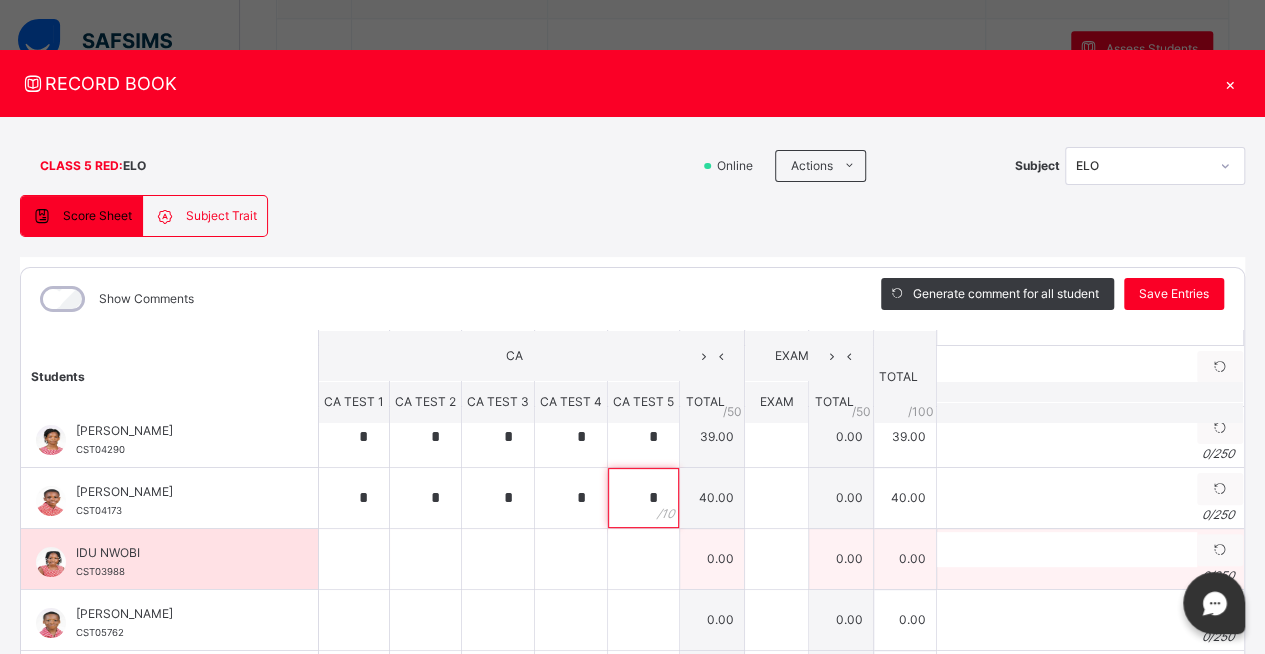 type on "*" 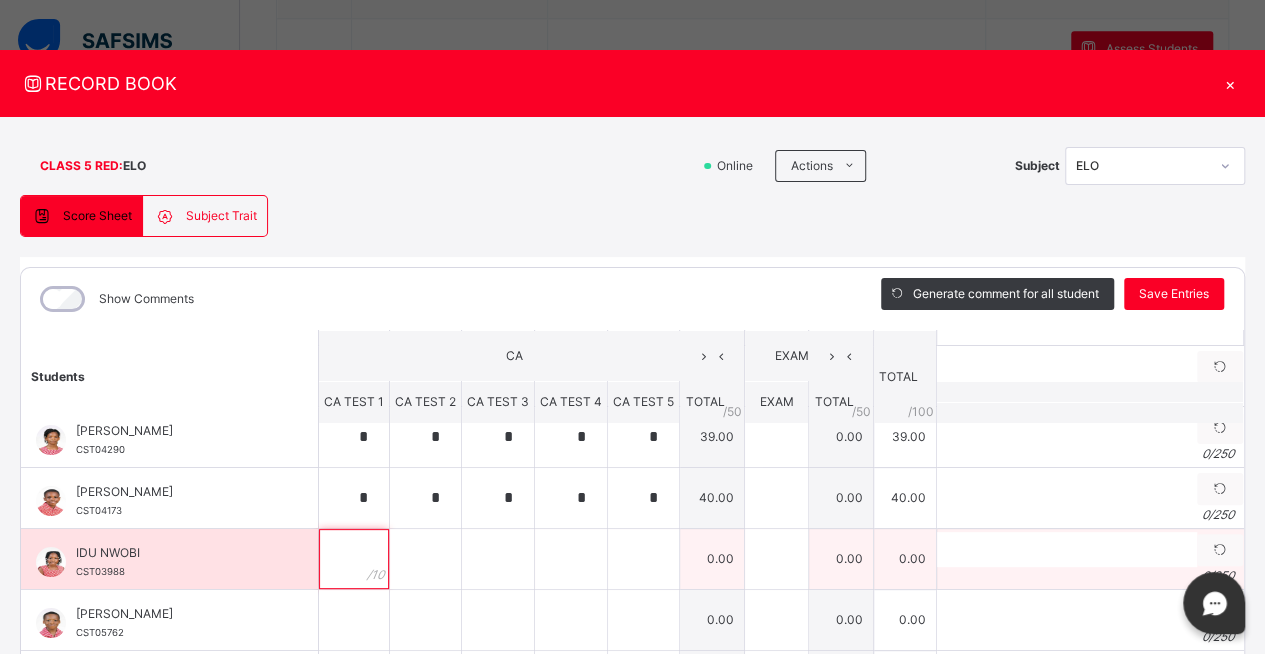 click at bounding box center [354, 559] 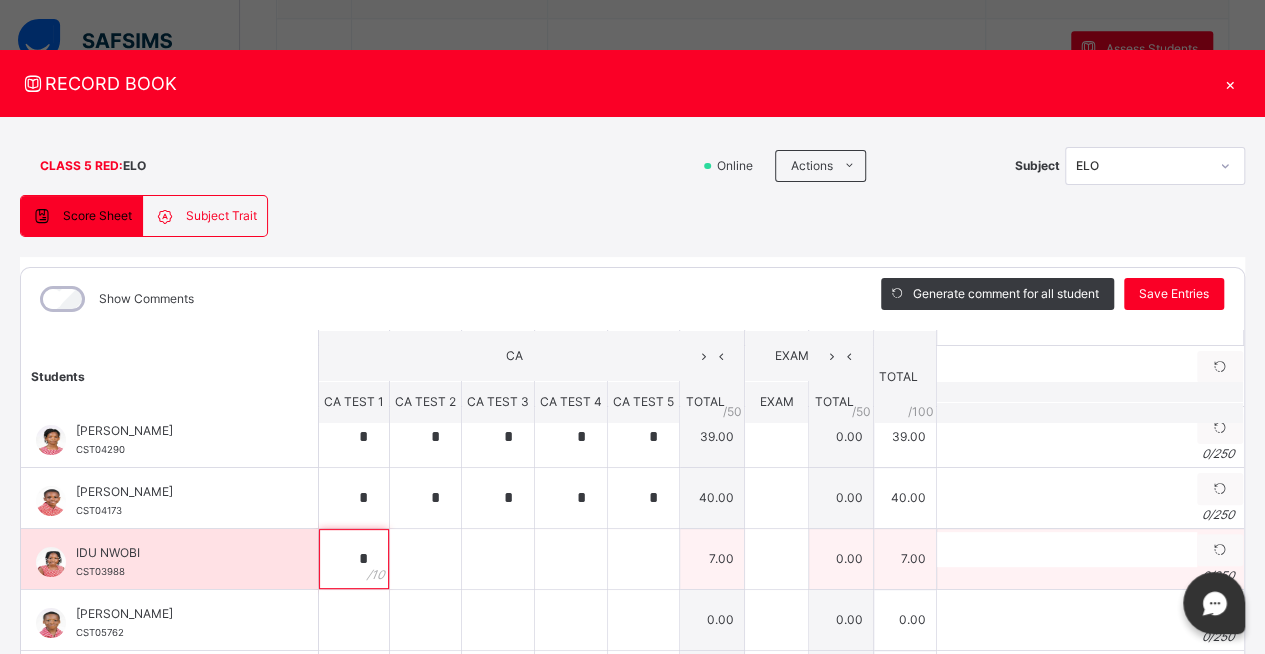 type on "*" 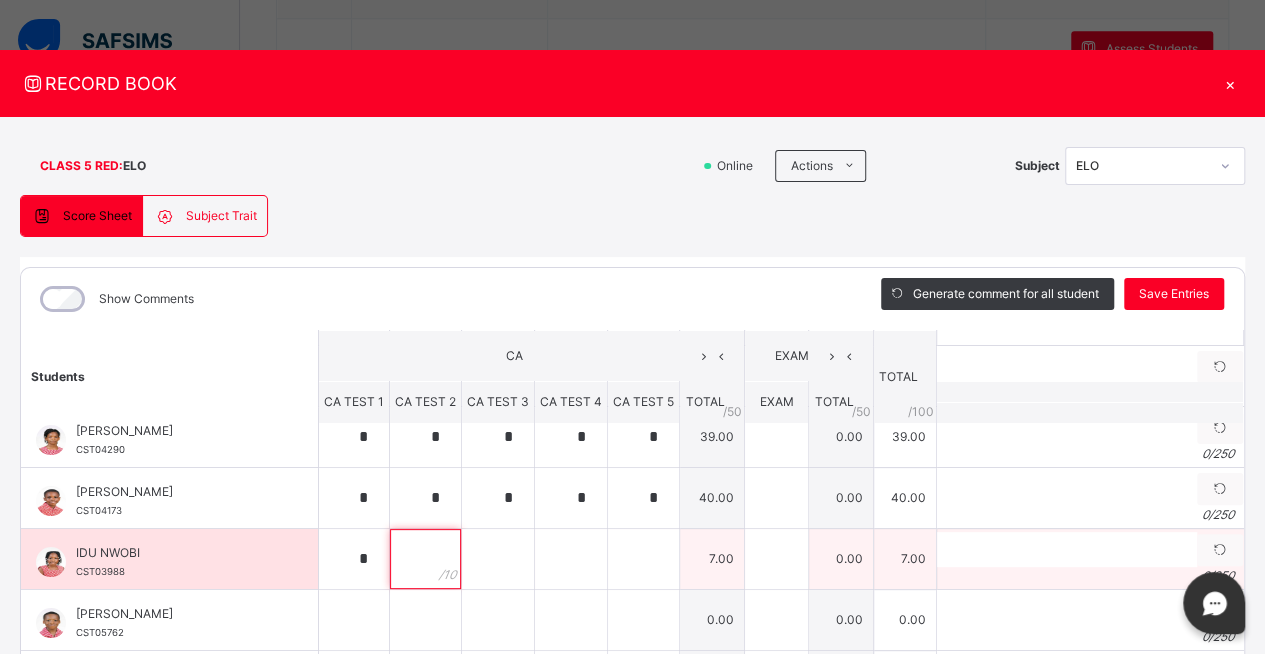 click at bounding box center [425, 559] 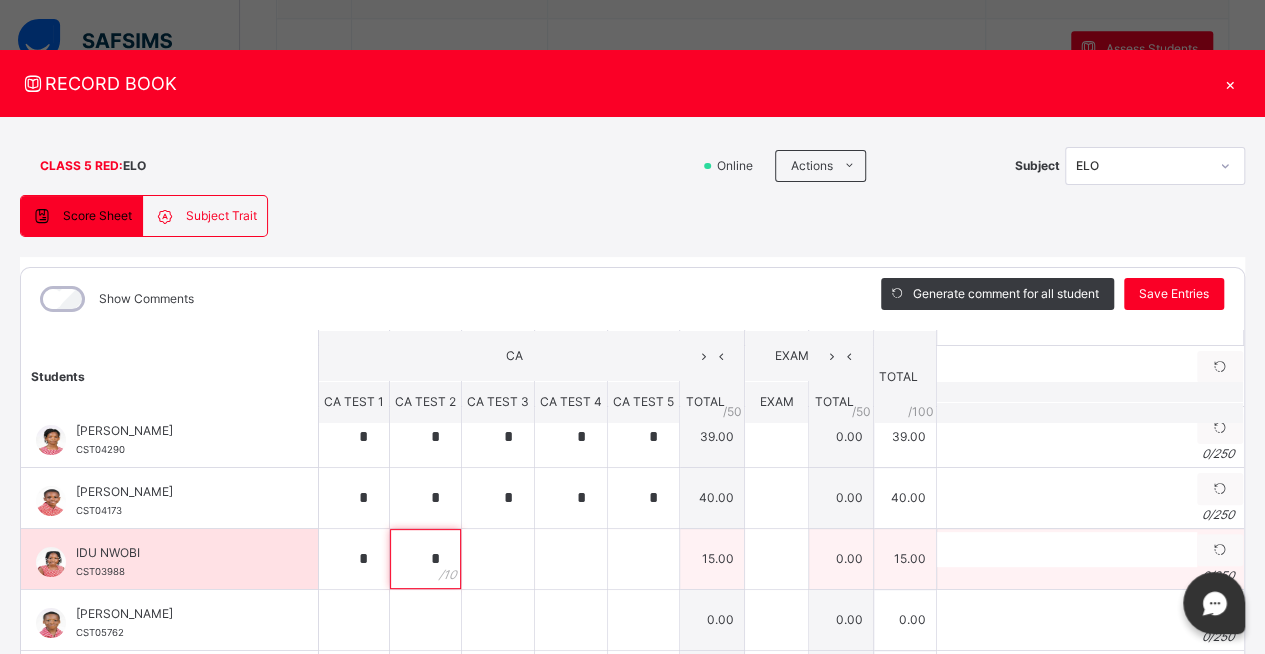 type on "*" 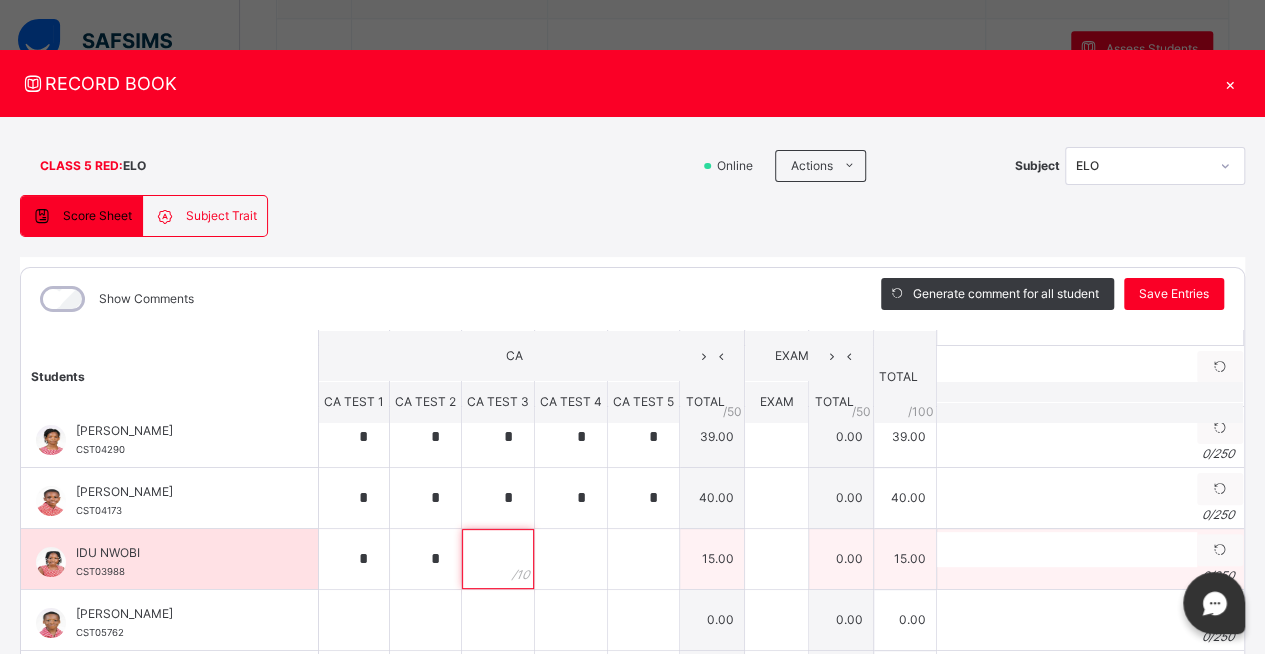 click at bounding box center [498, 559] 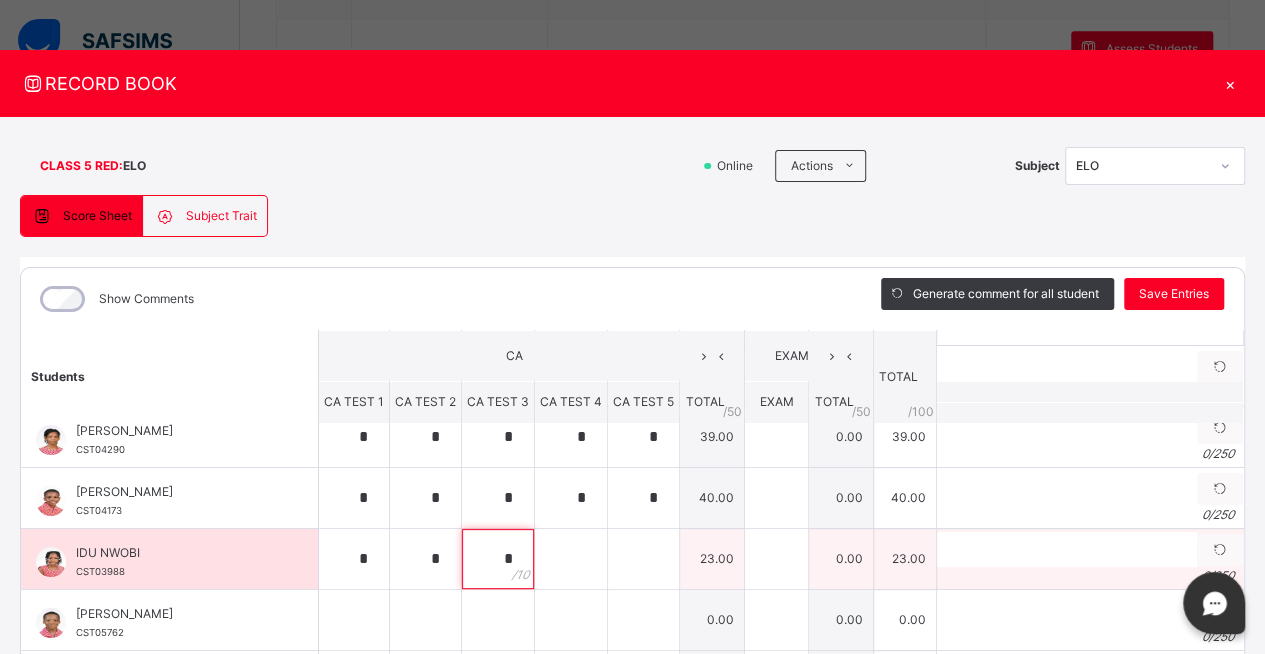 type on "*" 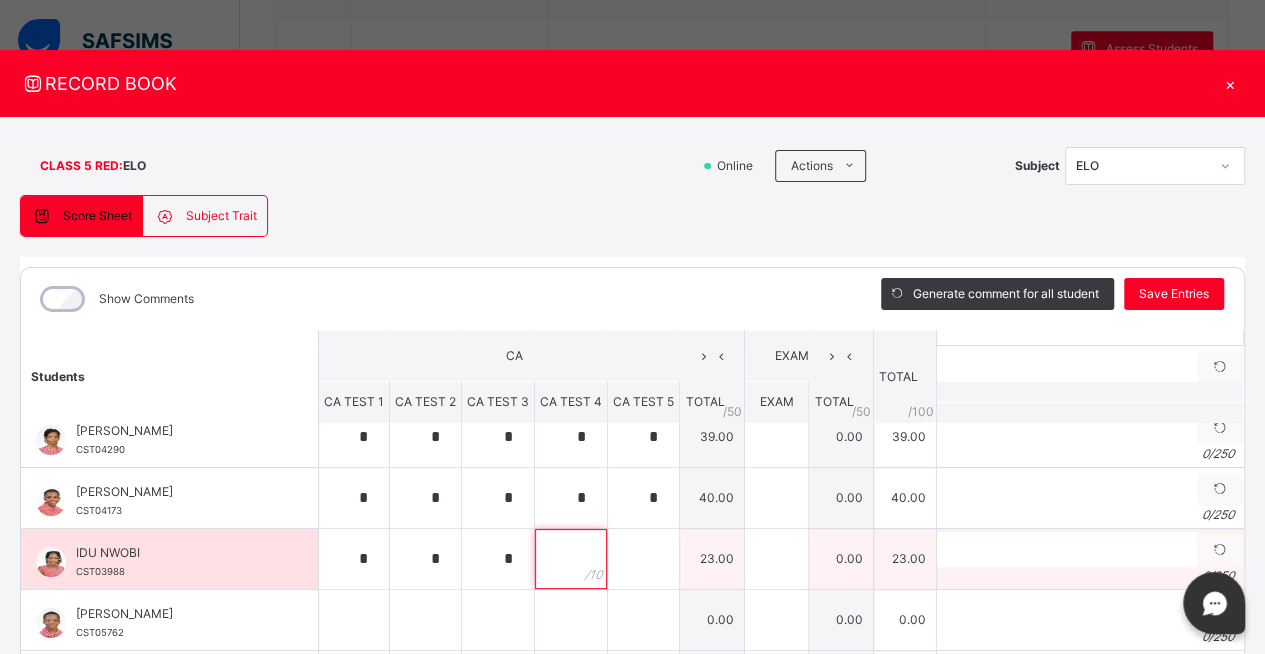click at bounding box center (571, 559) 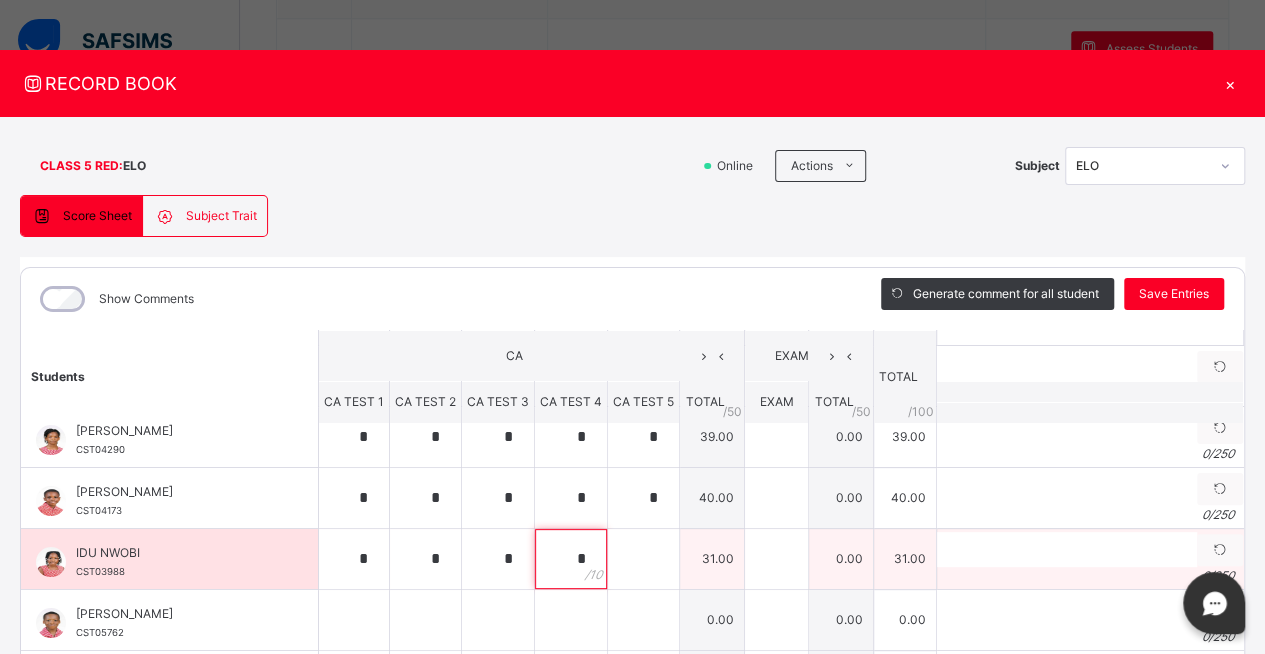 type on "*" 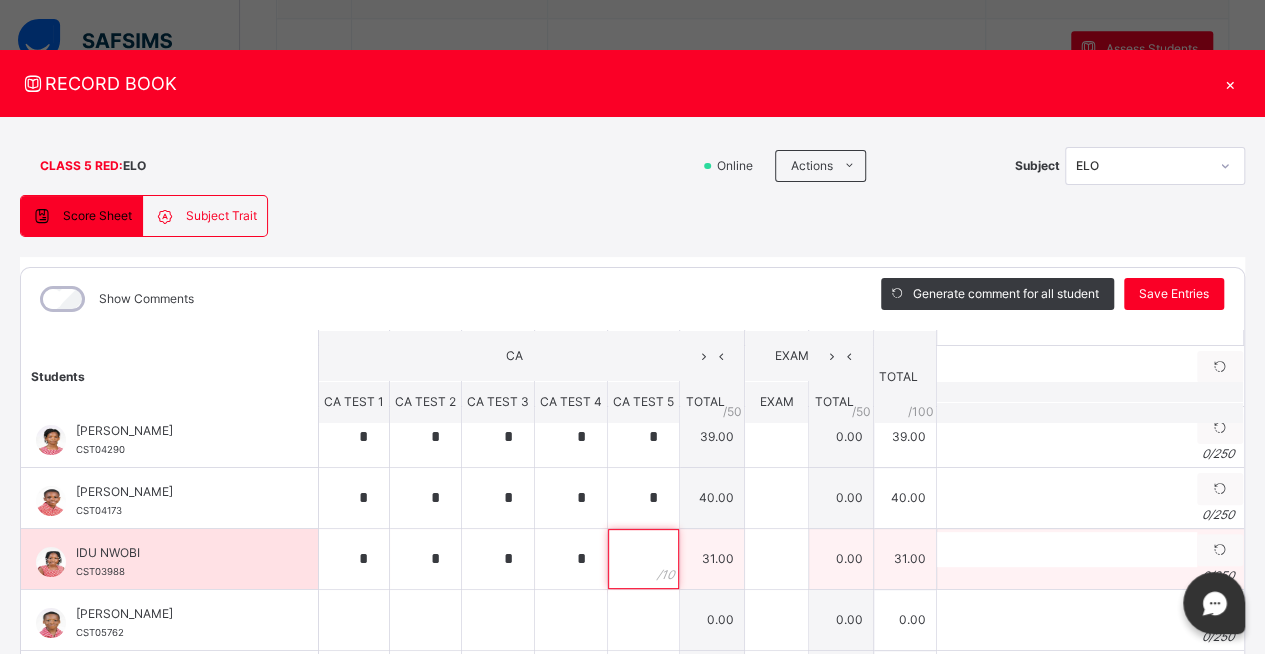 click at bounding box center [643, 559] 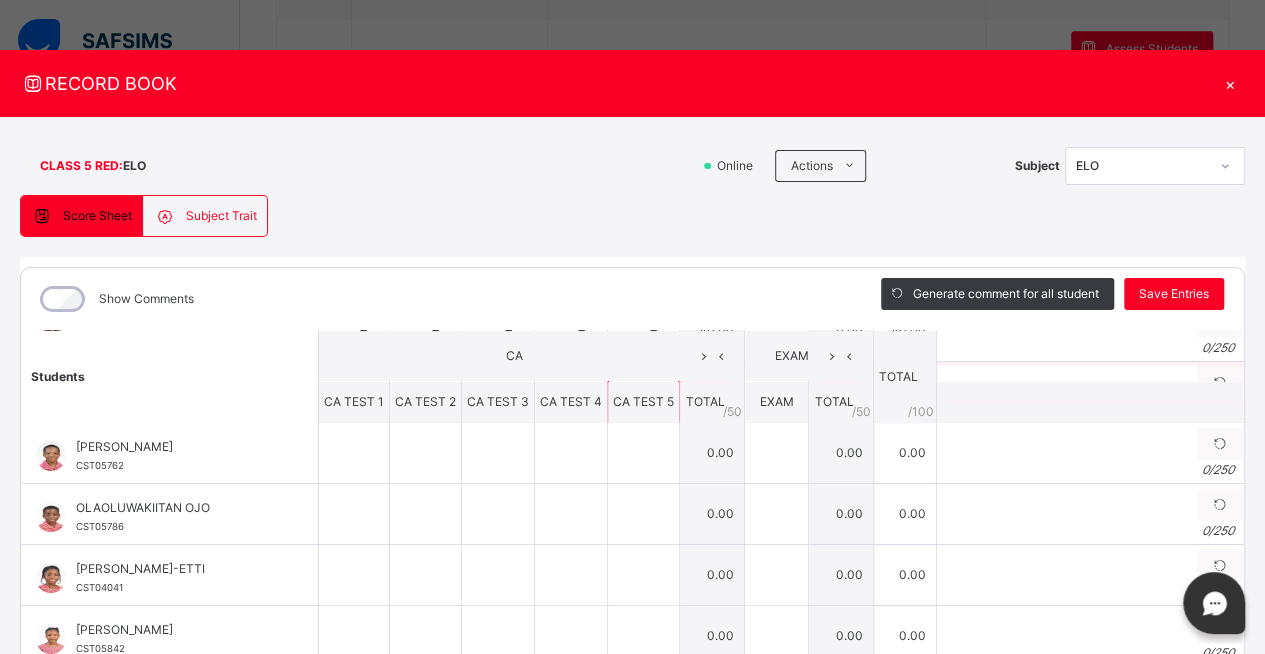 scroll, scrollTop: 252, scrollLeft: 0, axis: vertical 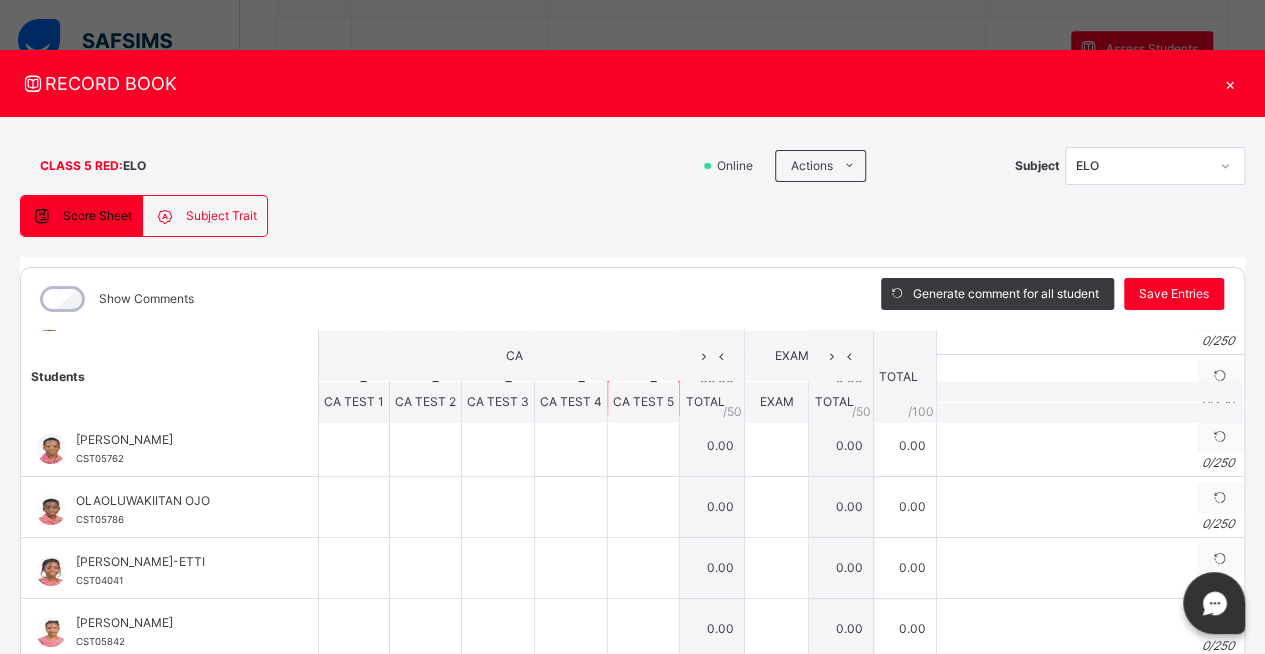 type on "*" 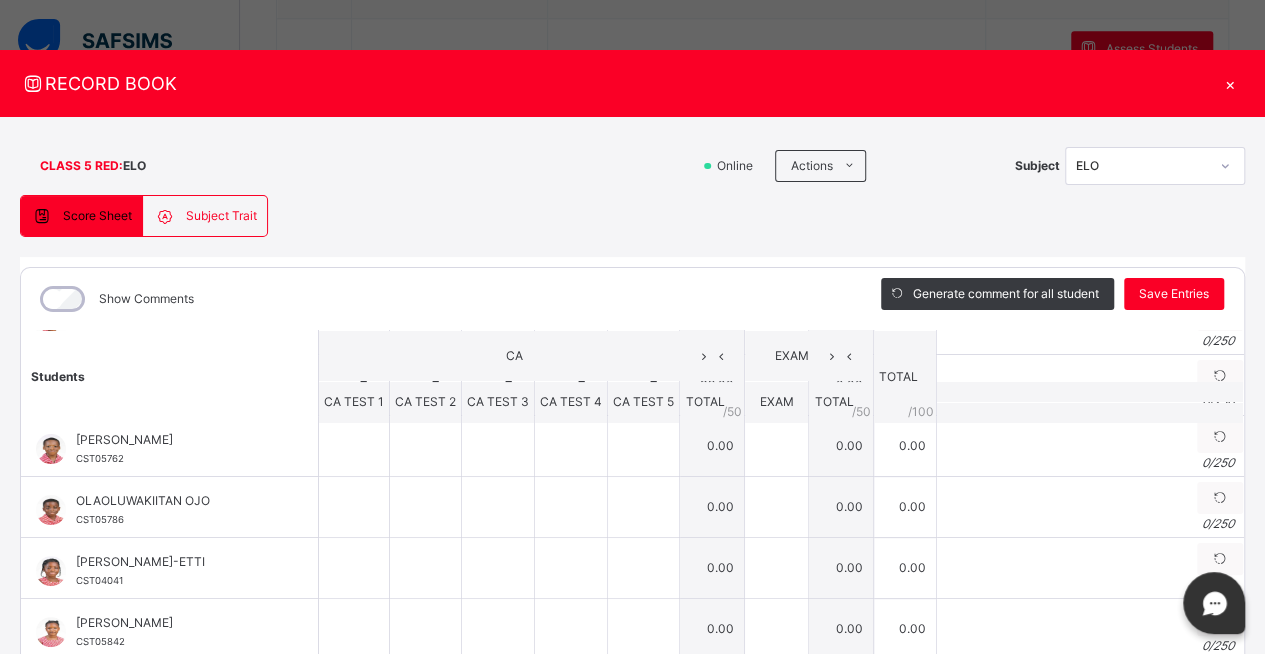 click on "CA" at bounding box center [514, 356] 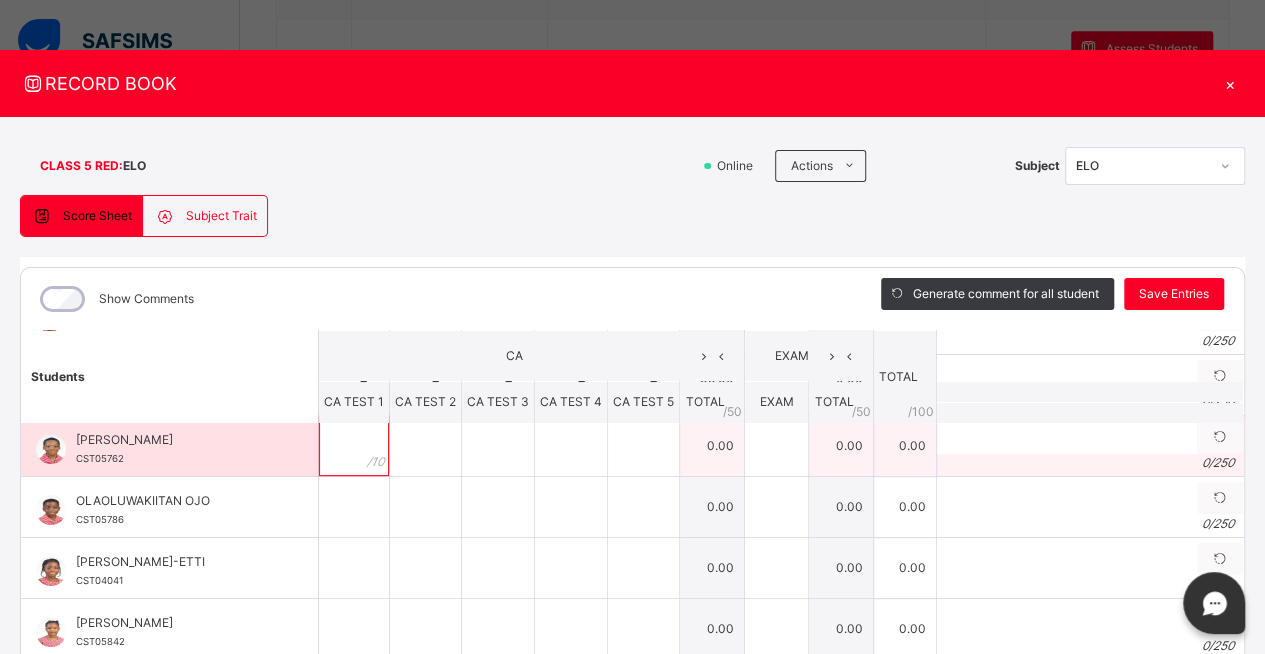 click at bounding box center (354, 446) 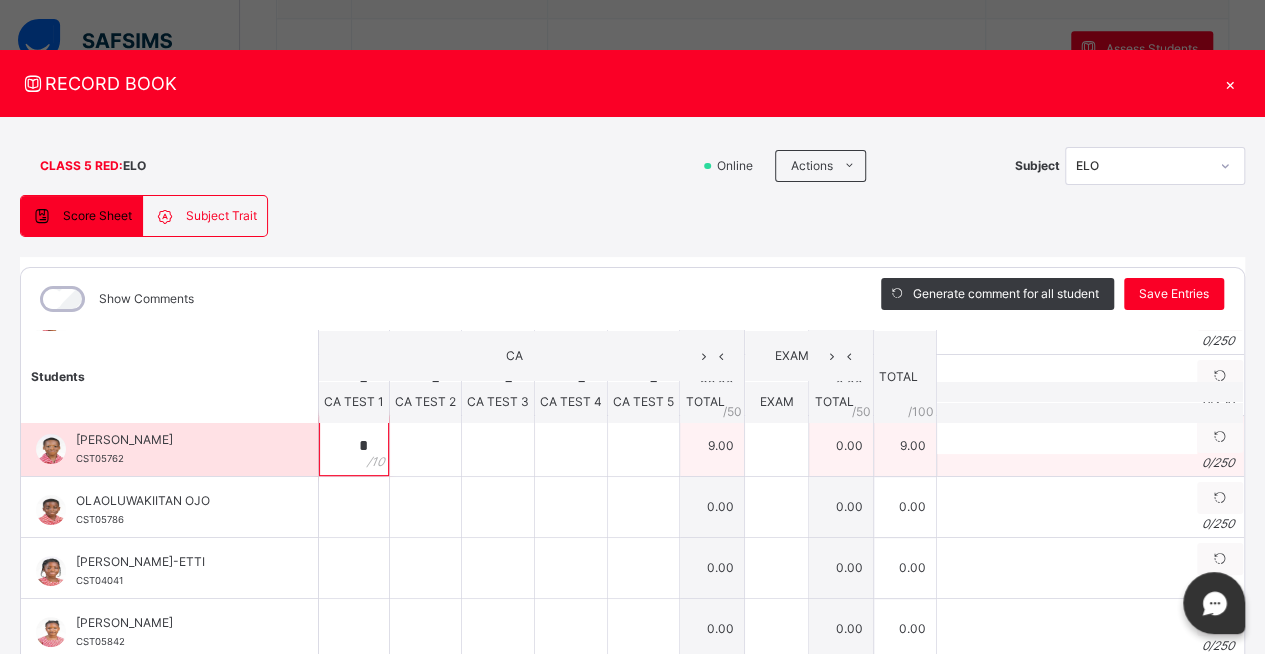 type on "*" 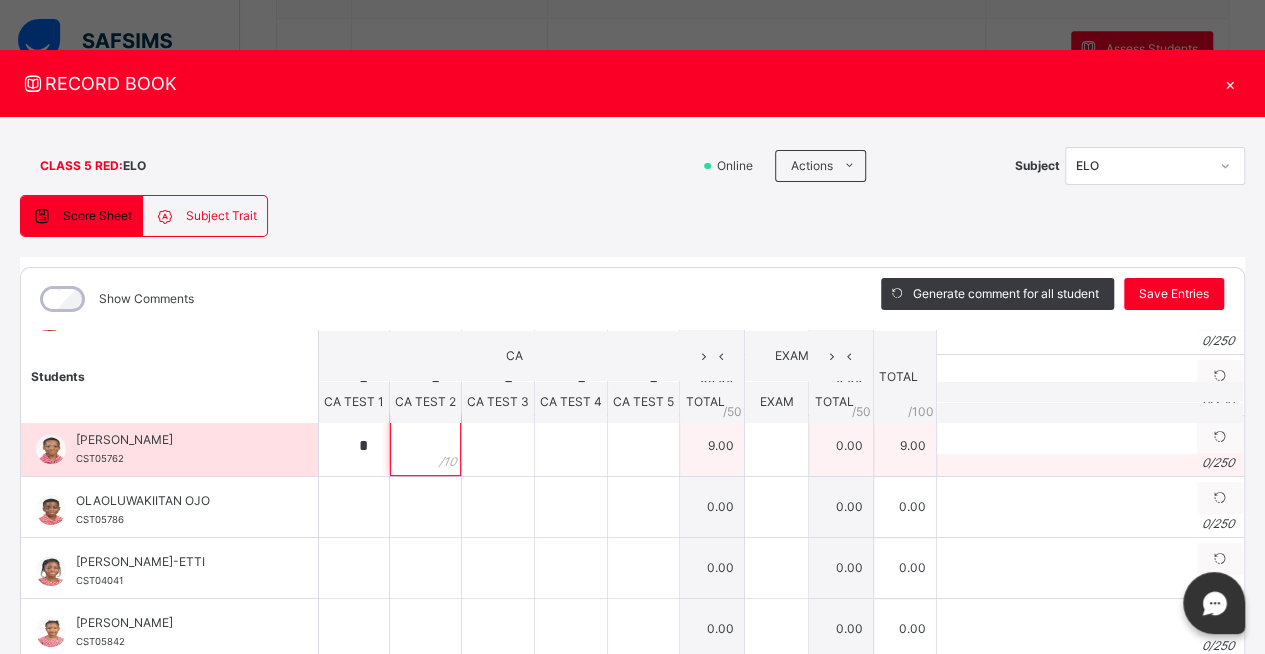 click at bounding box center (425, 446) 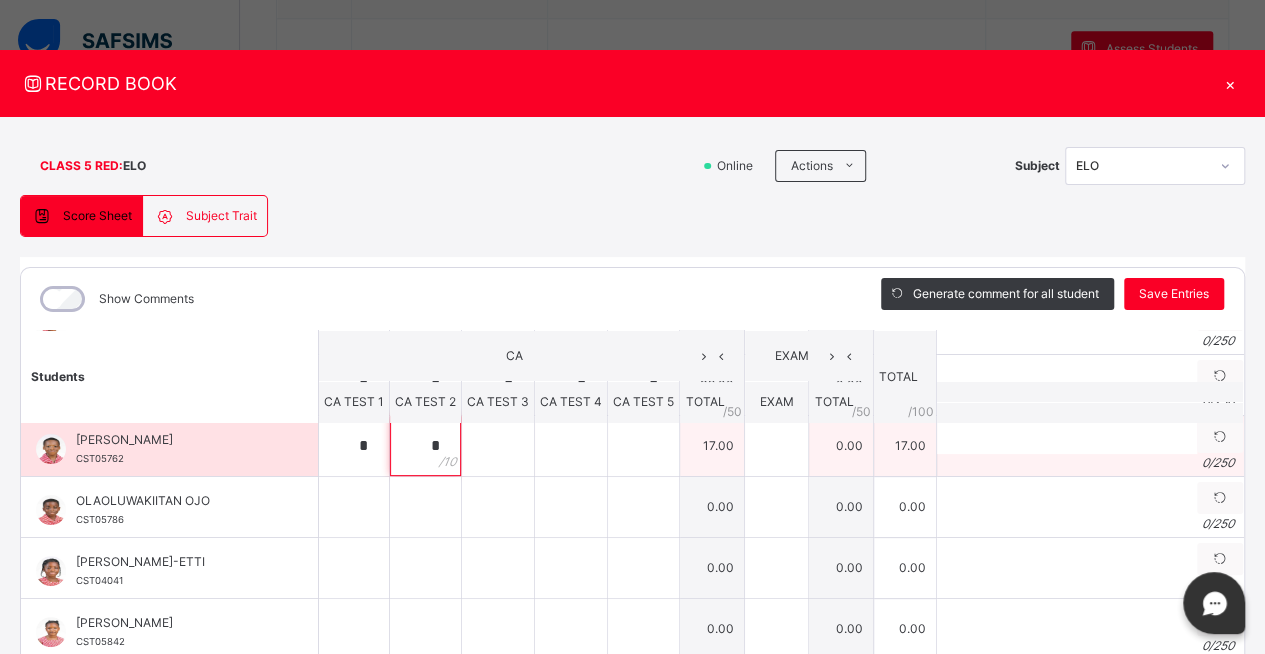 type on "*" 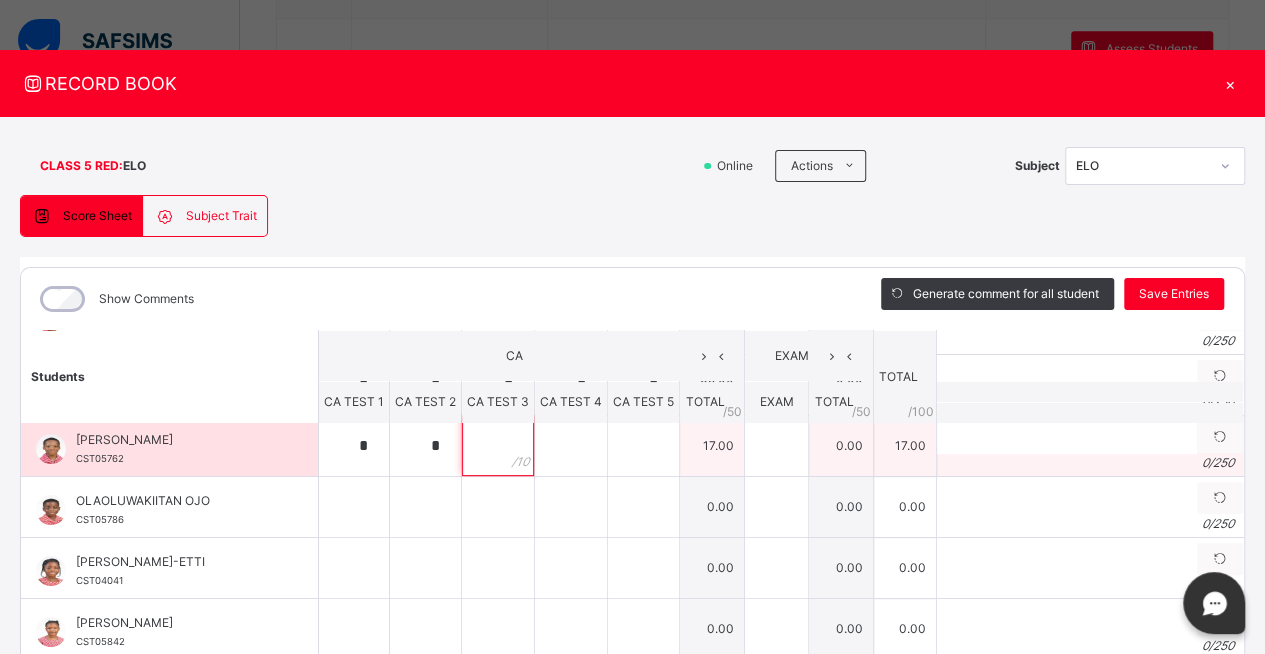 click at bounding box center (498, 446) 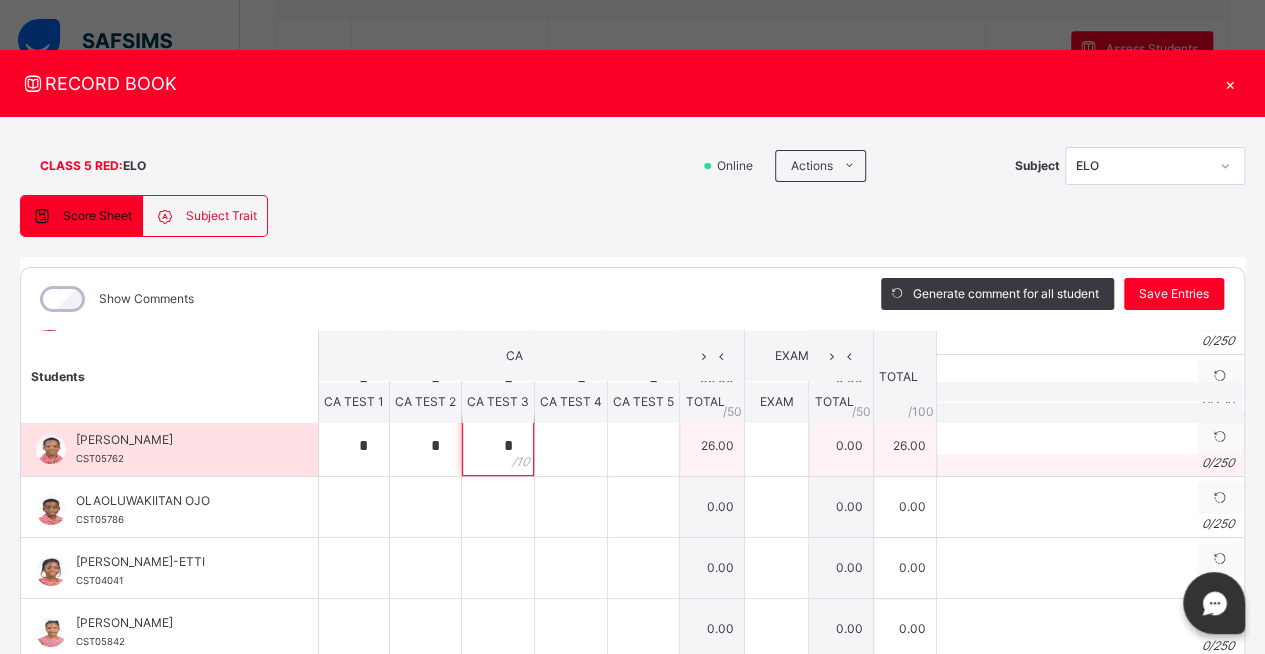 type on "*" 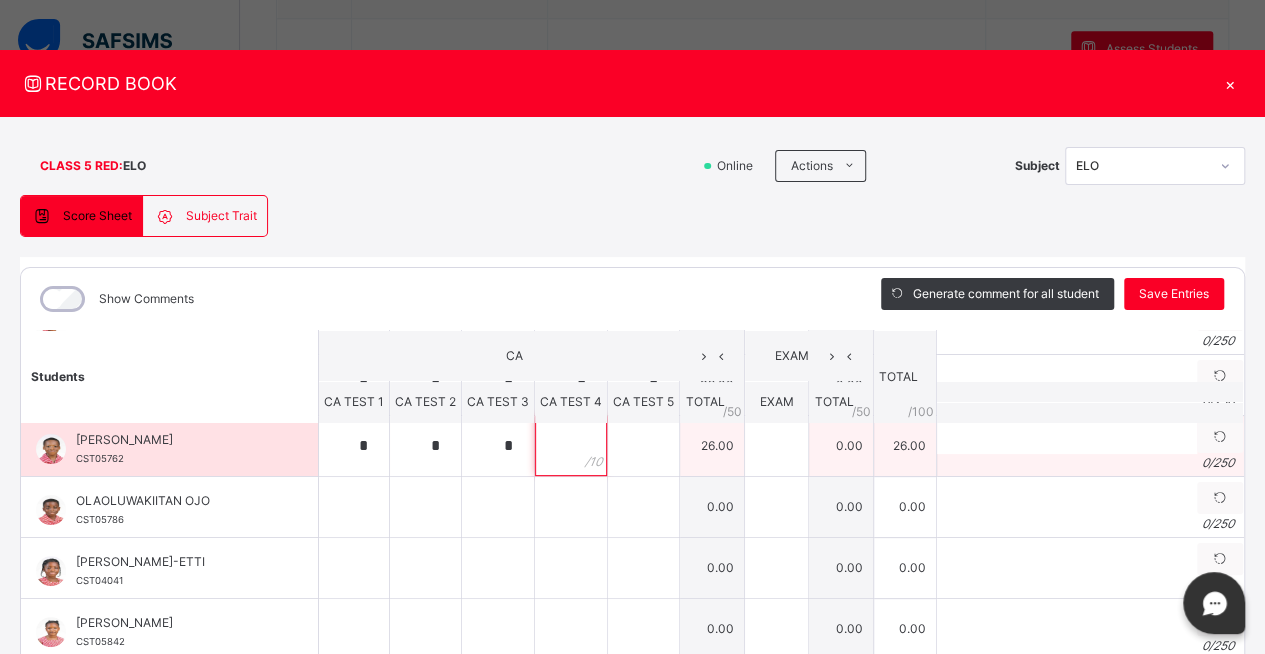 click at bounding box center [571, 446] 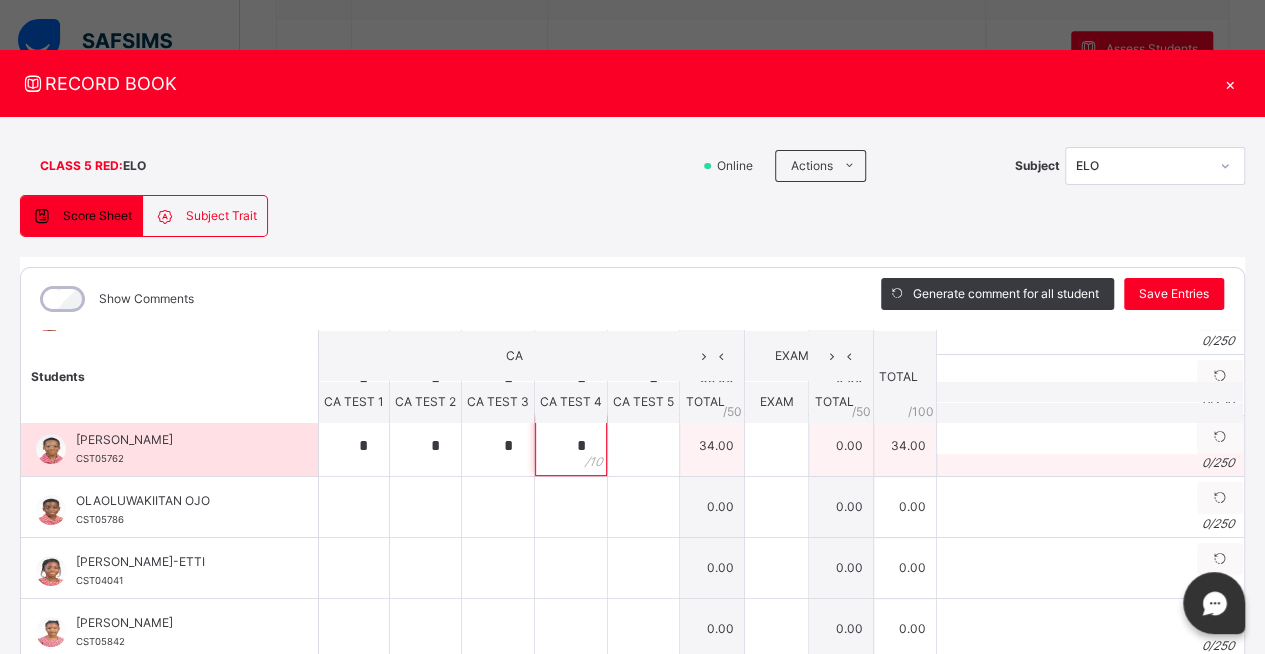 type on "*" 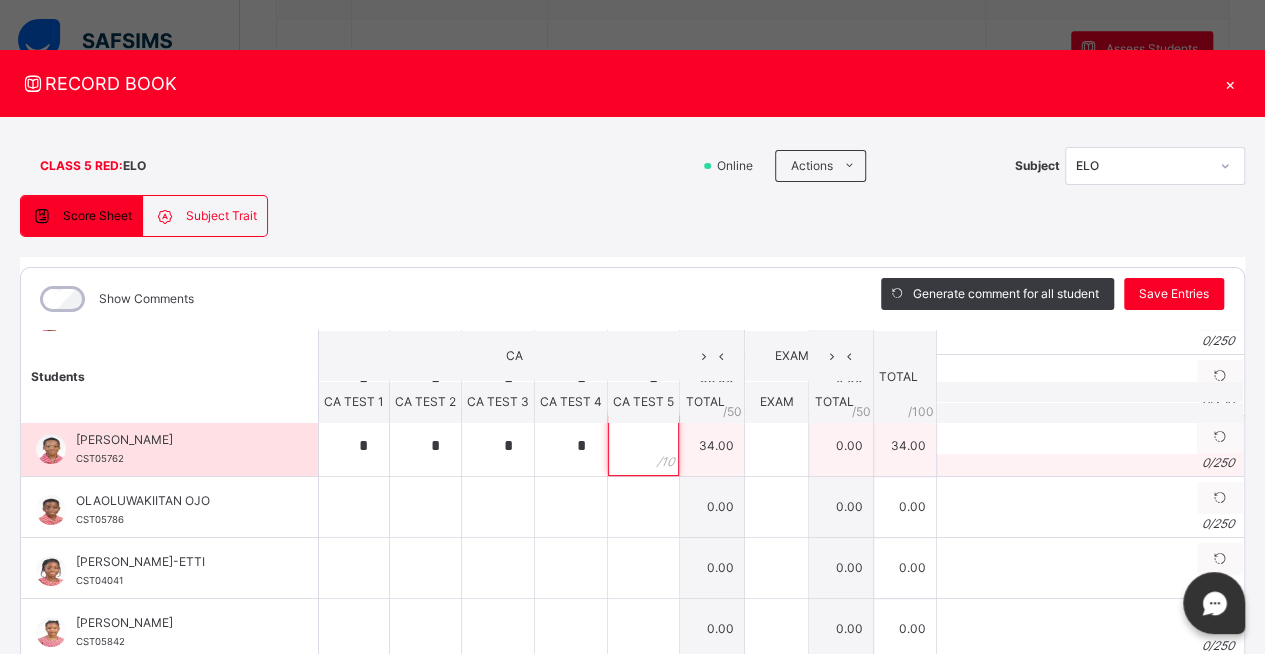 click at bounding box center (643, 446) 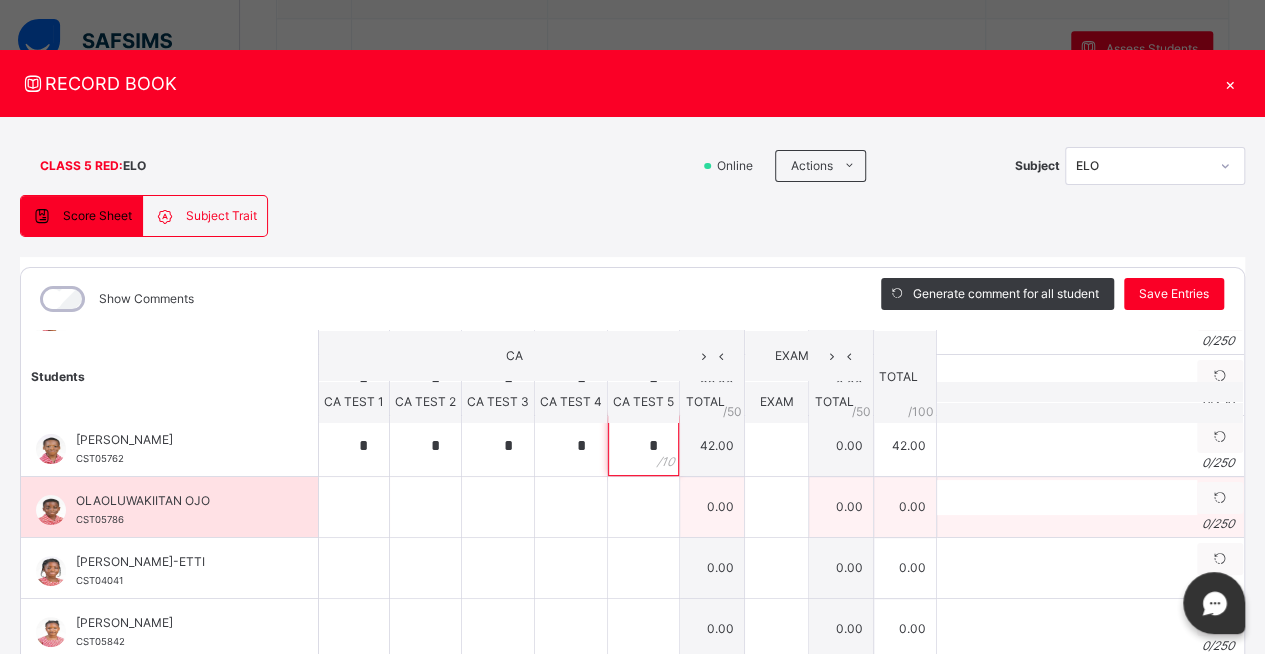 type on "*" 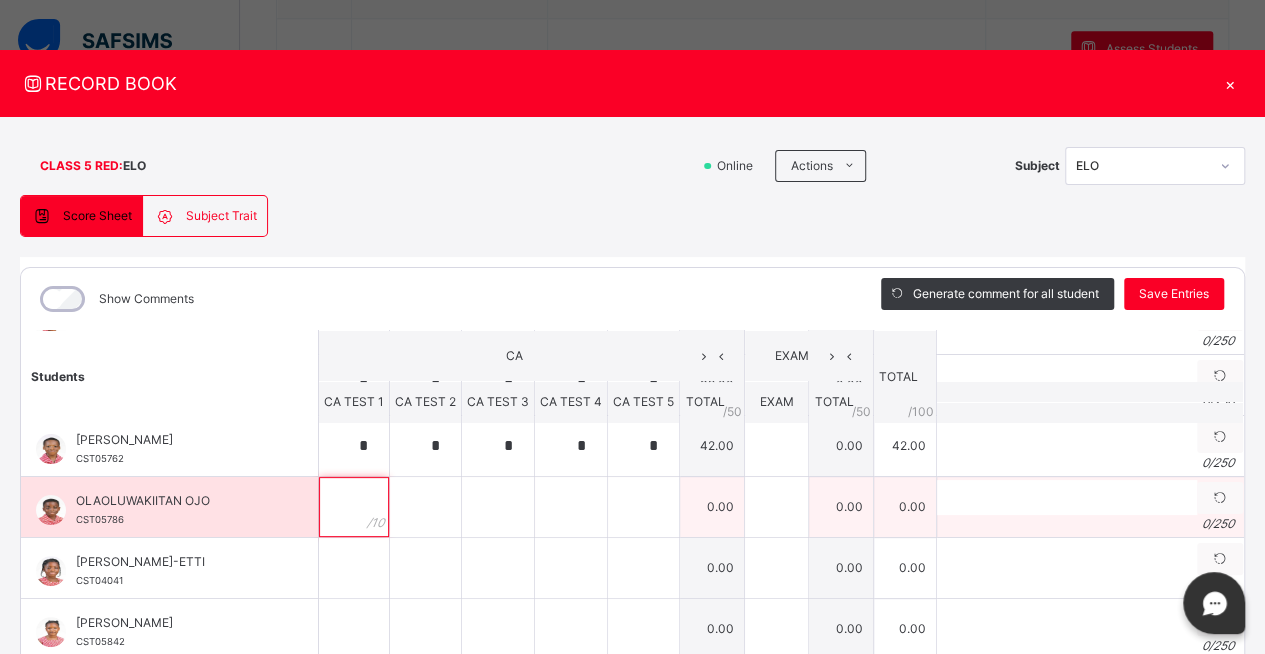 click at bounding box center (354, 507) 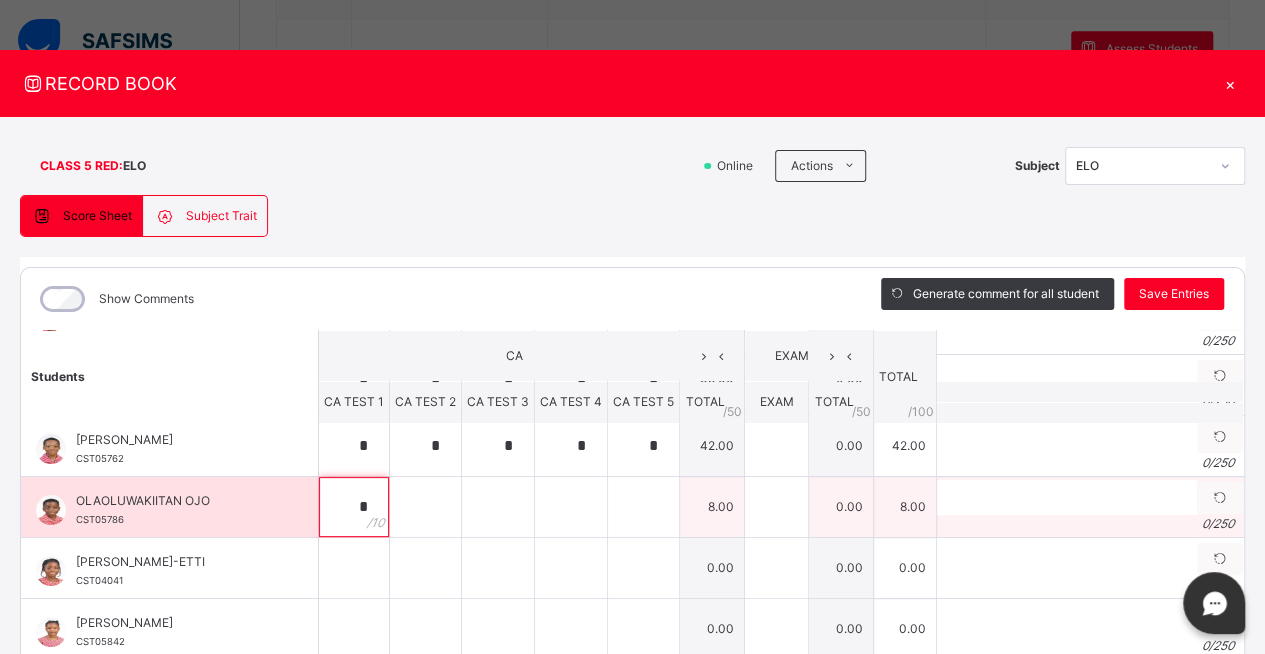 type on "*" 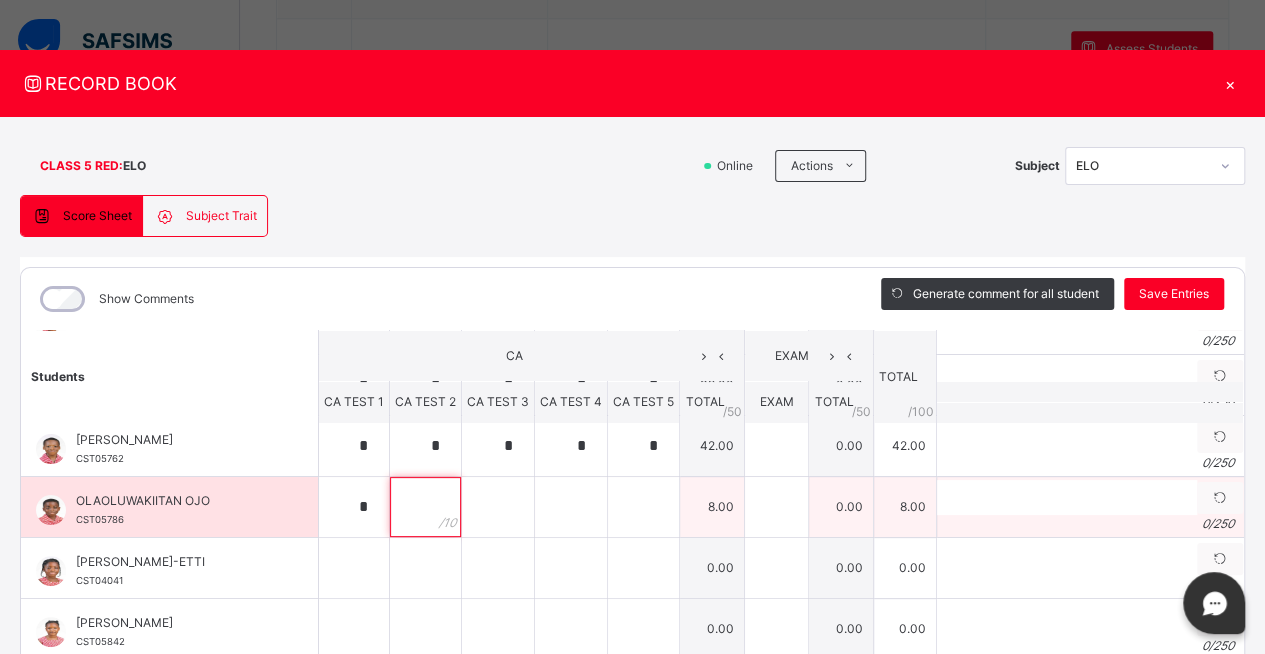 click at bounding box center (425, 507) 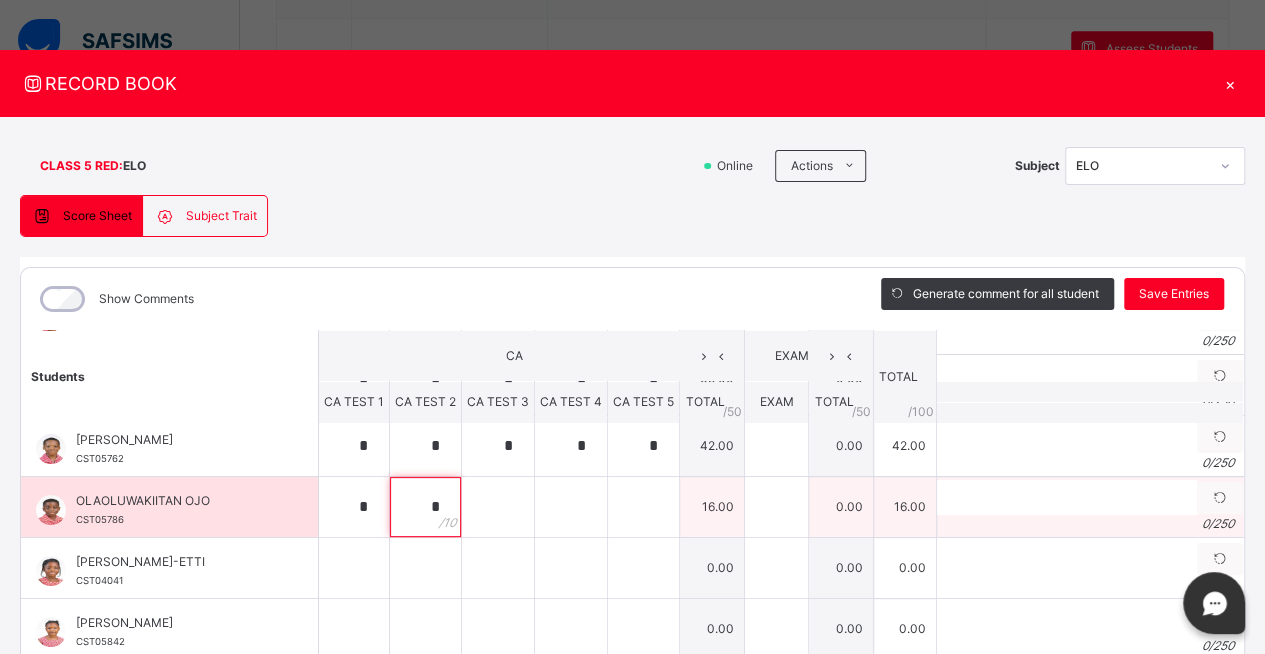 type on "*" 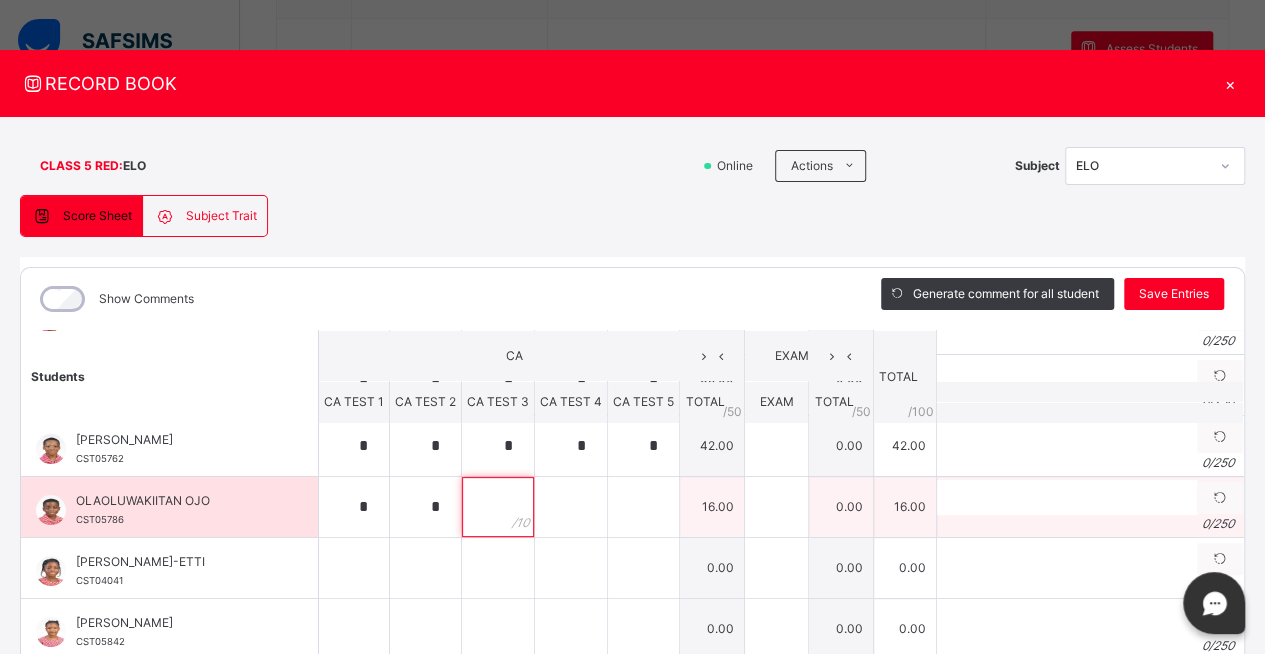 click at bounding box center (498, 507) 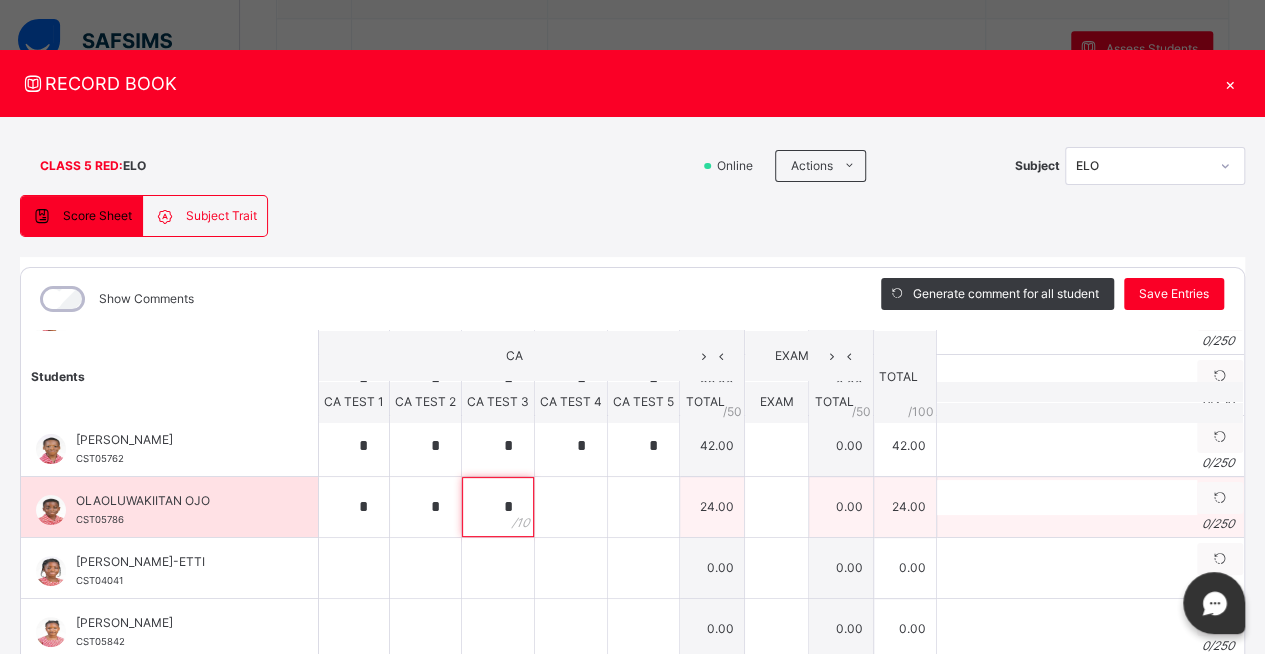 type on "*" 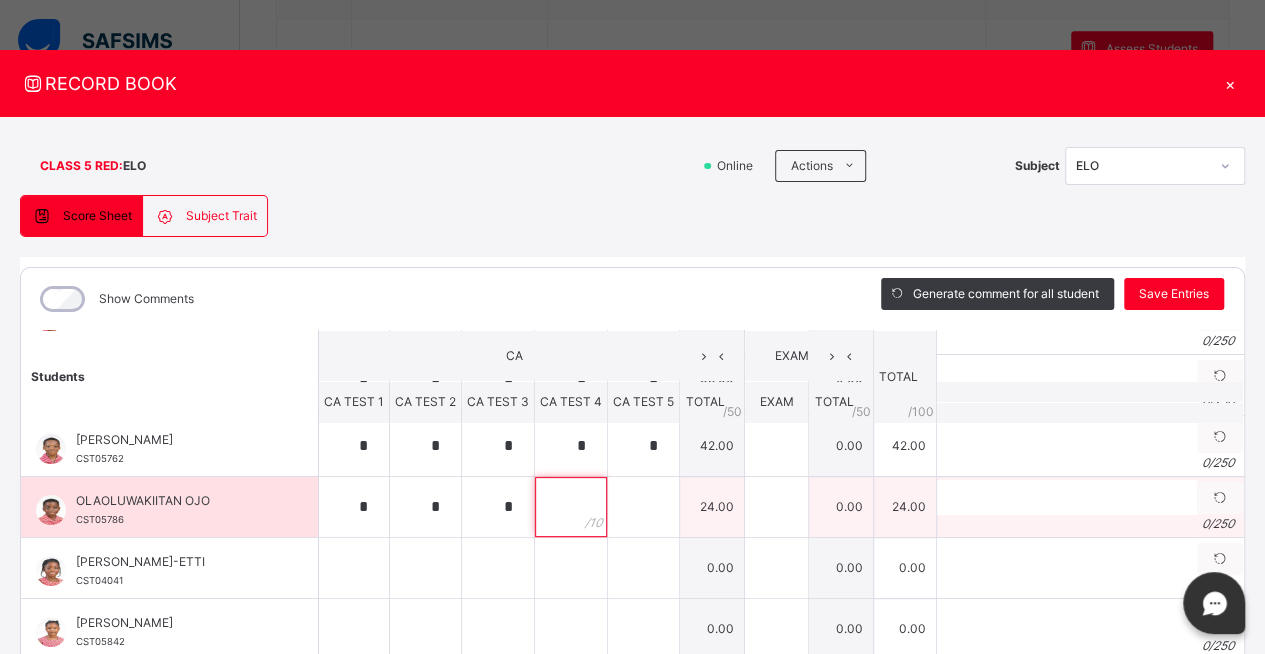 click at bounding box center [571, 507] 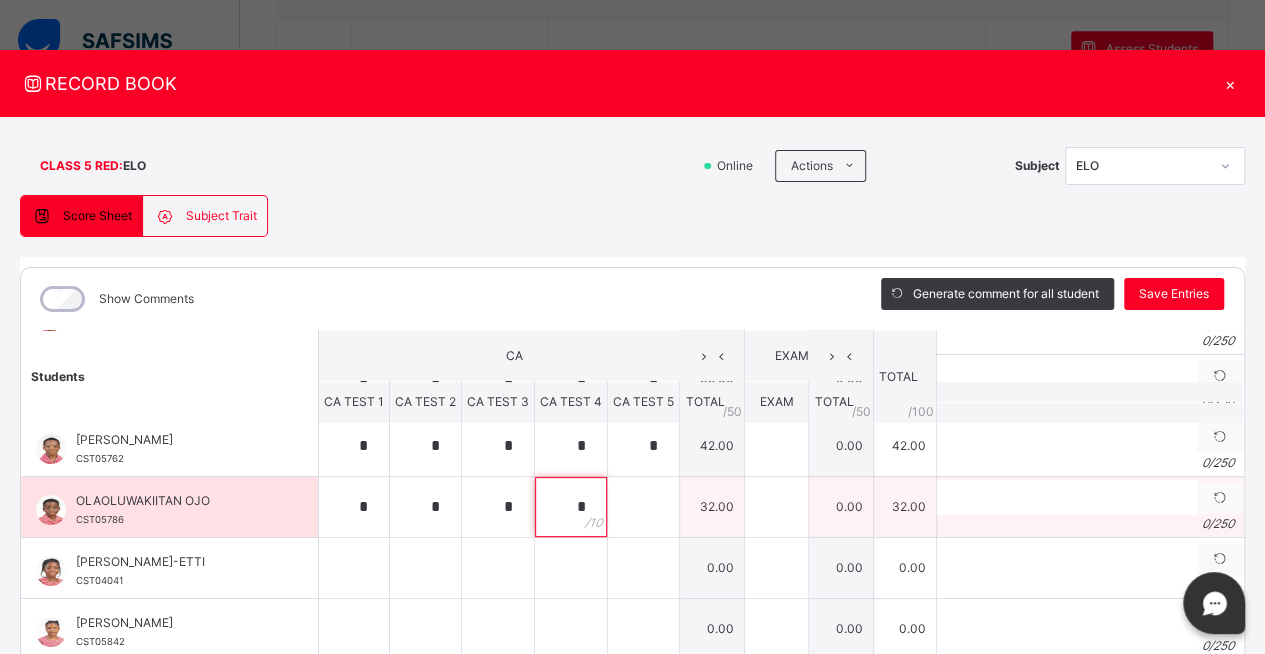 type on "*" 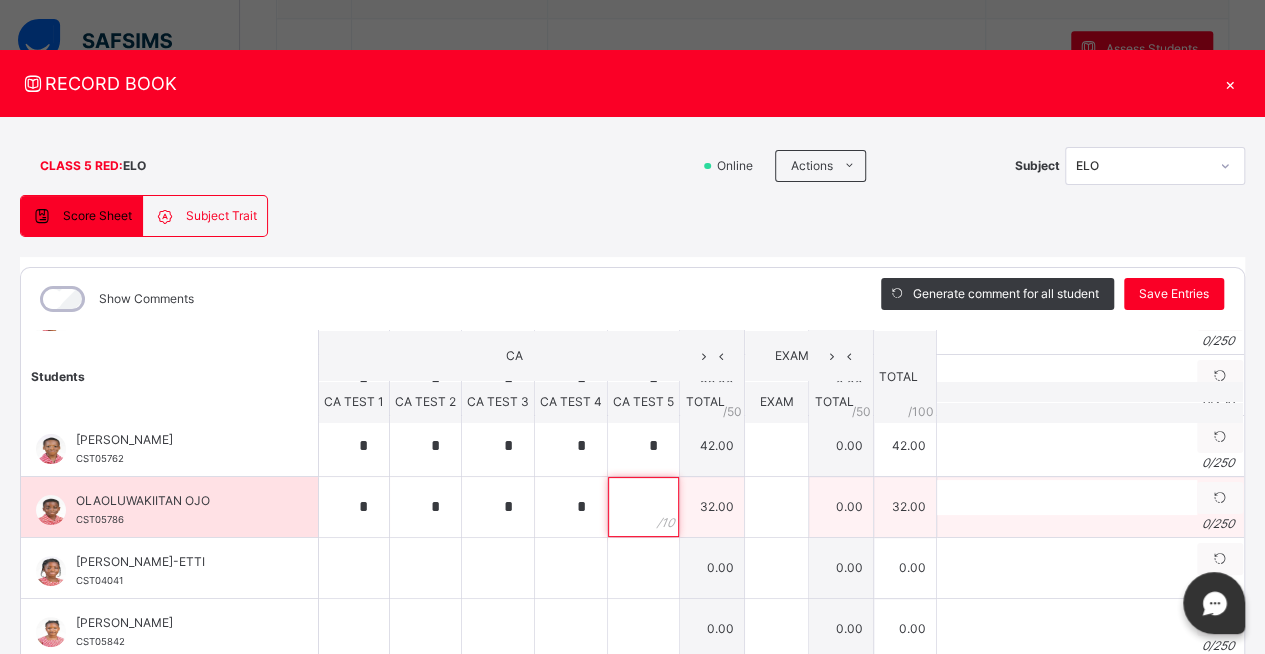 click at bounding box center (643, 507) 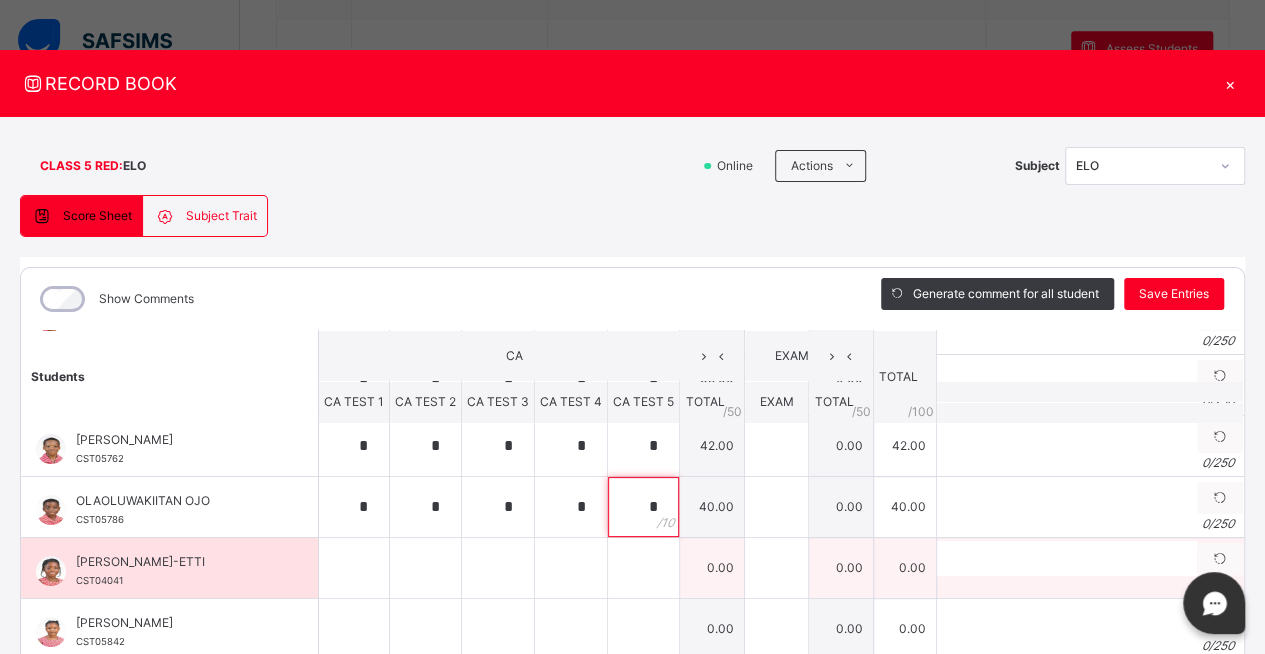 type on "*" 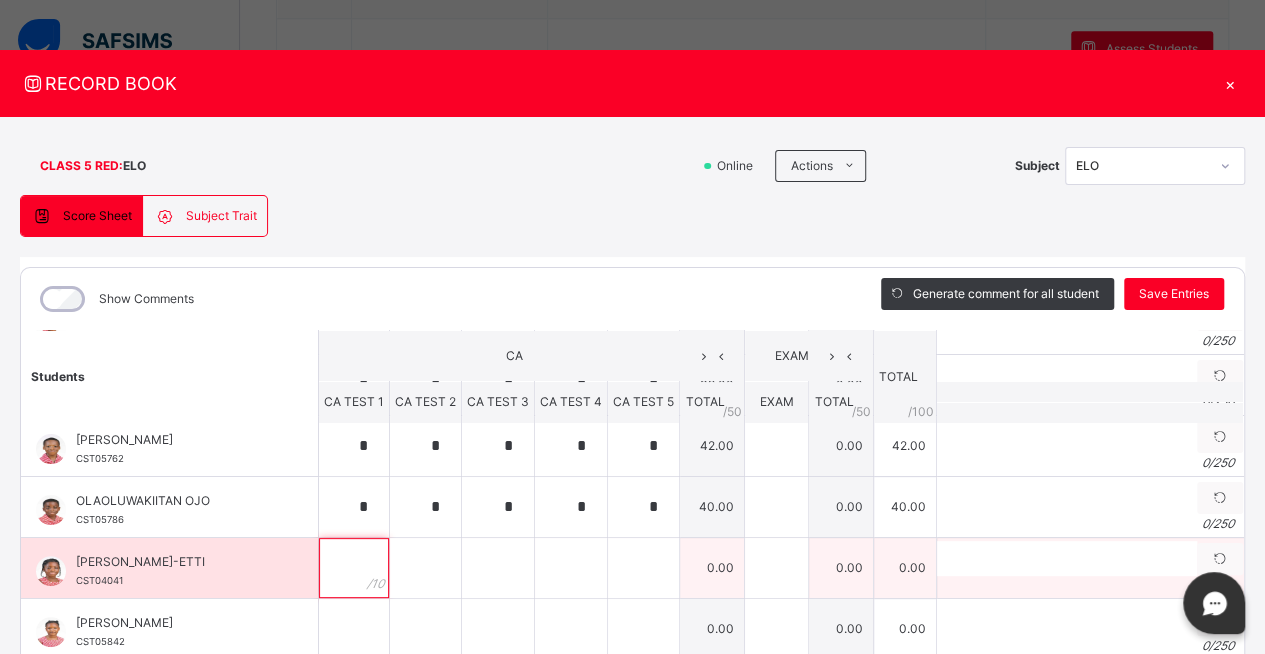 click at bounding box center [354, 568] 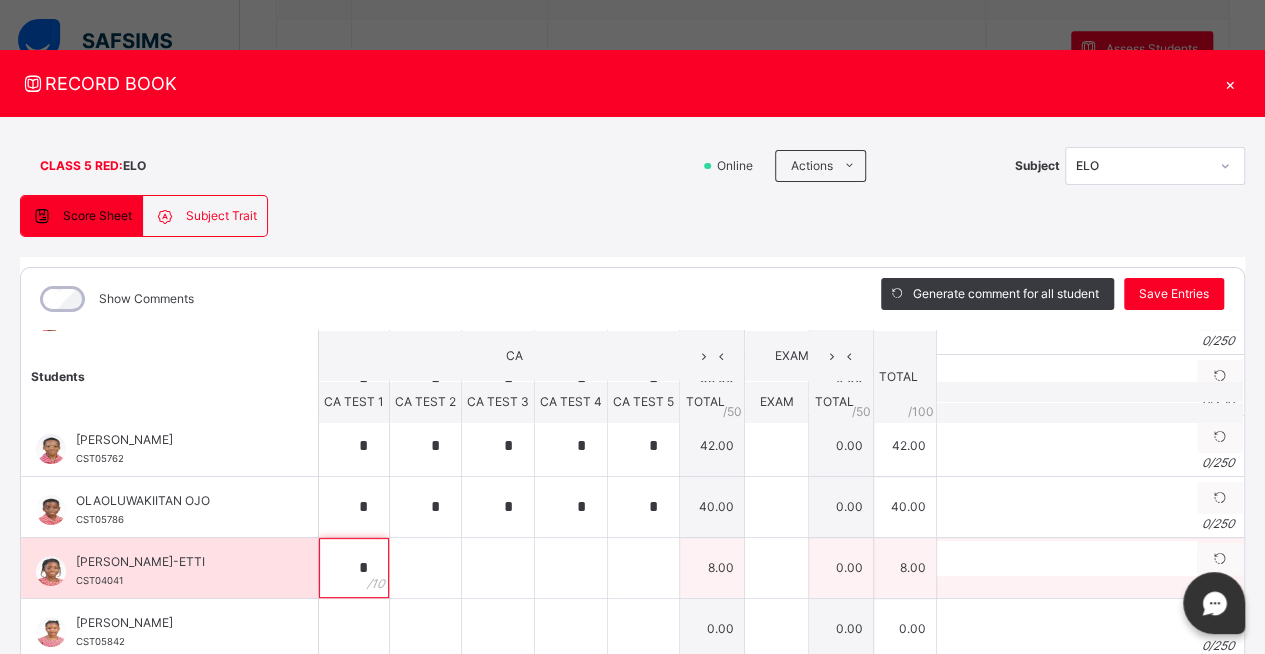 type on "*" 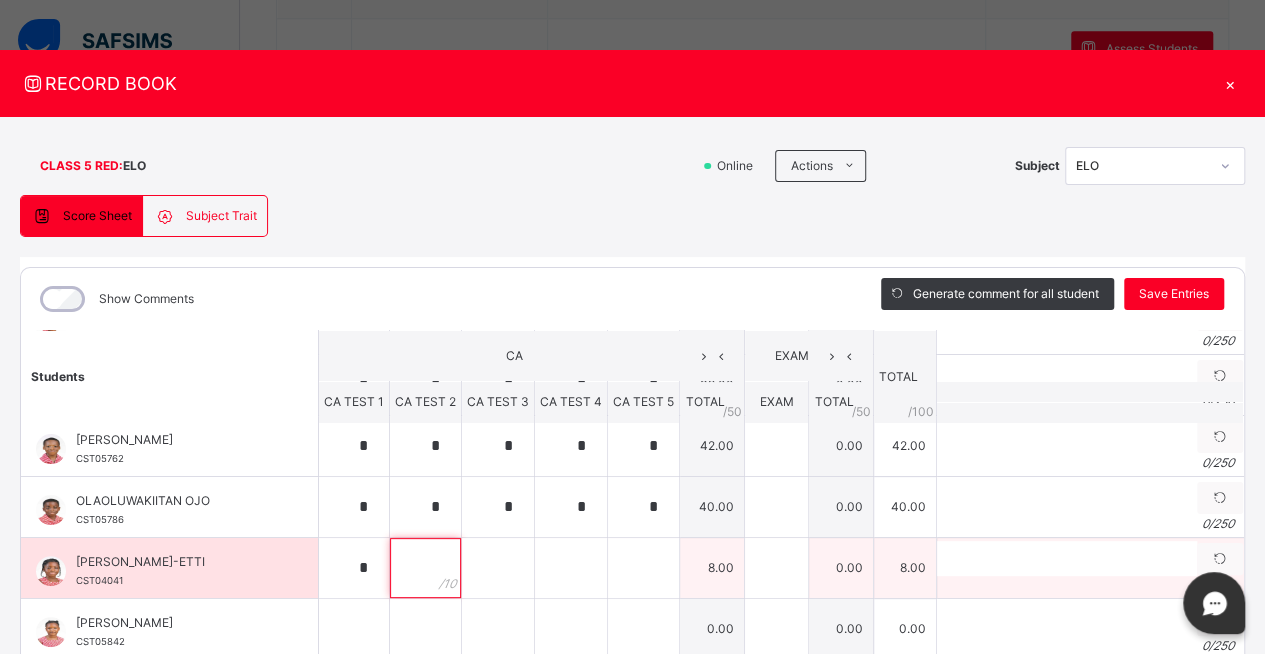 click at bounding box center [425, 568] 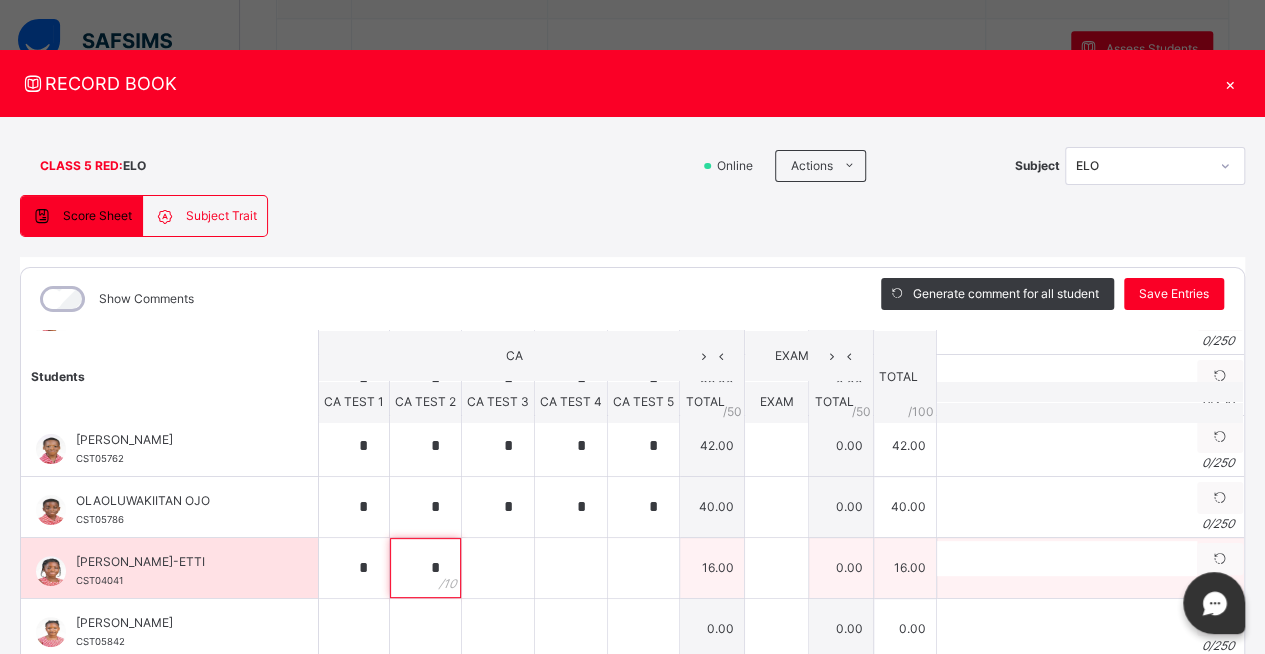 type on "*" 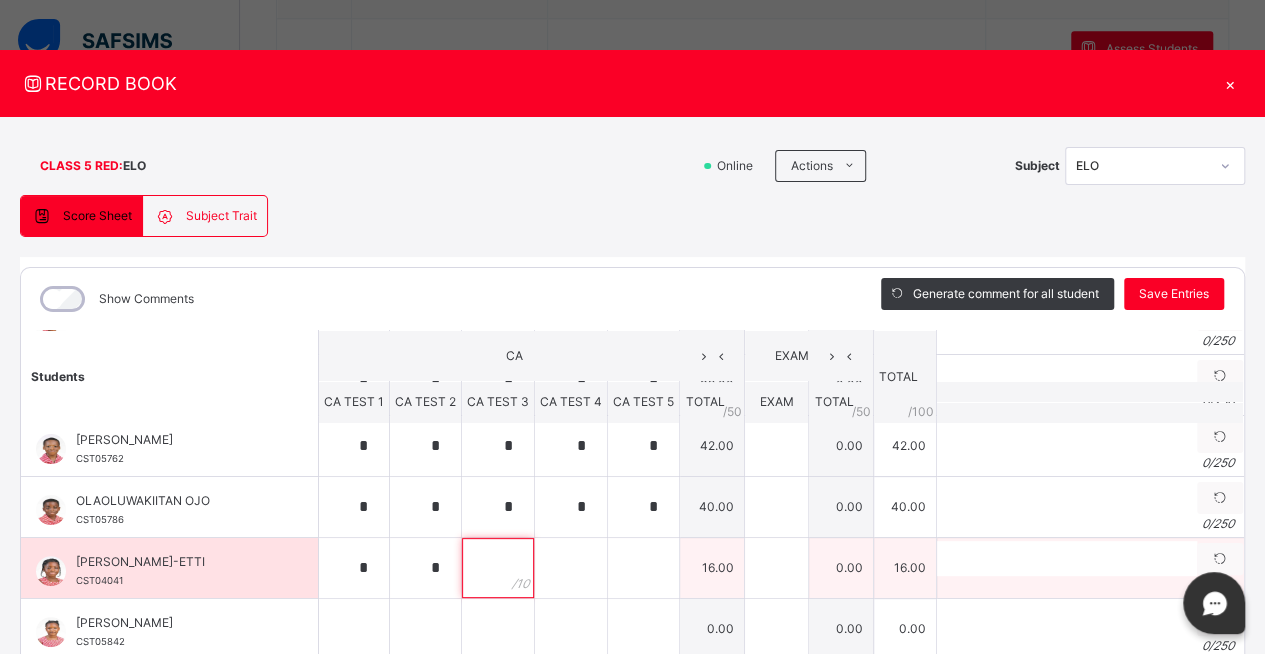 click at bounding box center (498, 568) 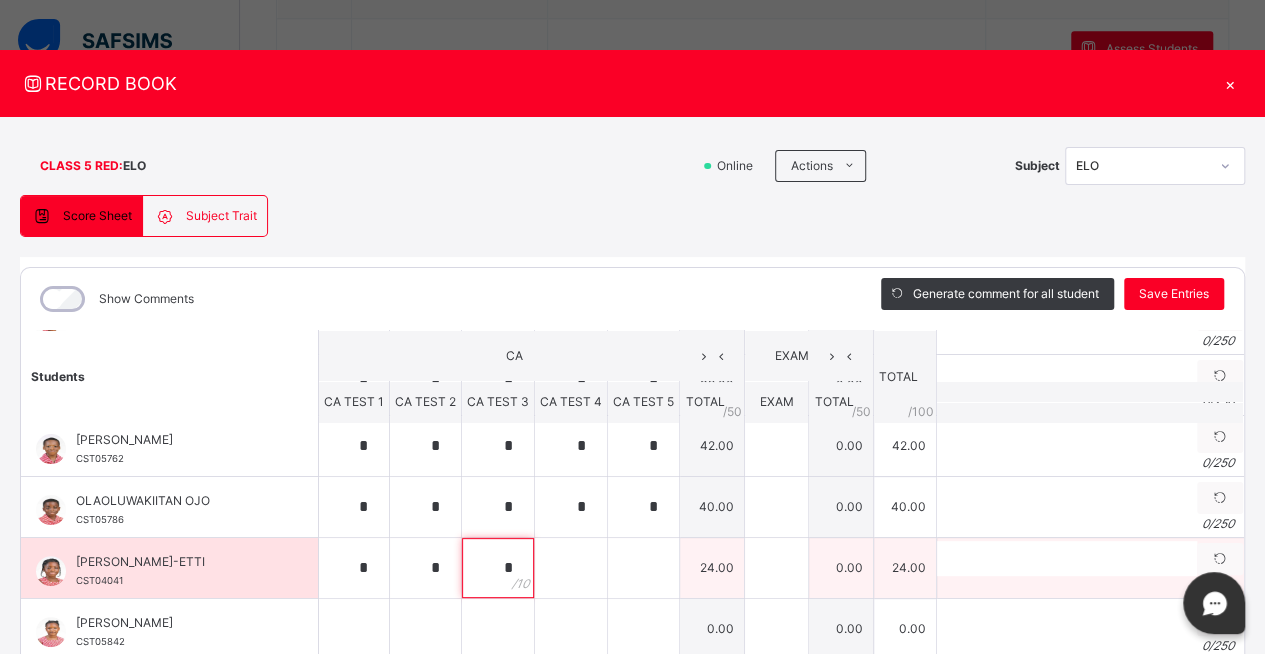 type on "*" 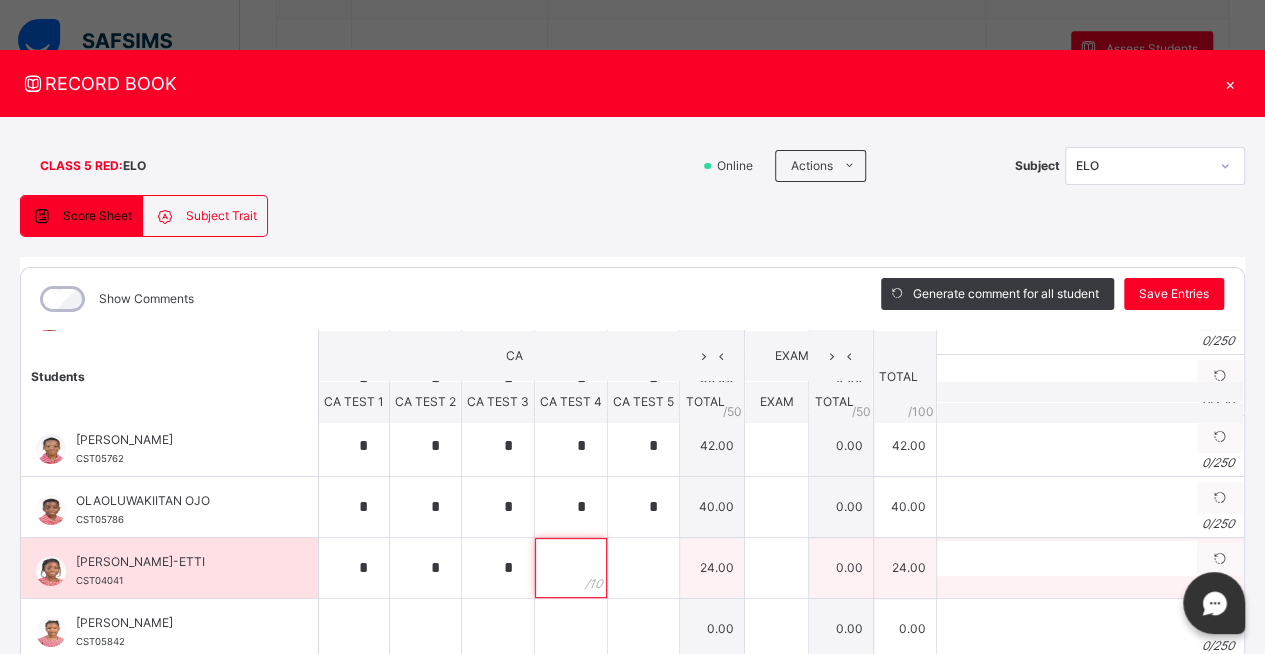 click at bounding box center [571, 568] 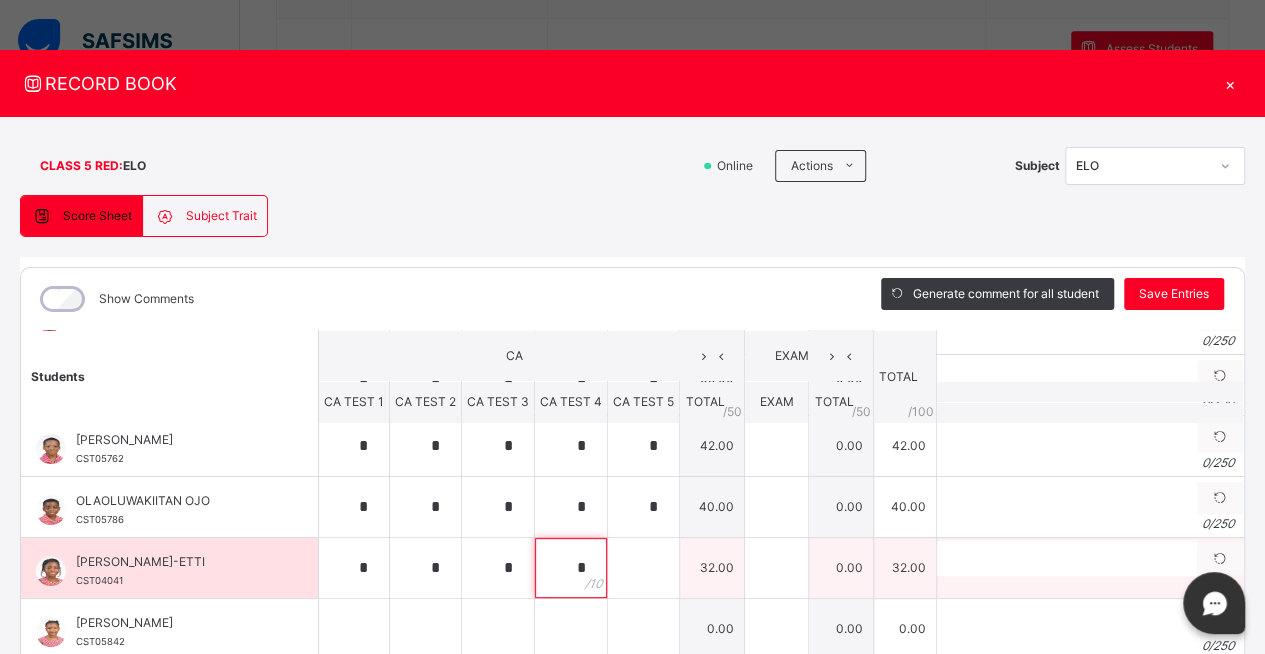 type on "*" 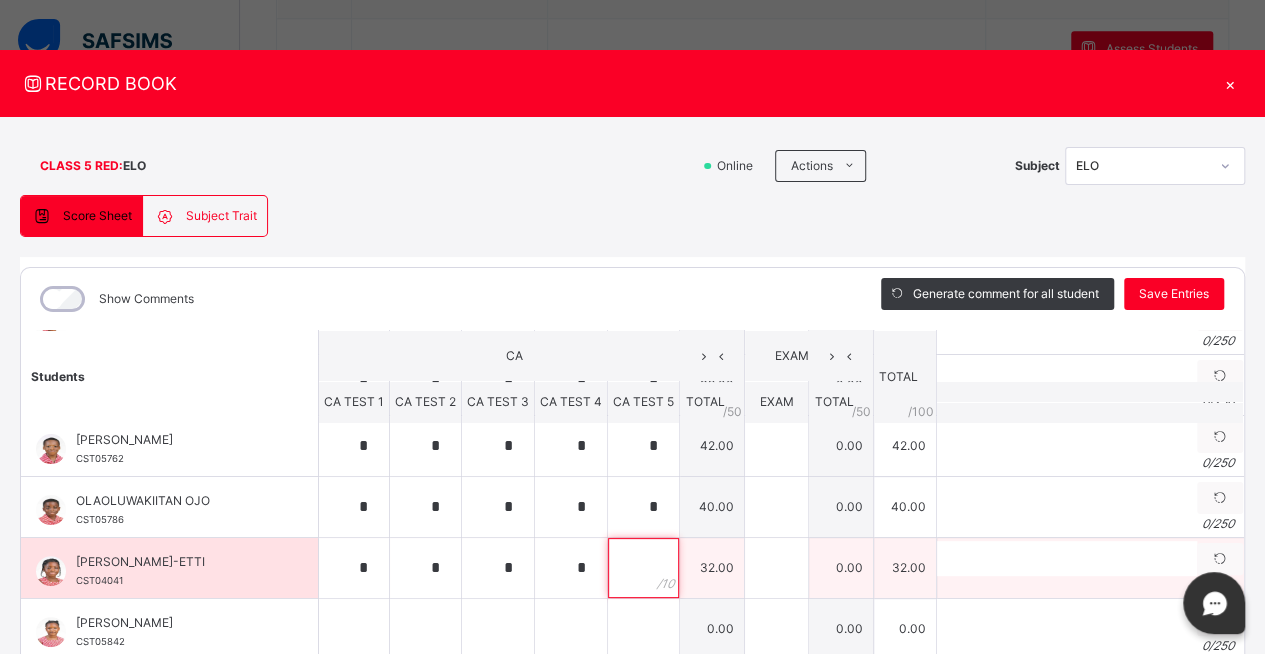 click at bounding box center [643, 568] 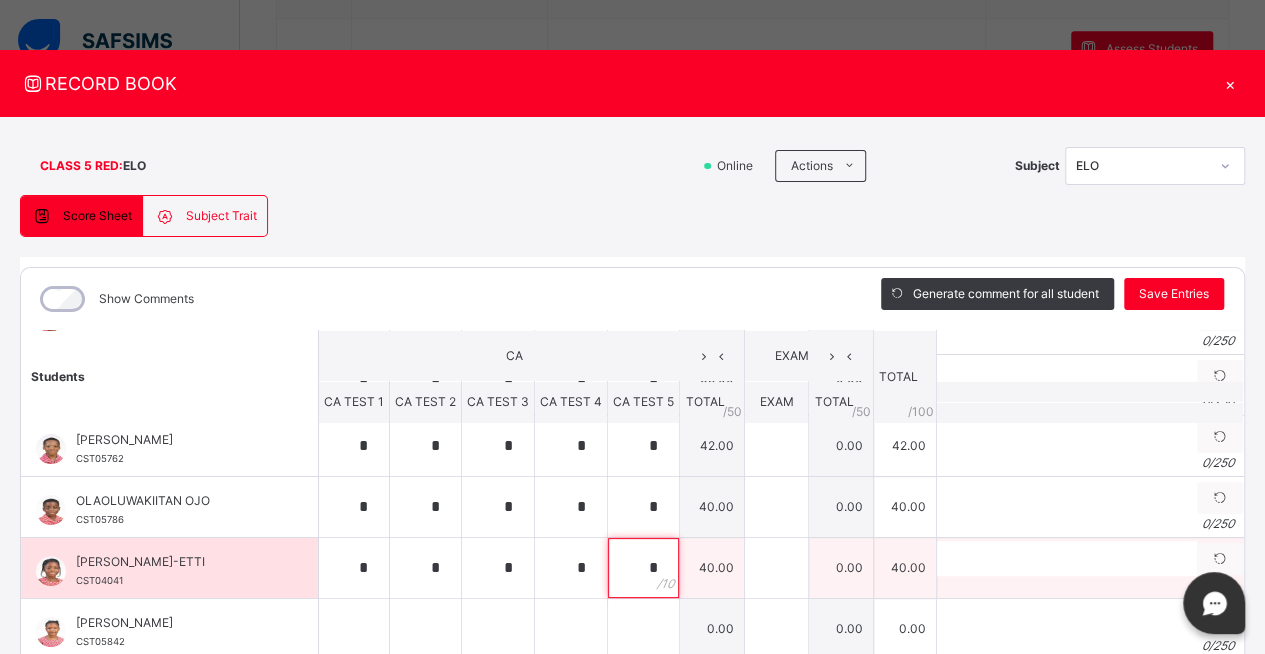 type on "*" 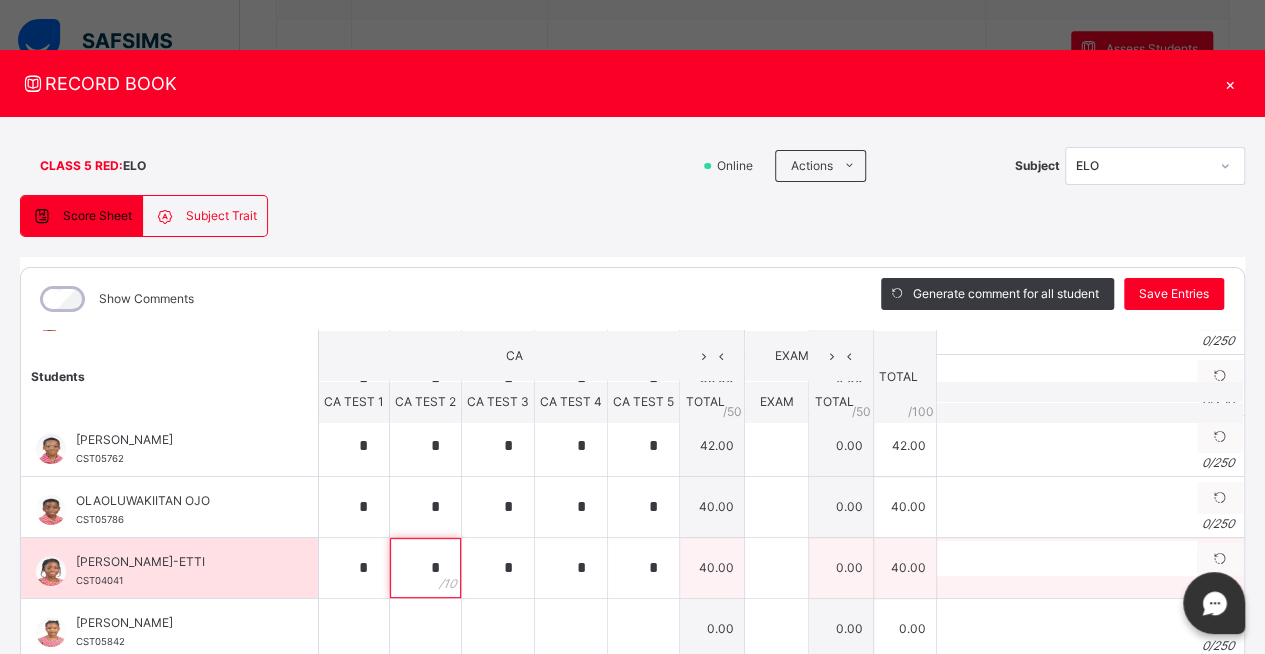 click on "*" at bounding box center [425, 568] 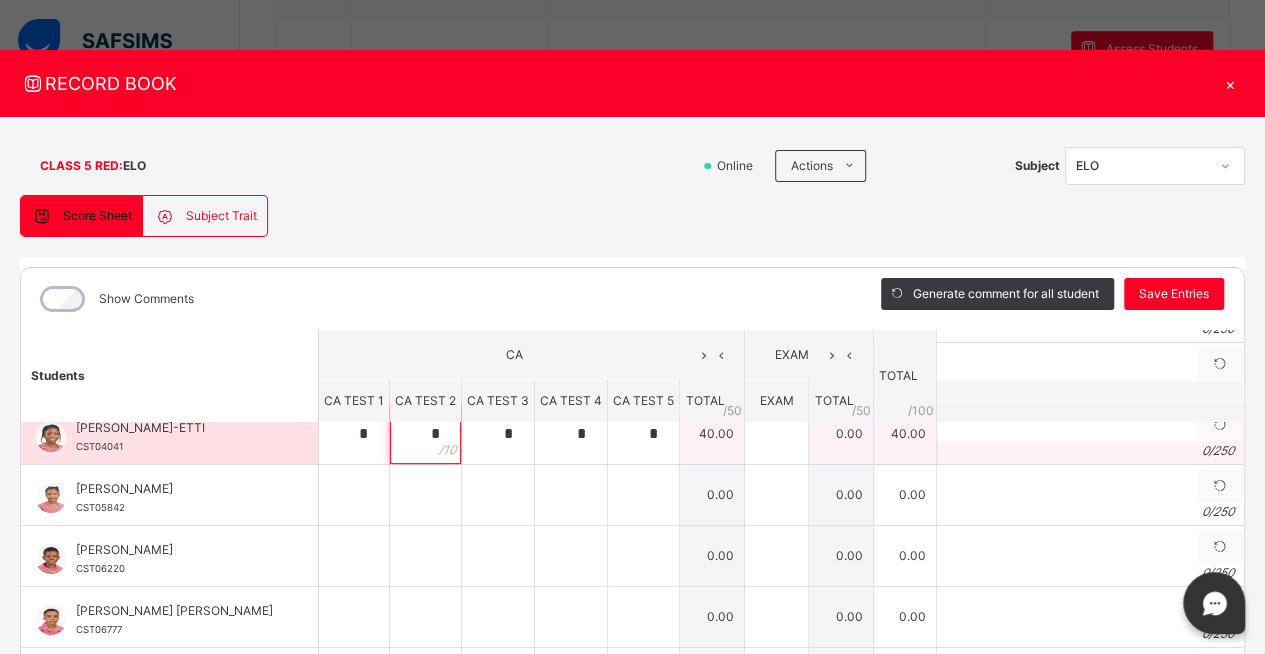 scroll, scrollTop: 393, scrollLeft: 0, axis: vertical 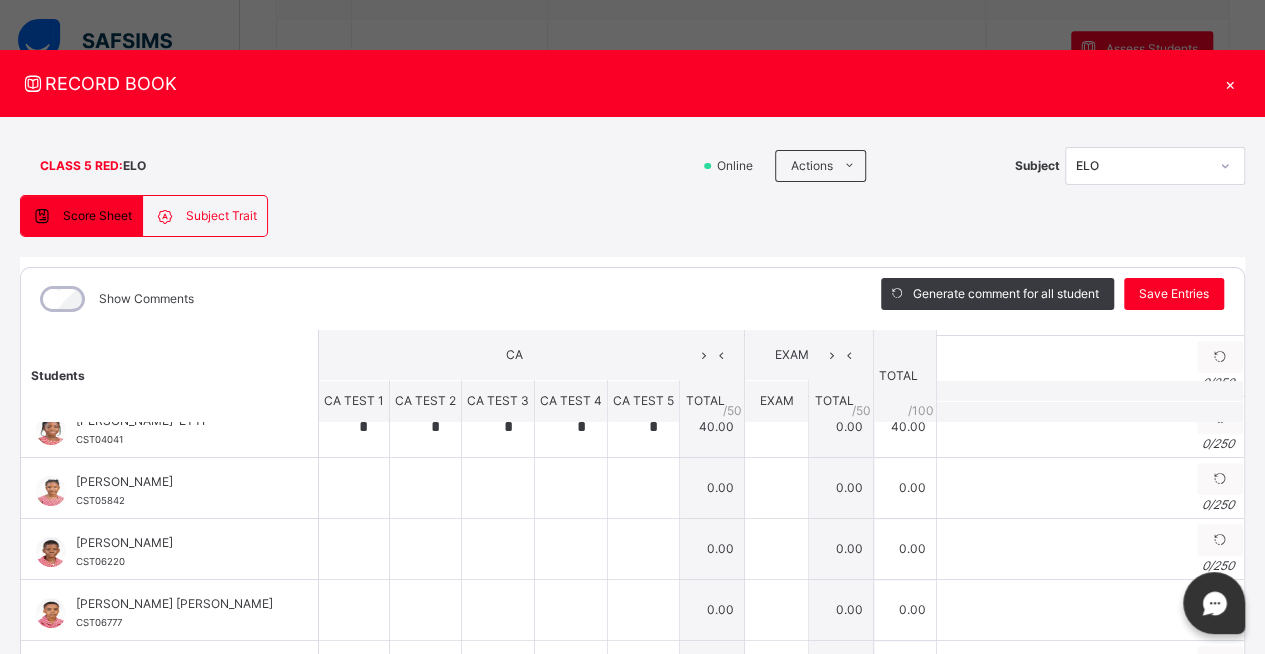 click on "CA" at bounding box center (531, 356) 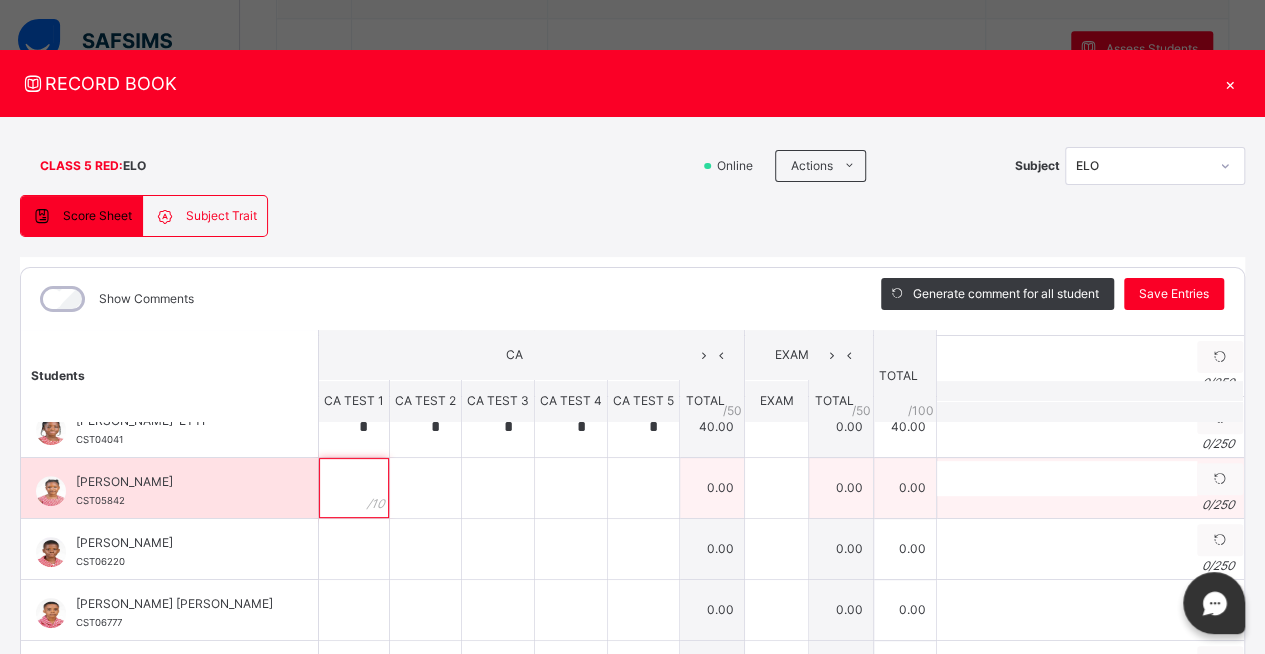 click at bounding box center [354, 488] 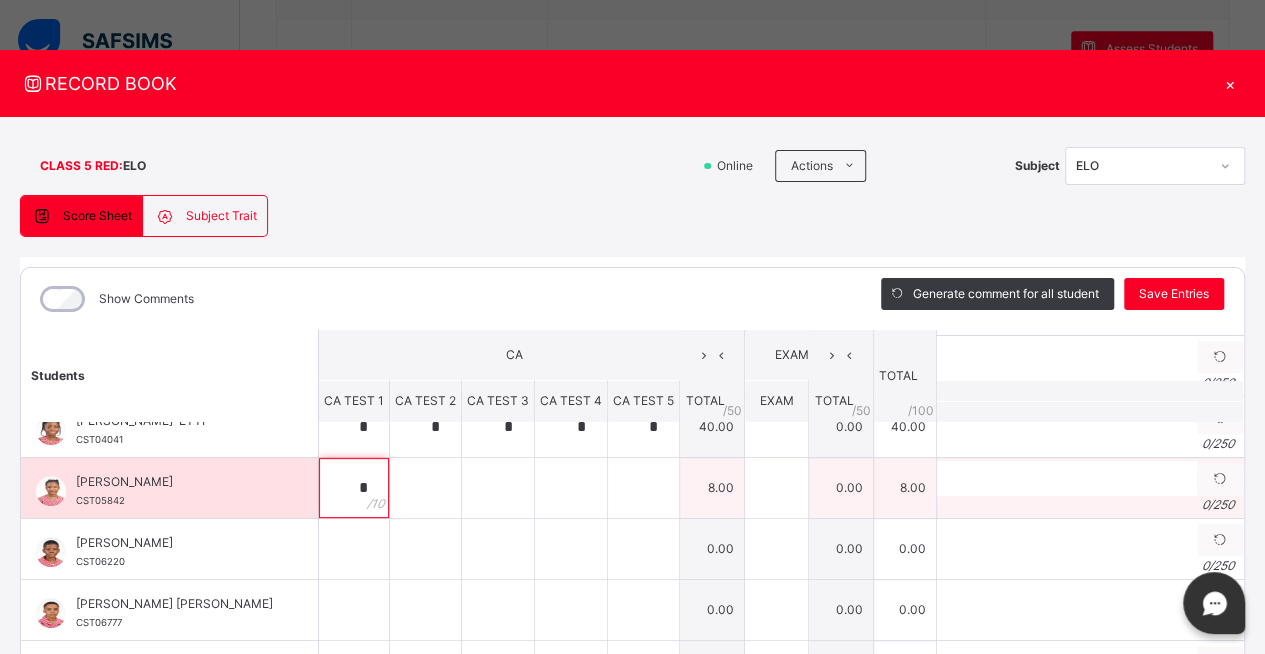 type on "*" 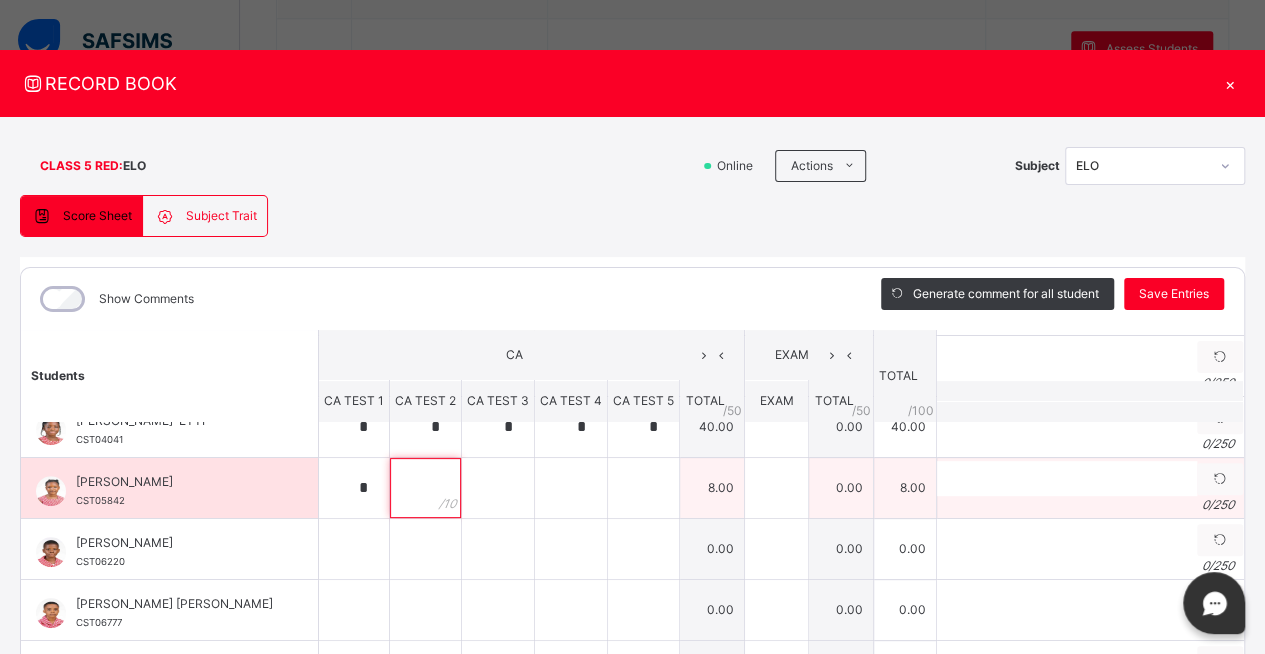 click at bounding box center (425, 488) 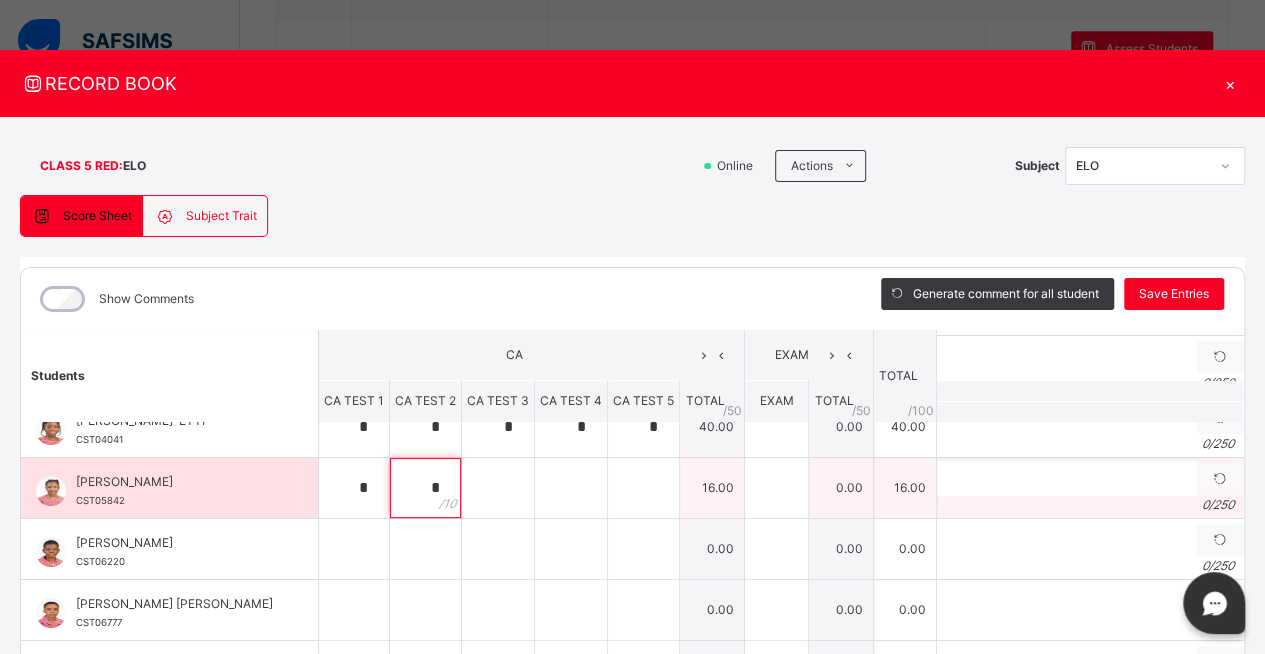 type on "*" 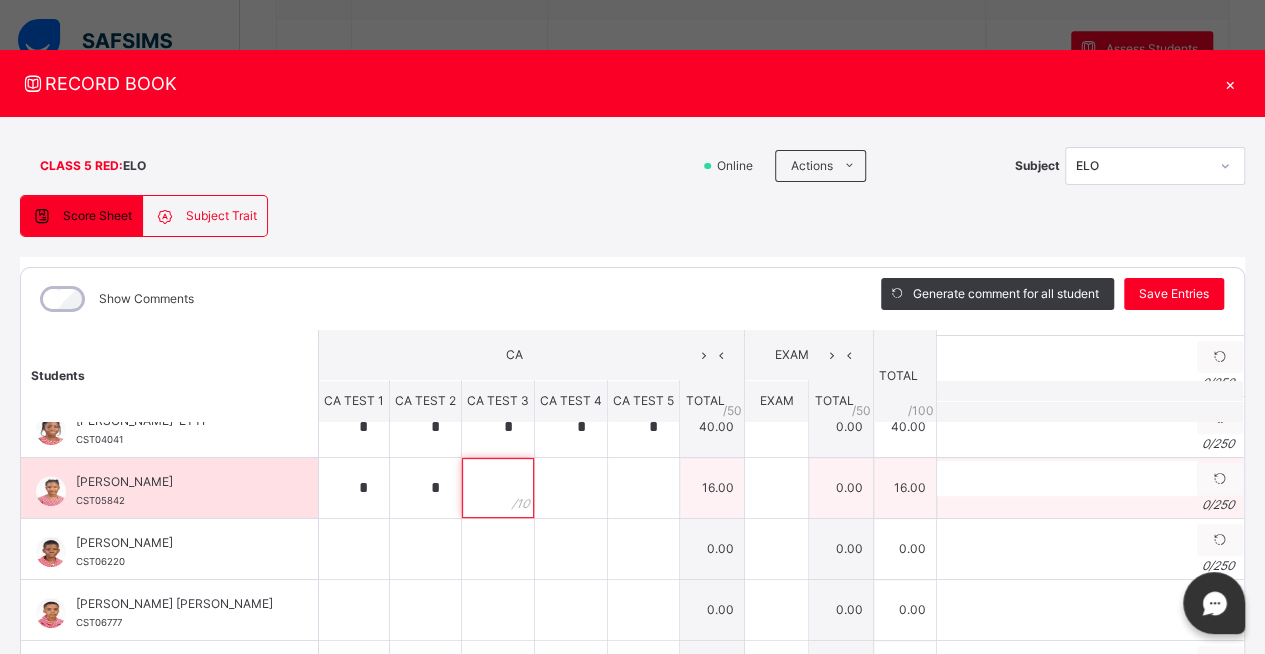 click at bounding box center [498, 488] 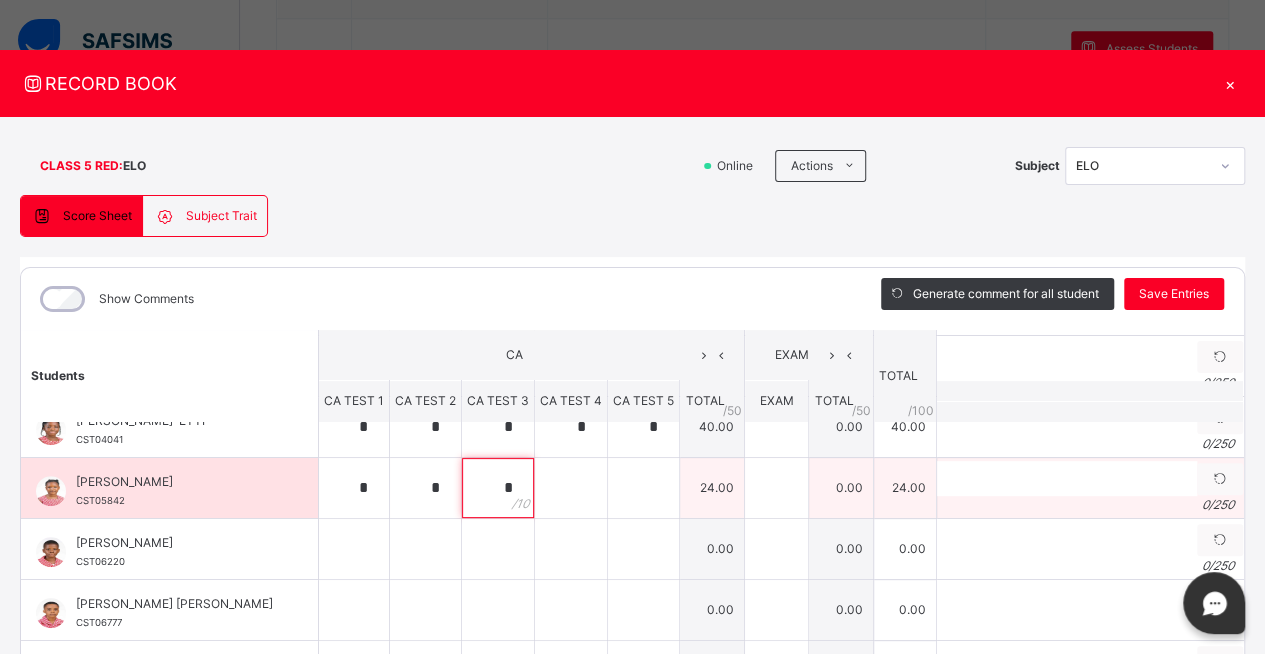 type on "*" 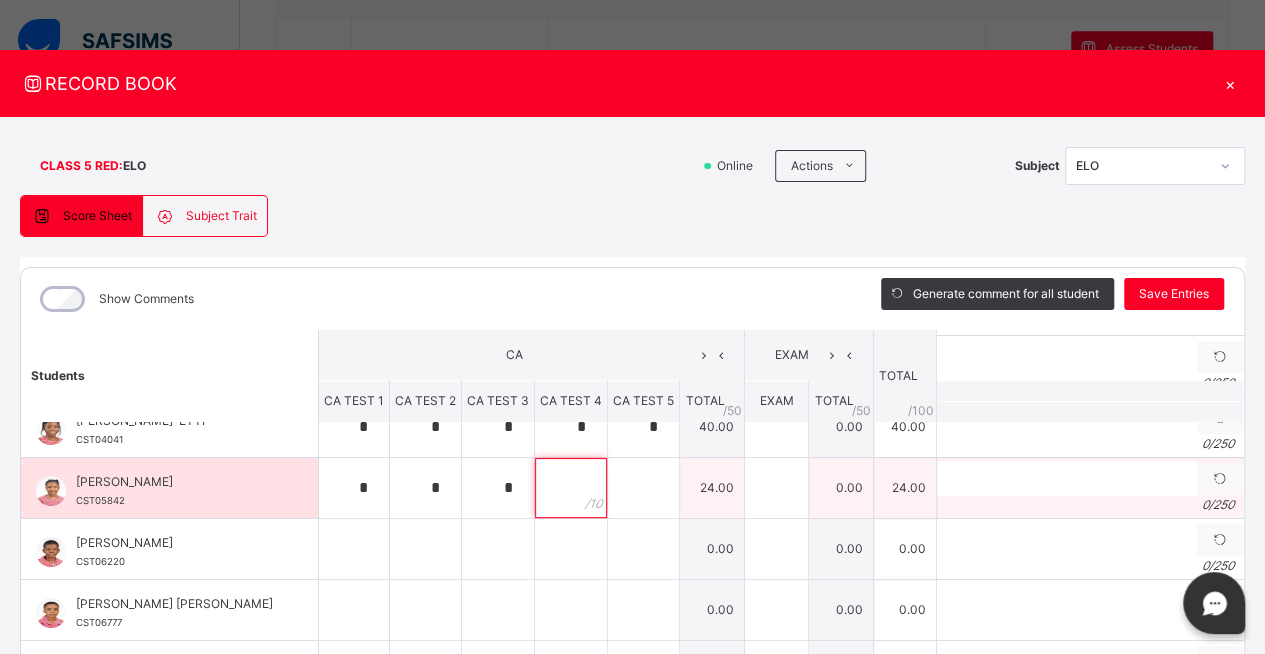 click at bounding box center (571, 488) 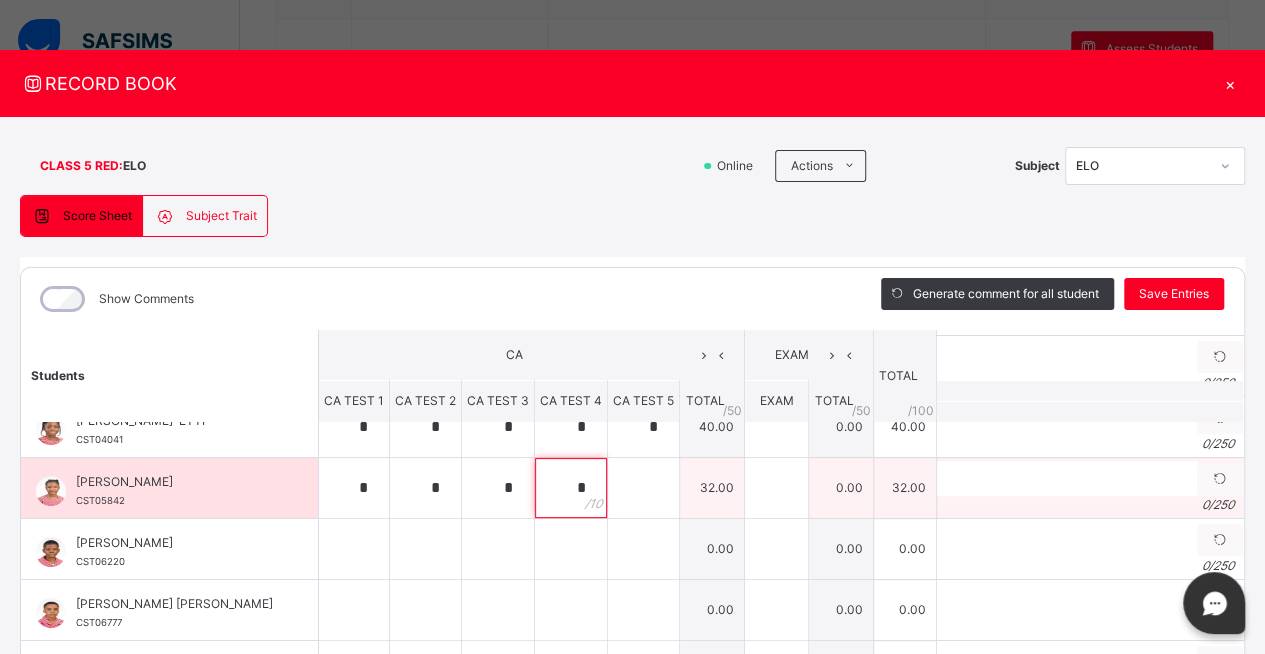 type on "*" 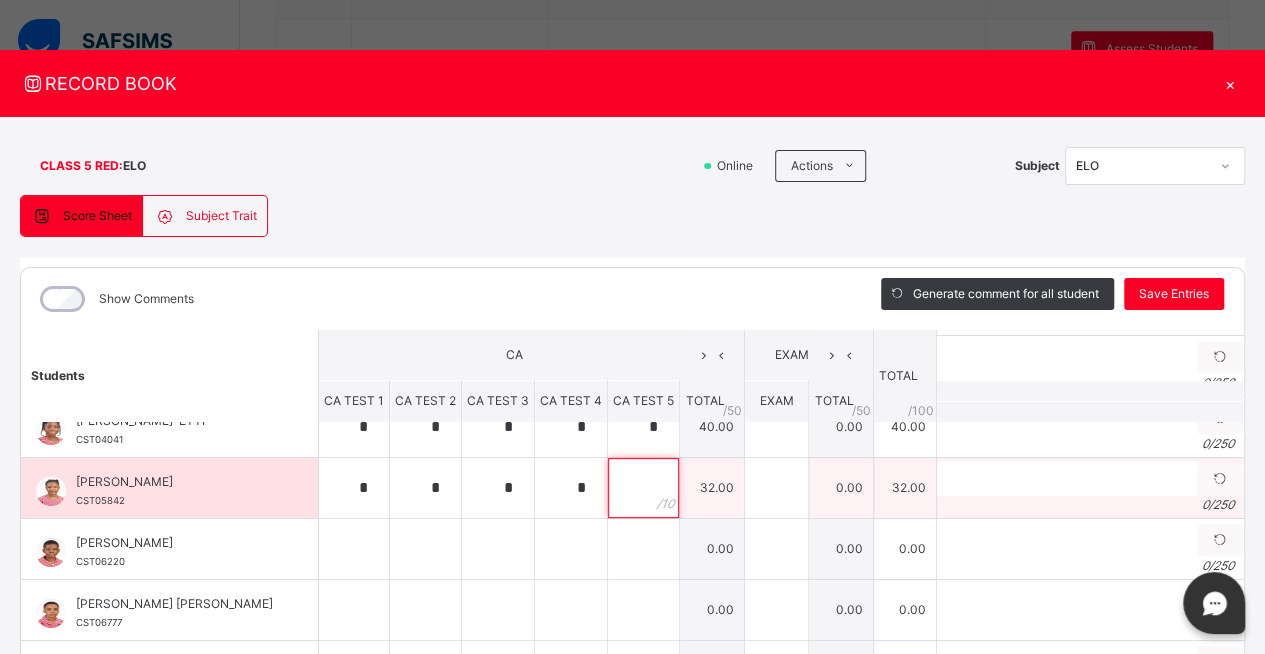click at bounding box center [643, 488] 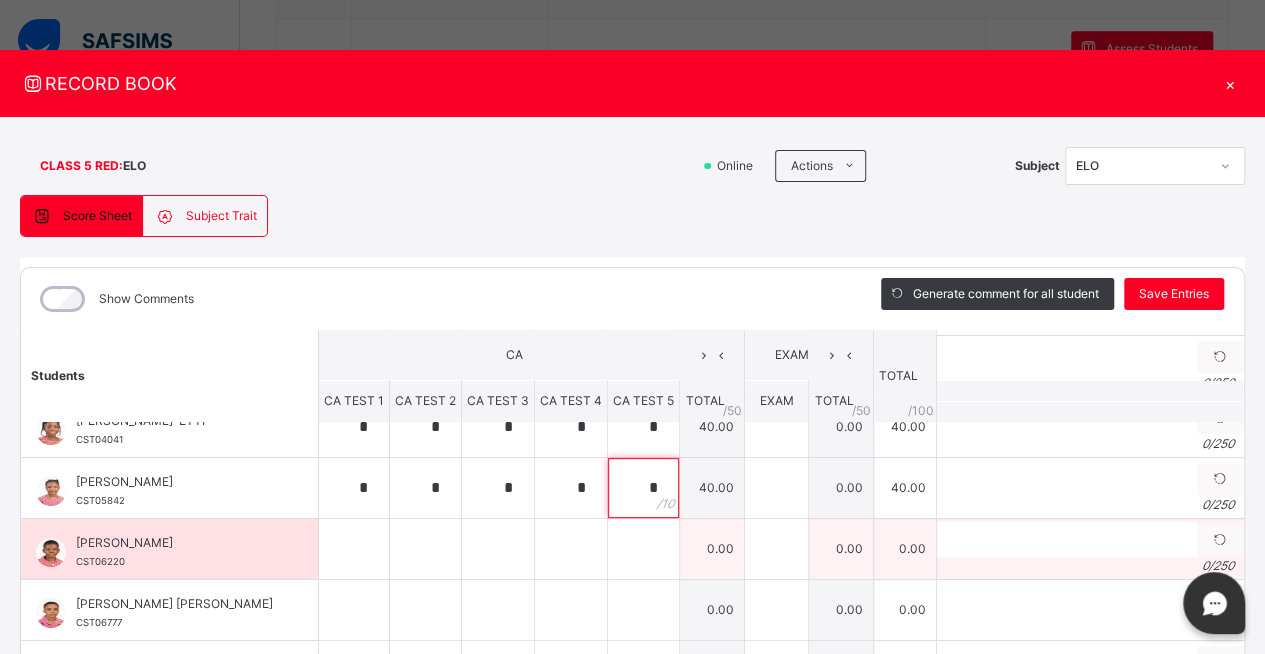 type on "*" 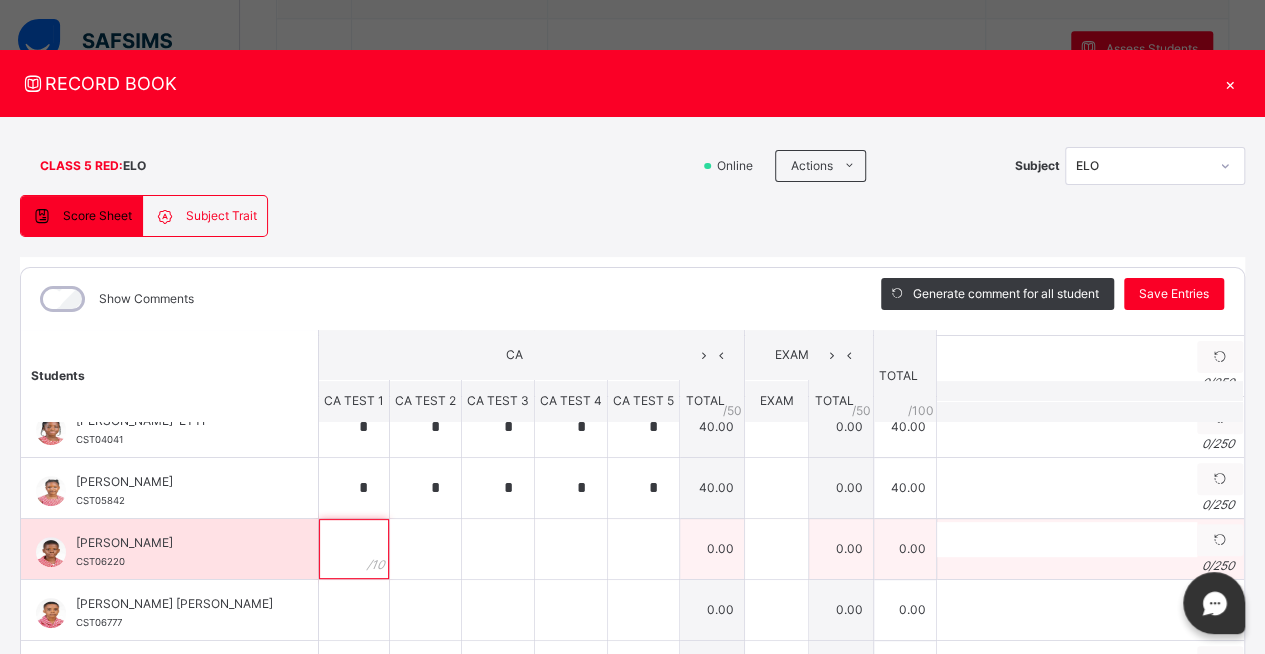 click at bounding box center [354, 549] 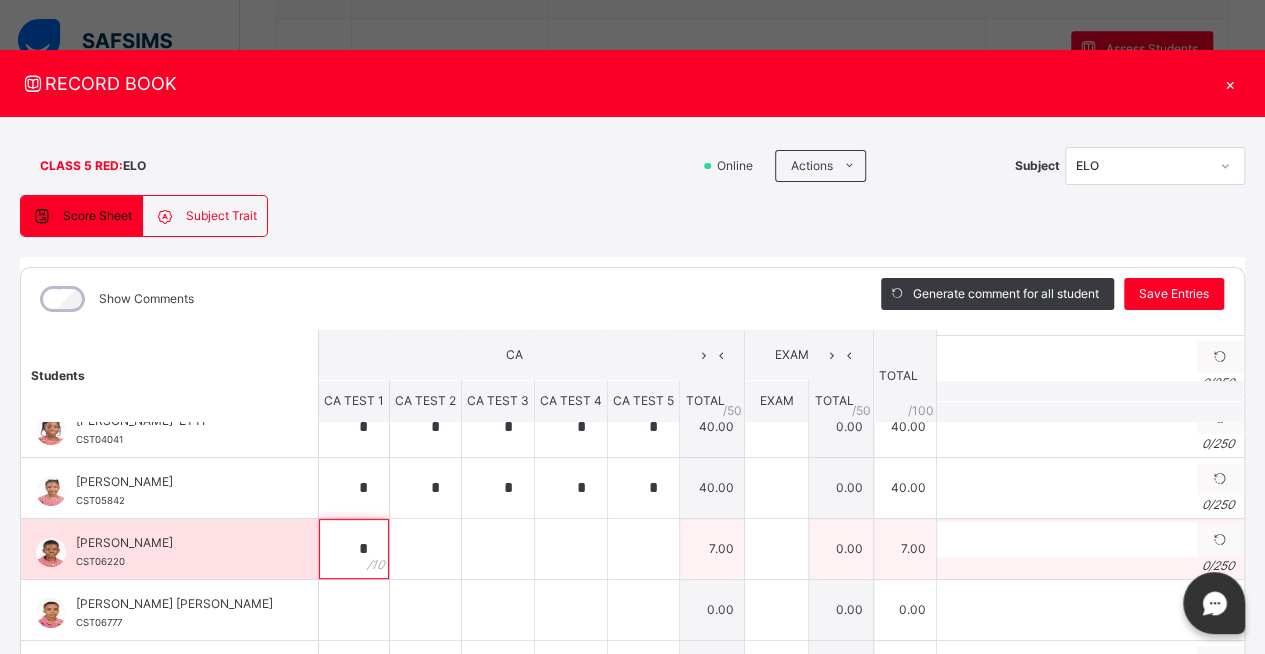 type on "*" 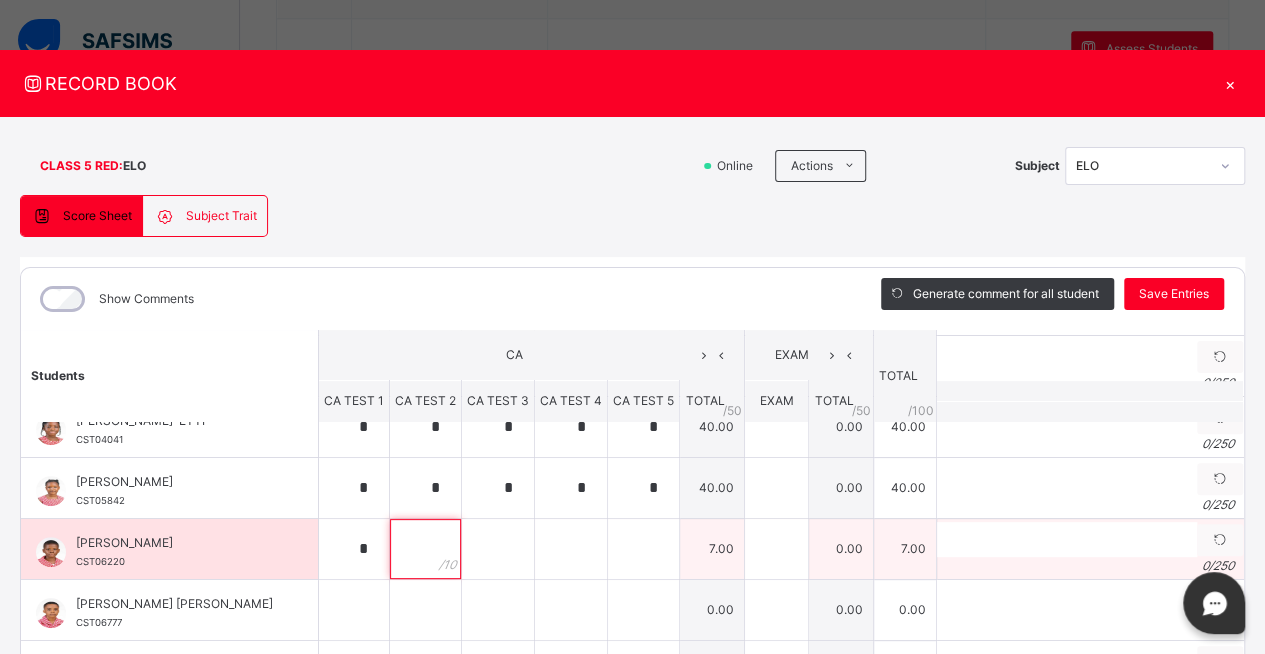 click at bounding box center [425, 549] 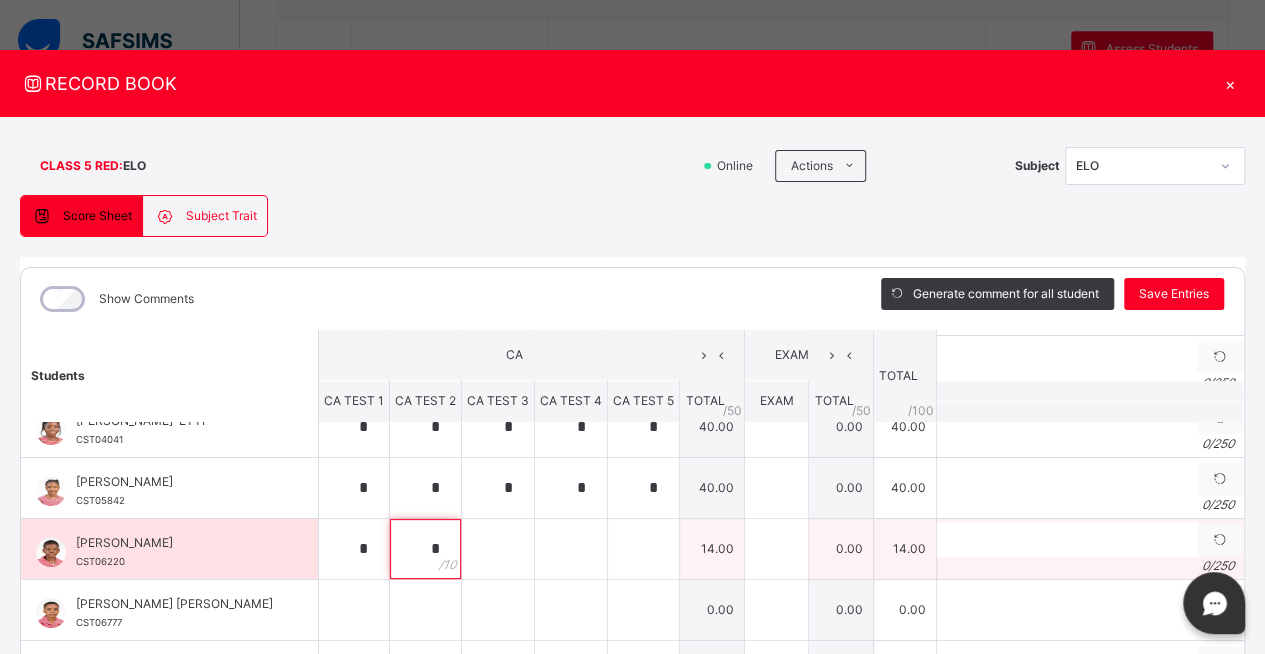 type on "*" 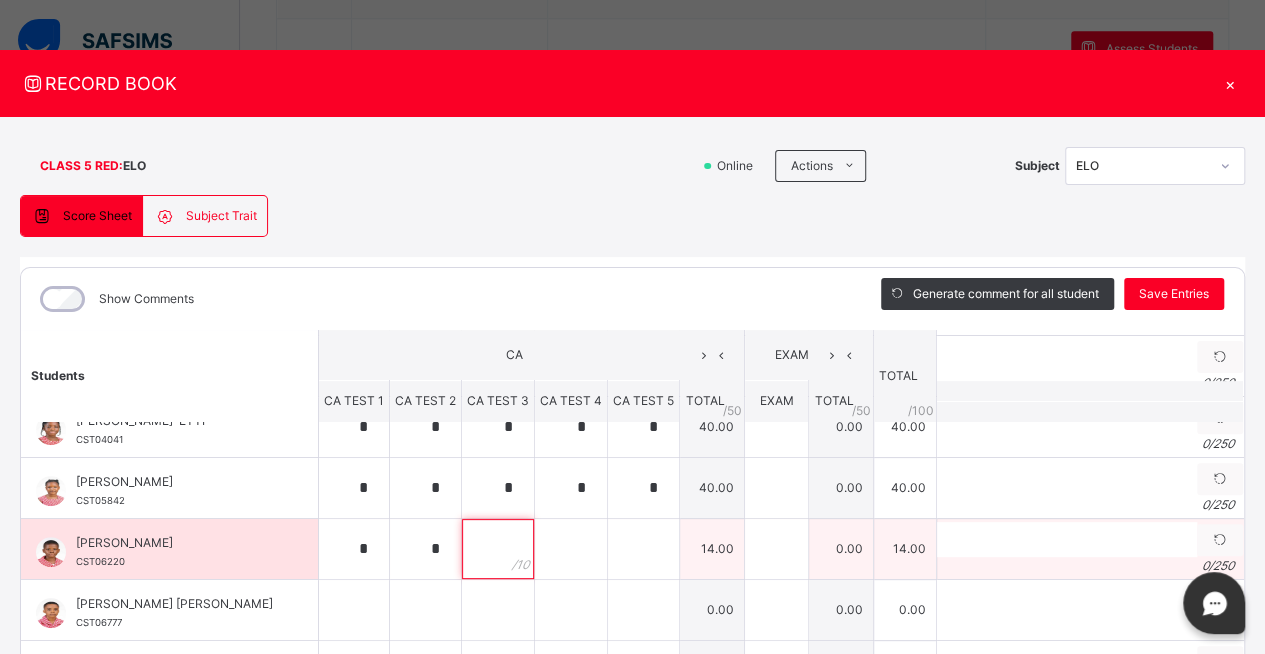 click at bounding box center [498, 549] 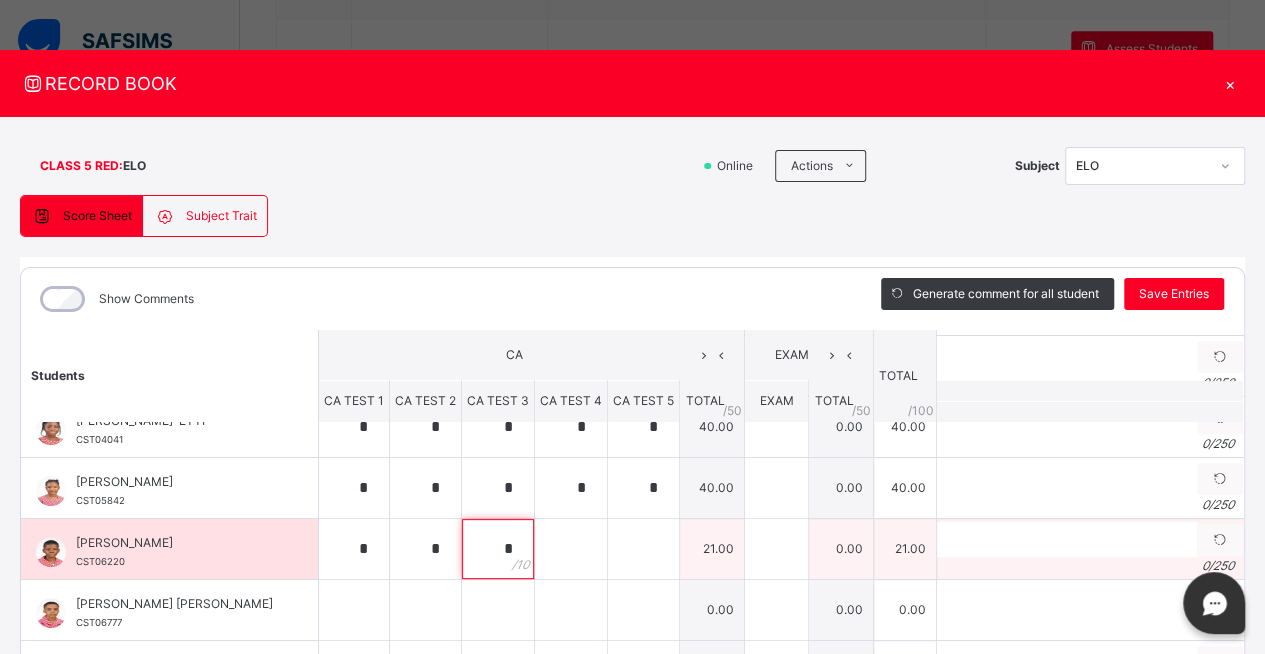 type on "*" 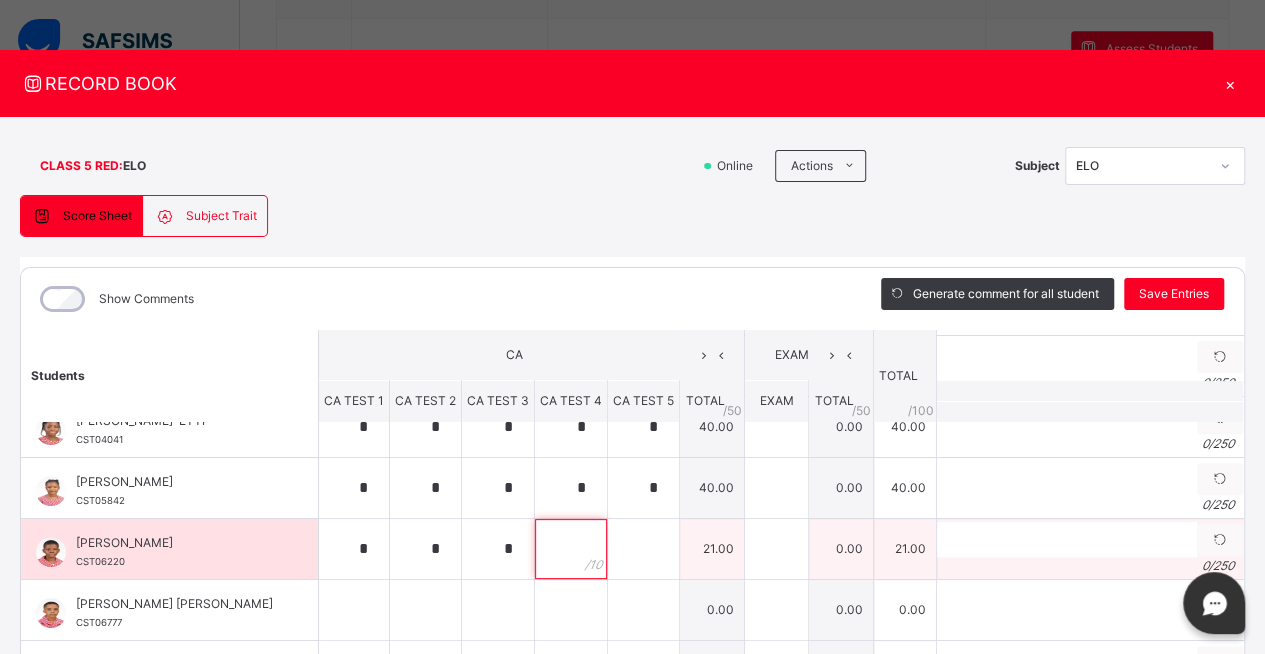 click at bounding box center (571, 549) 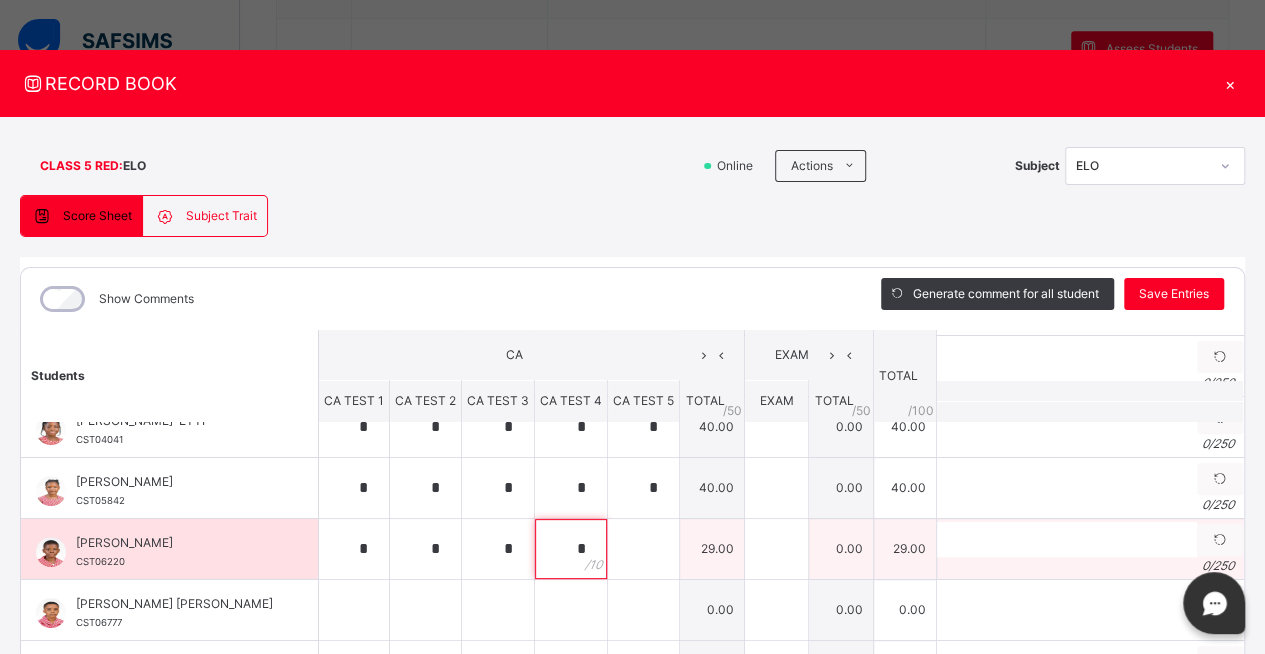 type on "*" 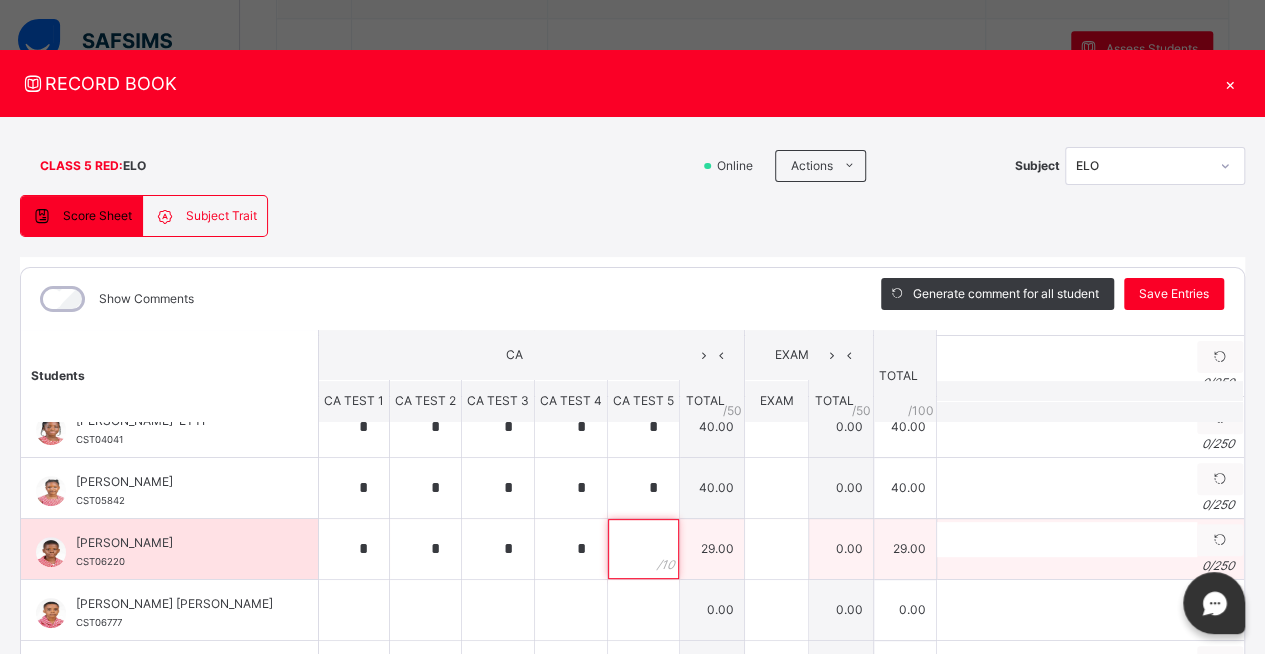 click at bounding box center [643, 549] 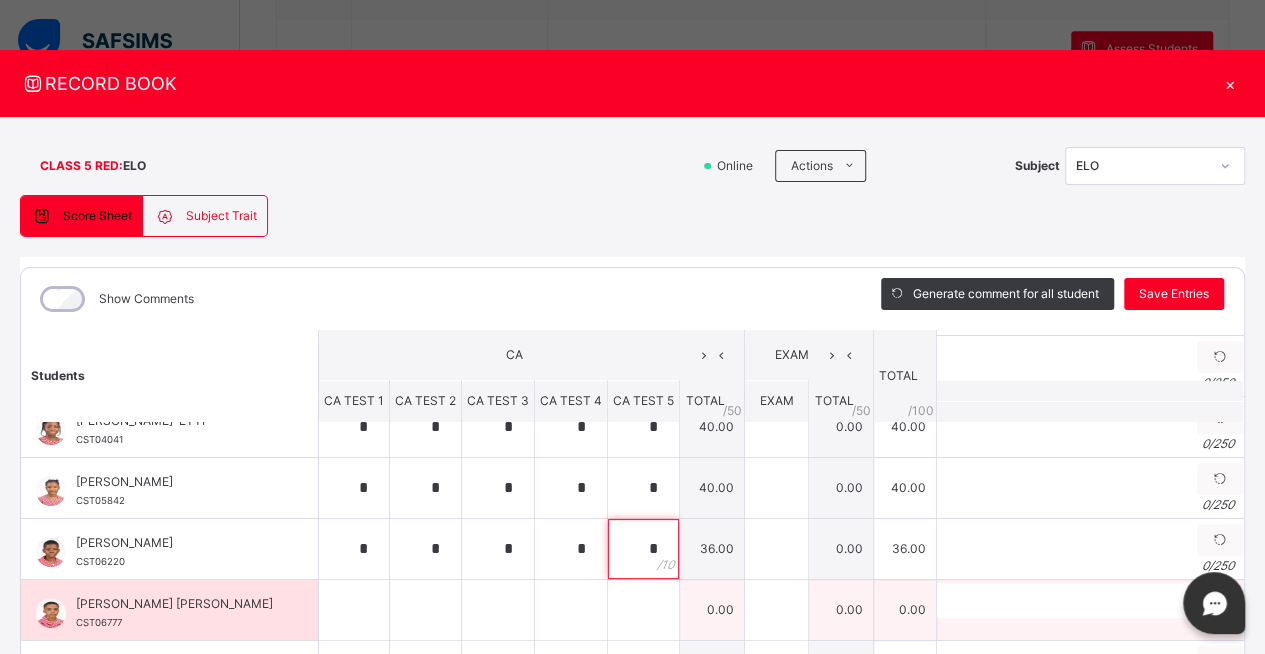 type on "*" 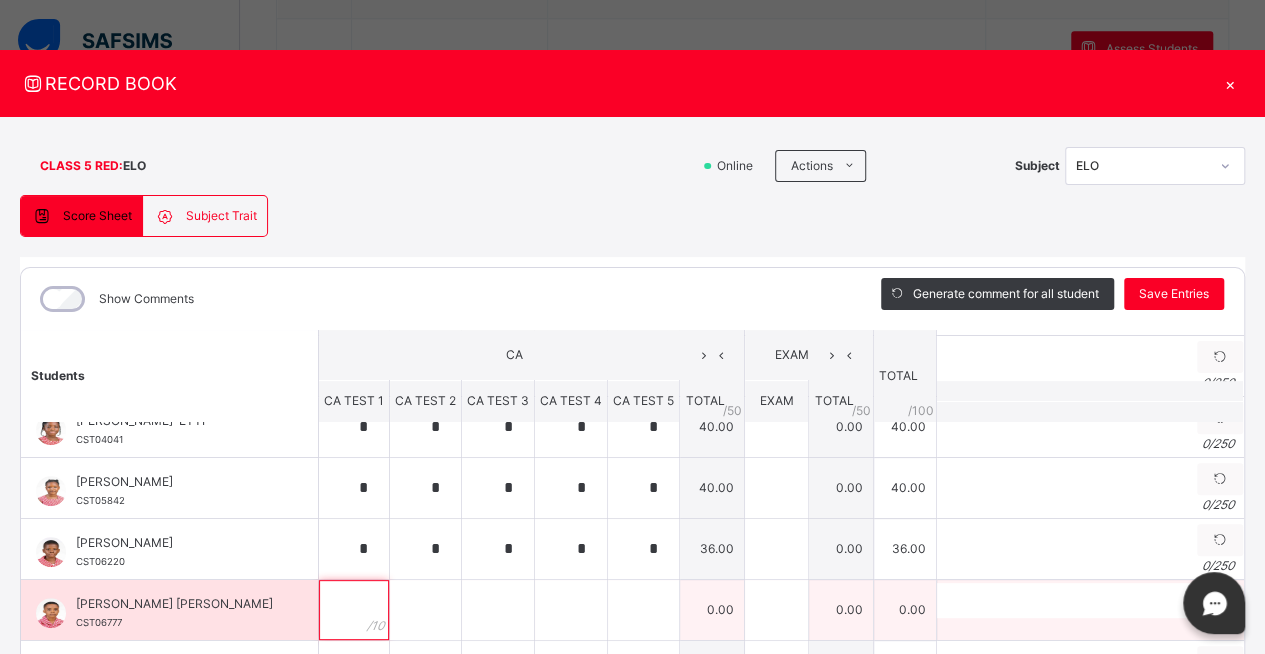 click at bounding box center [354, 610] 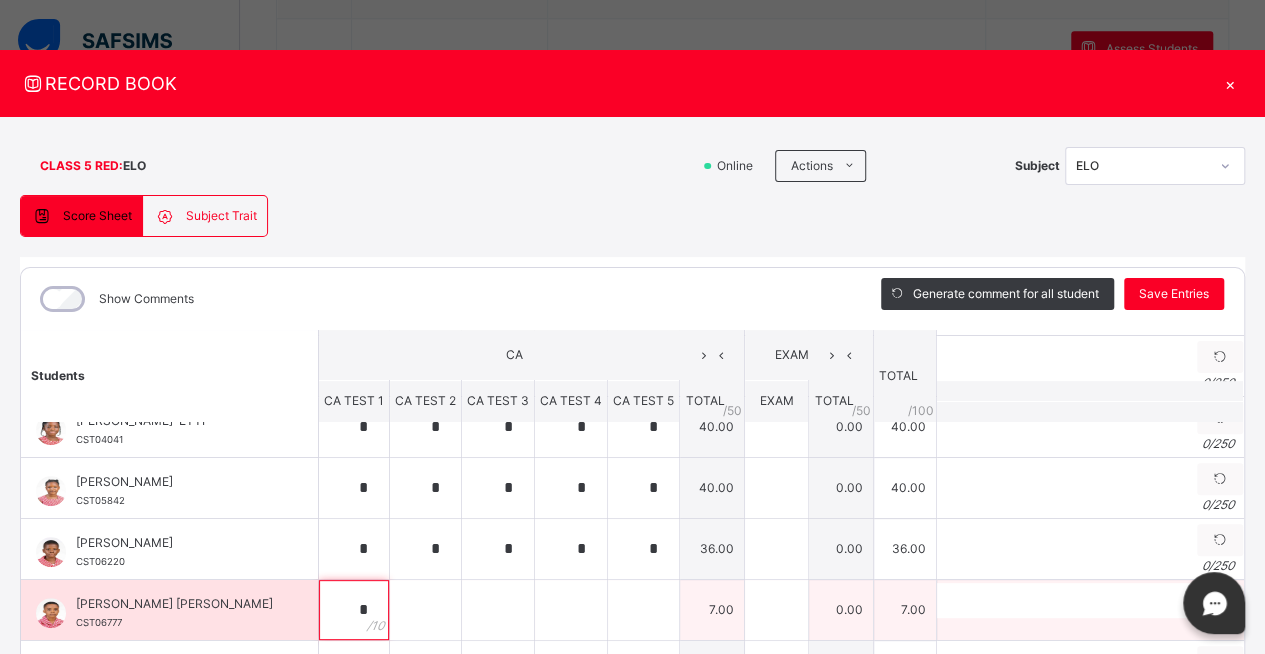 type on "*" 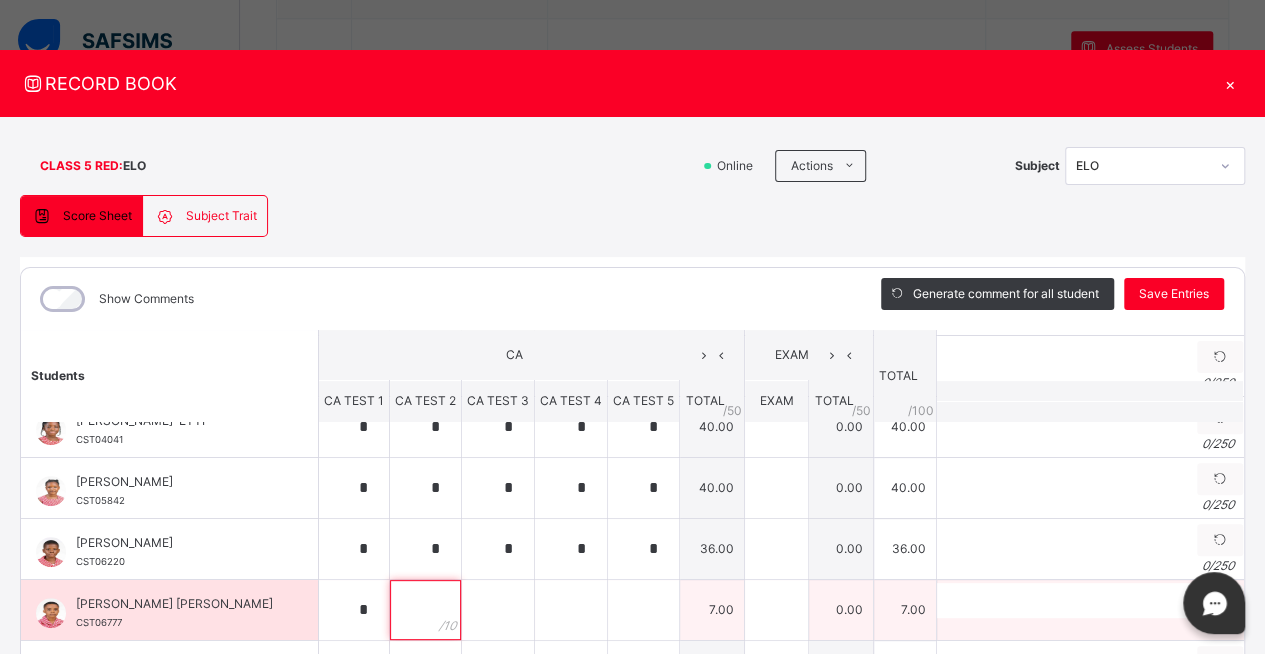 click at bounding box center [425, 610] 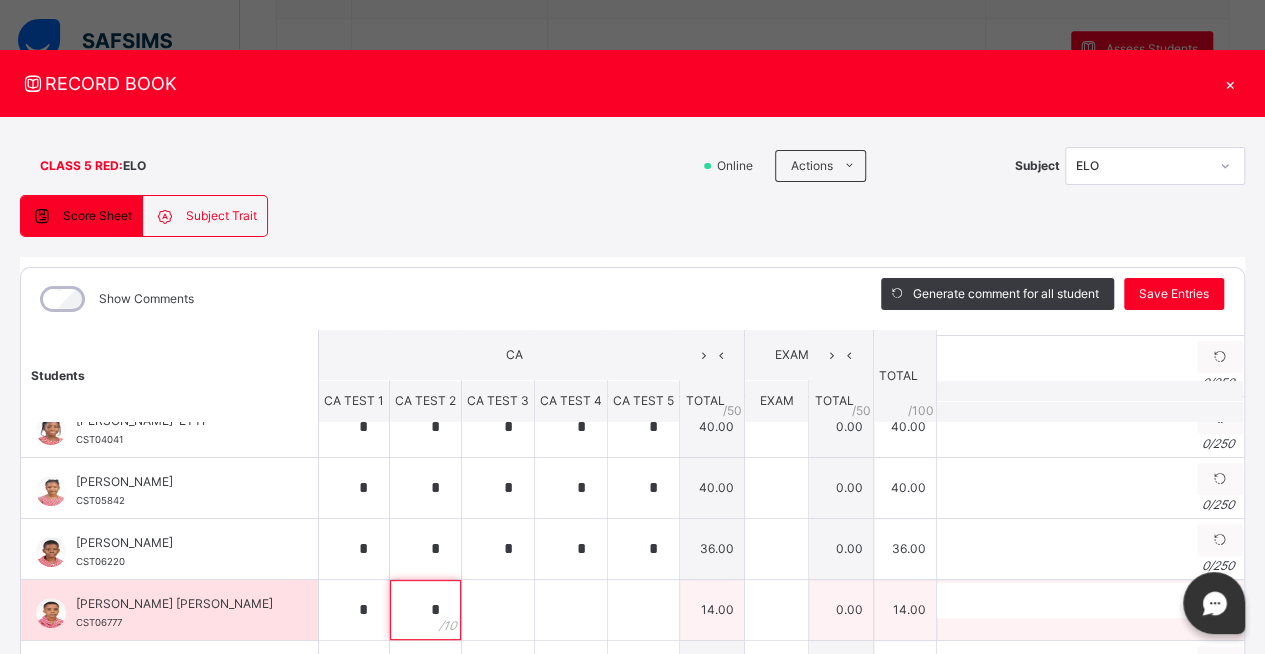 type on "*" 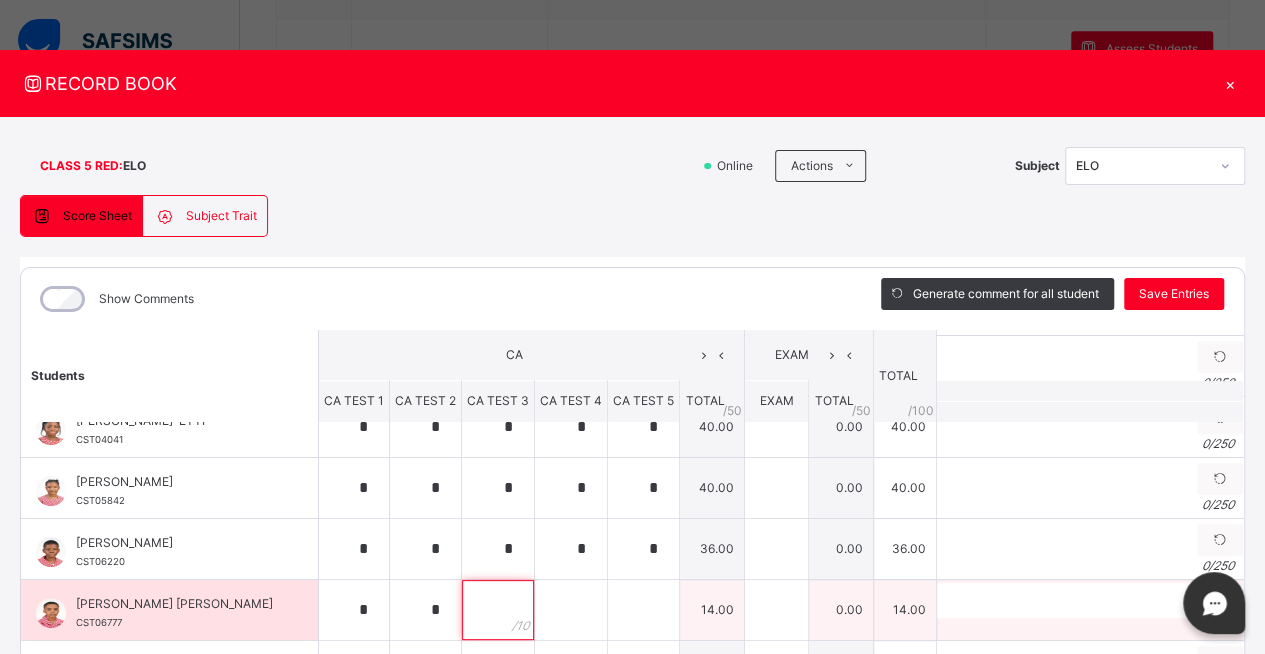 click at bounding box center [498, 610] 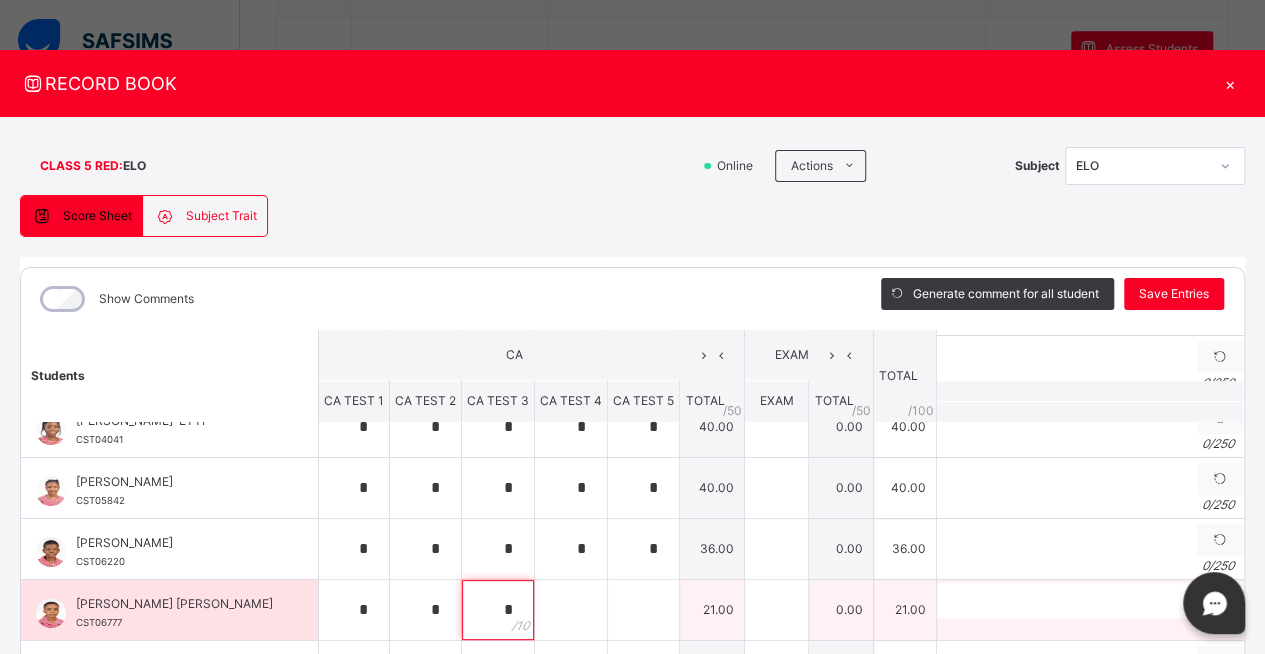 type on "*" 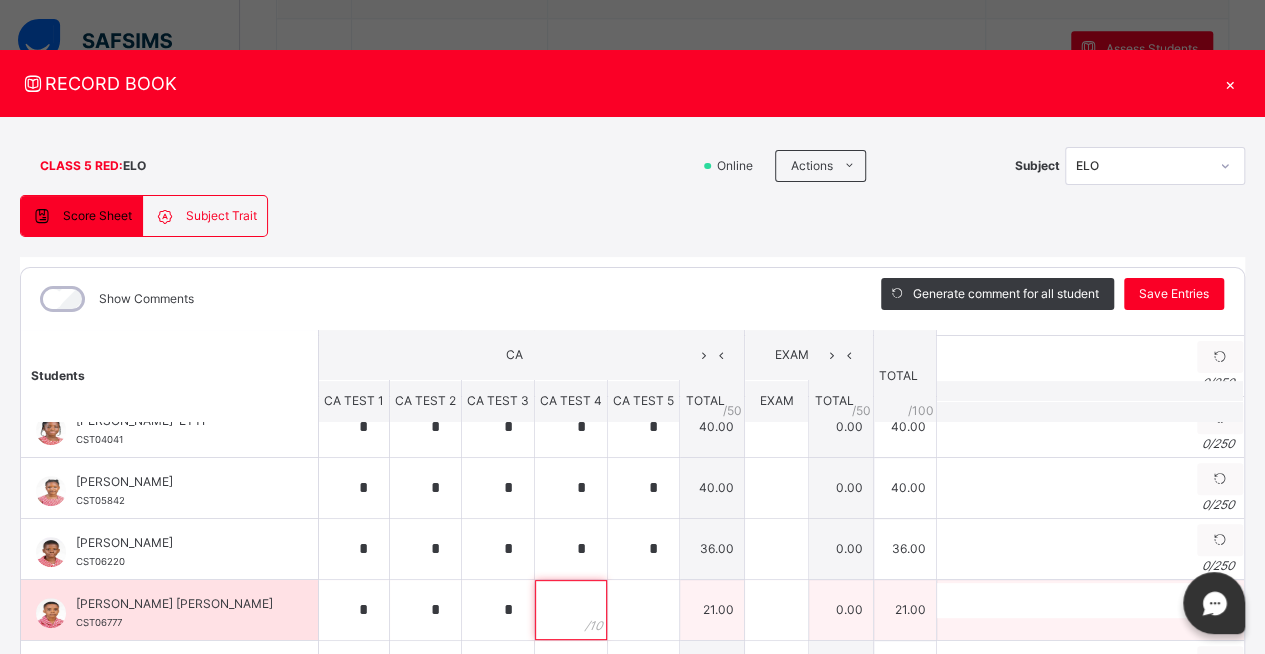 click at bounding box center [571, 610] 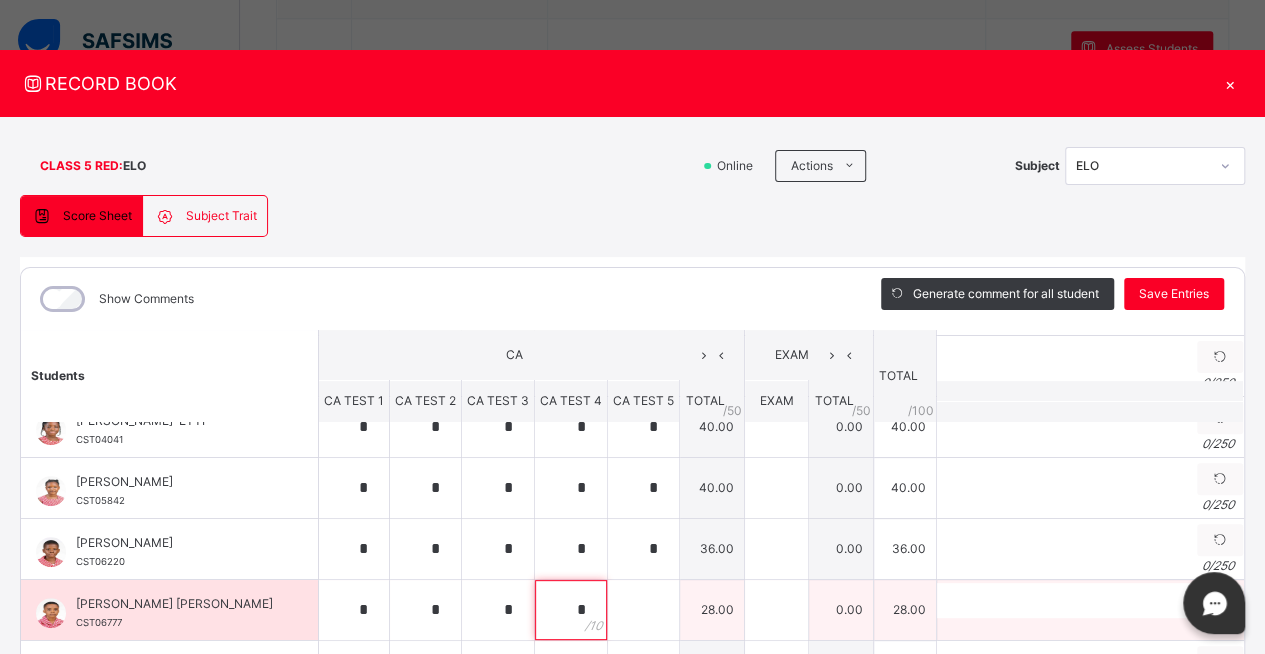 type on "*" 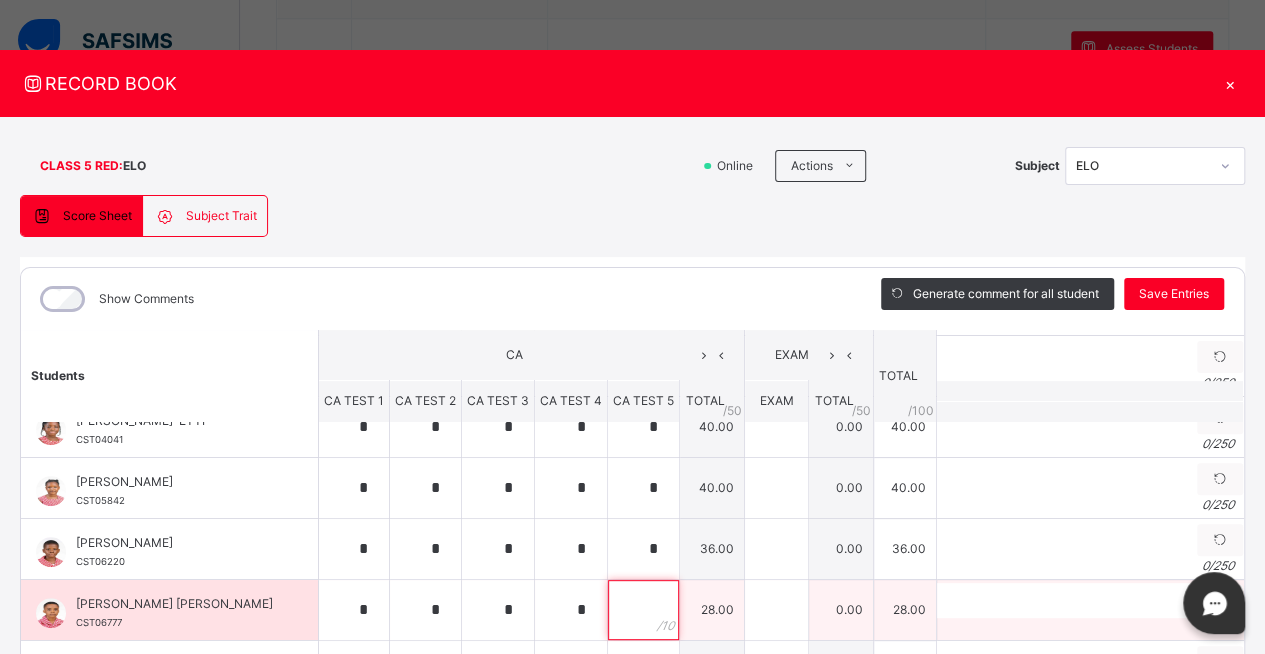 click at bounding box center (643, 610) 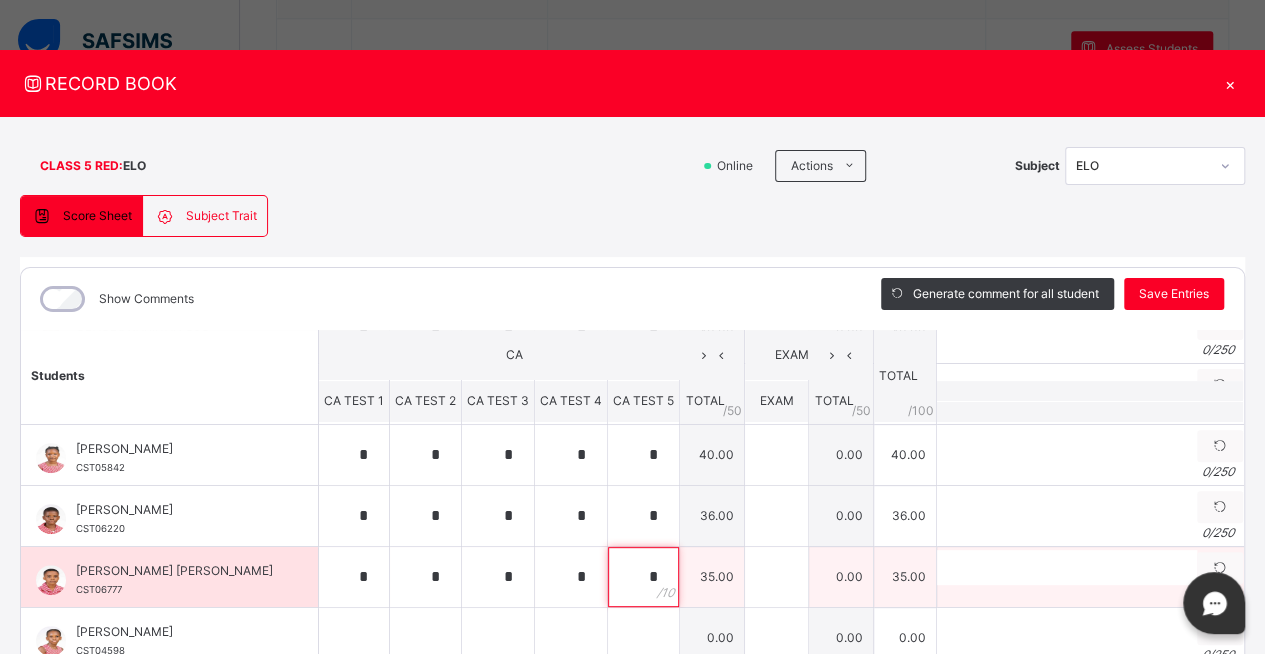 scroll, scrollTop: 435, scrollLeft: 0, axis: vertical 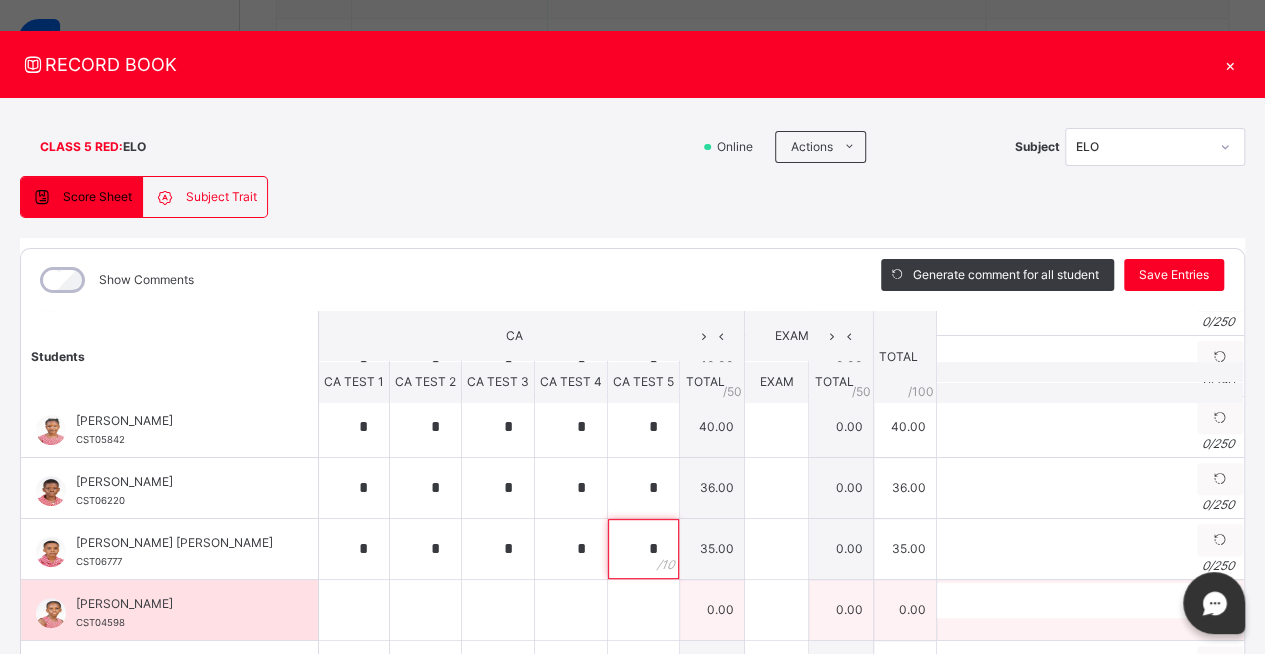type on "*" 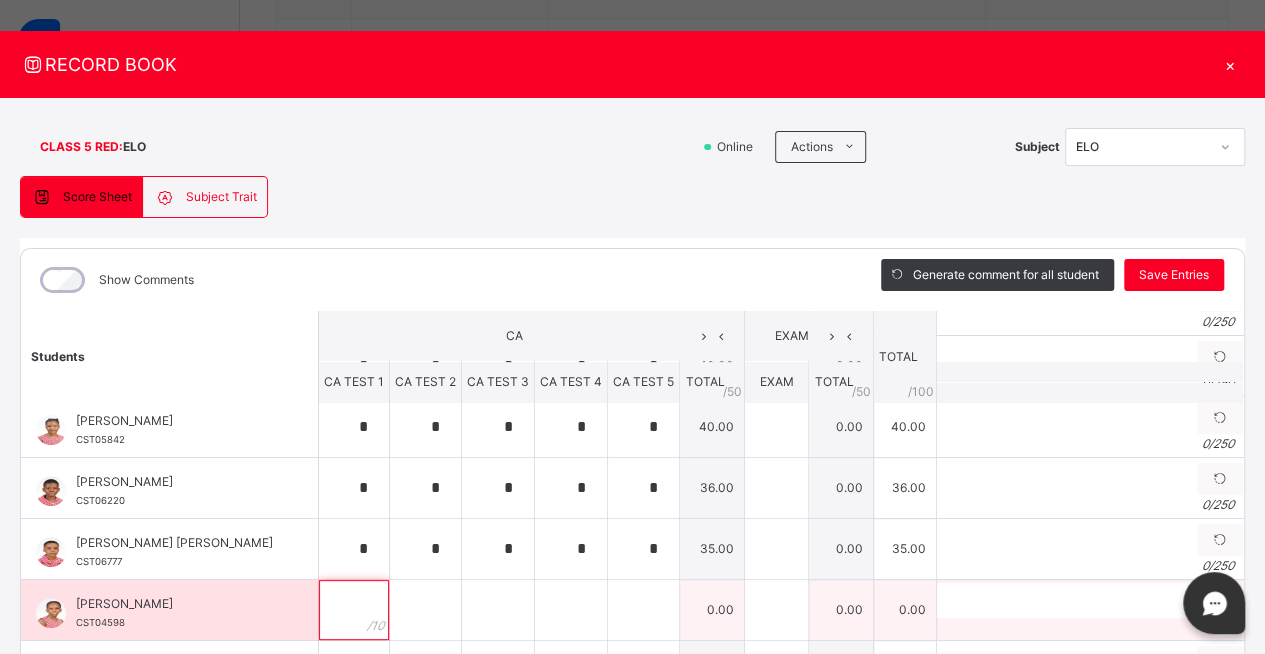 click at bounding box center (354, 610) 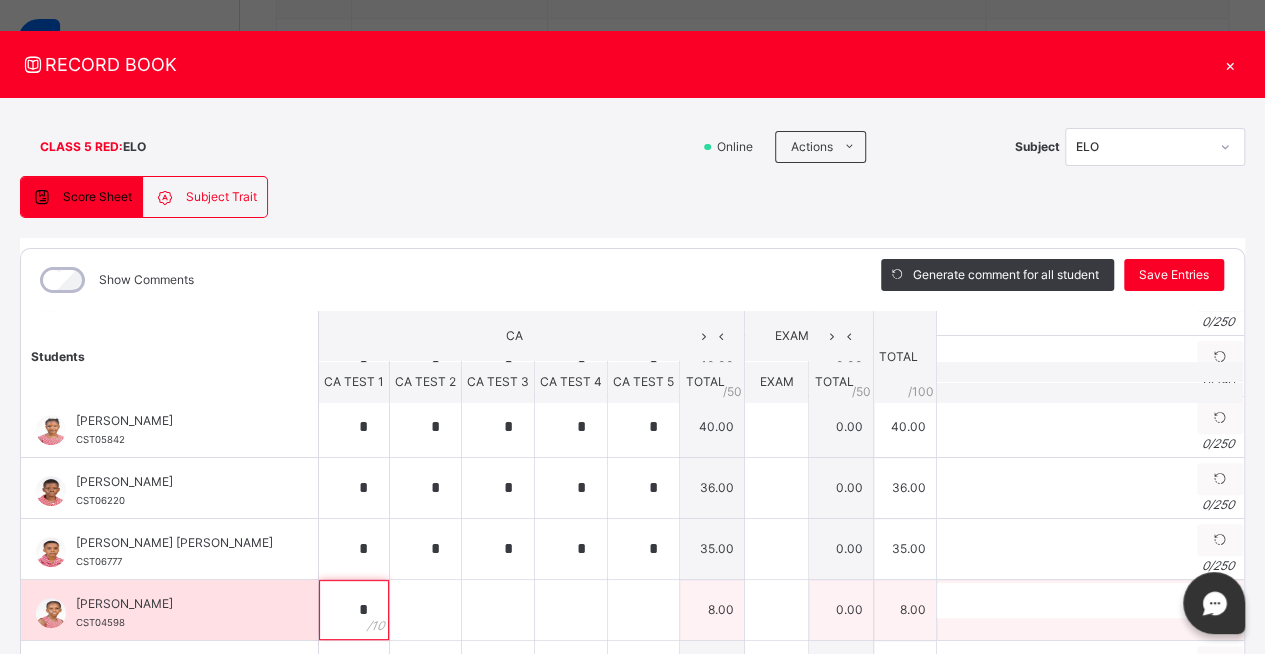 type on "*" 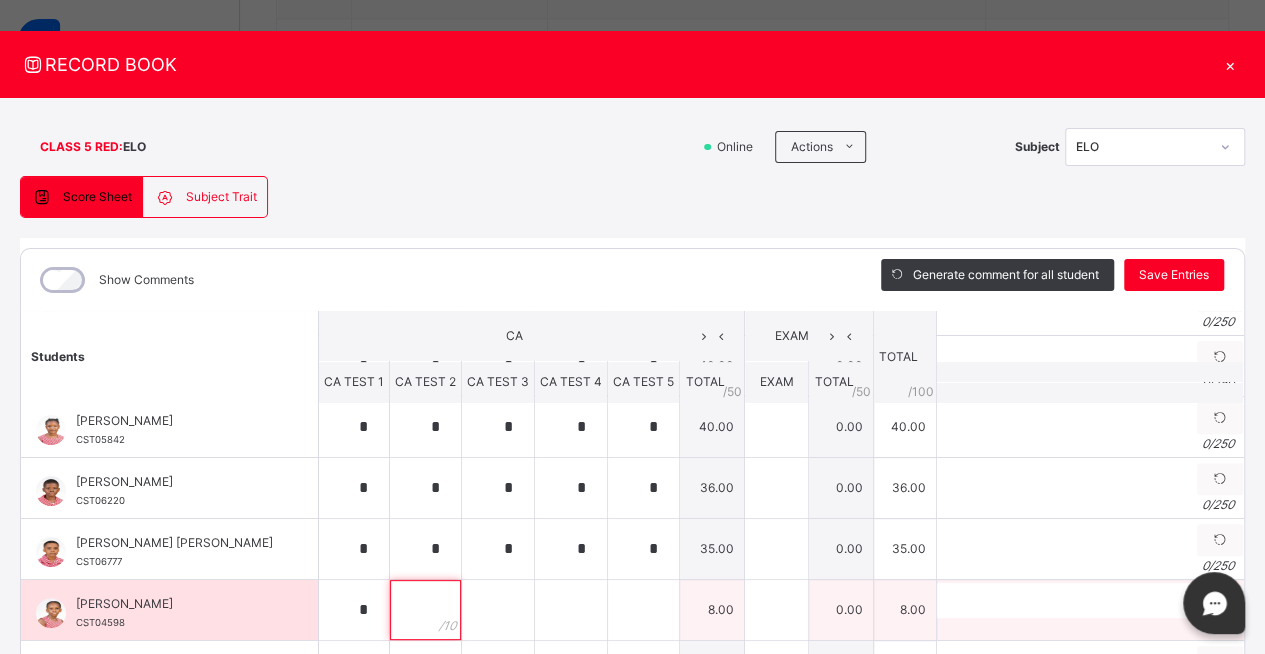 click at bounding box center (425, 610) 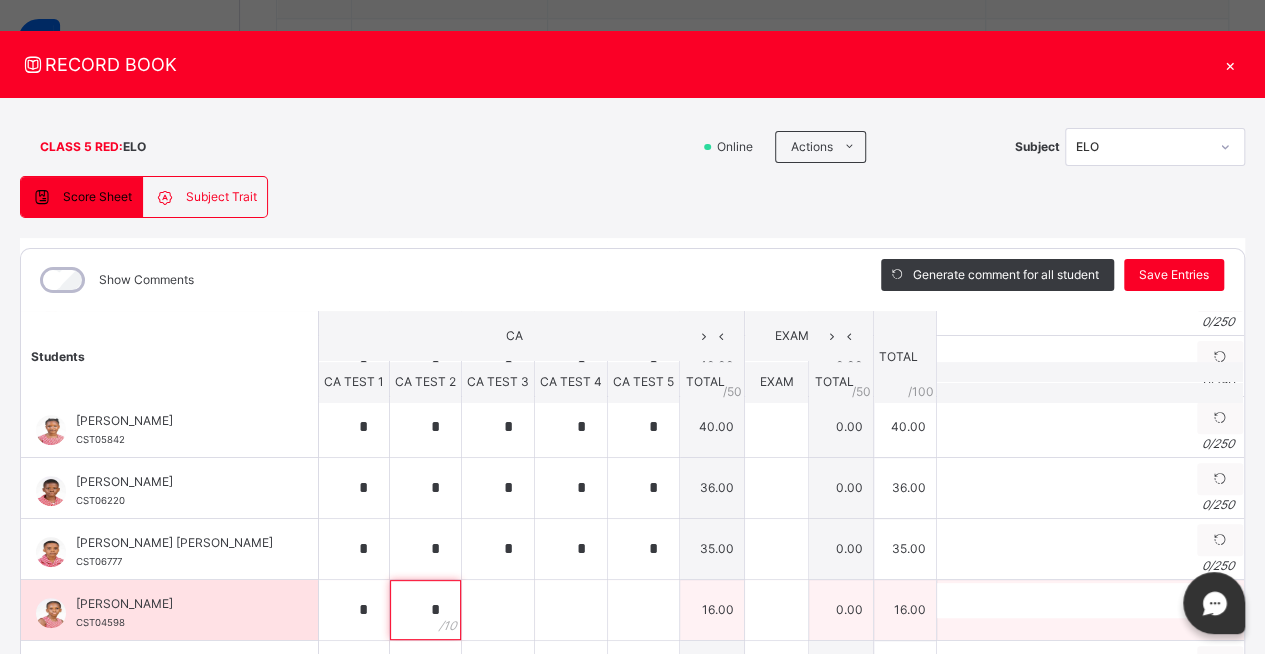 type on "*" 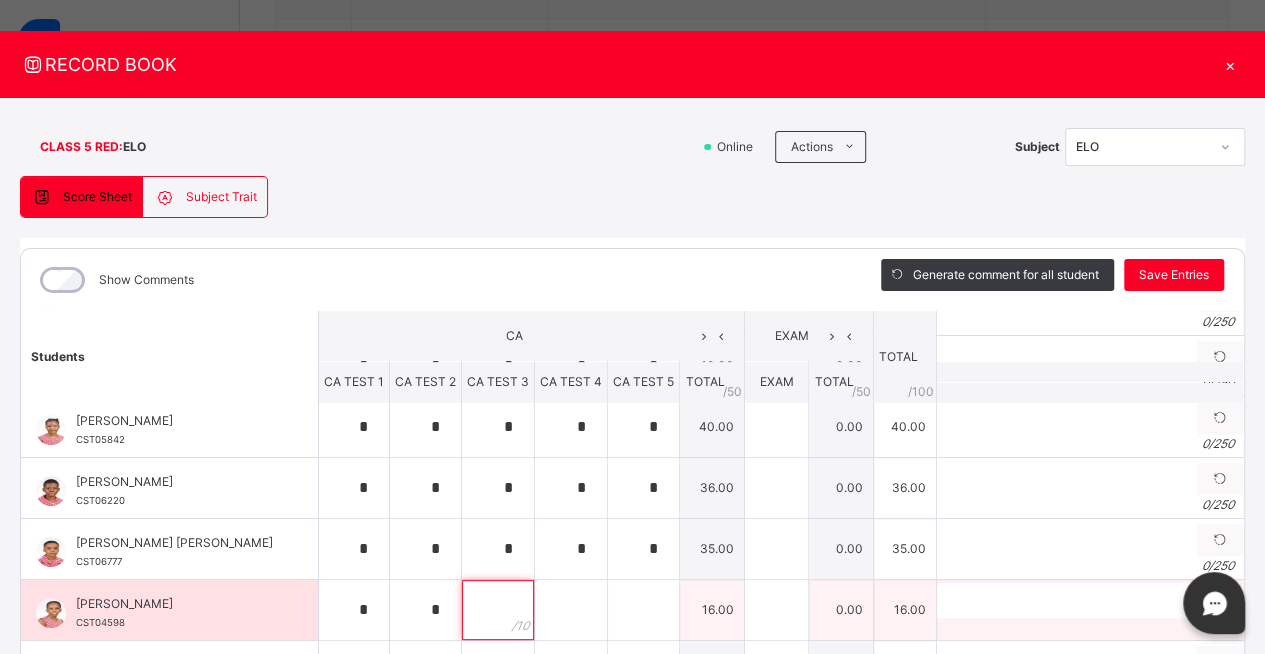 click at bounding box center [498, 610] 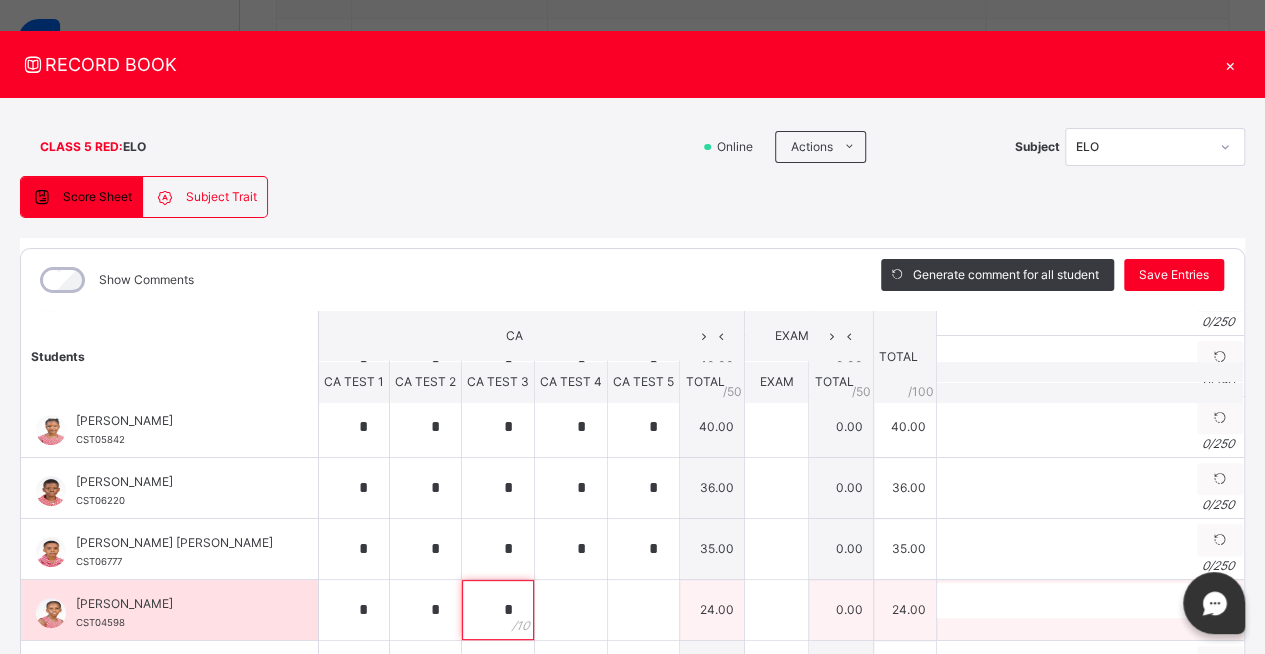 type on "*" 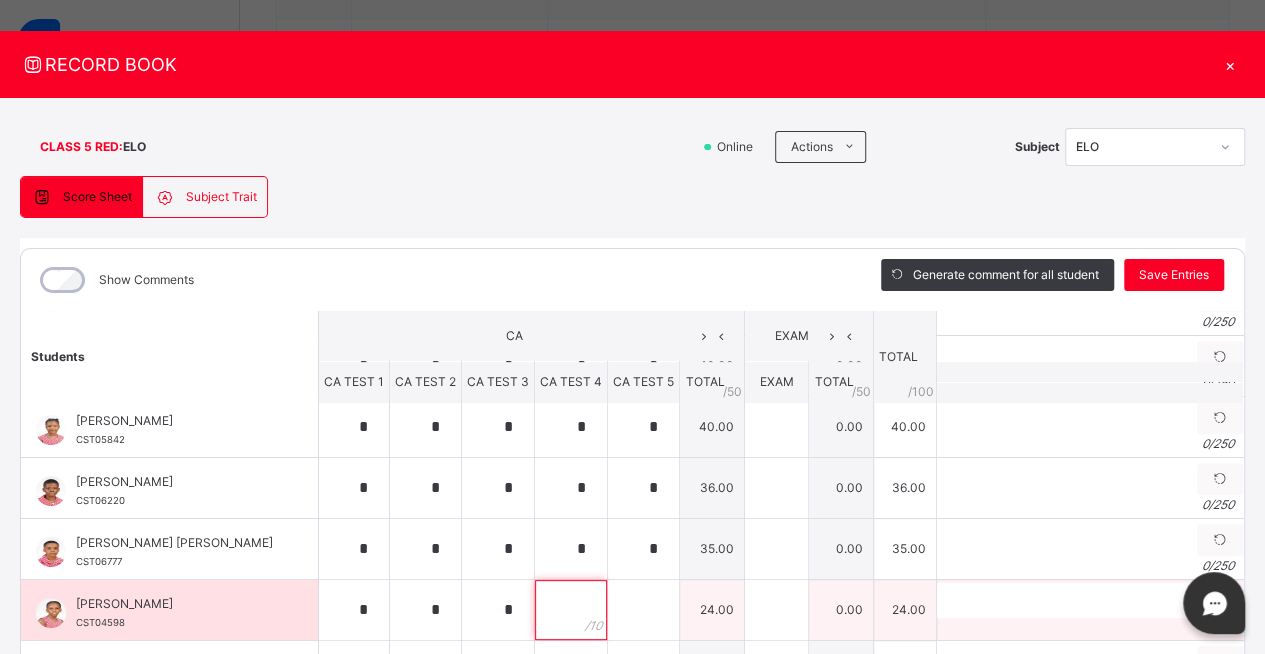 click at bounding box center [571, 610] 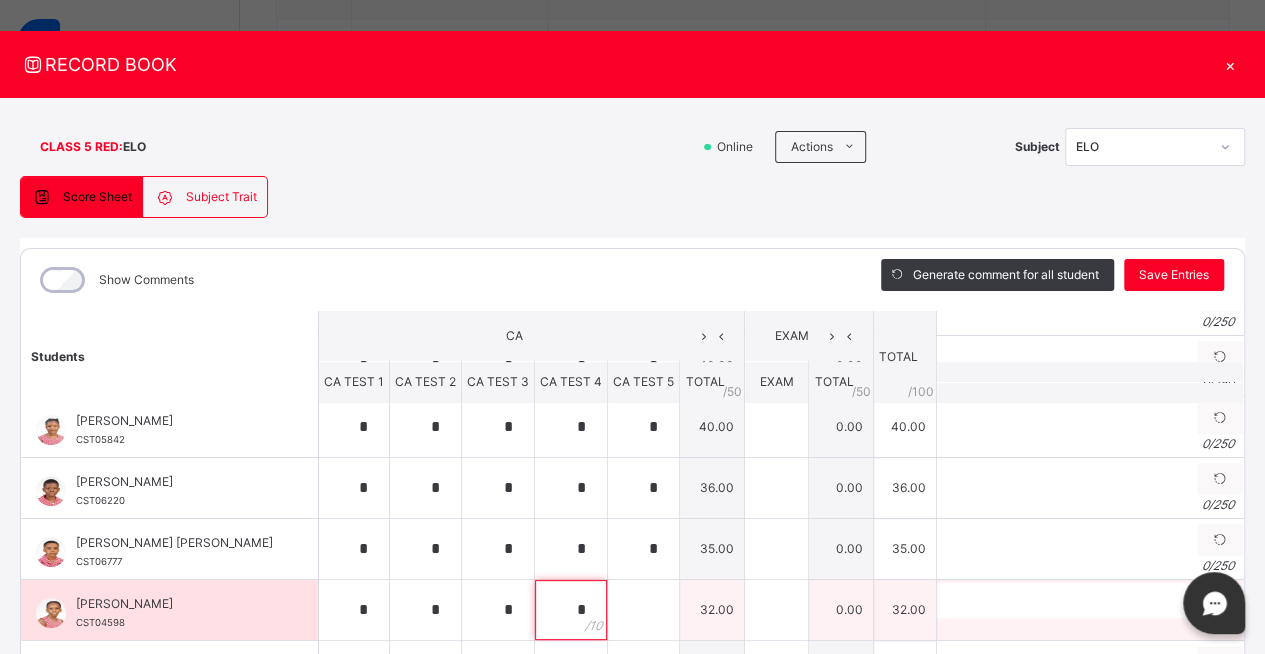 type on "*" 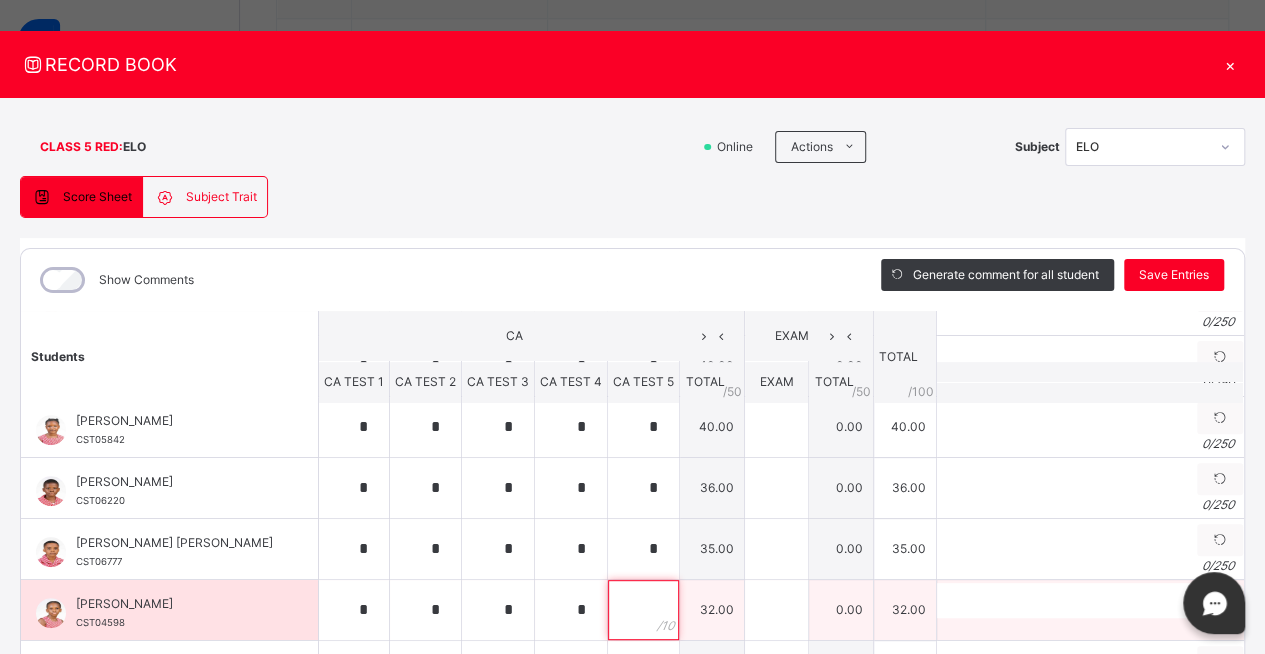 click at bounding box center (643, 610) 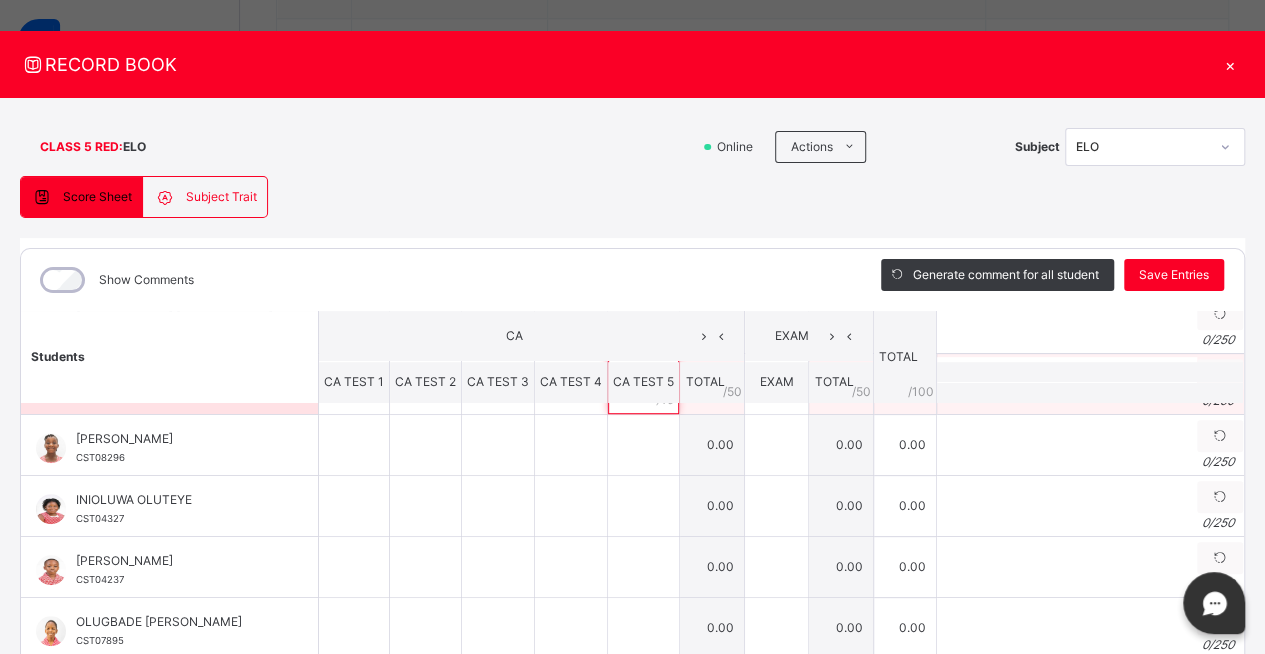 scroll, scrollTop: 662, scrollLeft: 0, axis: vertical 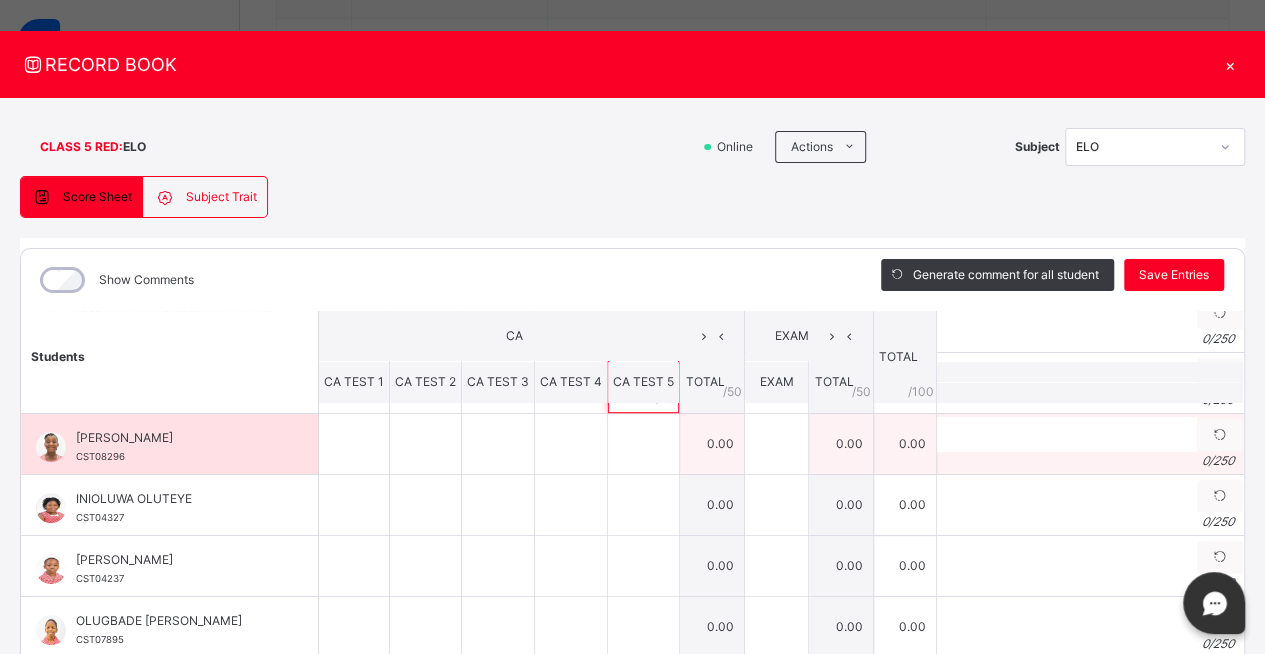 type on "*" 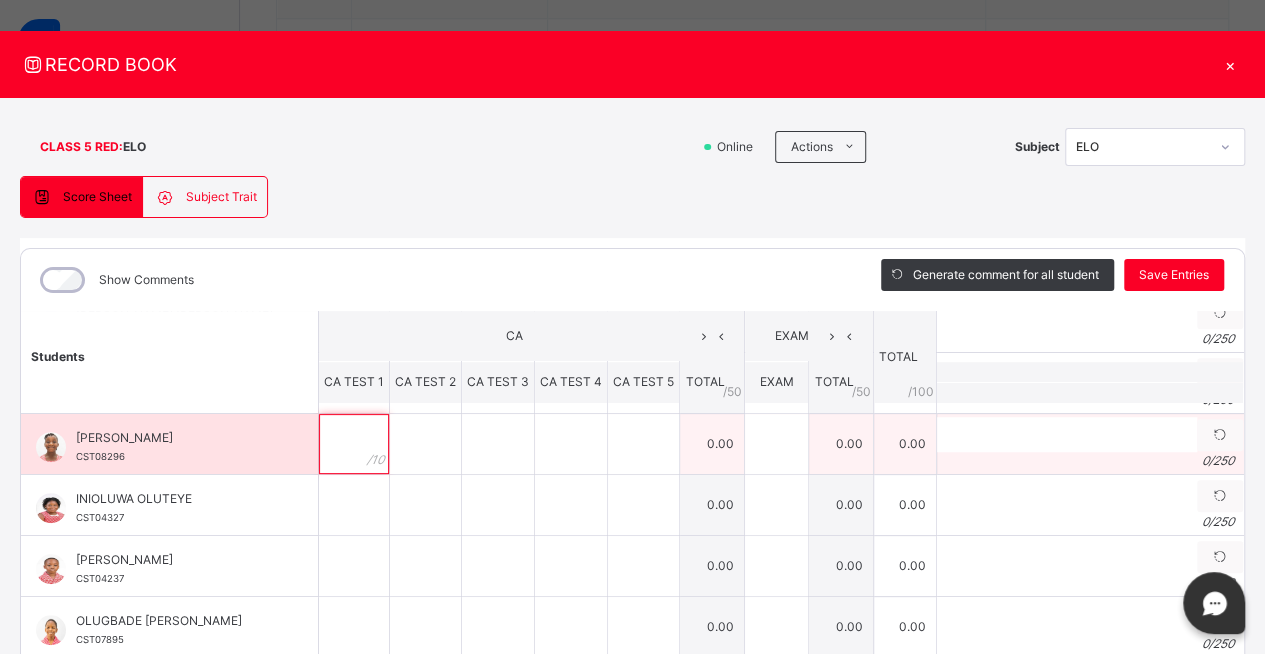 click at bounding box center [354, 444] 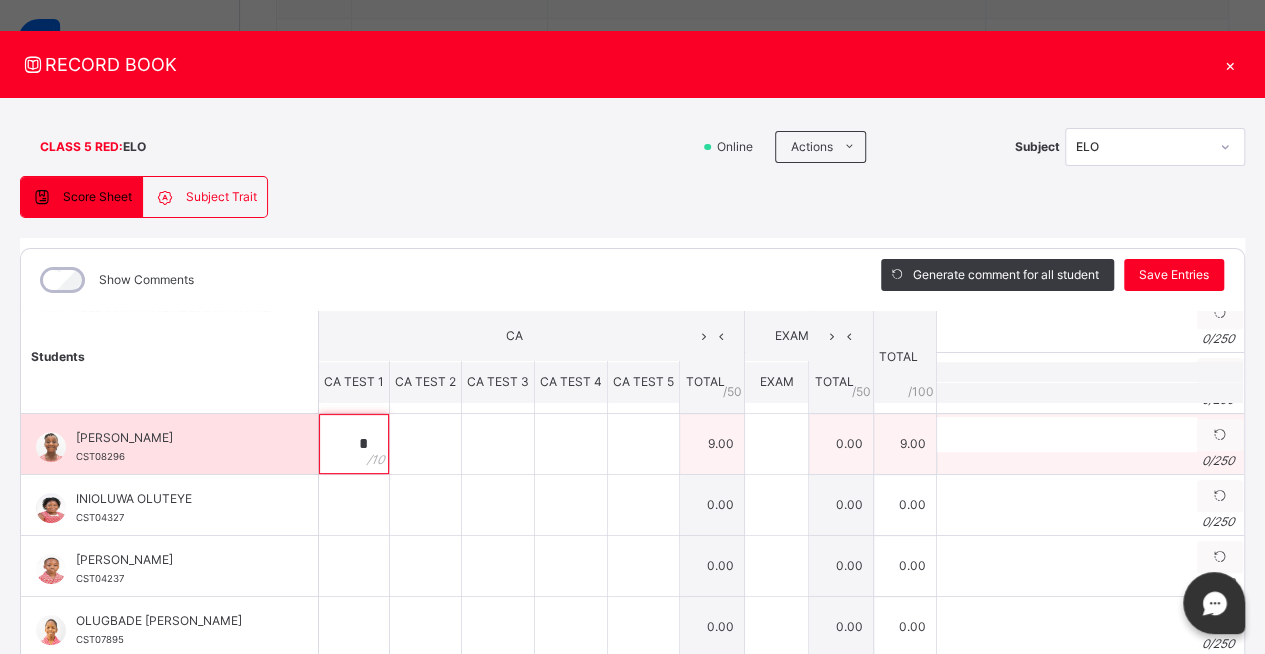 type on "*" 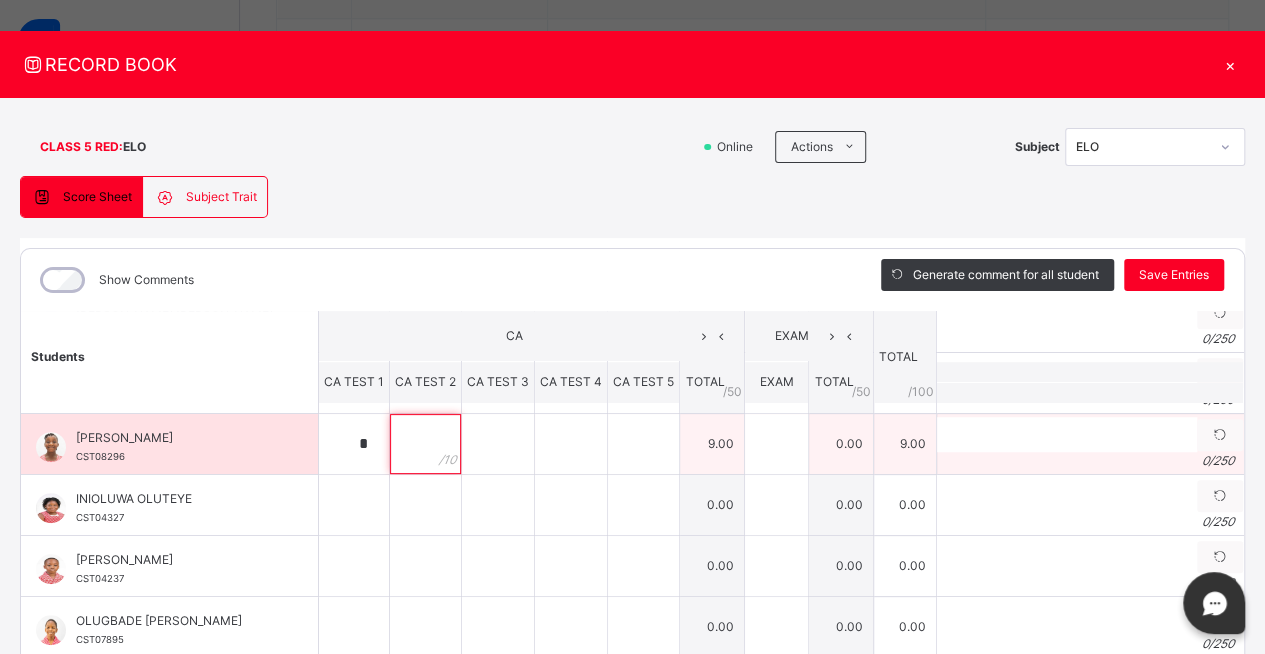 click at bounding box center (425, 444) 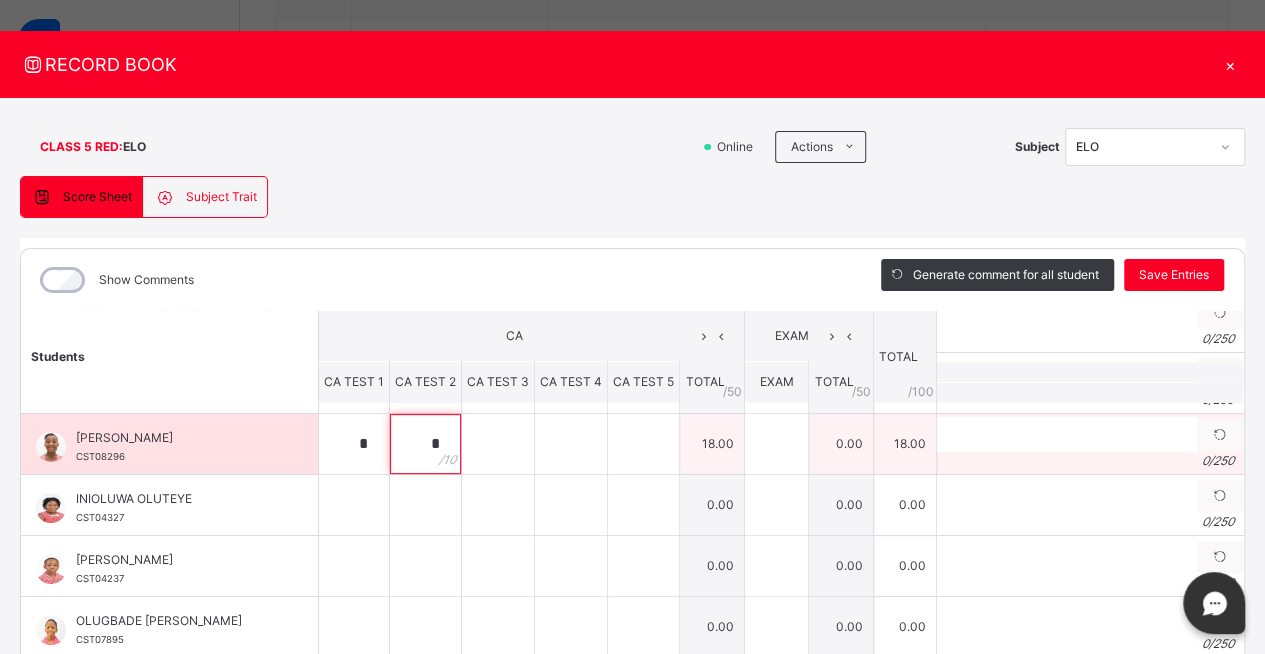 type on "*" 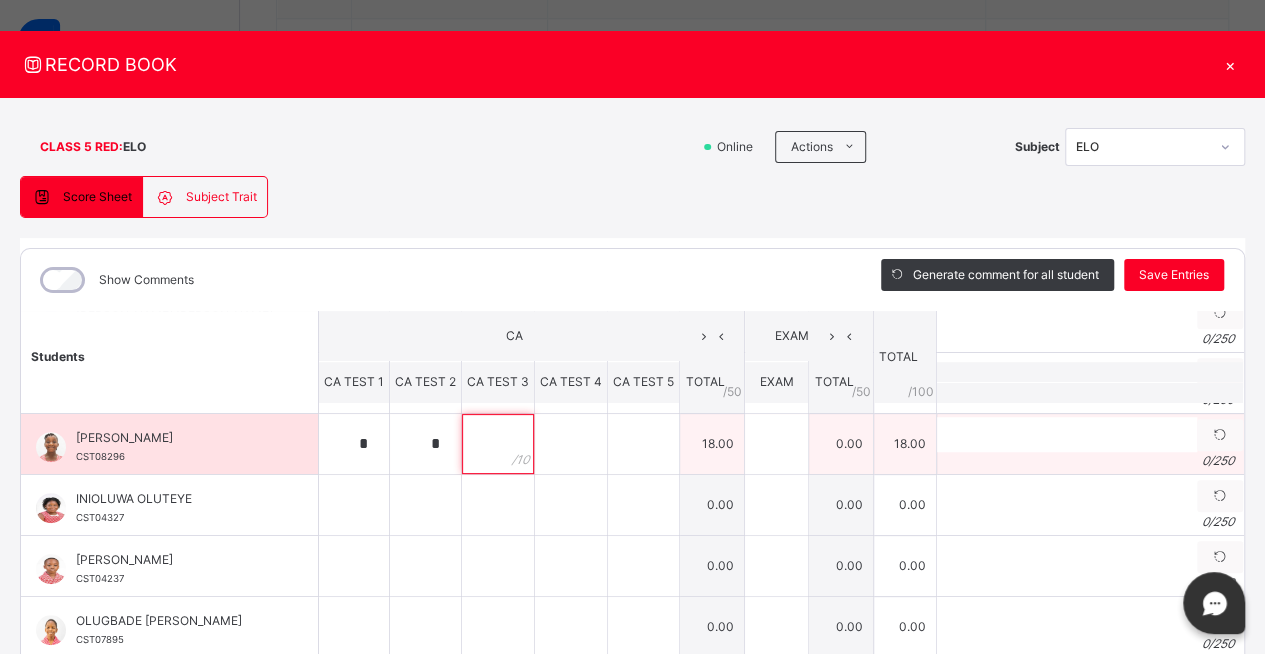click at bounding box center [498, 444] 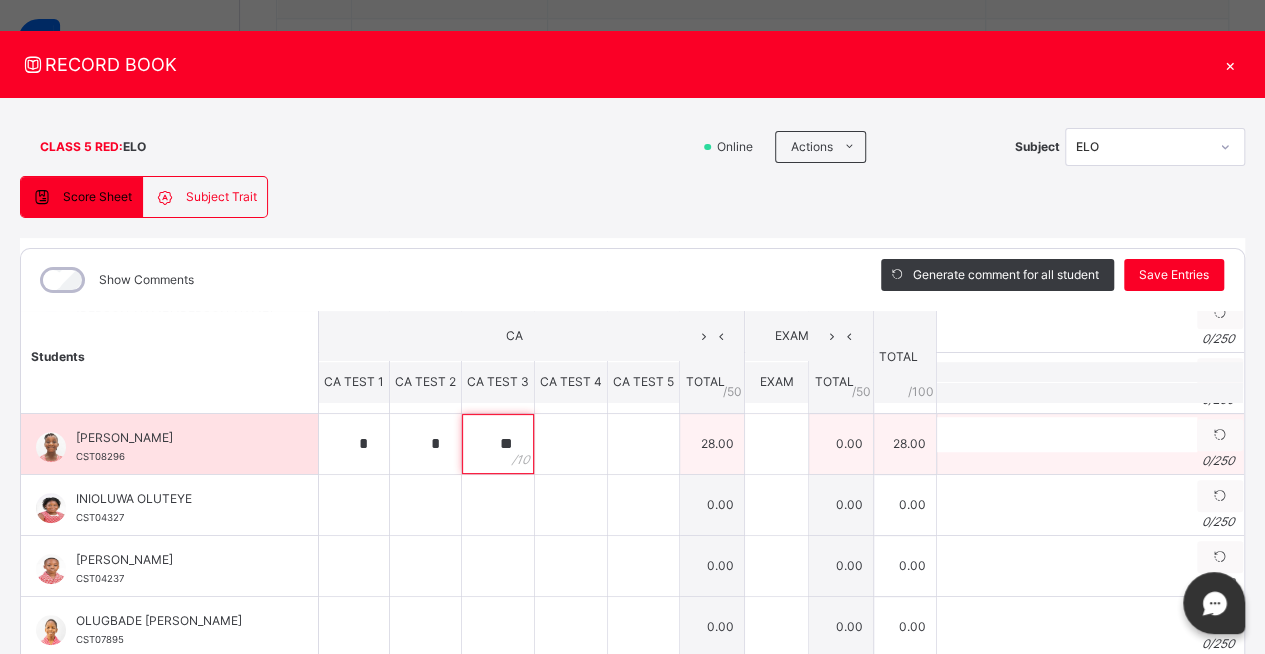type on "**" 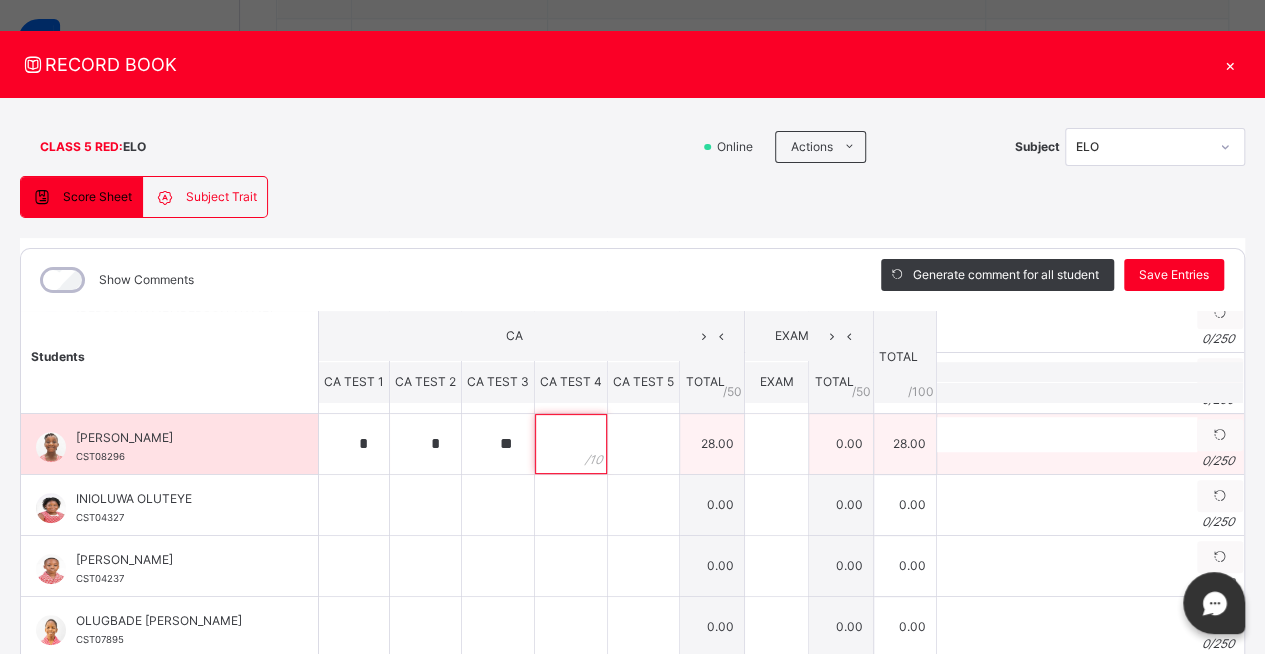 click at bounding box center [571, 444] 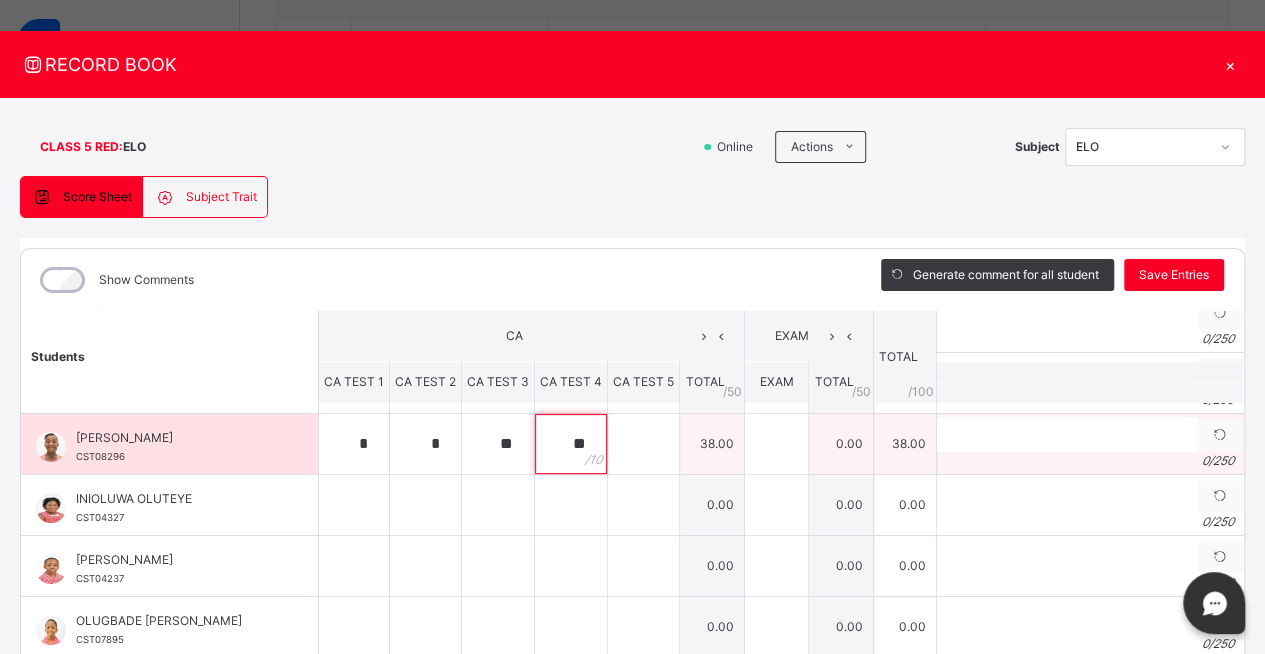 type on "**" 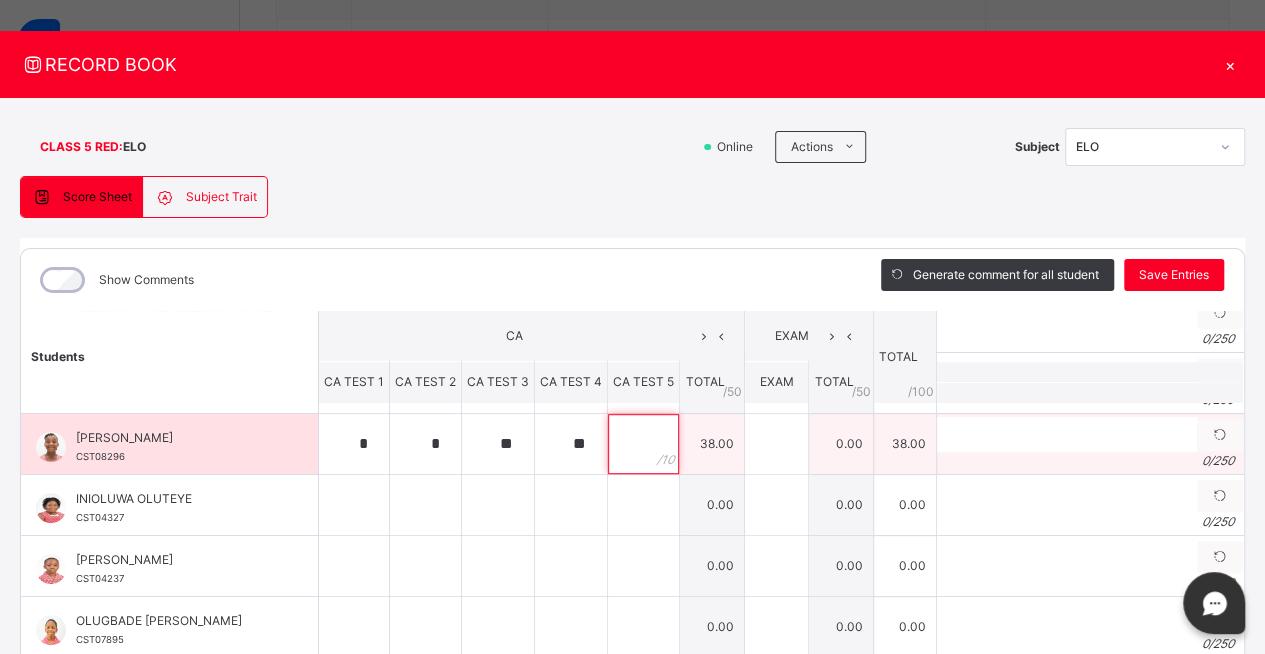 click at bounding box center (643, 444) 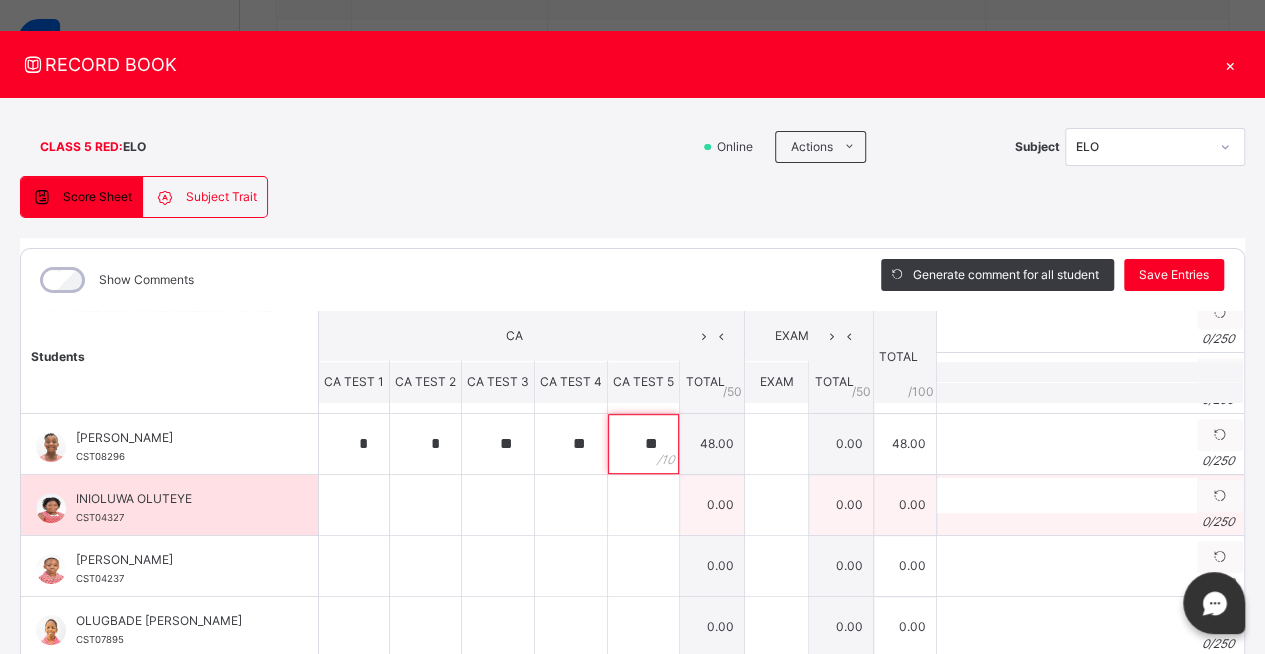 type on "**" 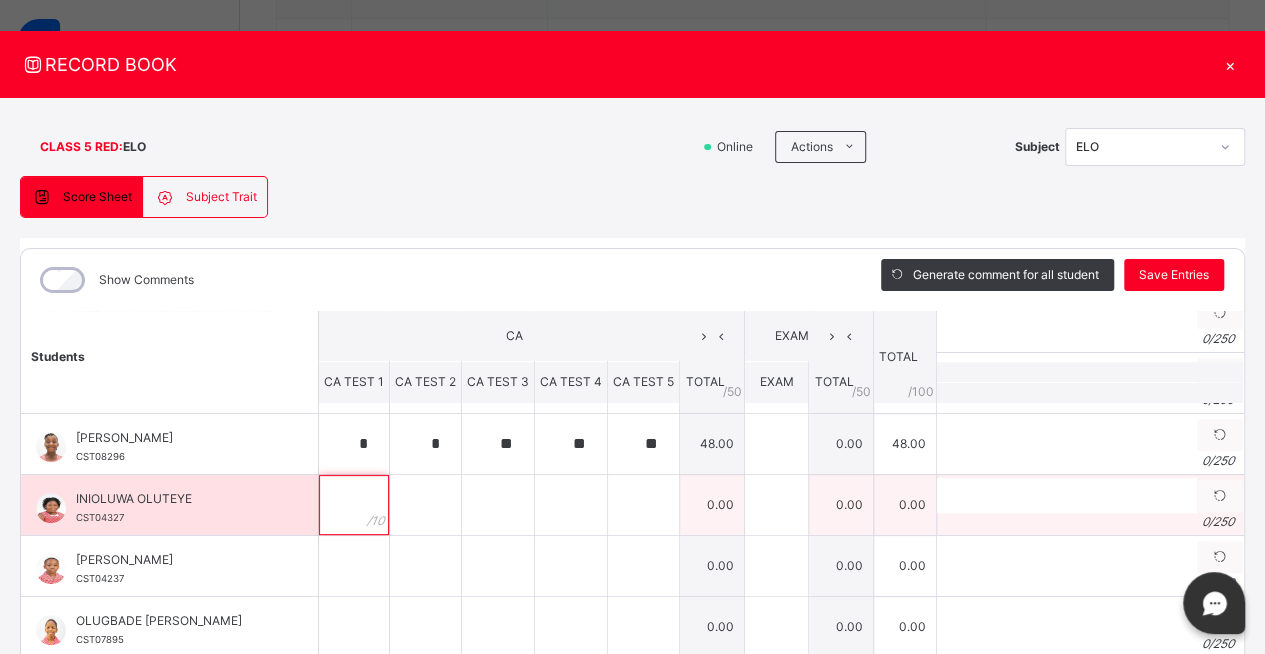 click at bounding box center [354, 505] 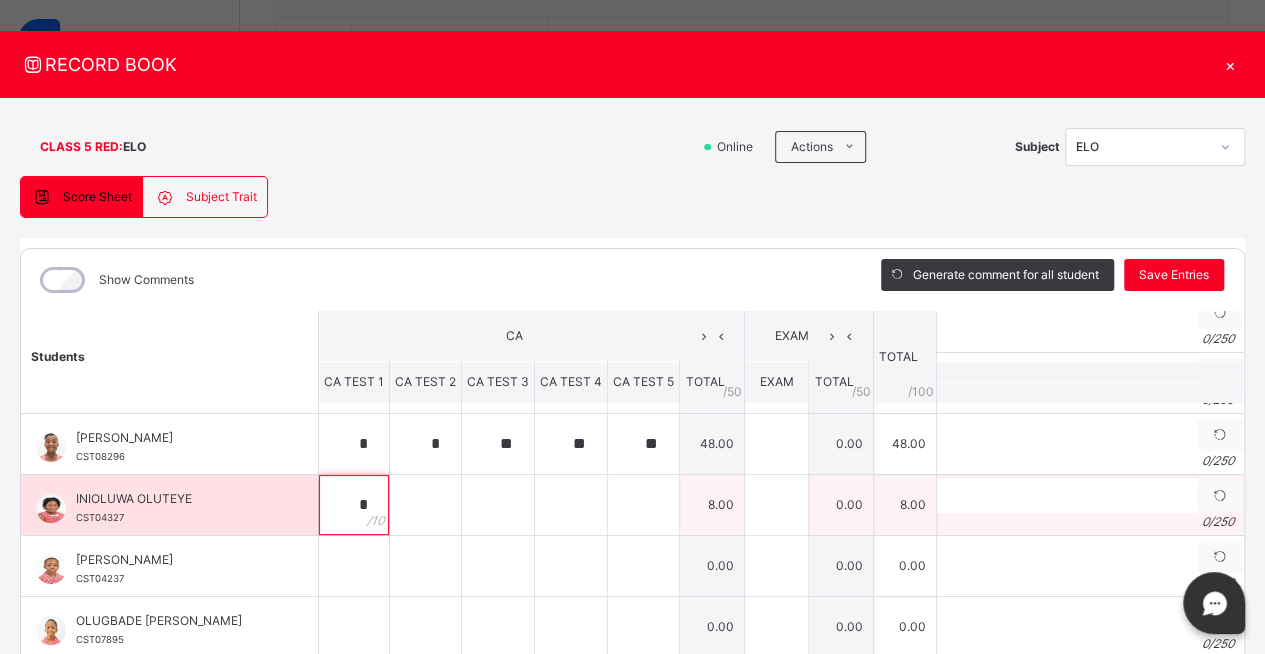 type on "*" 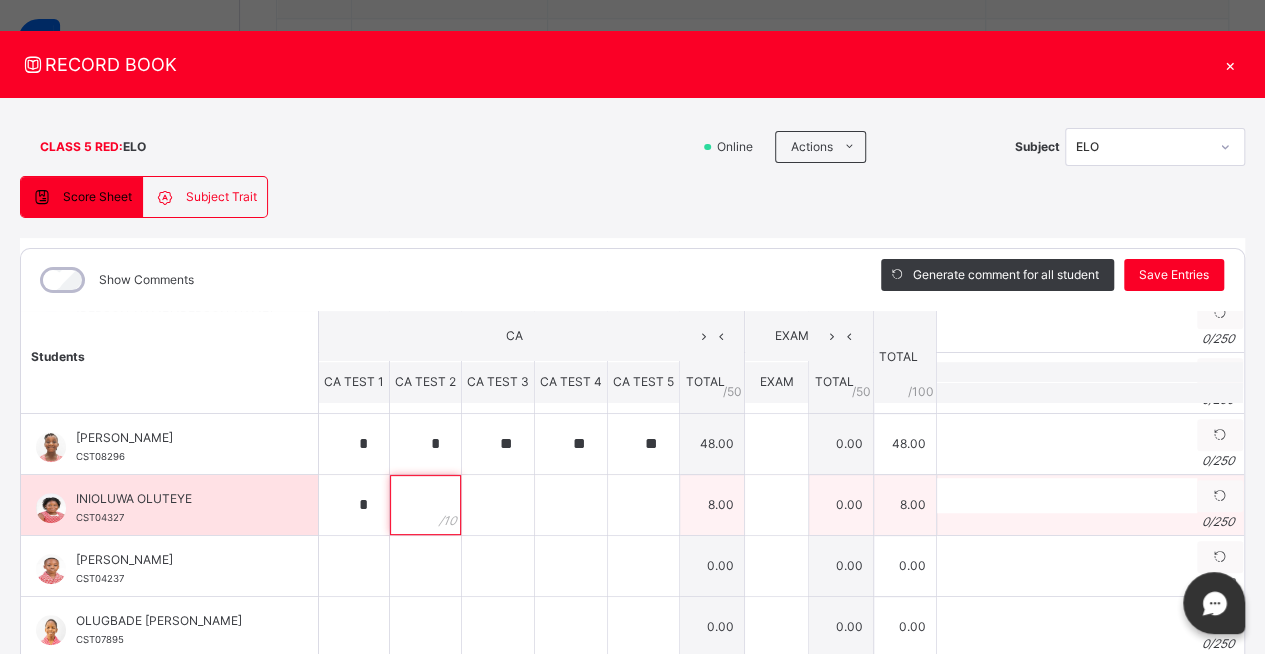 click at bounding box center (425, 505) 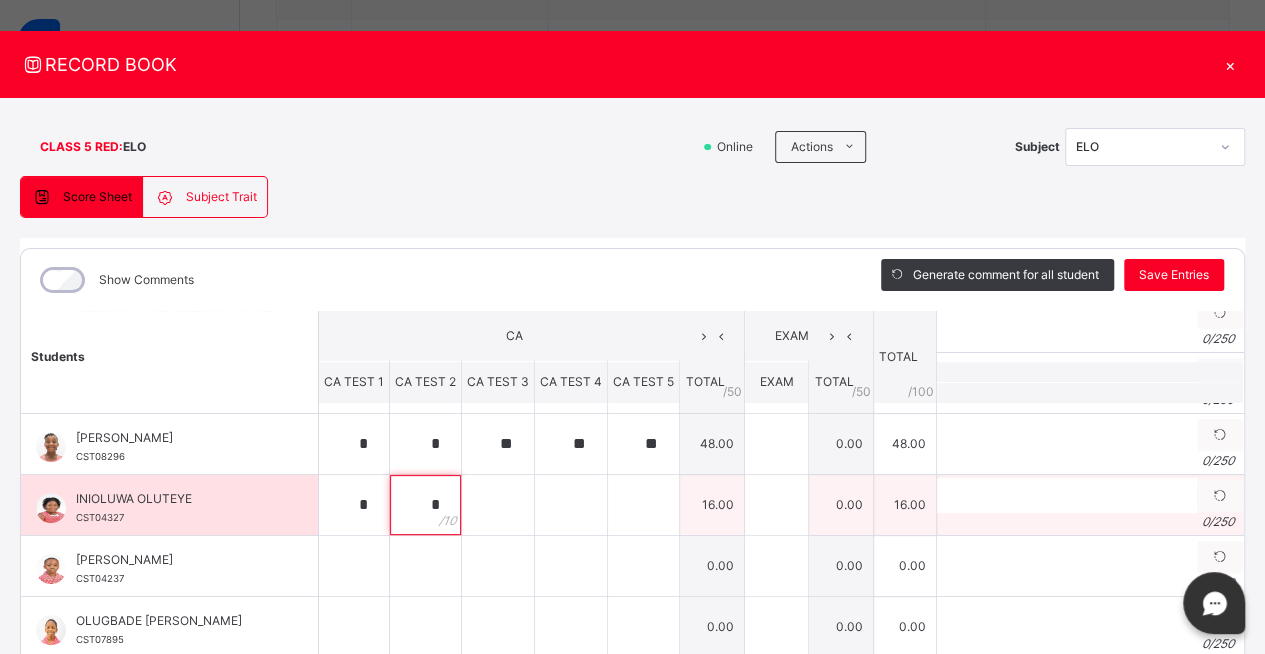 type on "*" 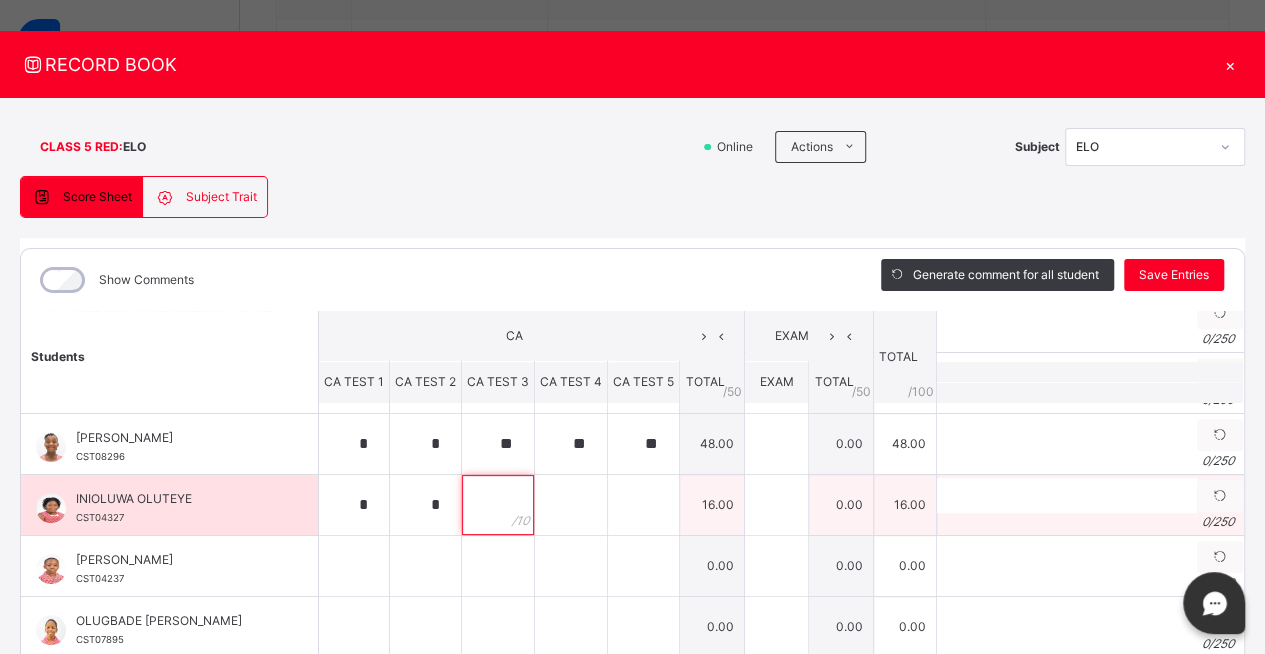 click at bounding box center [498, 505] 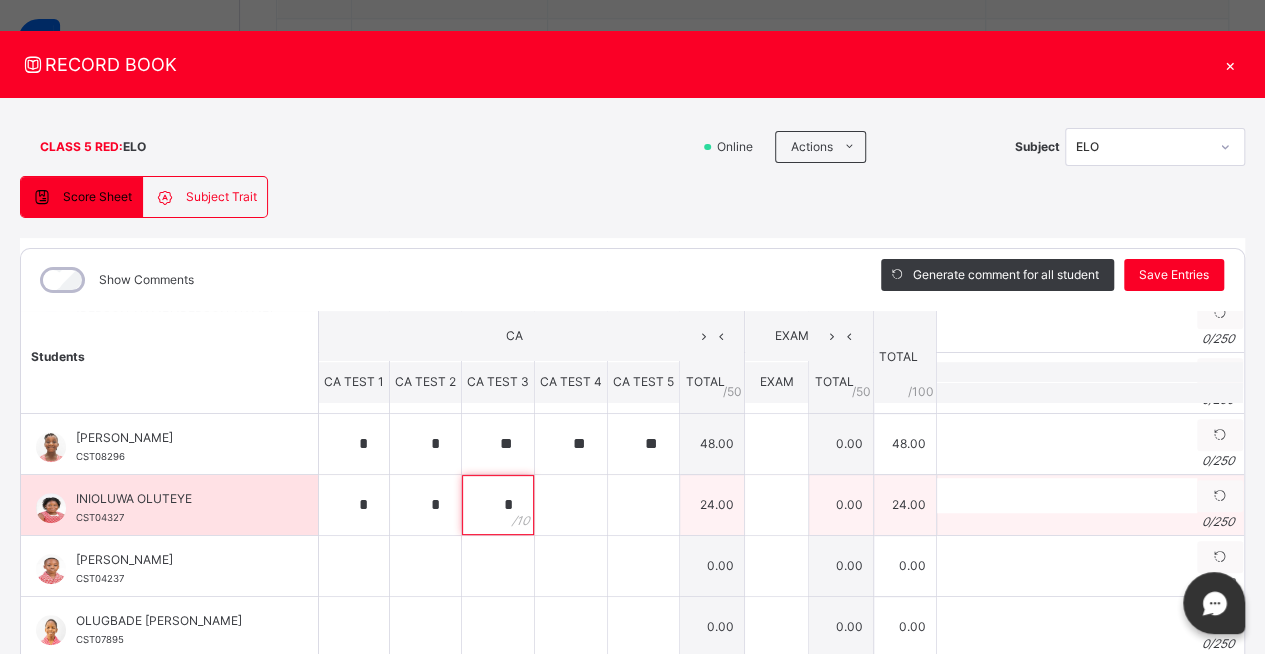 type on "*" 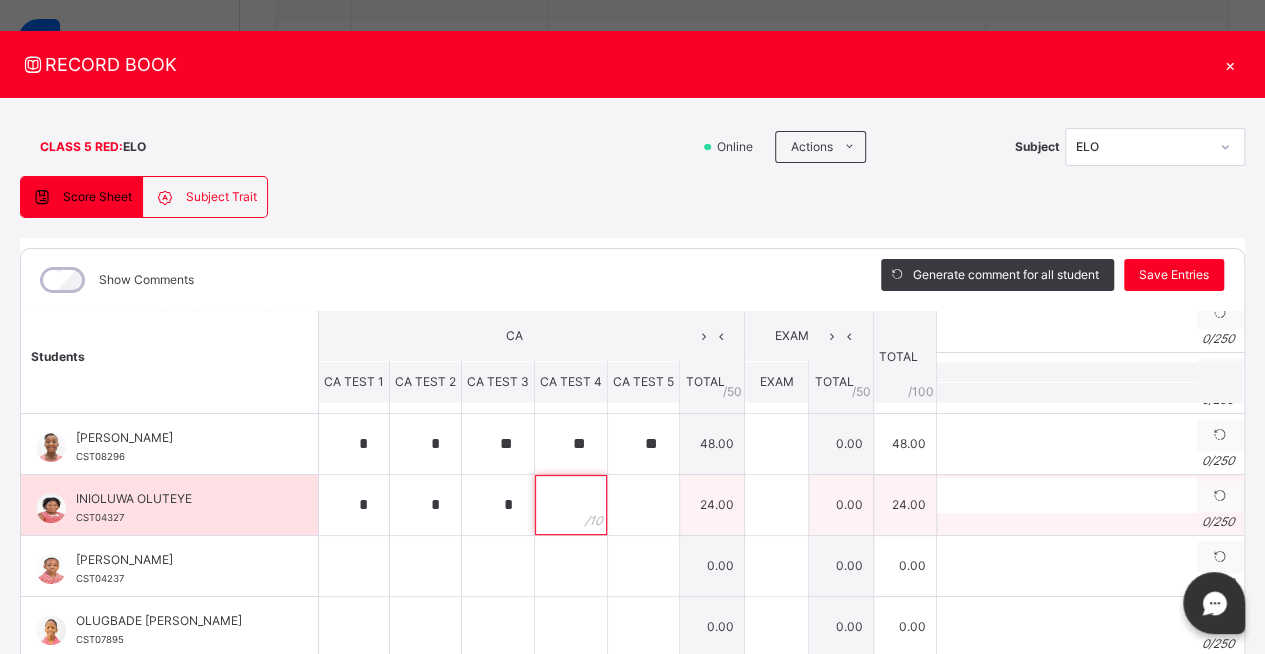 click at bounding box center [571, 505] 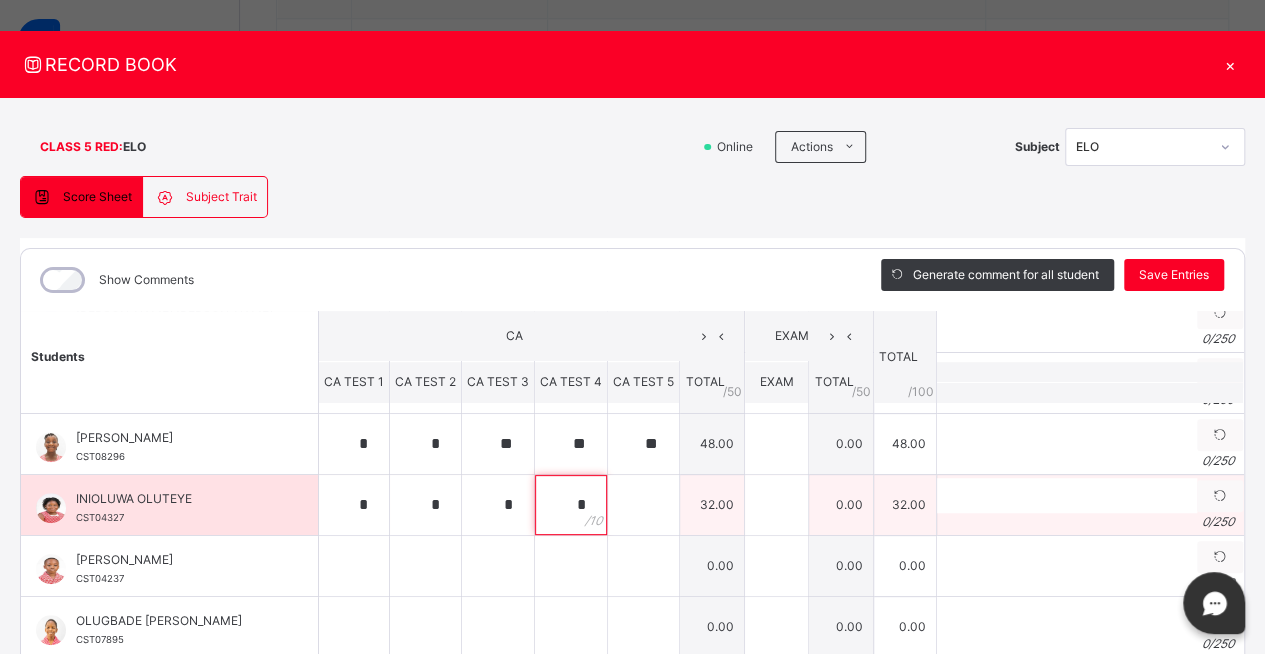type on "*" 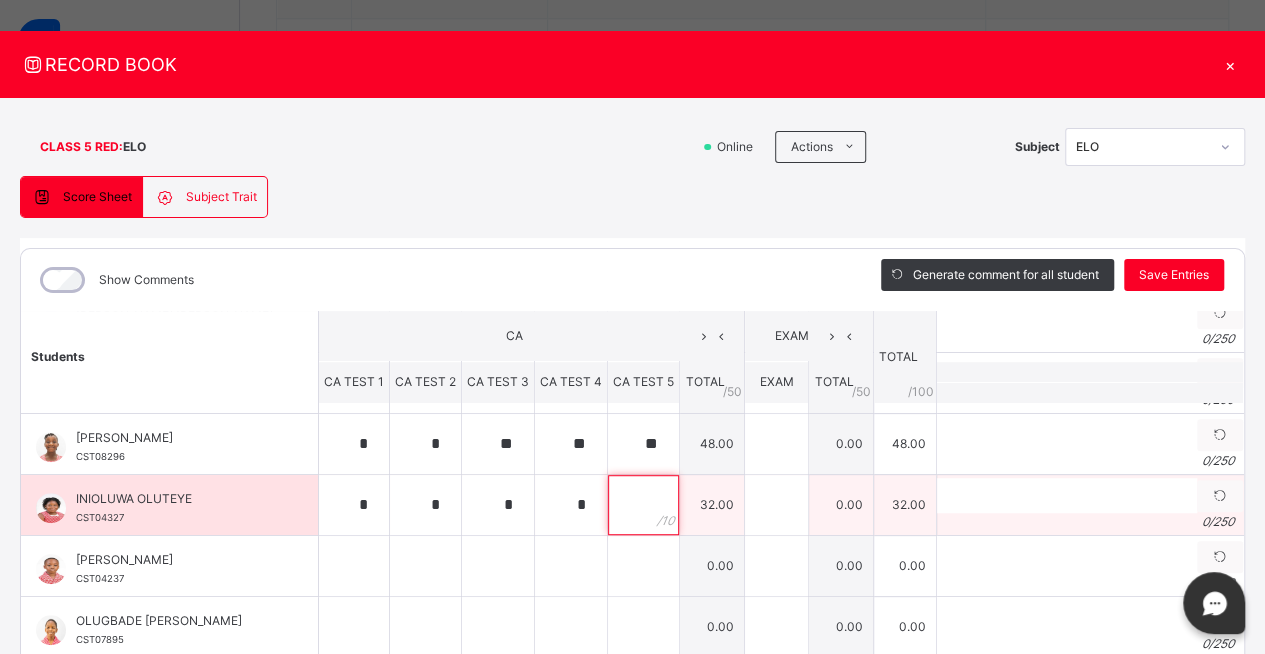 click at bounding box center [643, 505] 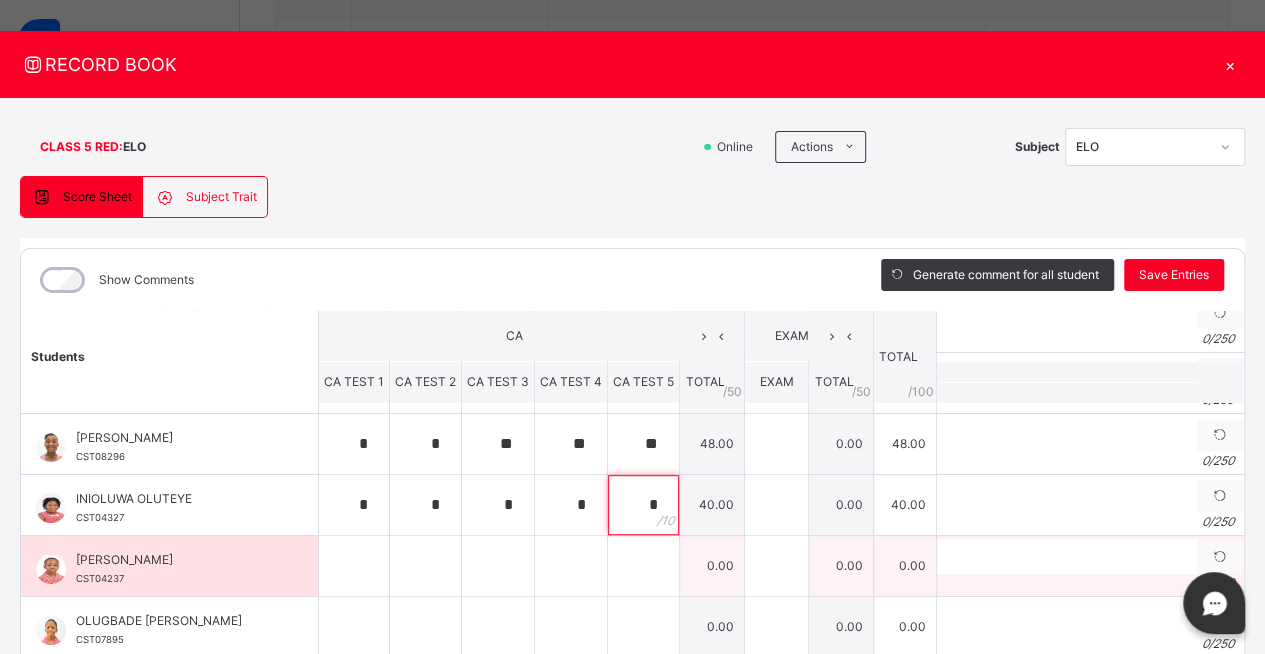type on "*" 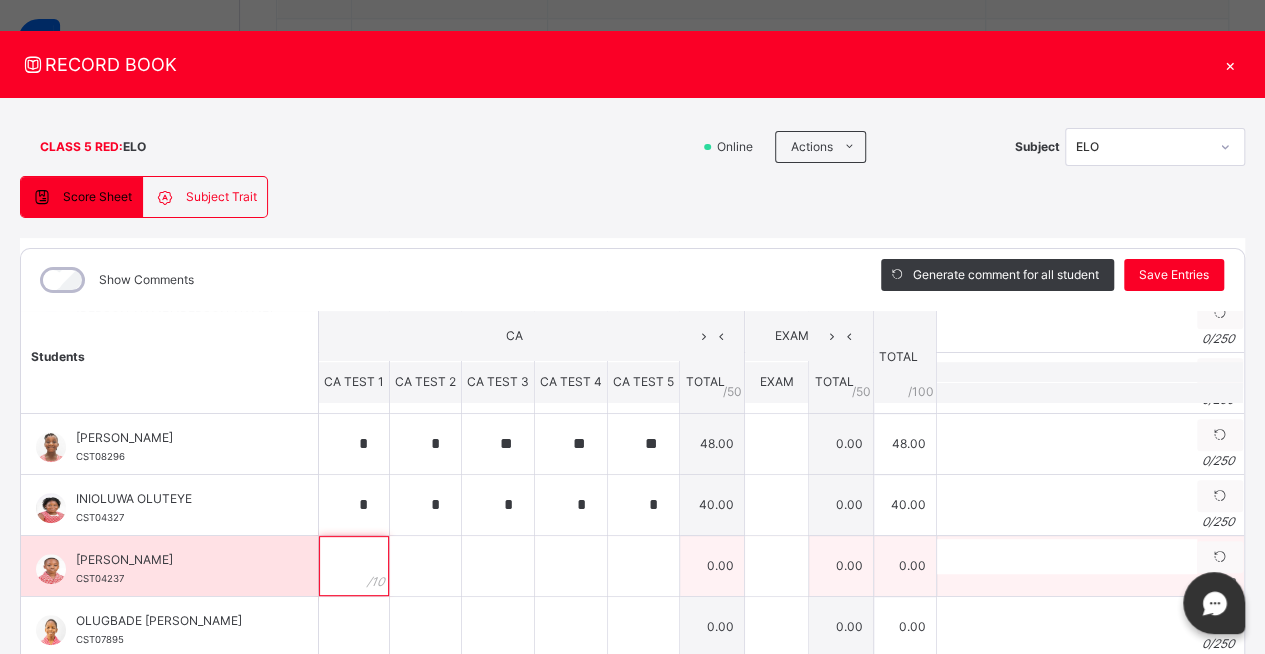 click at bounding box center [354, 566] 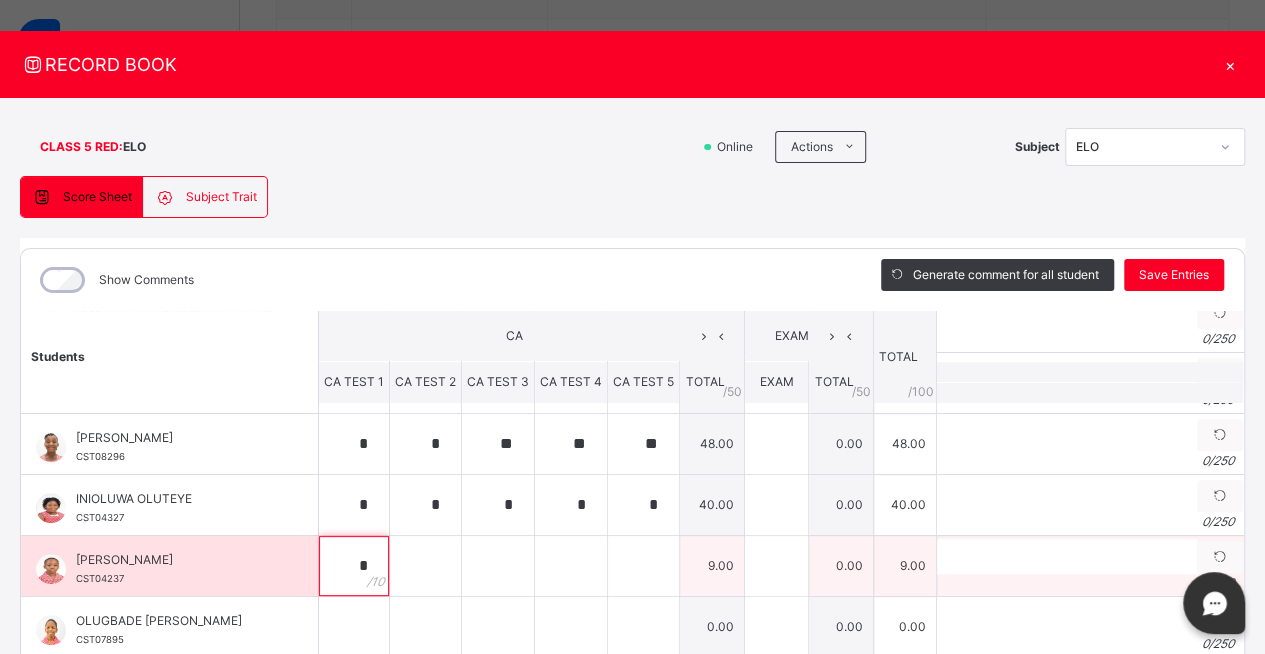 type on "*" 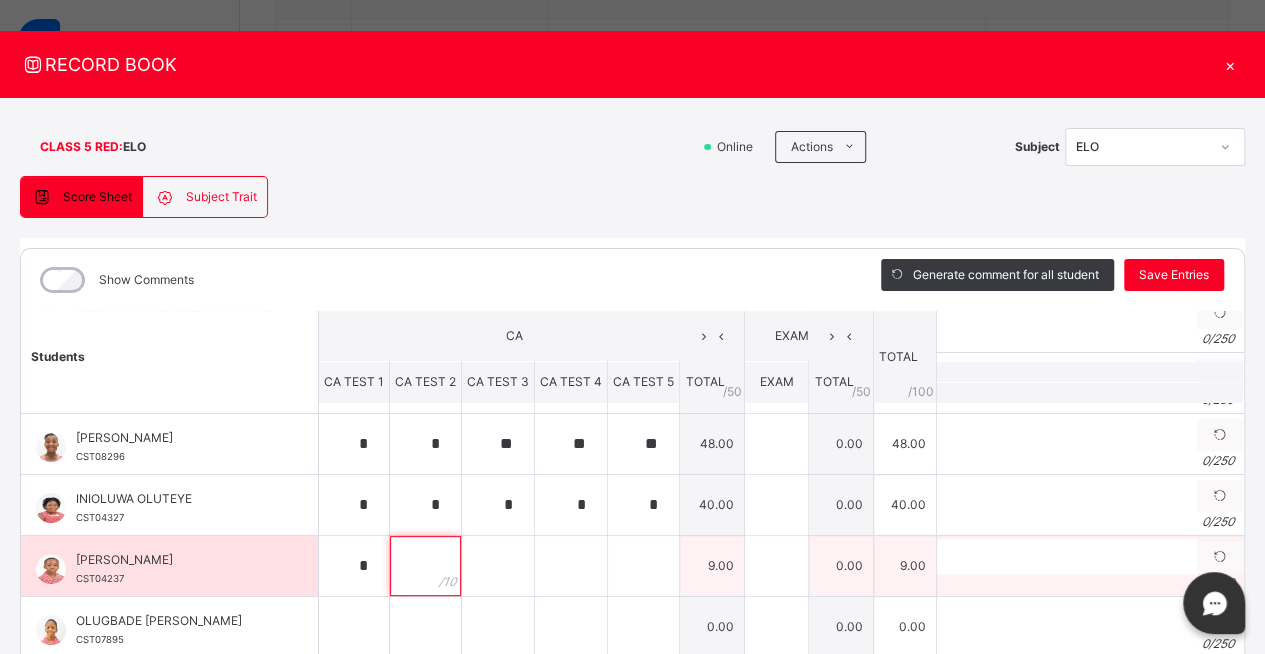 click at bounding box center (425, 566) 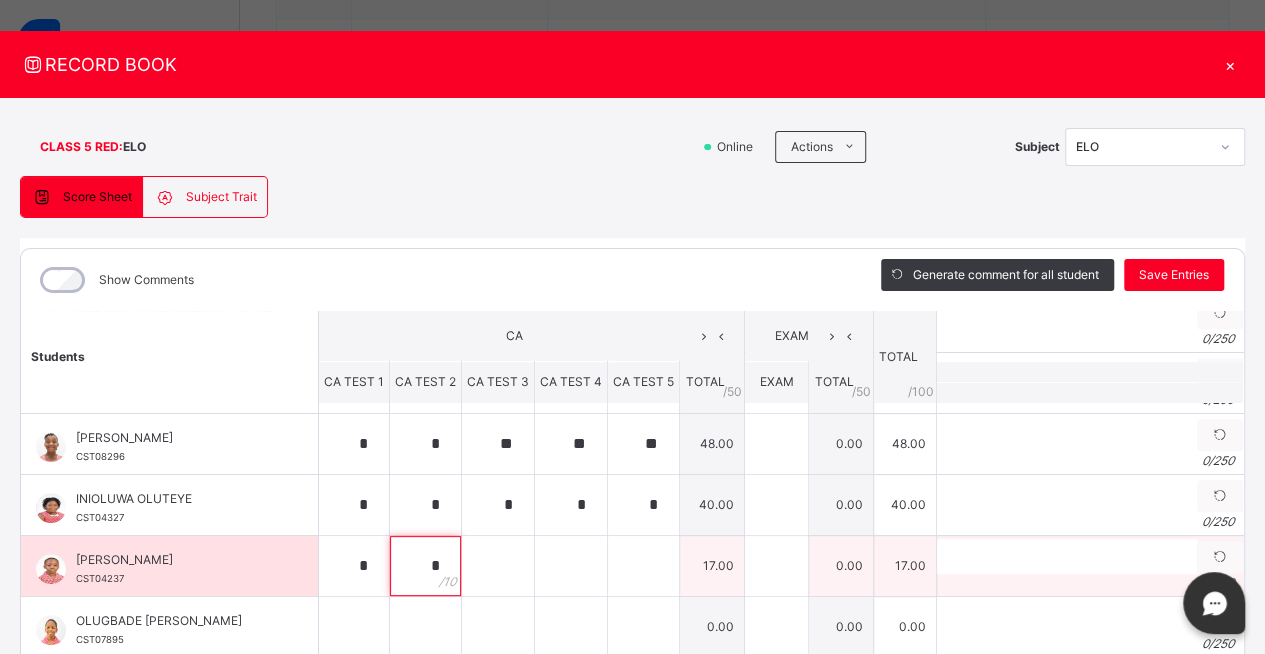 type on "*" 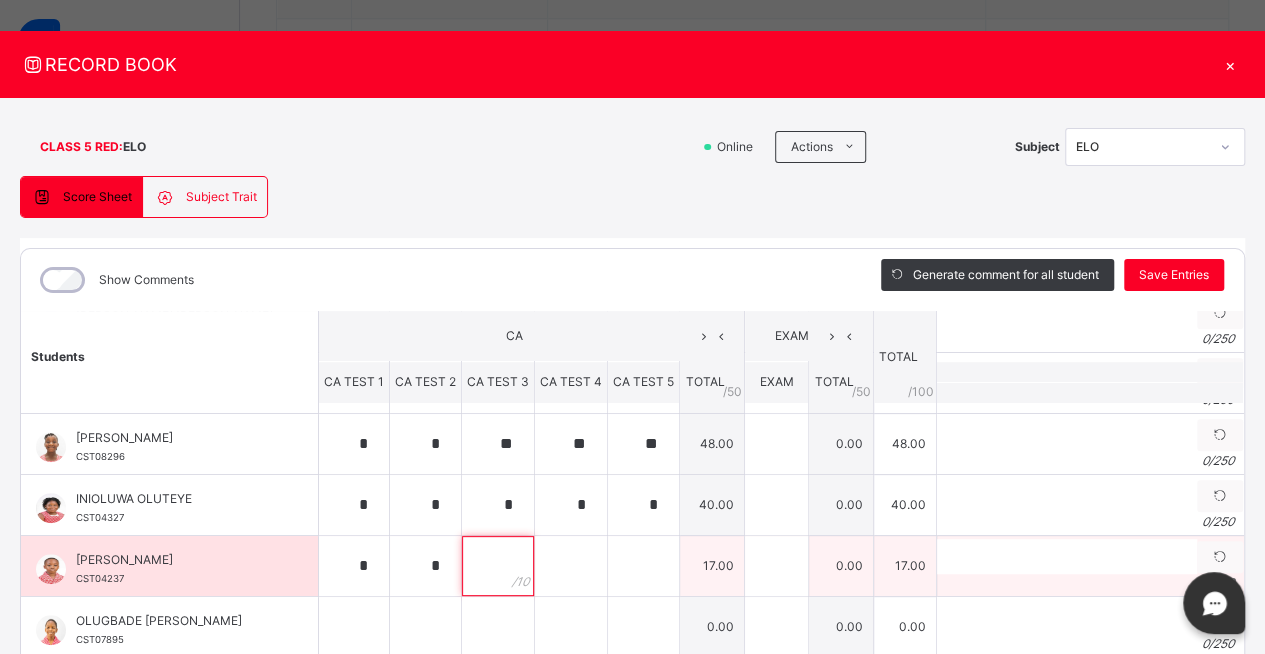 click at bounding box center (498, 566) 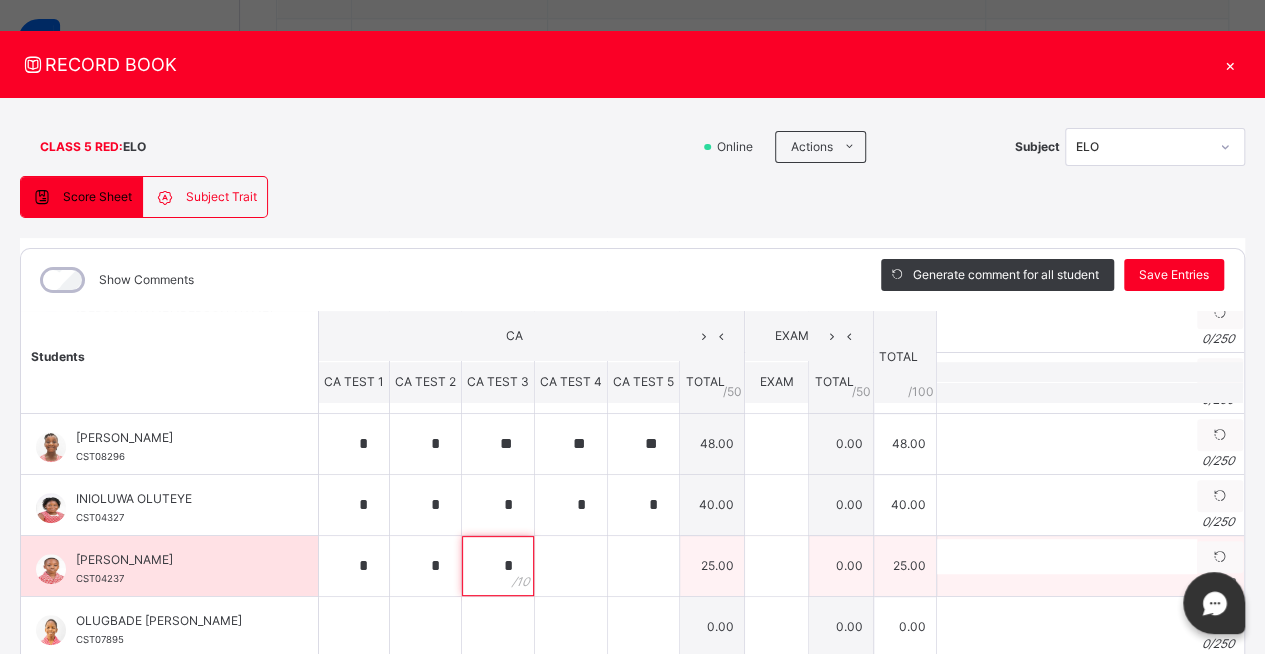 type on "*" 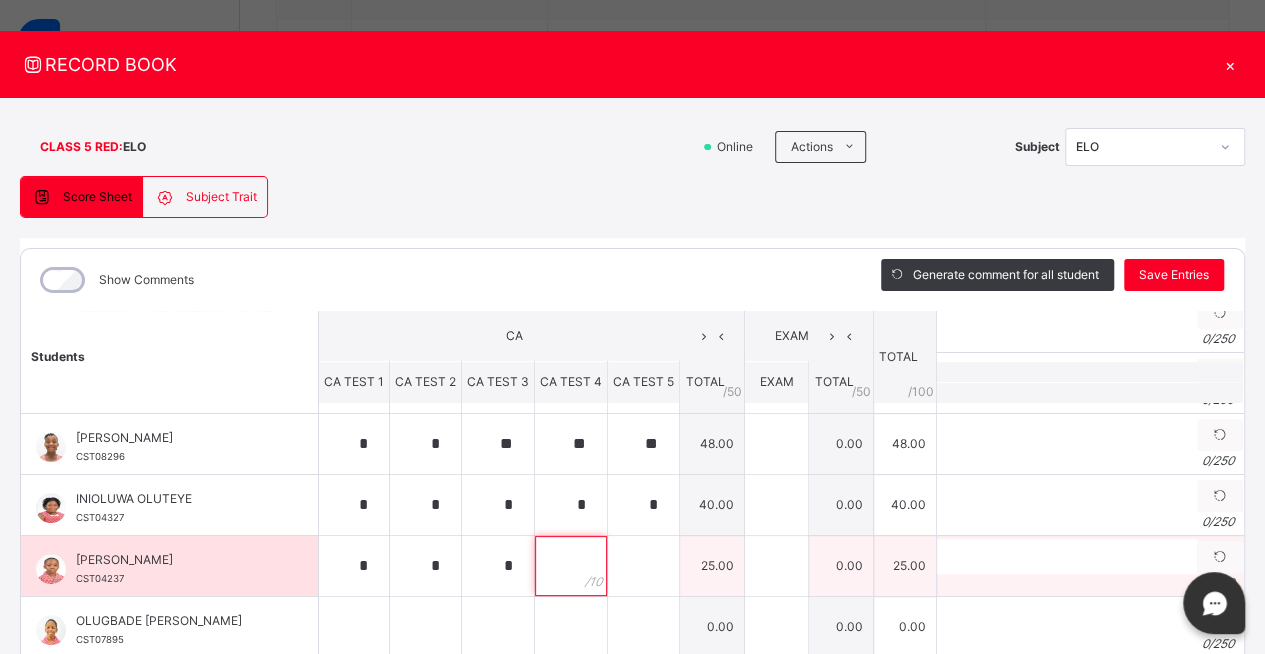 click at bounding box center (571, 566) 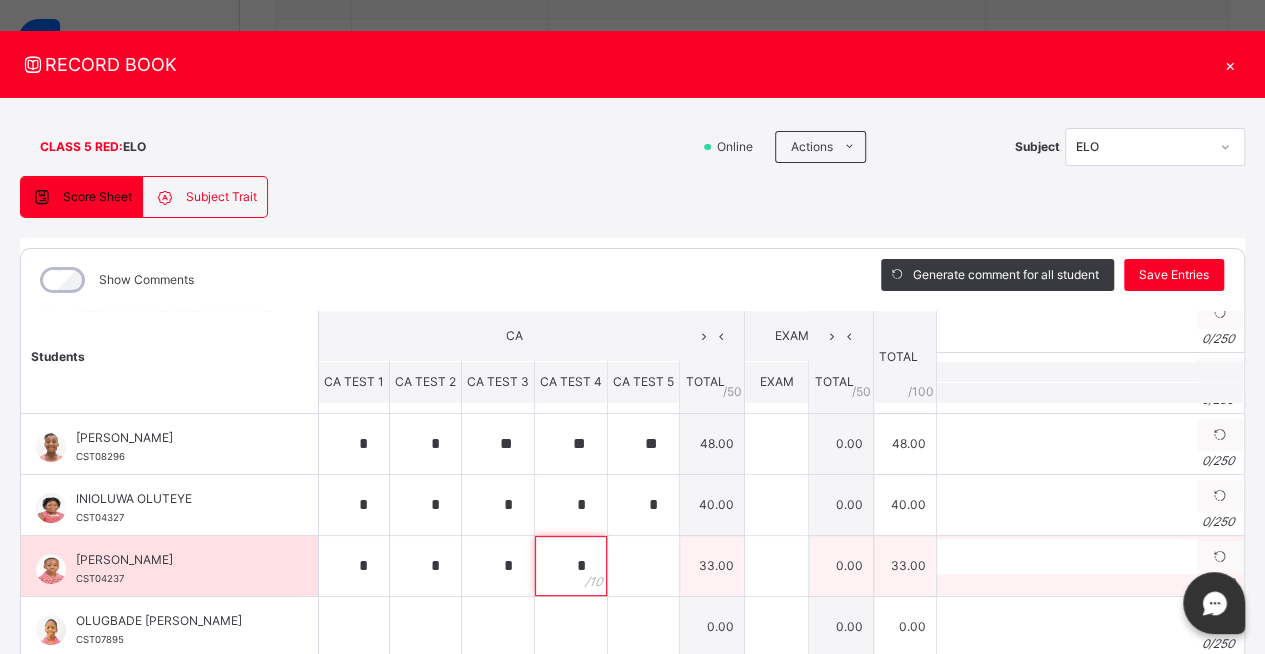 type on "*" 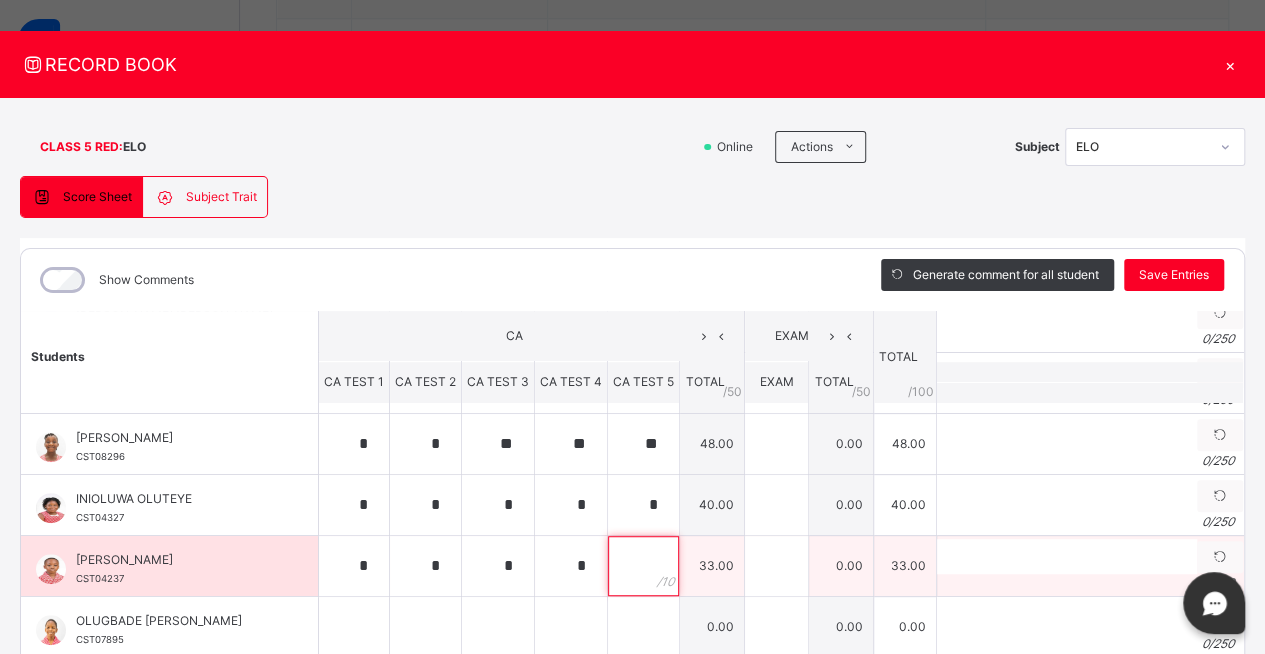 click at bounding box center (643, 566) 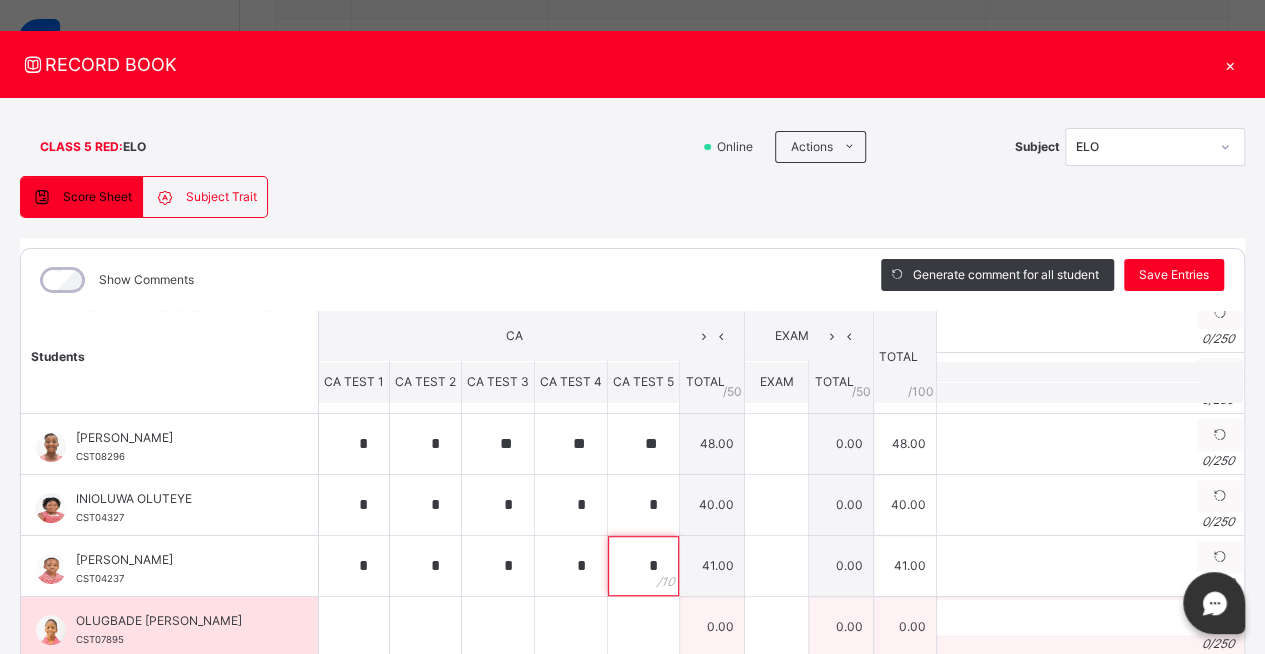 type on "*" 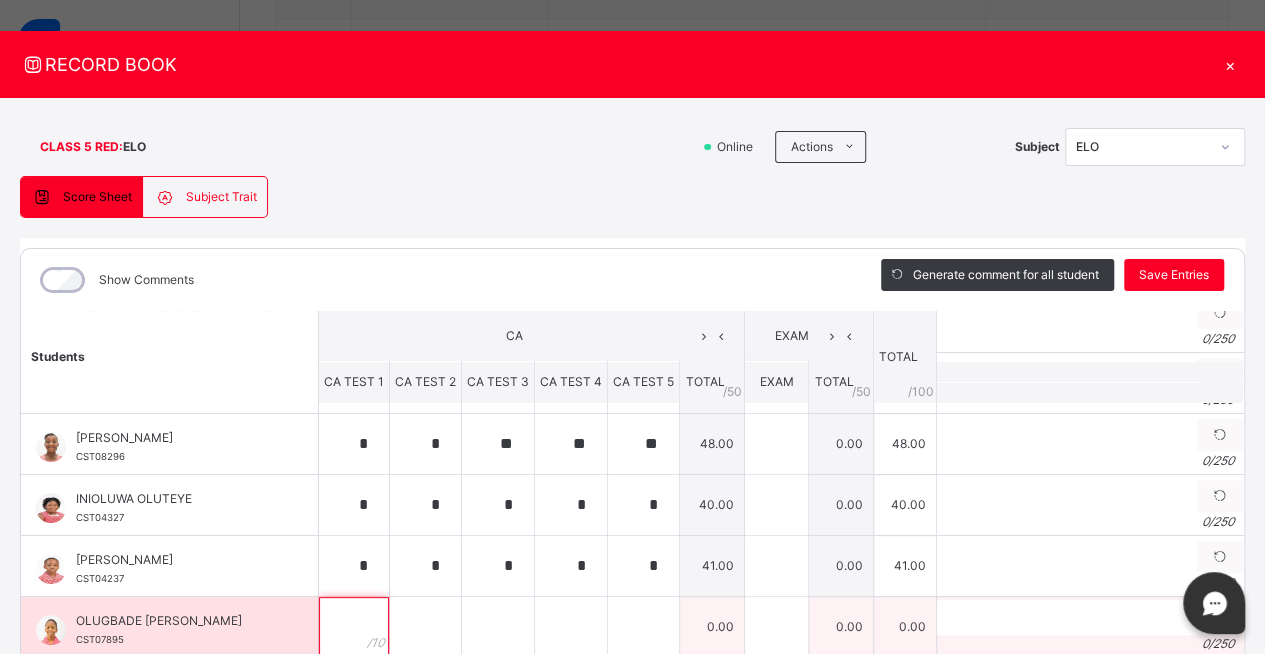 click at bounding box center (354, 627) 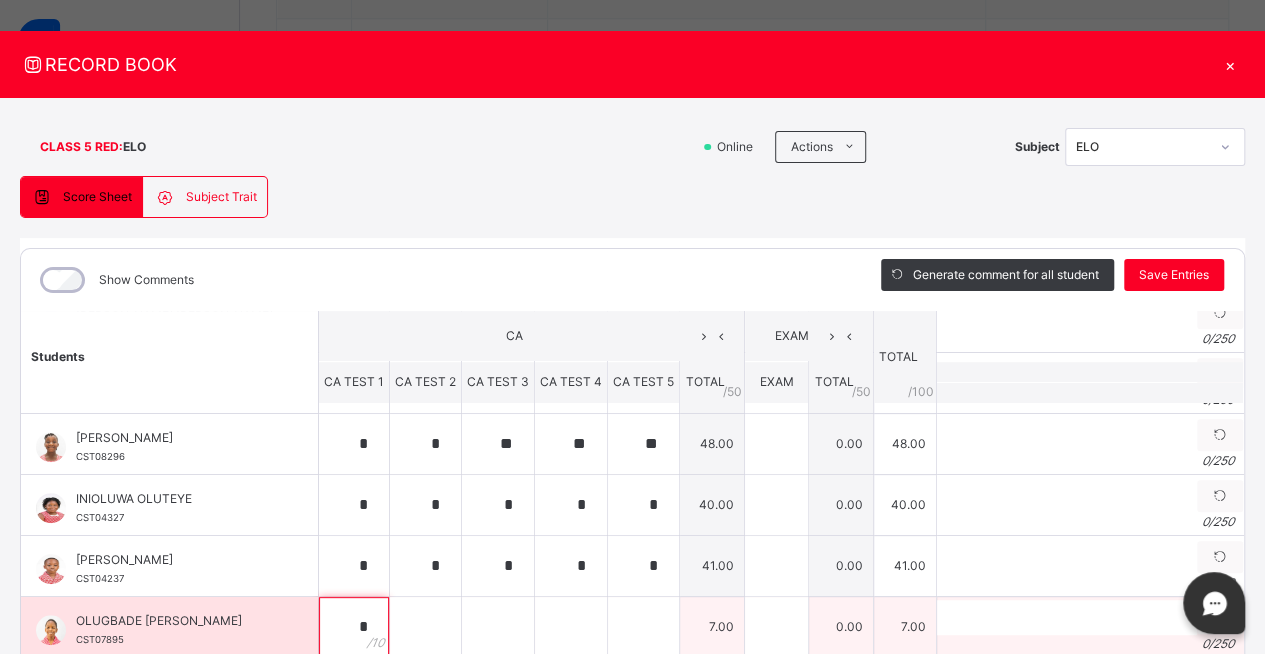 type on "*" 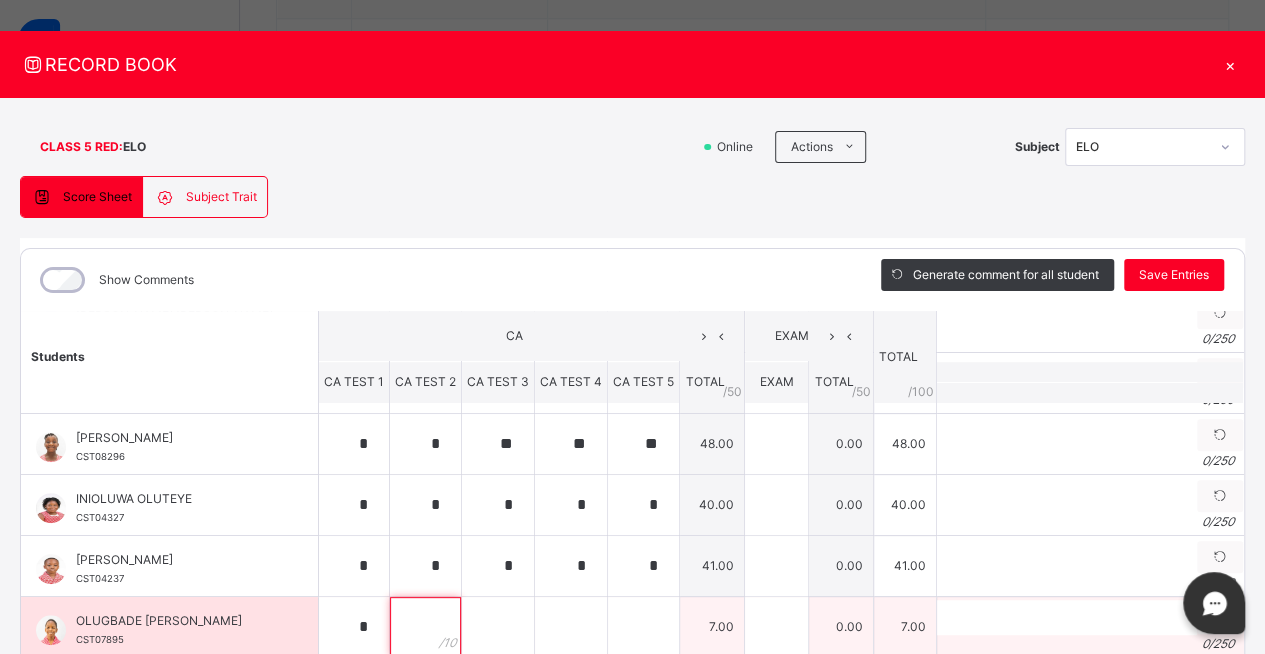 click at bounding box center [425, 627] 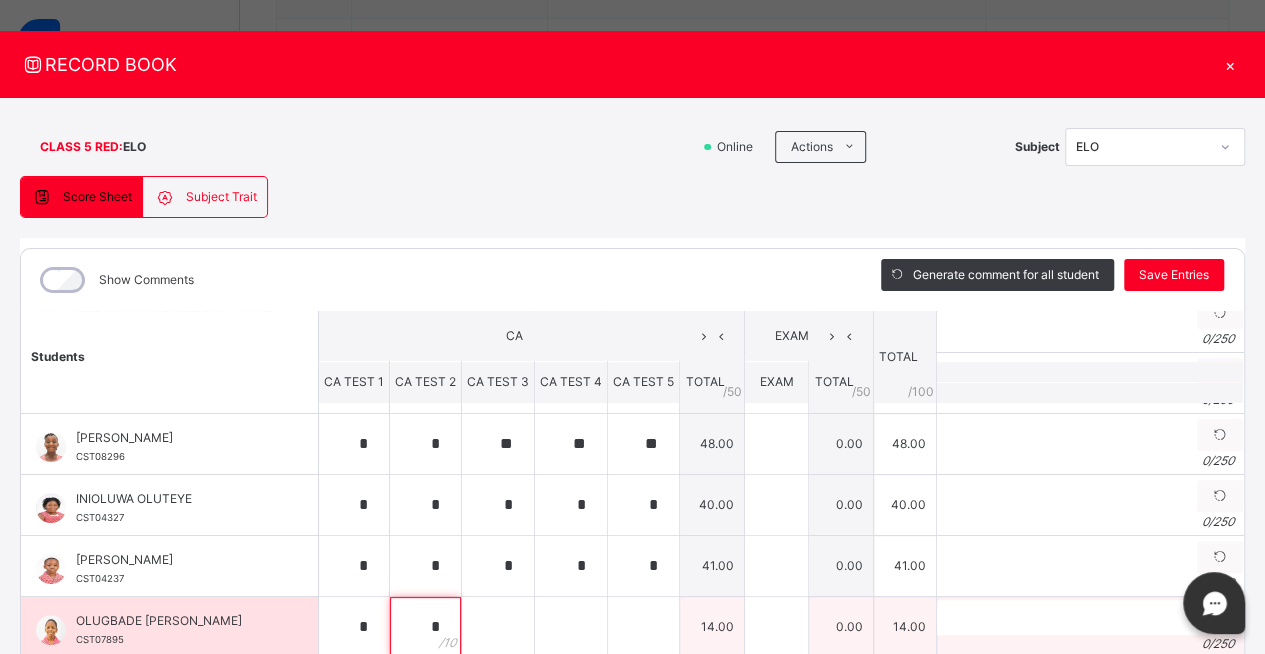 type on "*" 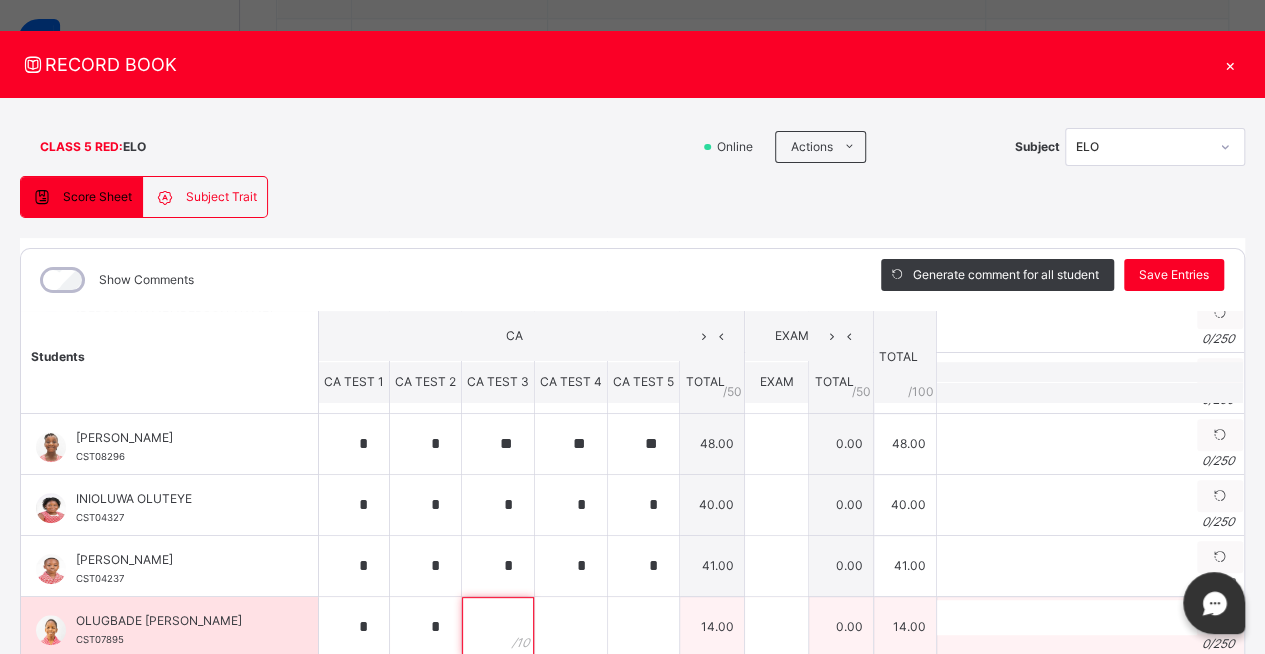 click at bounding box center [498, 627] 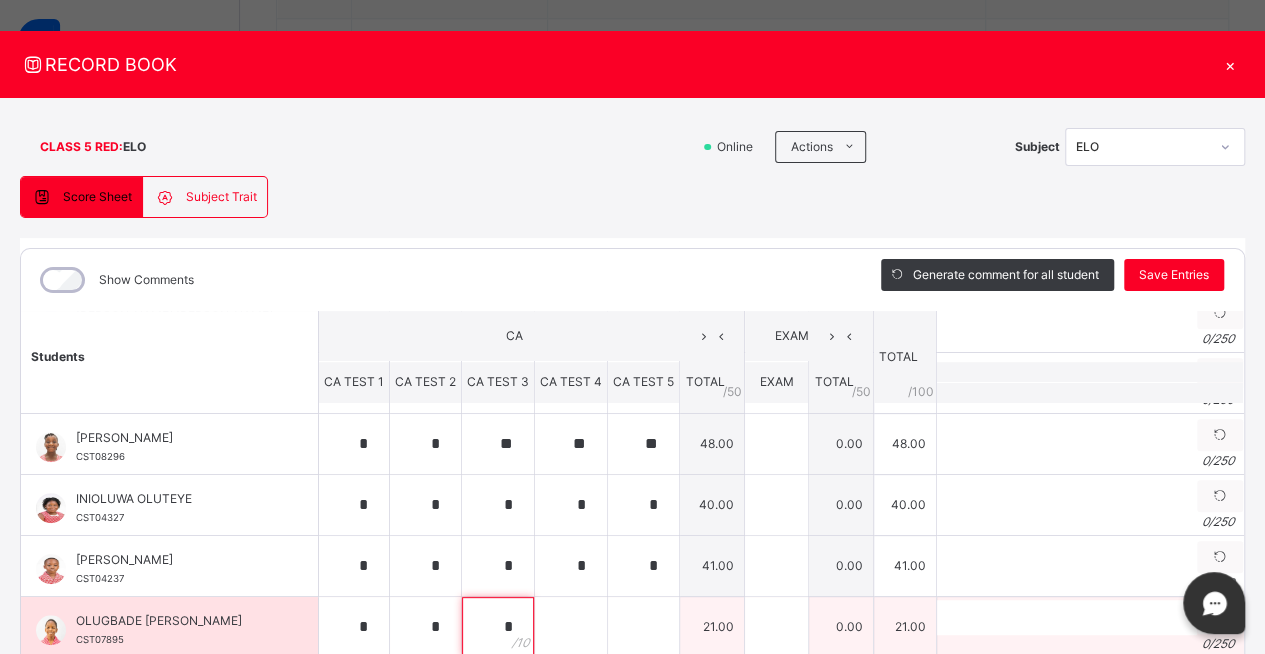 type on "*" 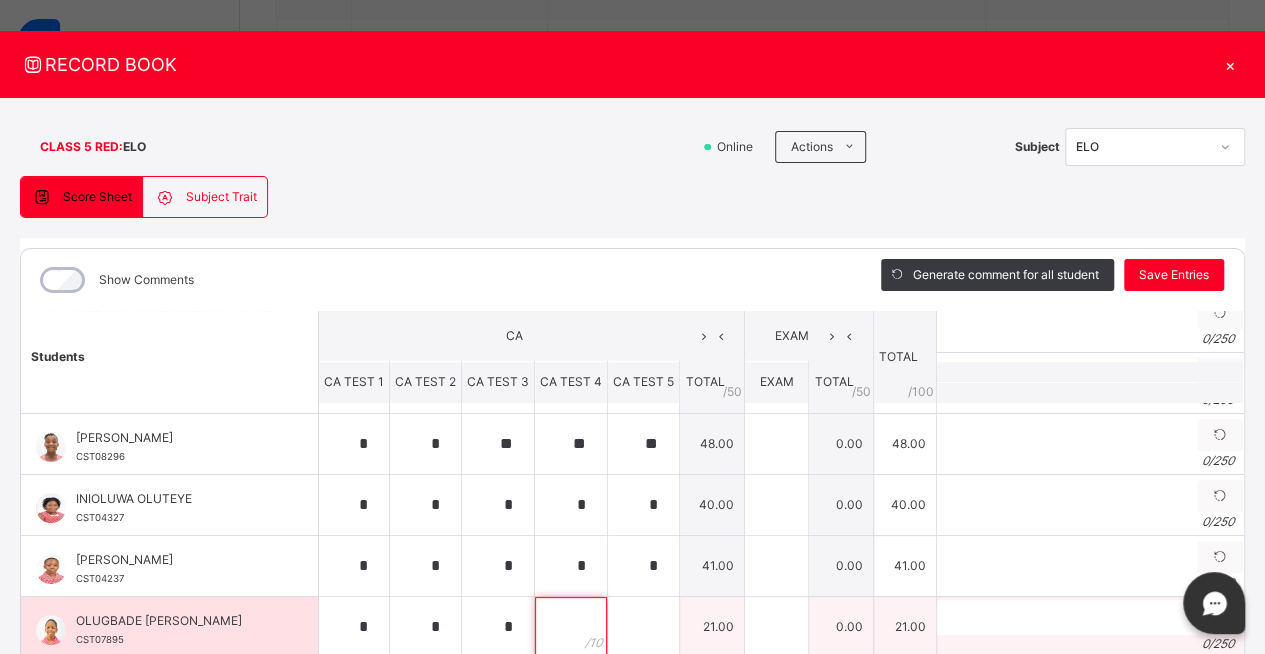 click at bounding box center (571, 627) 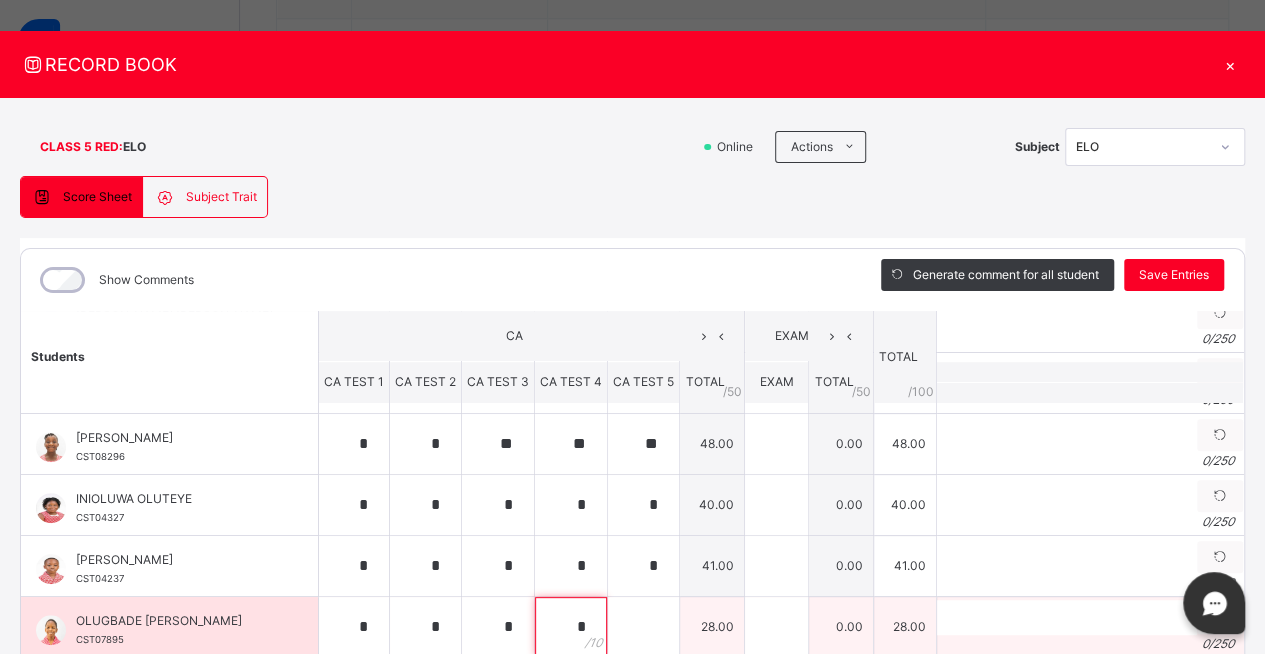 type on "*" 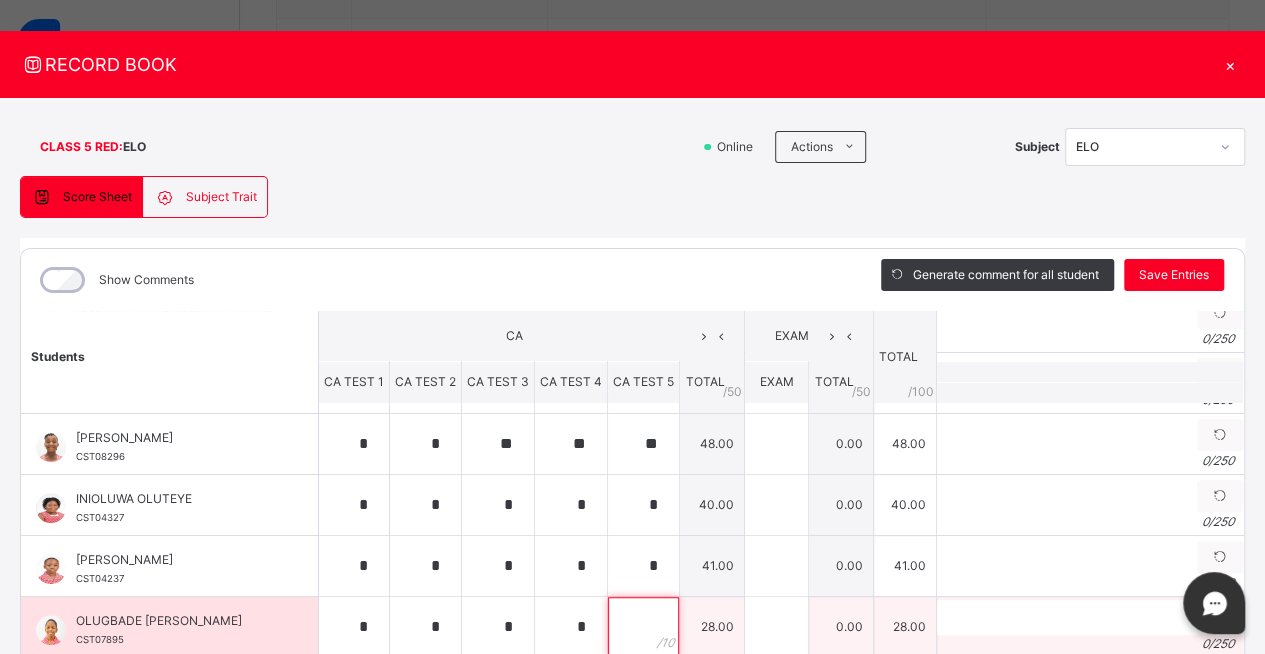 click at bounding box center [643, 627] 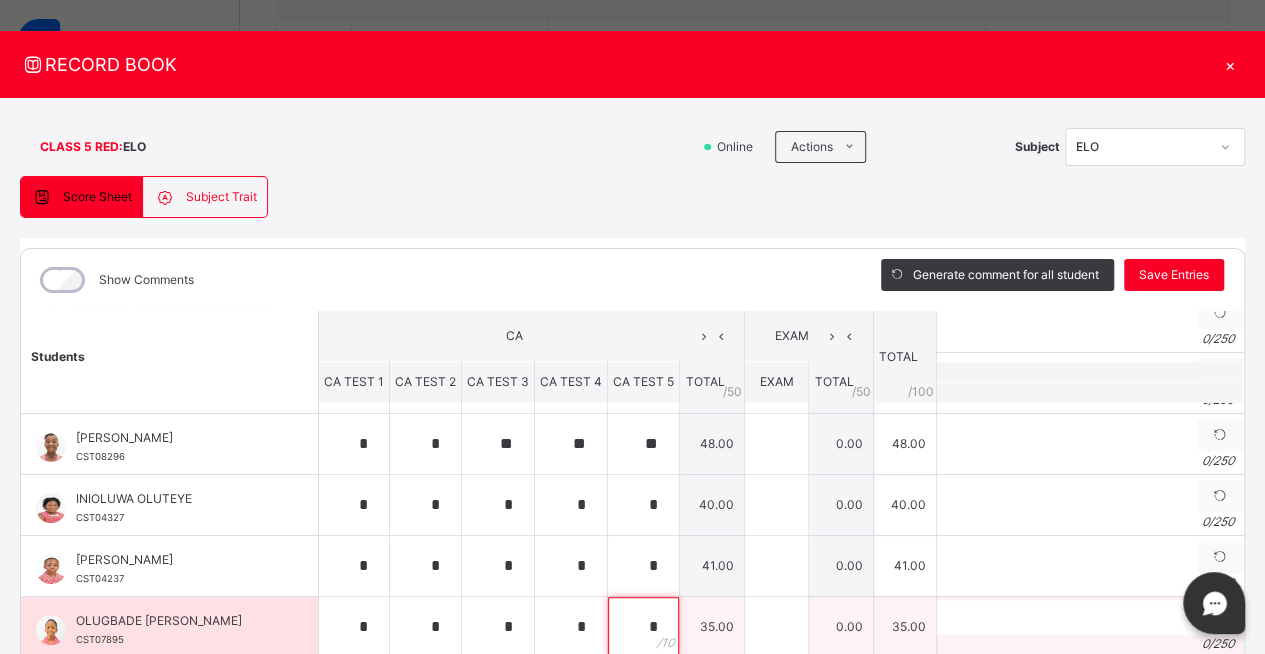 scroll, scrollTop: 699, scrollLeft: 0, axis: vertical 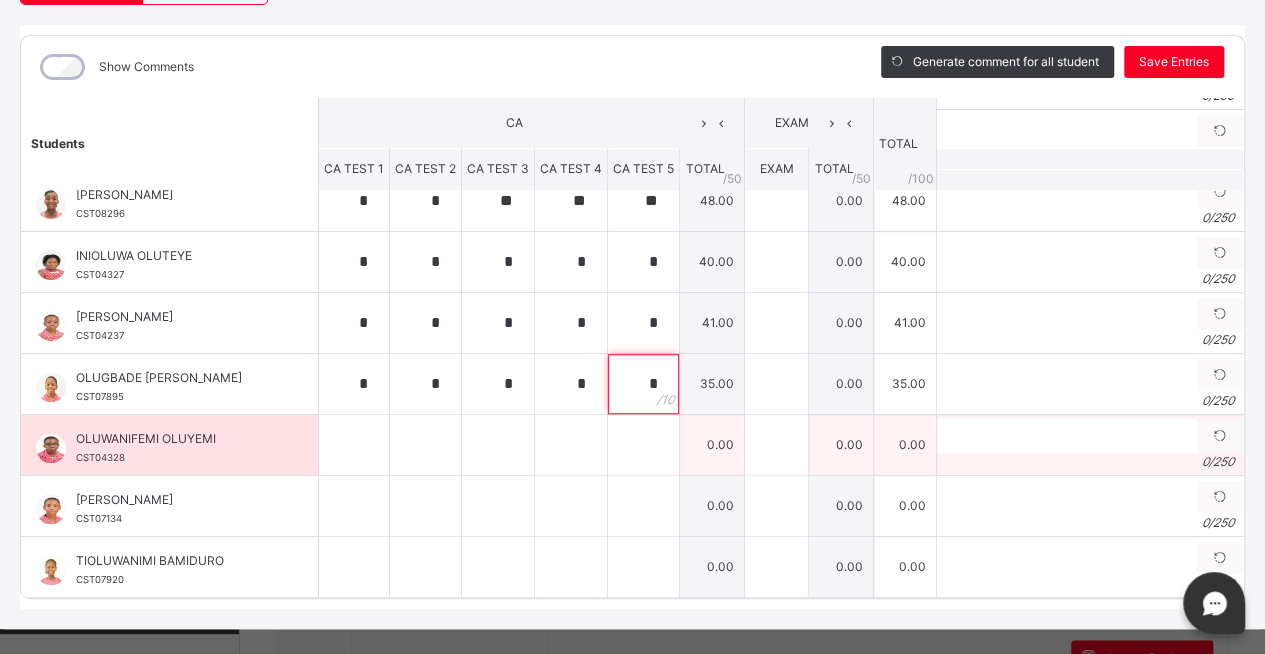 type on "*" 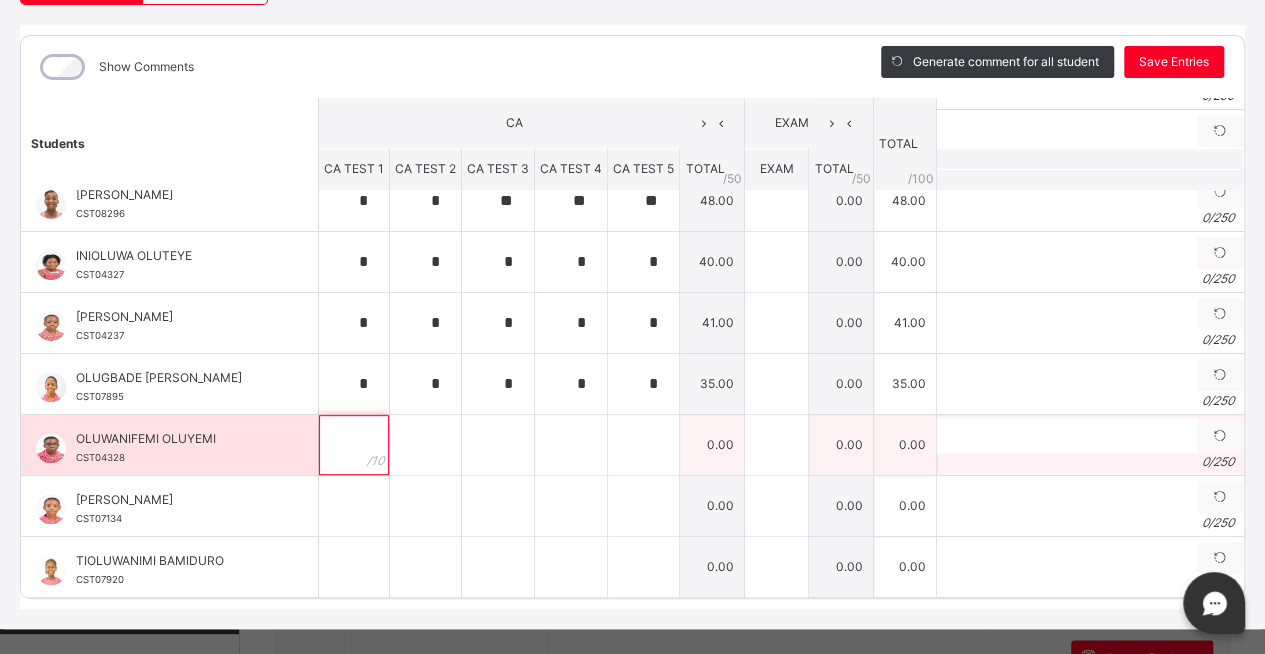 click at bounding box center (354, 445) 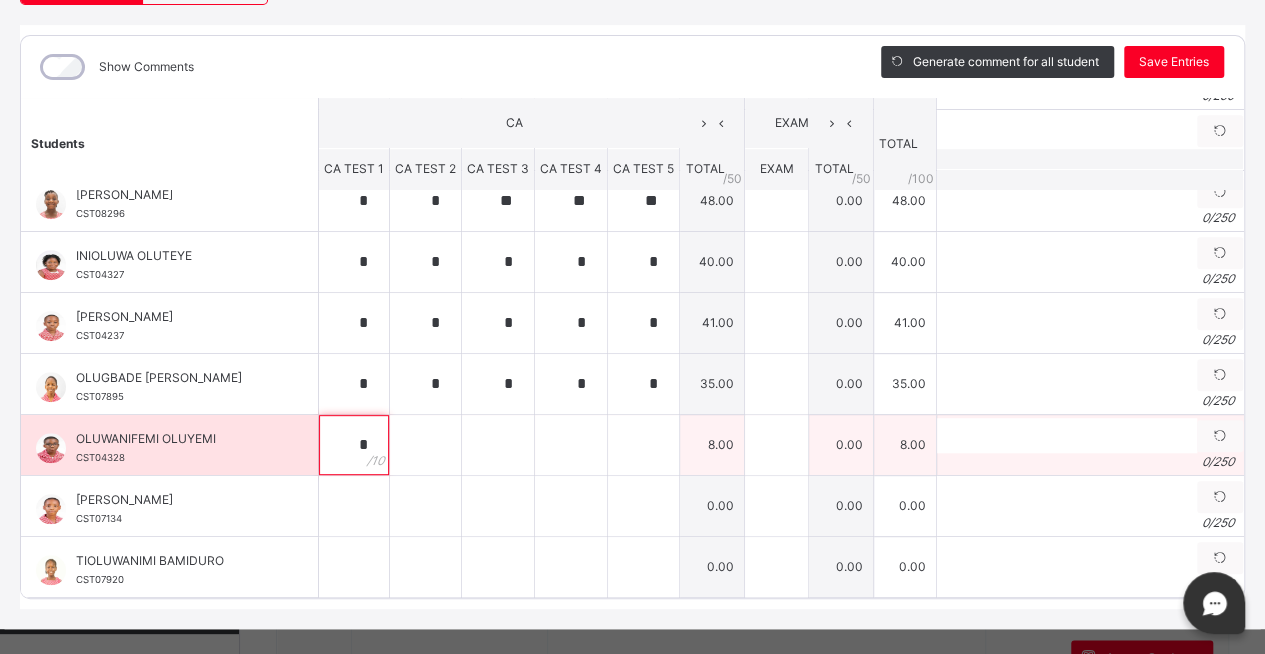 type on "*" 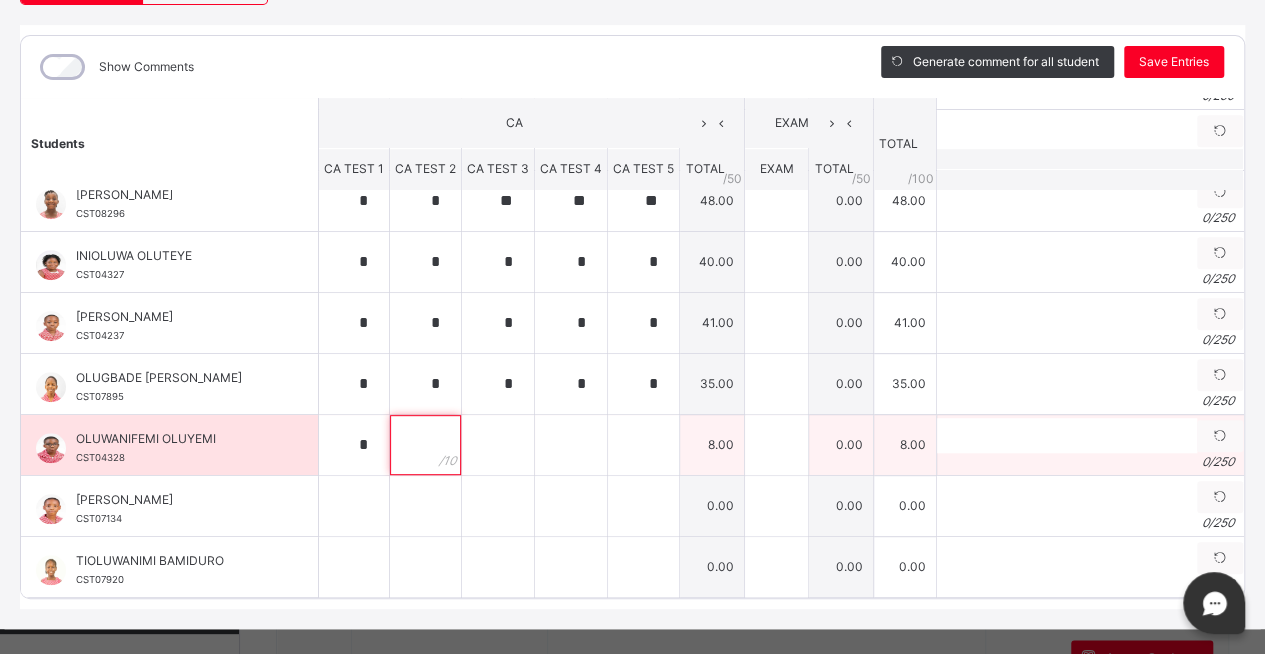 click at bounding box center (425, 445) 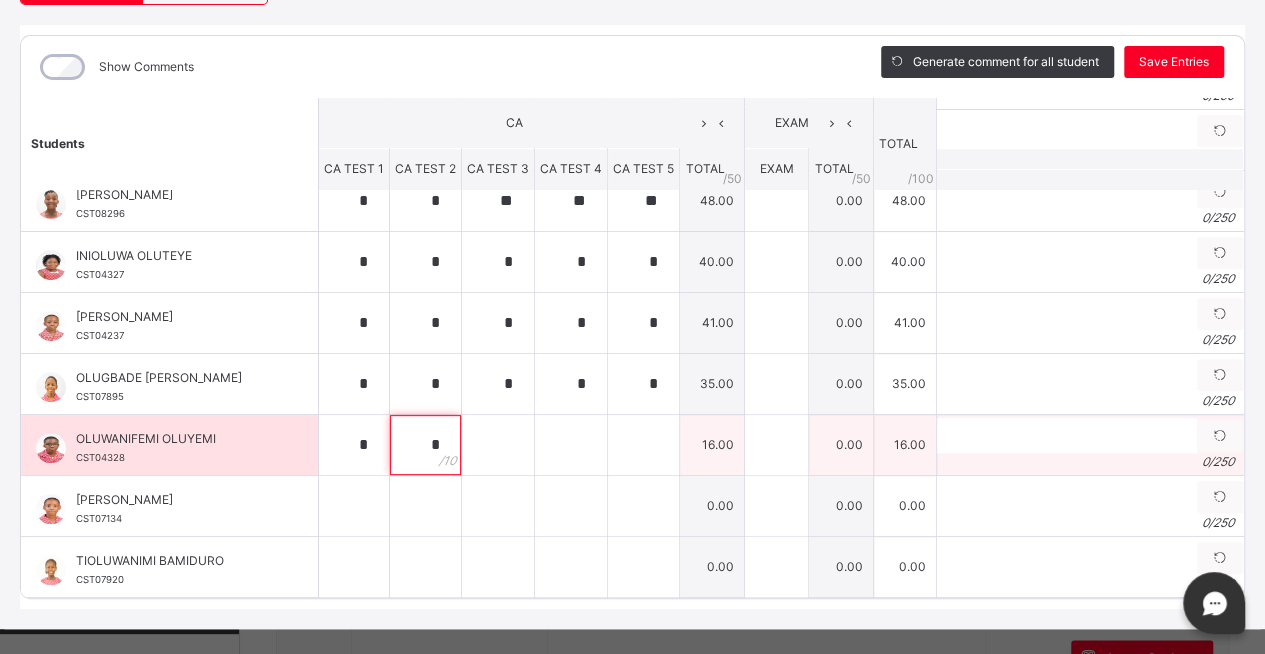 type on "*" 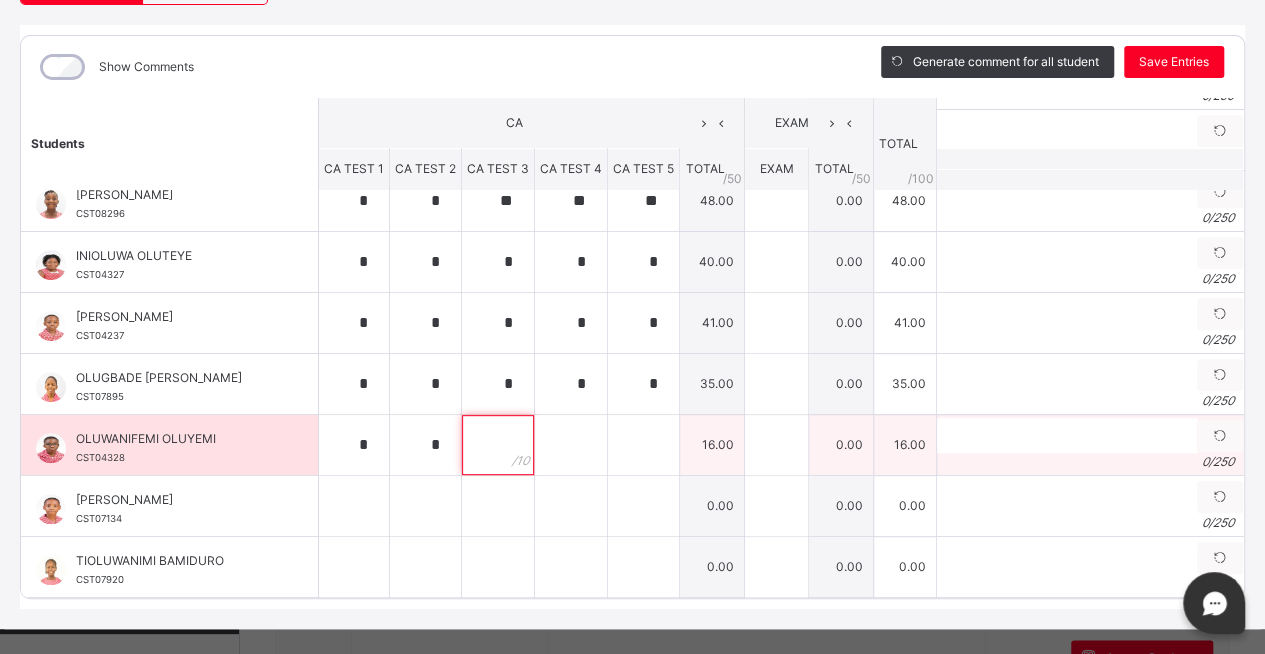 click at bounding box center [498, 445] 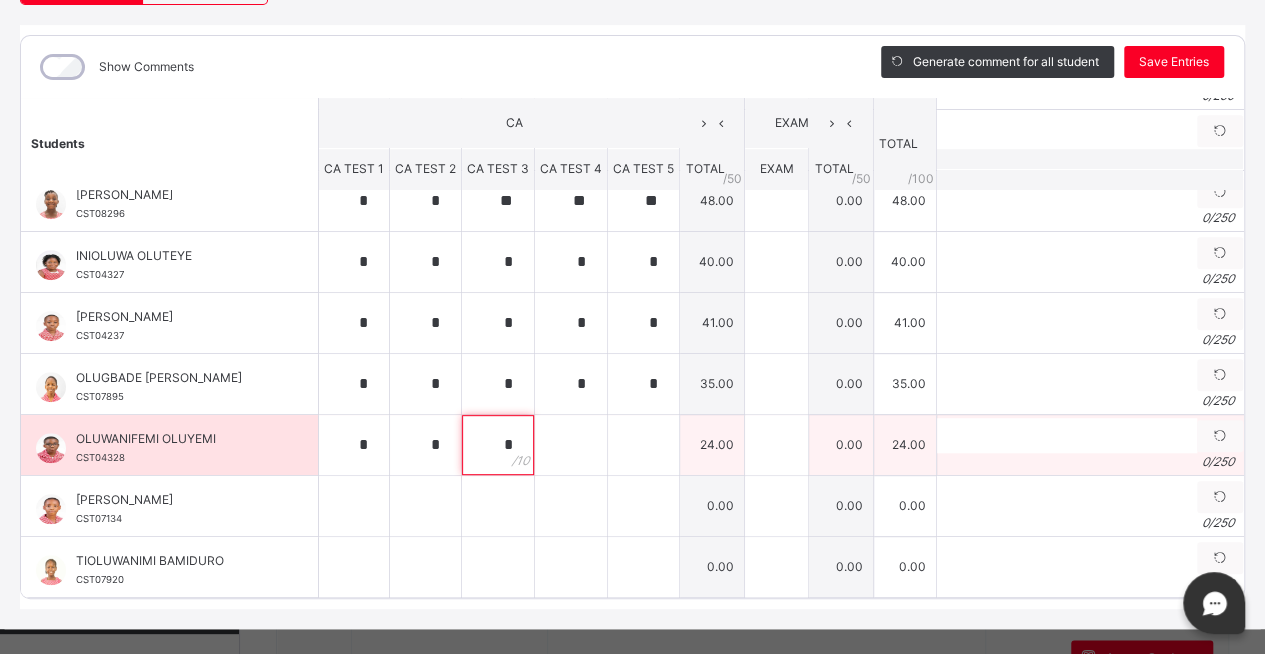 type on "*" 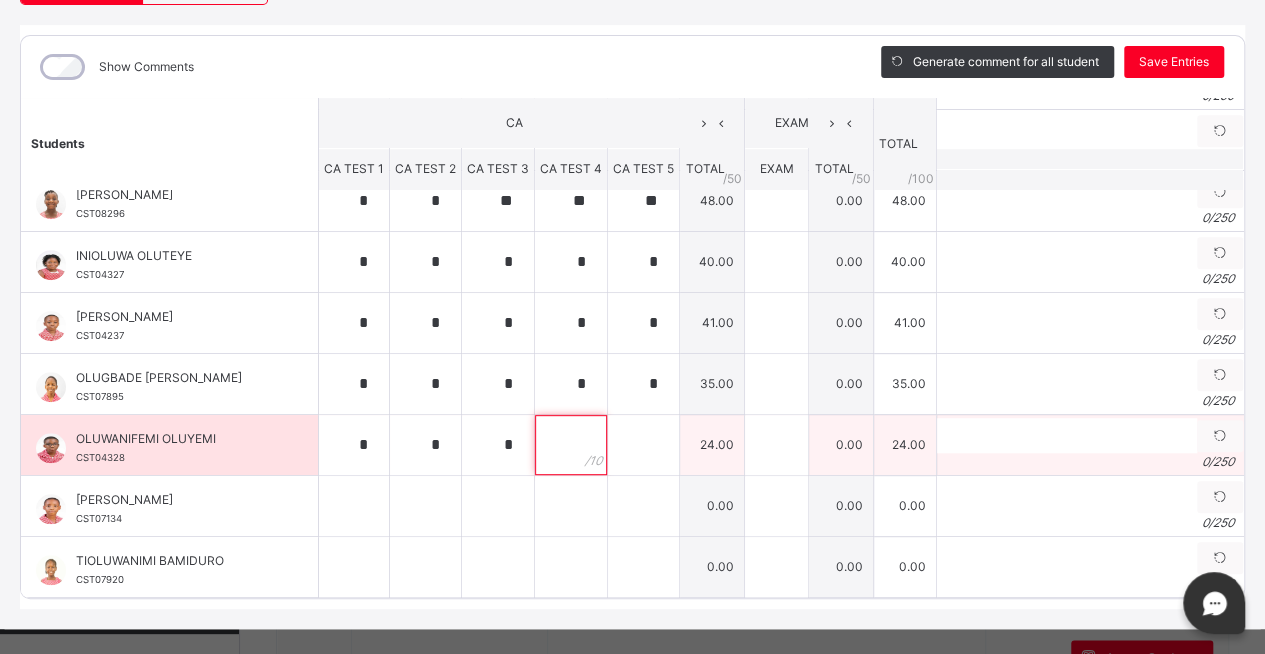 click at bounding box center (571, 445) 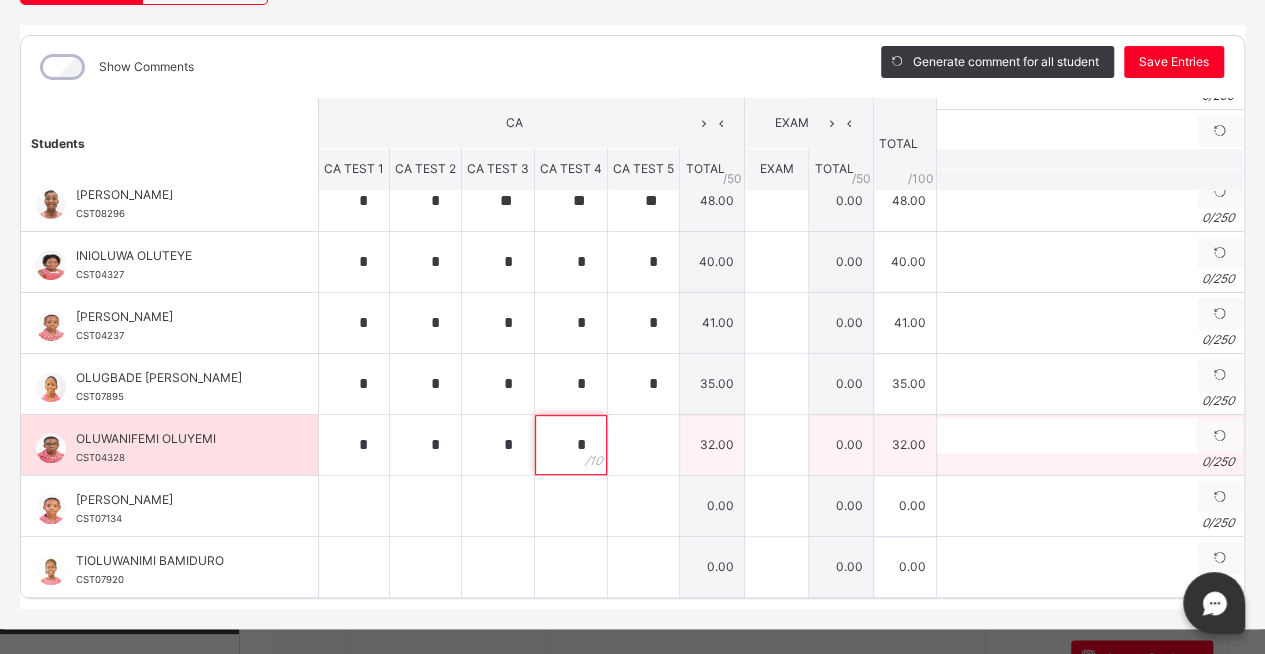 type on "*" 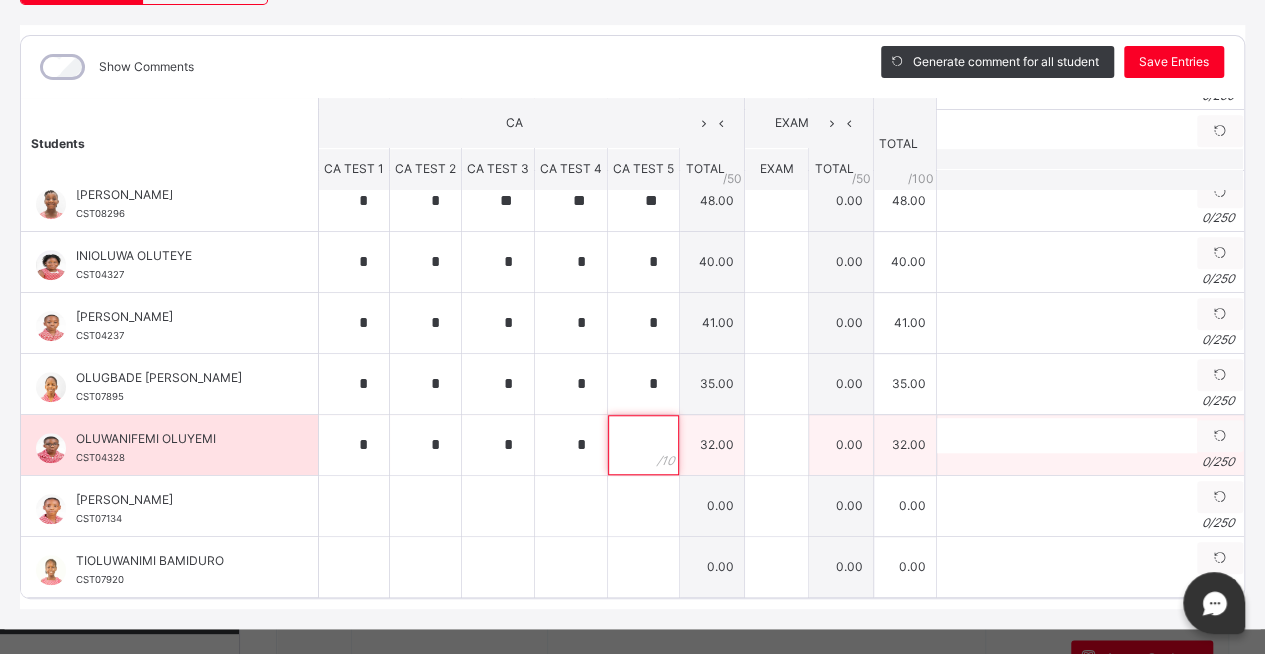 click at bounding box center (643, 445) 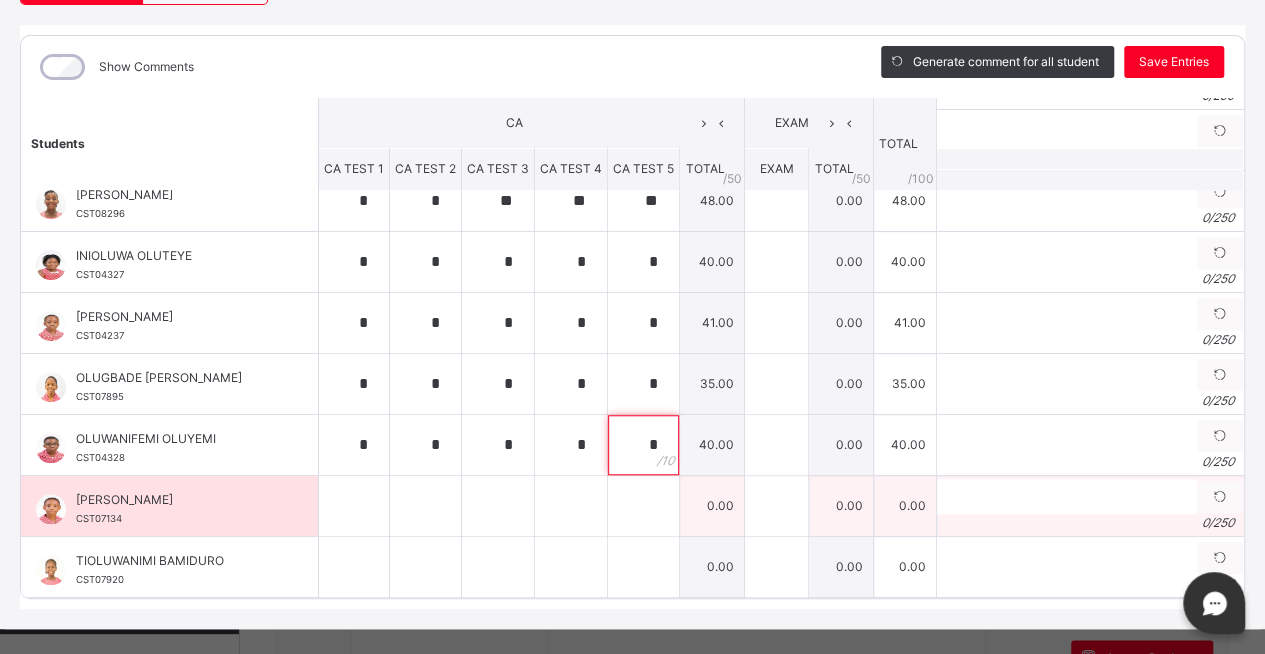 type on "*" 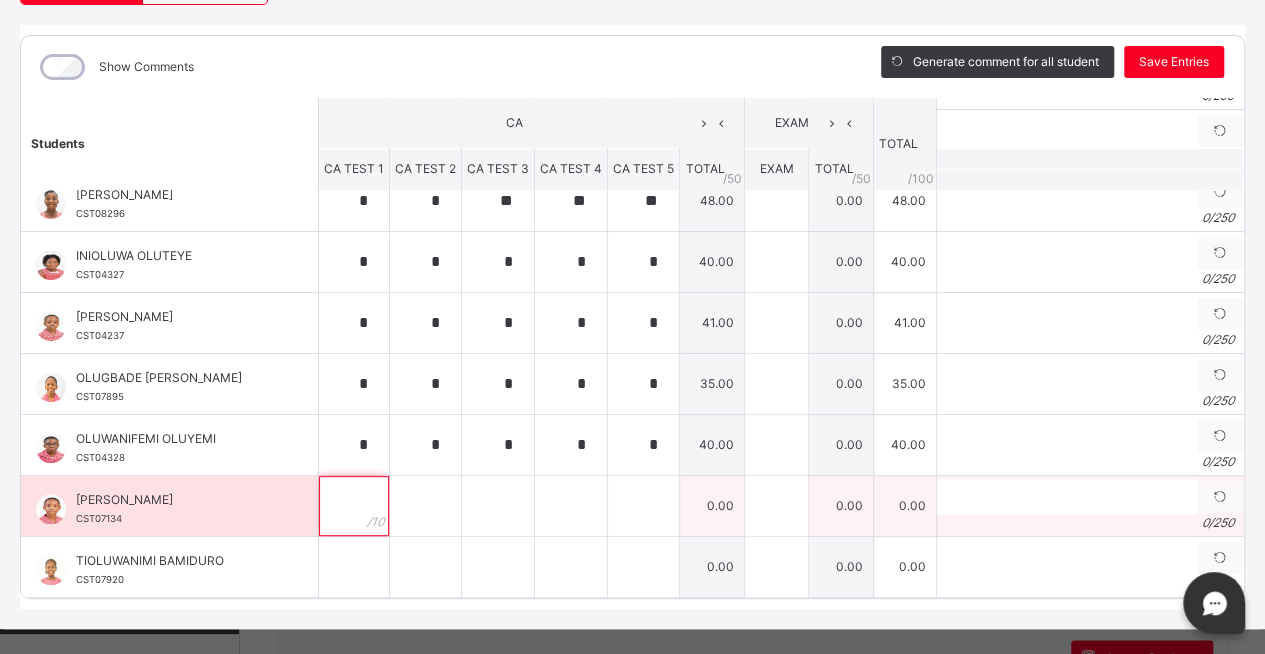click at bounding box center (354, 506) 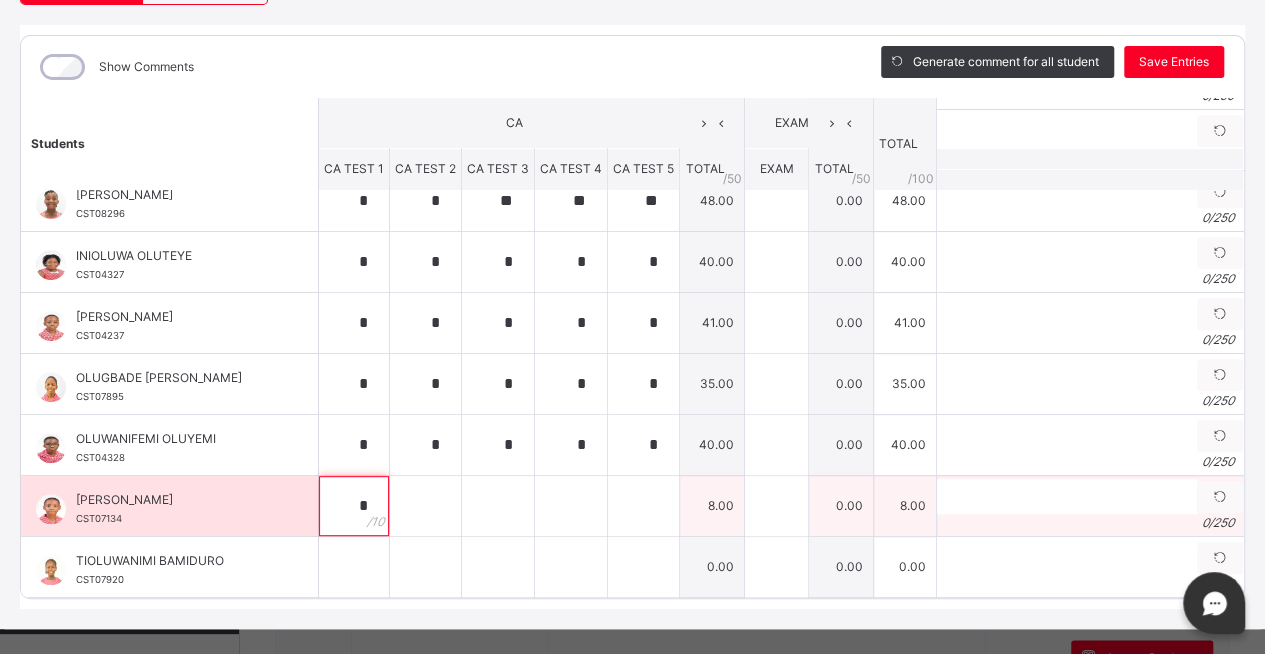 type on "*" 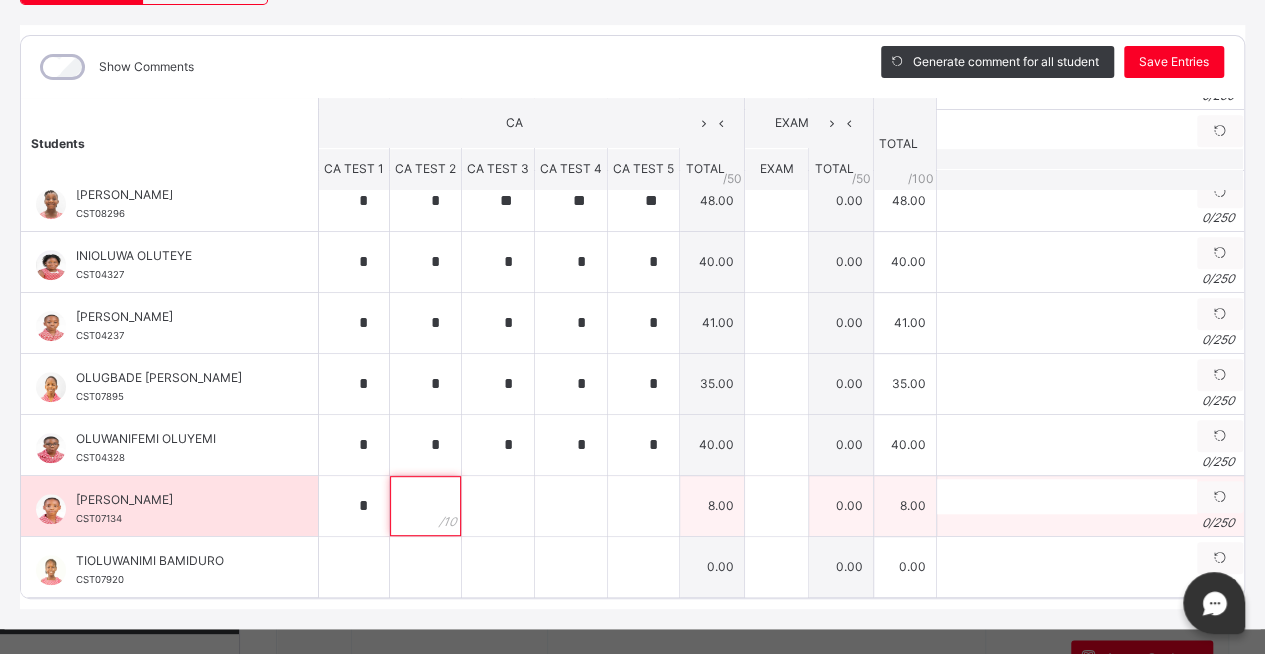 click at bounding box center [425, 506] 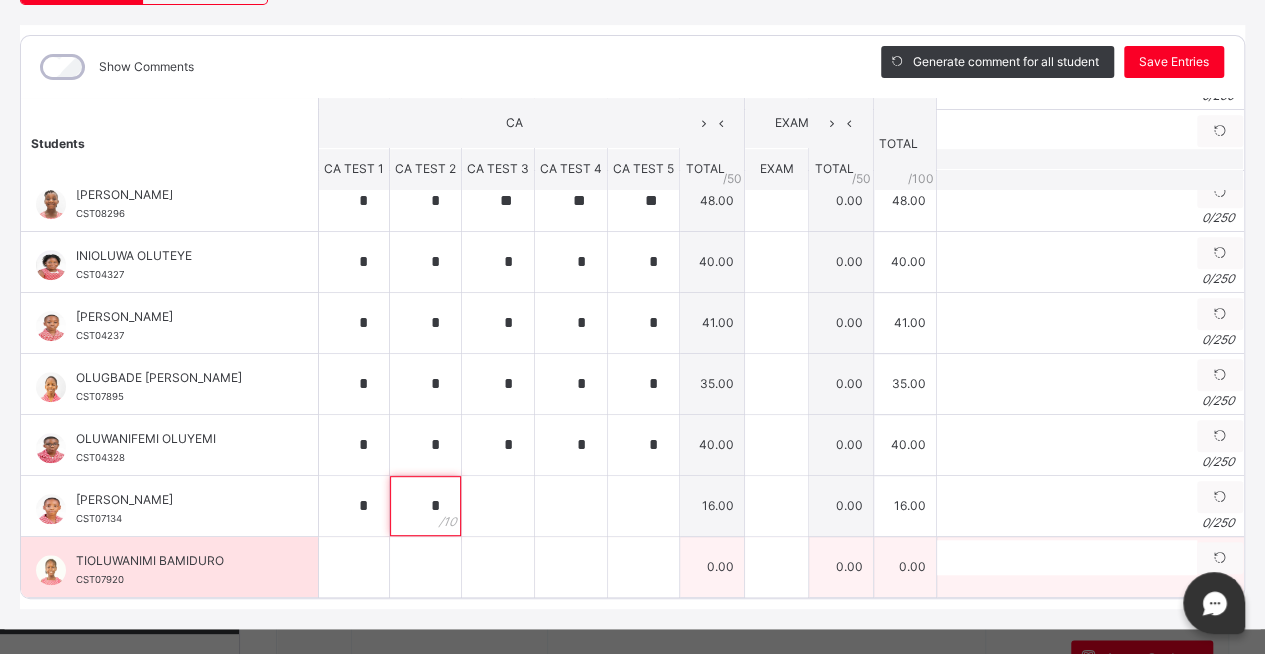 type on "*" 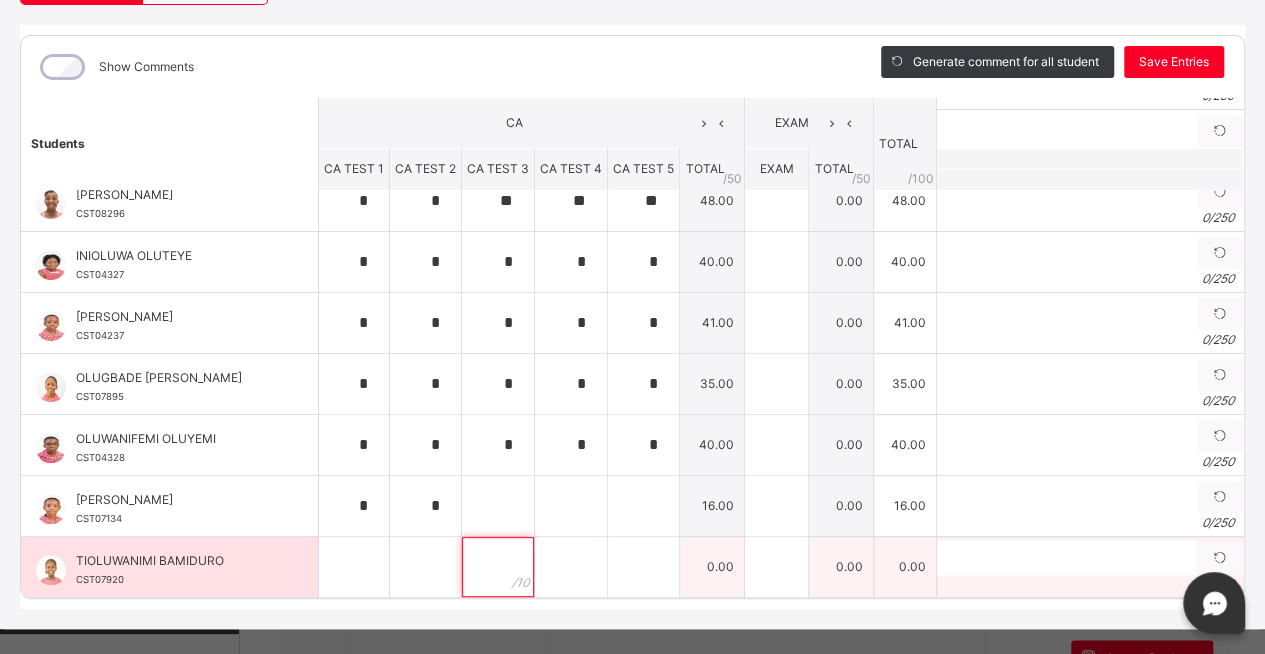 click at bounding box center [498, 567] 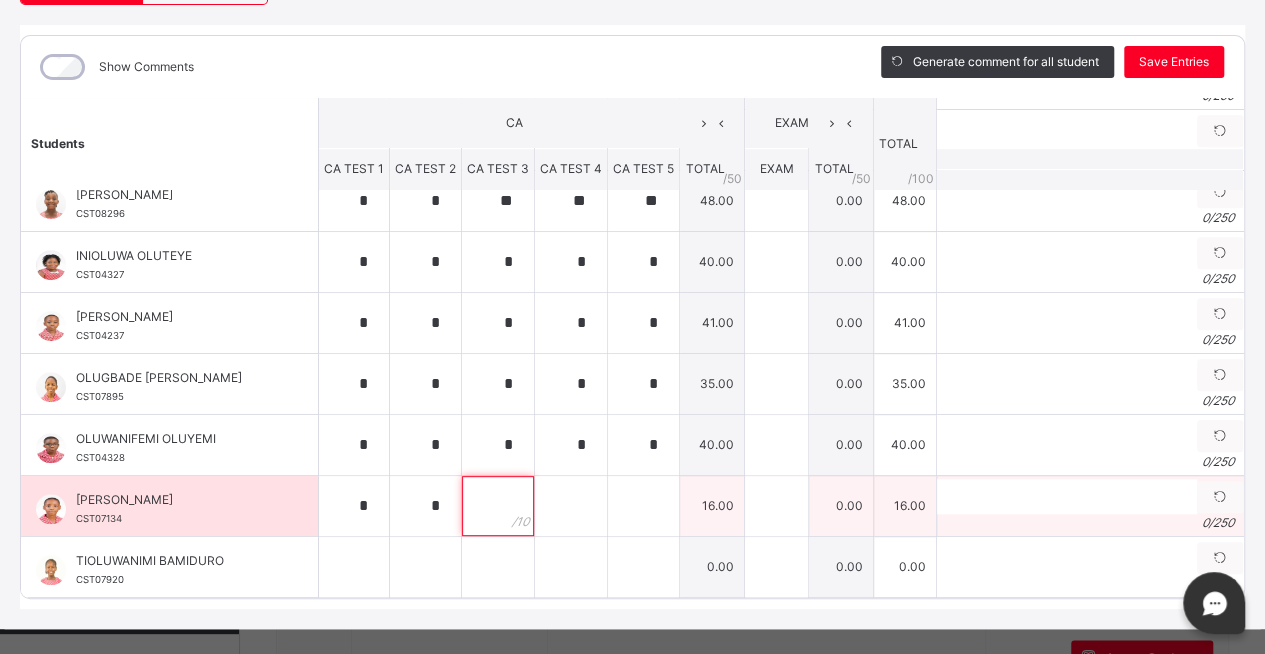 click at bounding box center [498, 506] 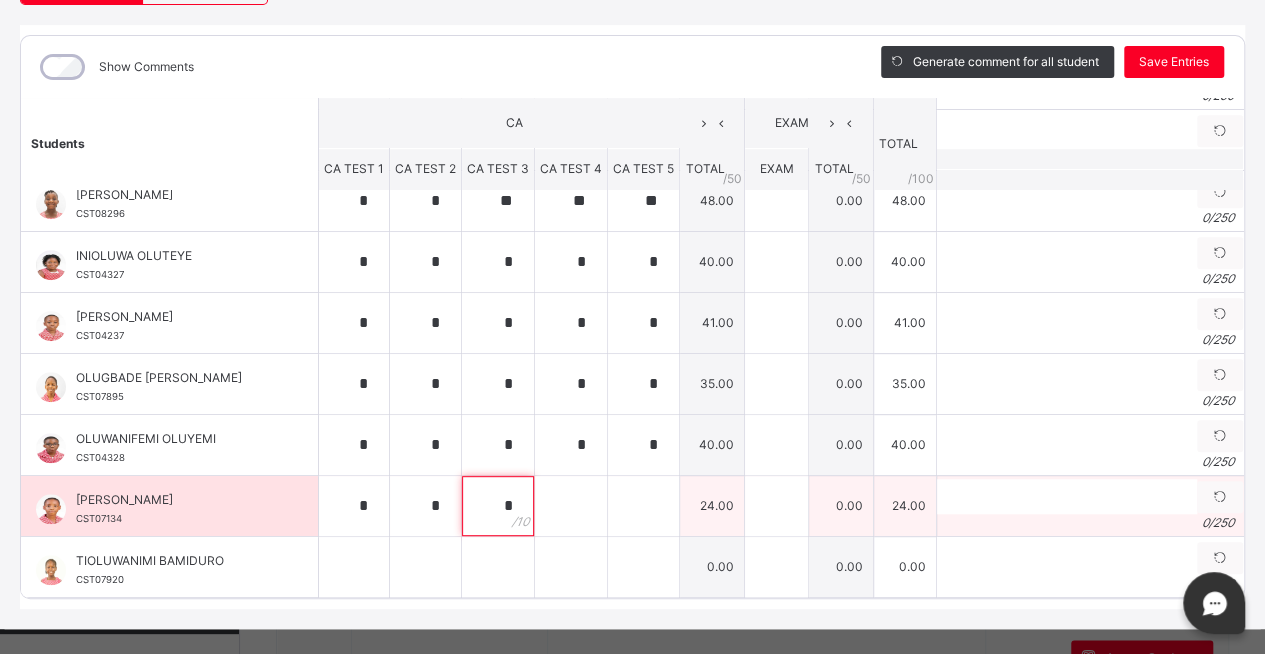 type on "*" 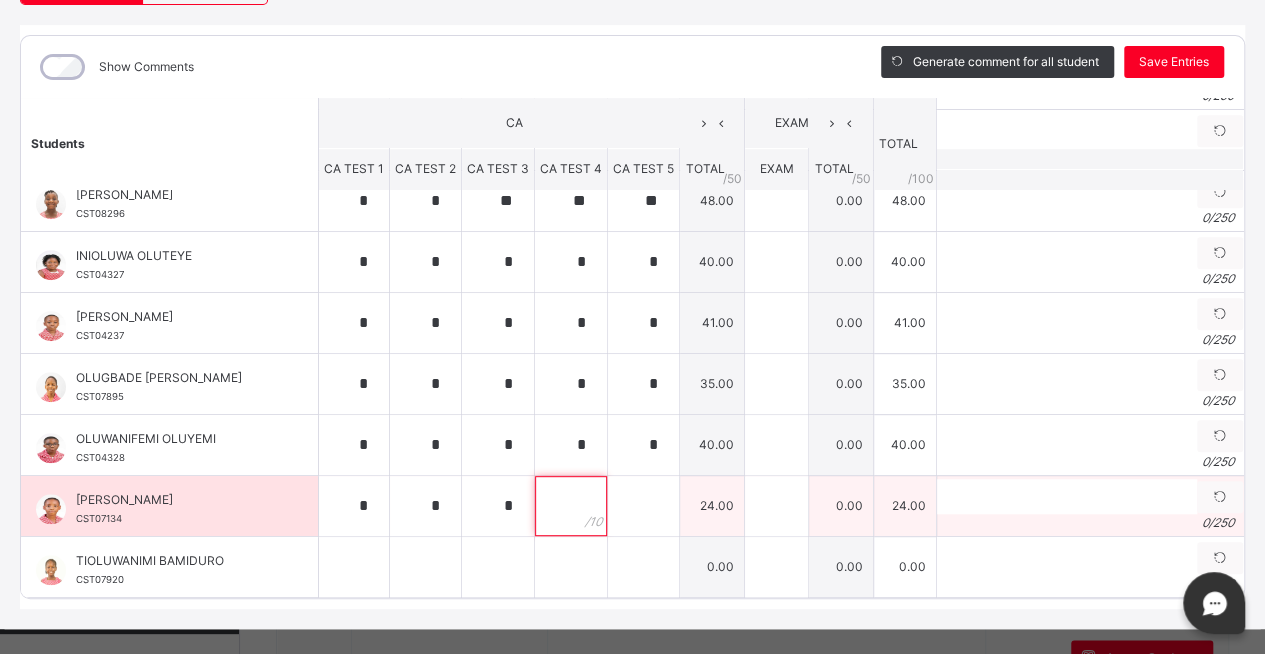 click at bounding box center [571, 506] 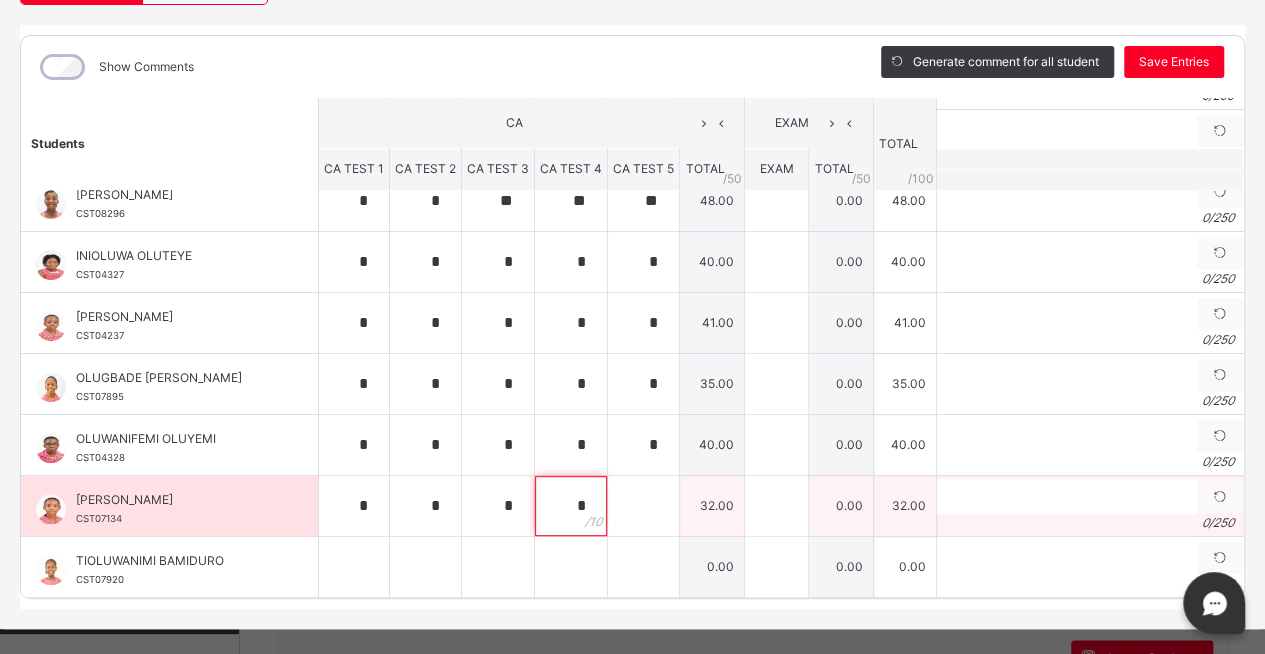 type on "*" 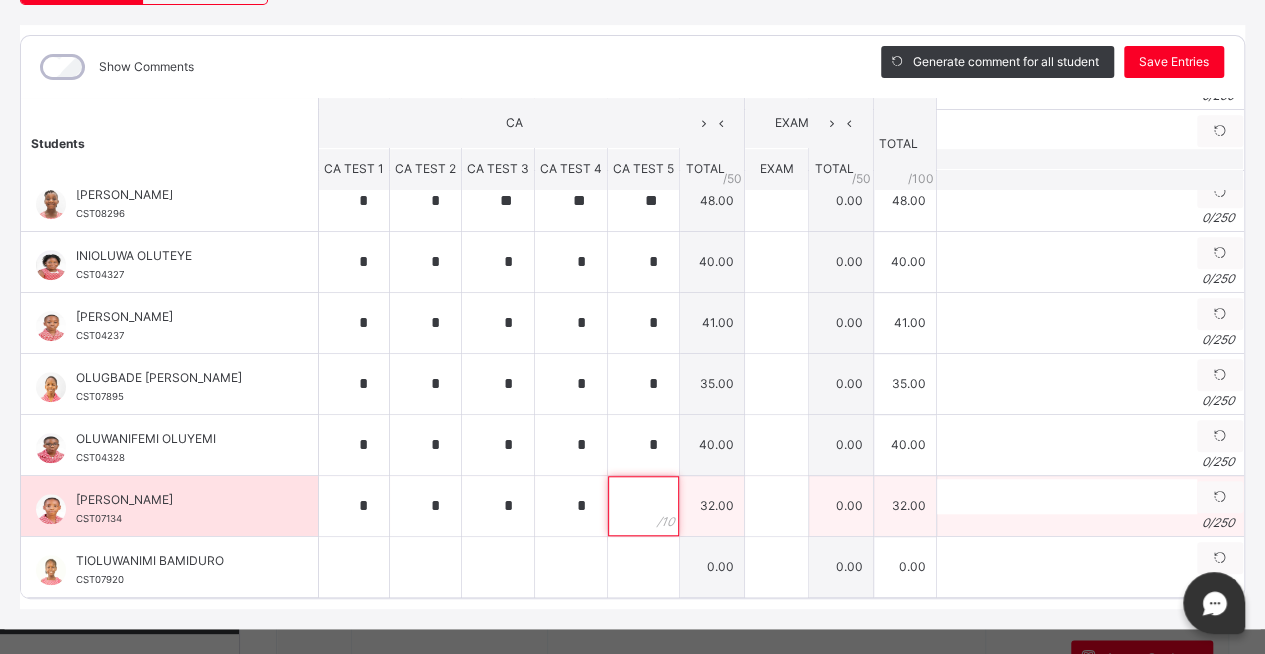 click at bounding box center (643, 506) 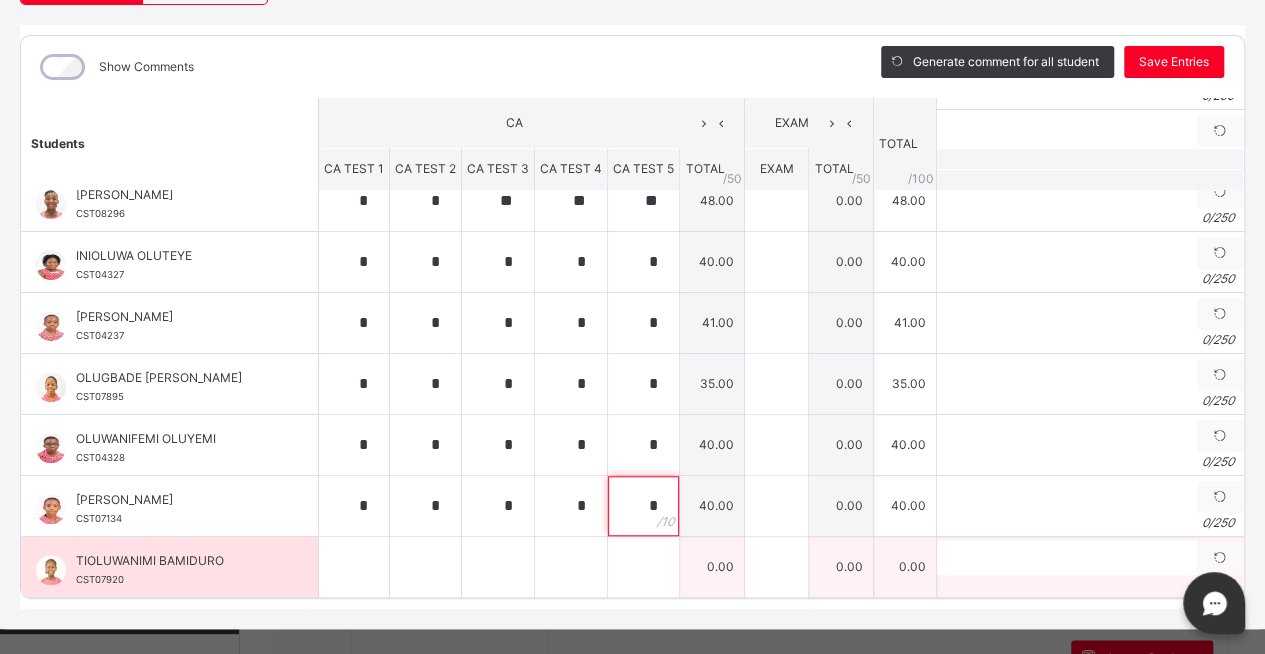 type on "*" 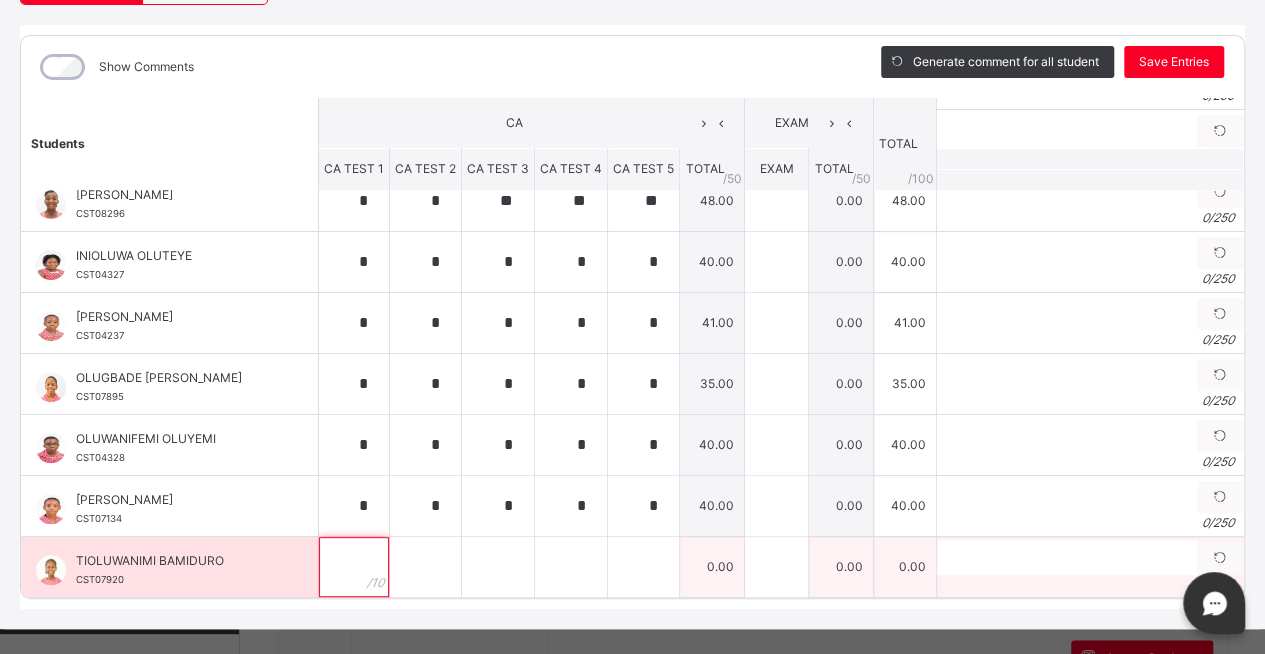 click at bounding box center (354, 567) 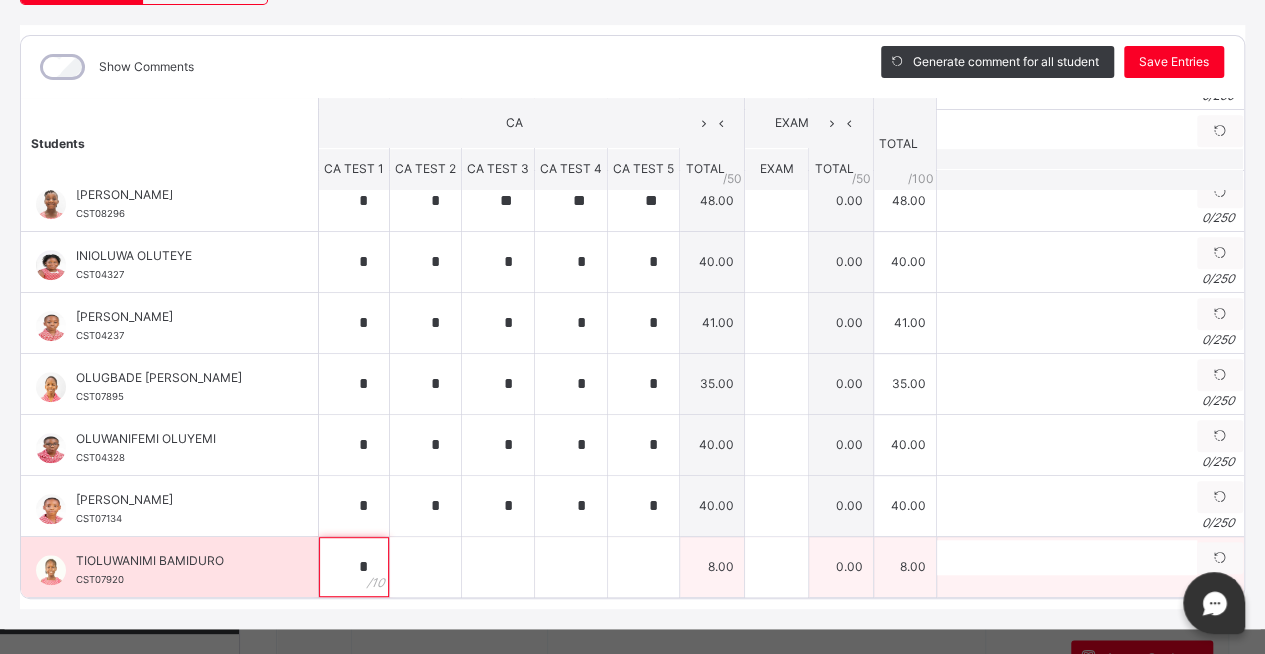 type on "*" 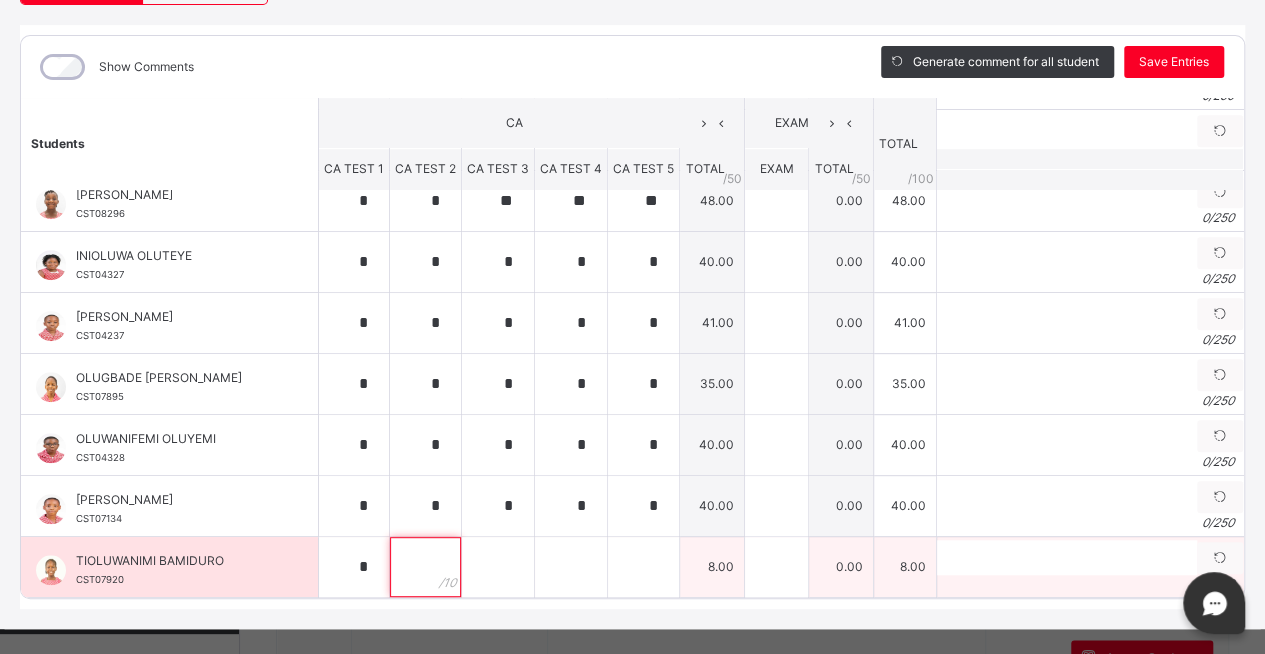 click at bounding box center [425, 567] 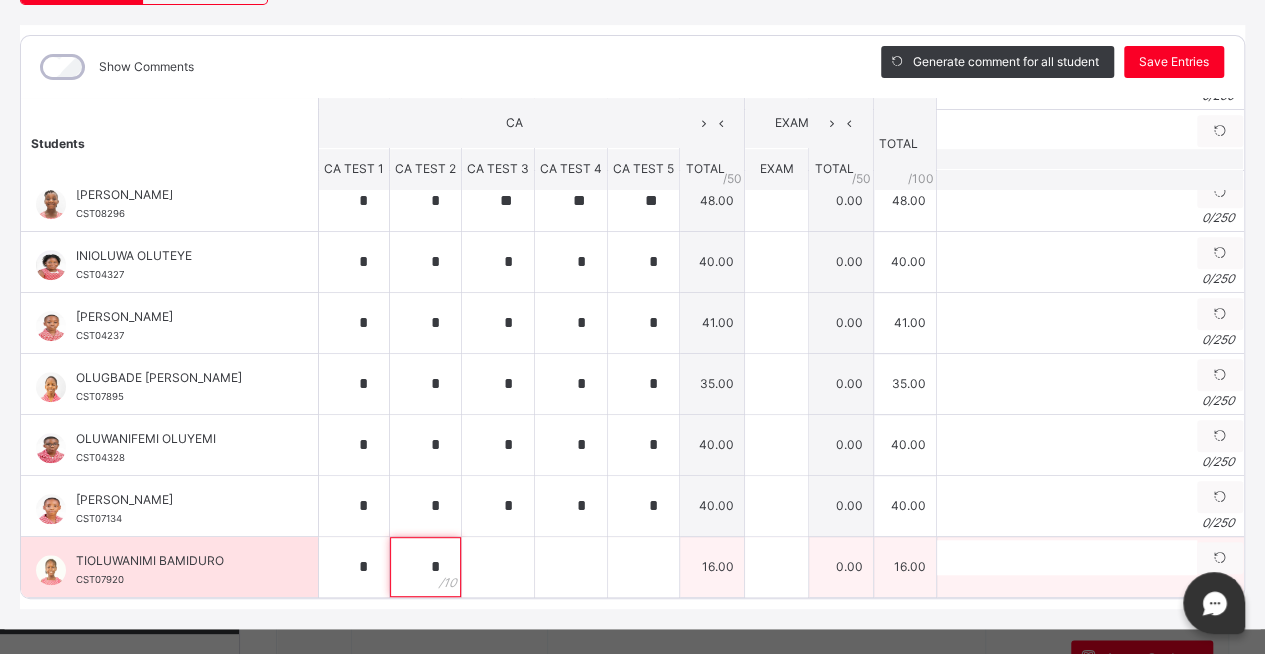 type on "*" 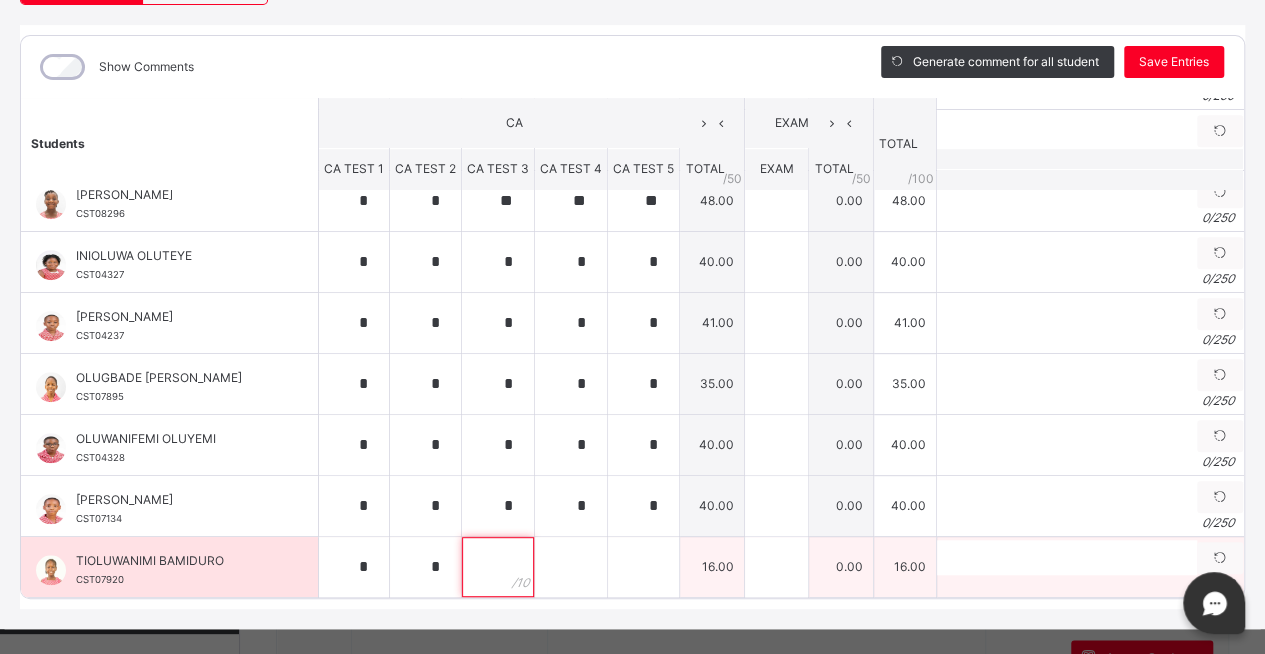 click at bounding box center (498, 567) 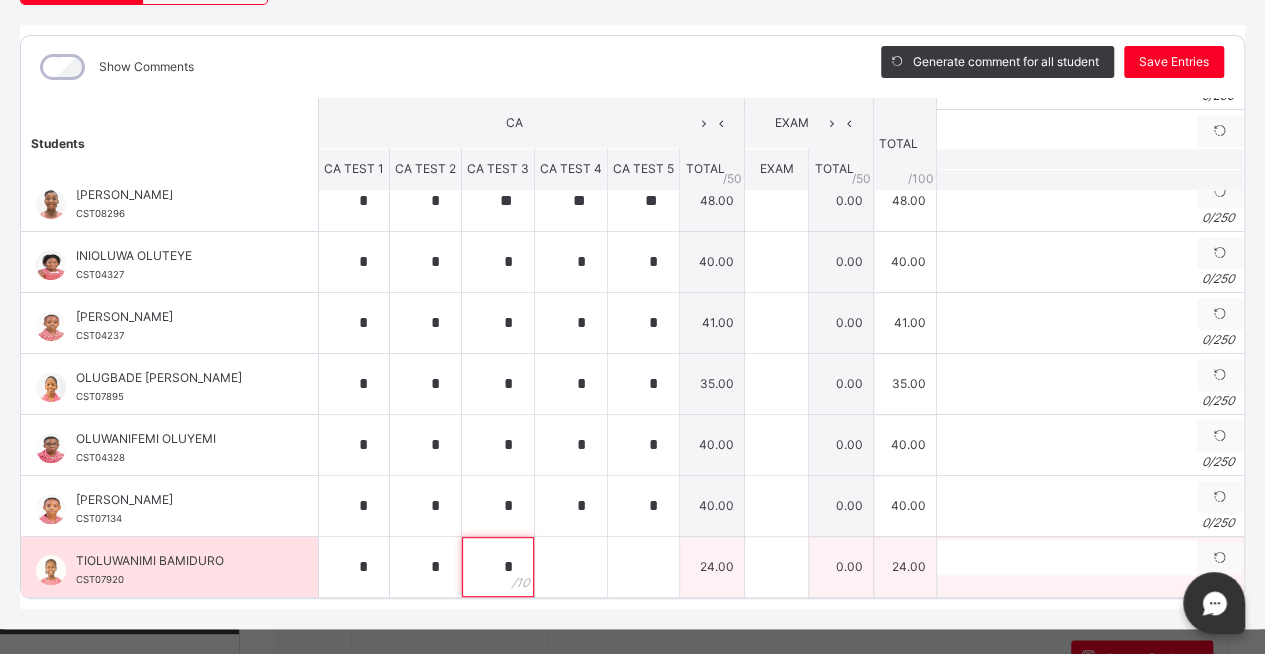 type on "*" 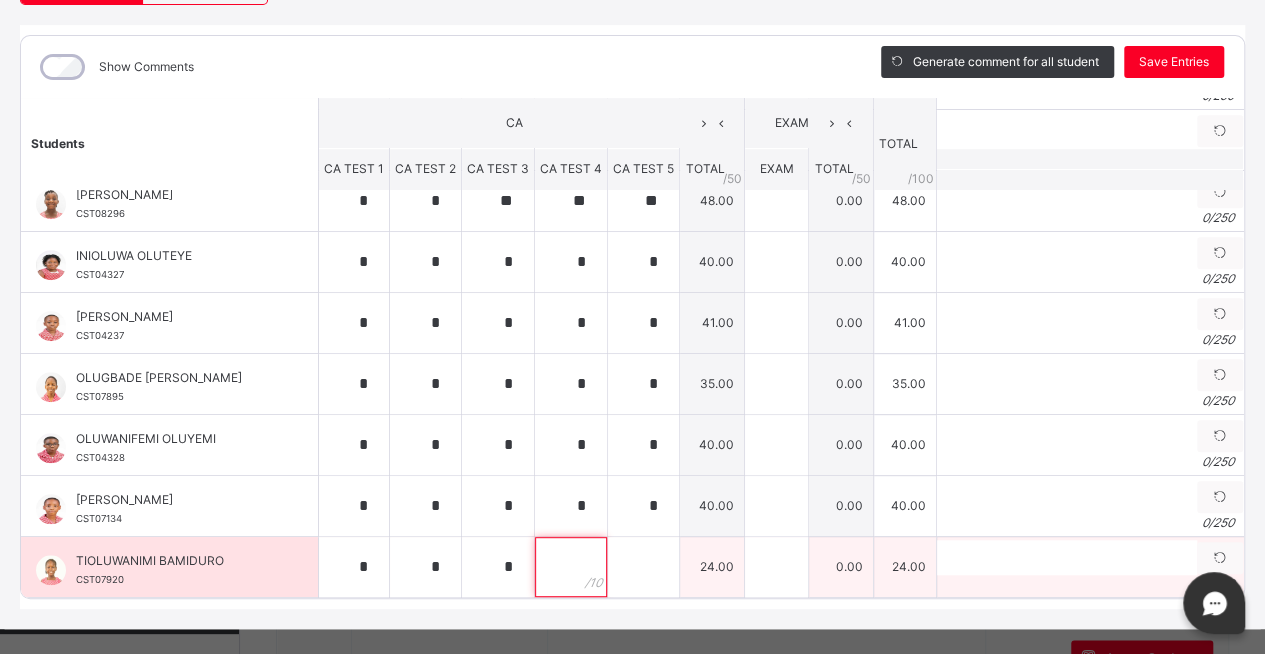 click at bounding box center (571, 567) 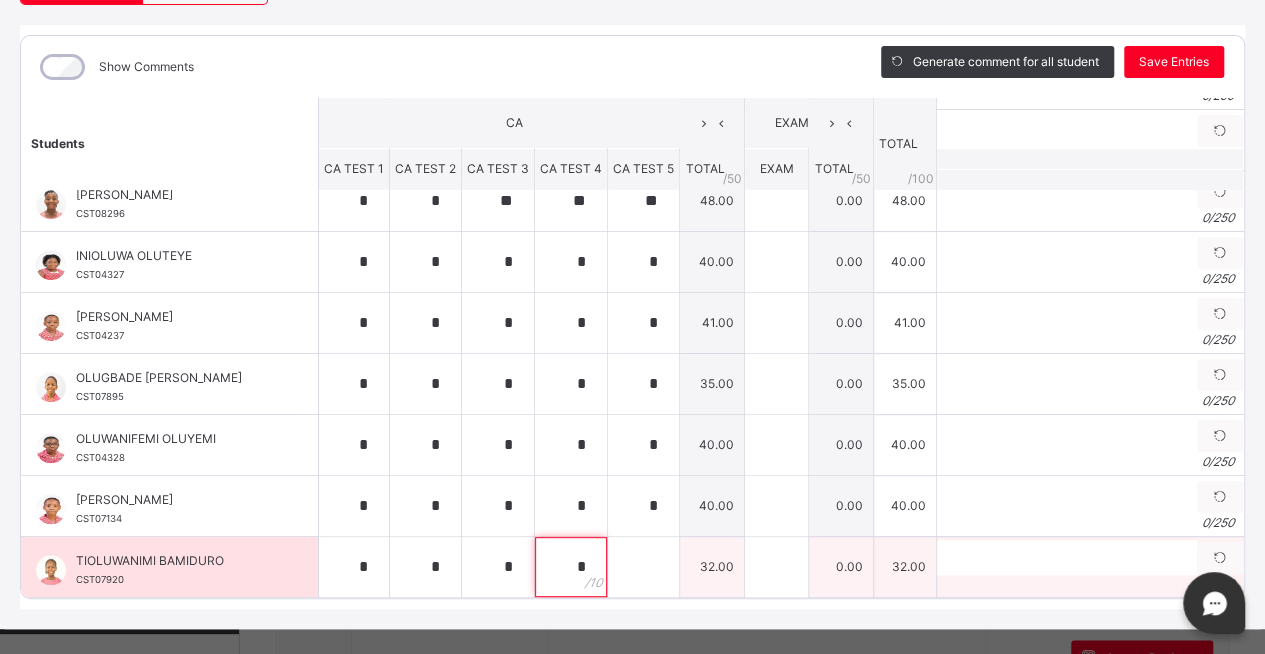type on "*" 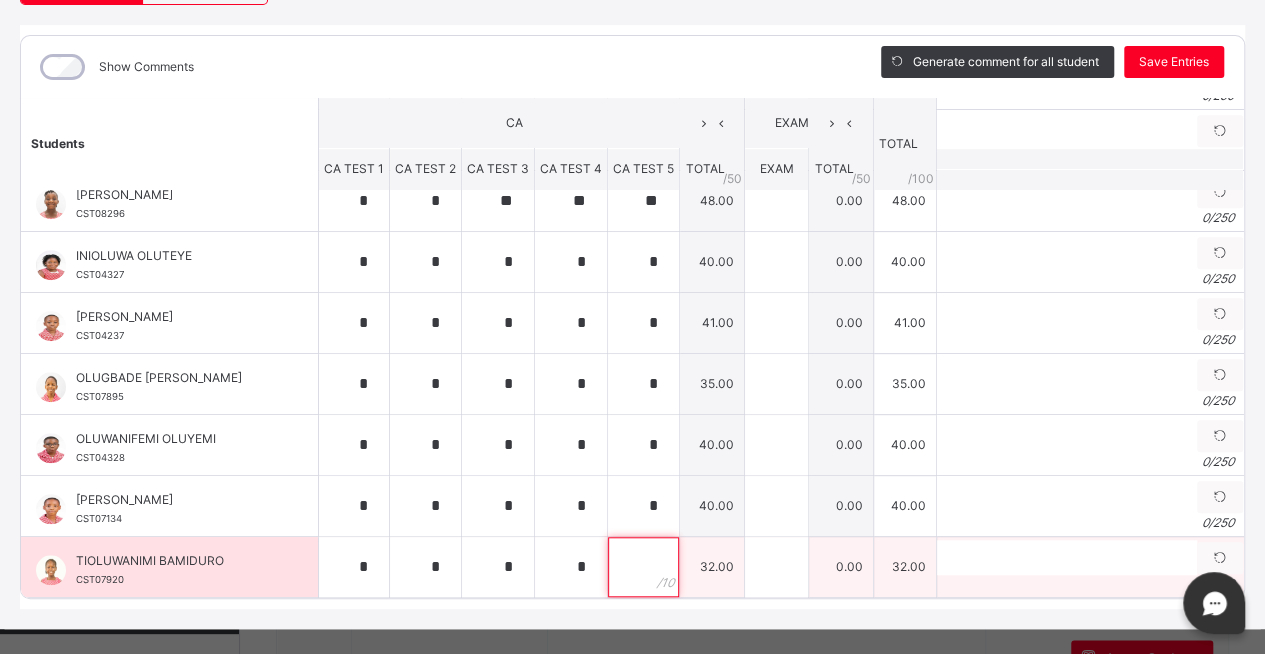 click at bounding box center (643, 567) 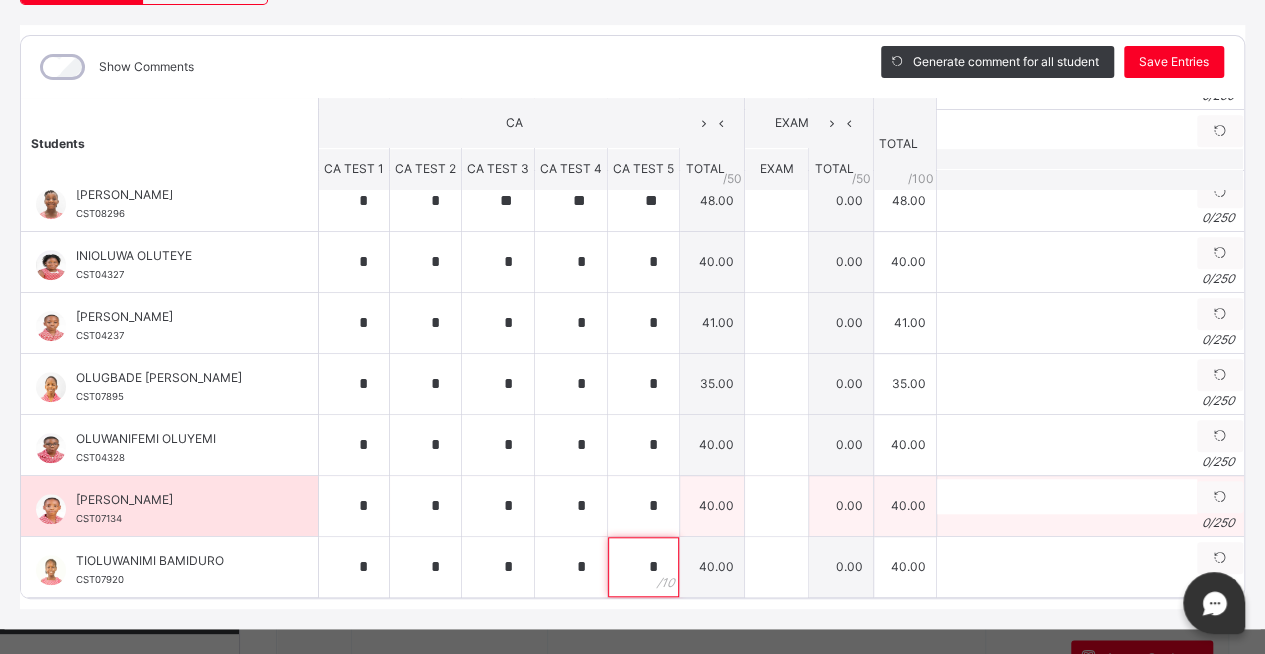 type on "*" 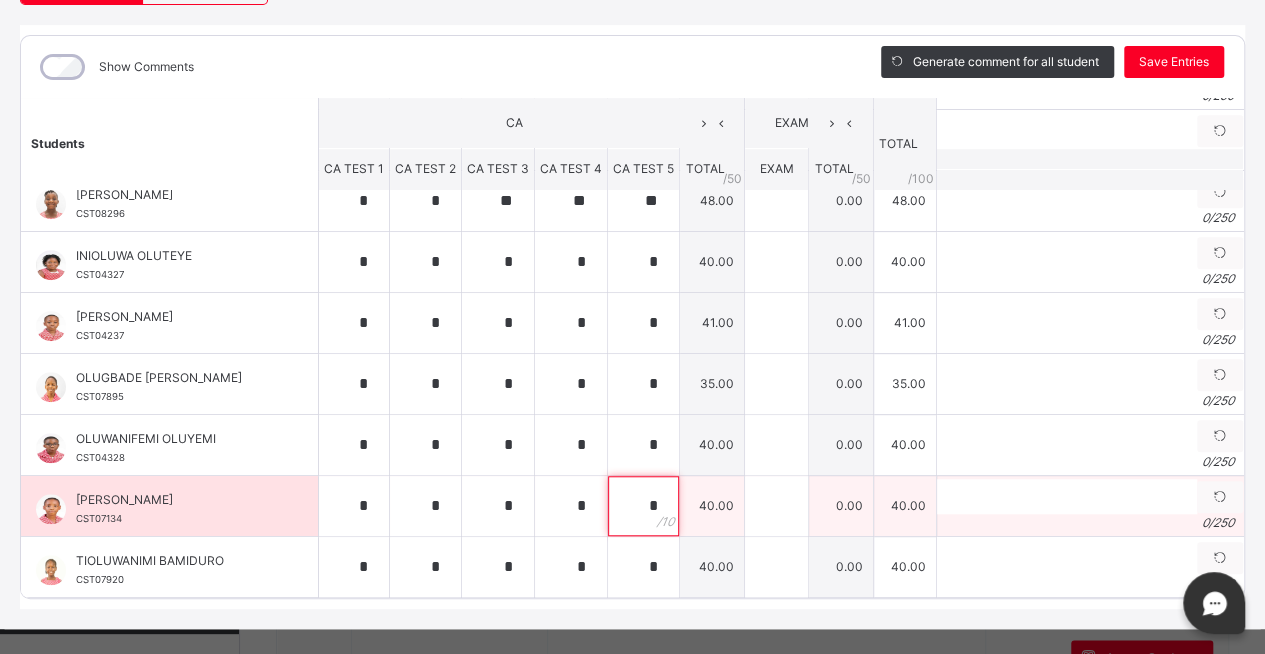 click on "*" at bounding box center [643, 506] 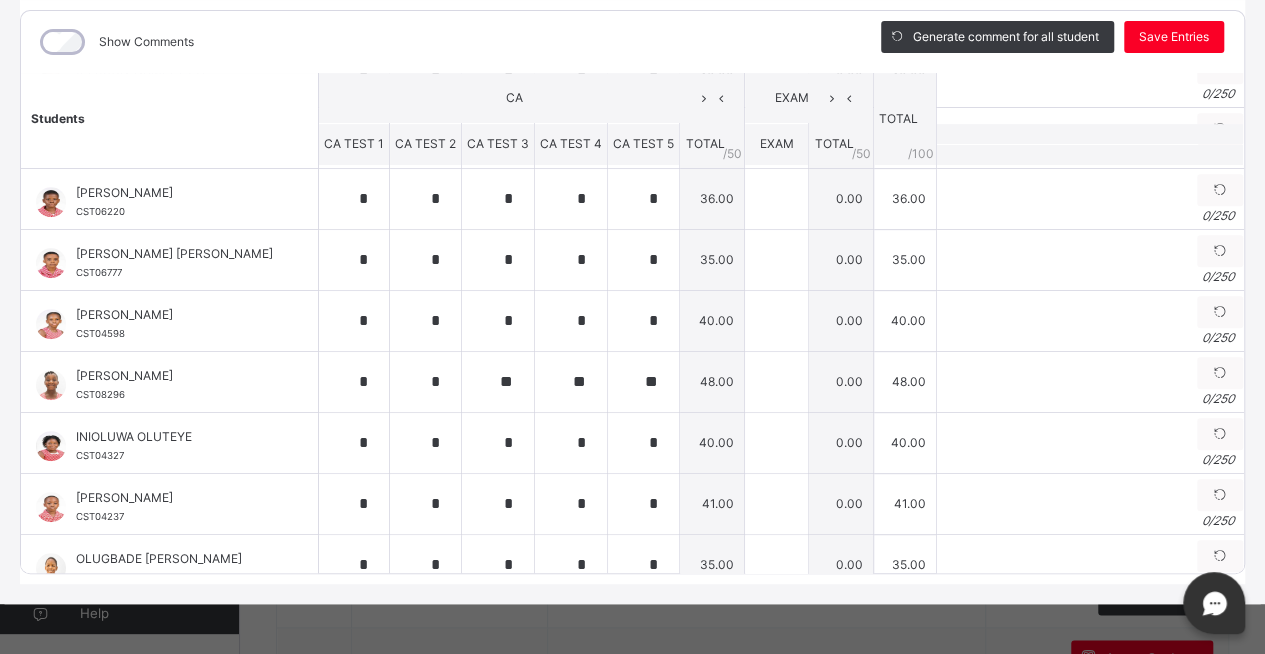 scroll, scrollTop: 486, scrollLeft: 0, axis: vertical 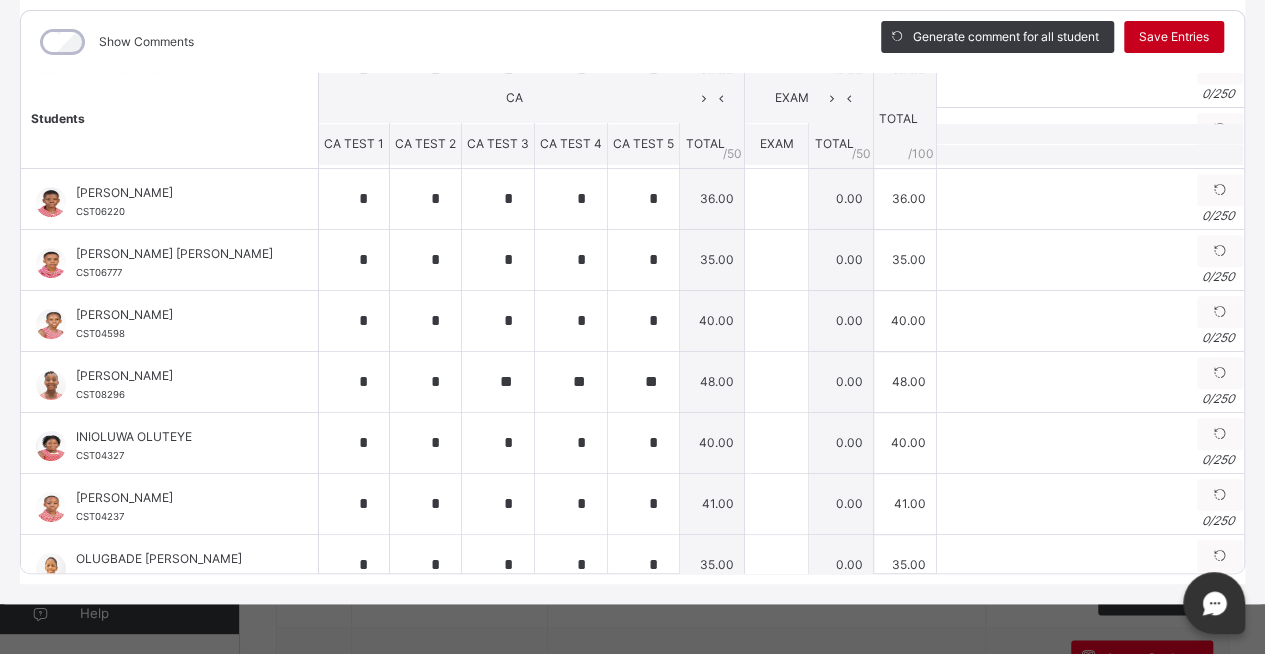 click on "Save Entries" at bounding box center [1174, 37] 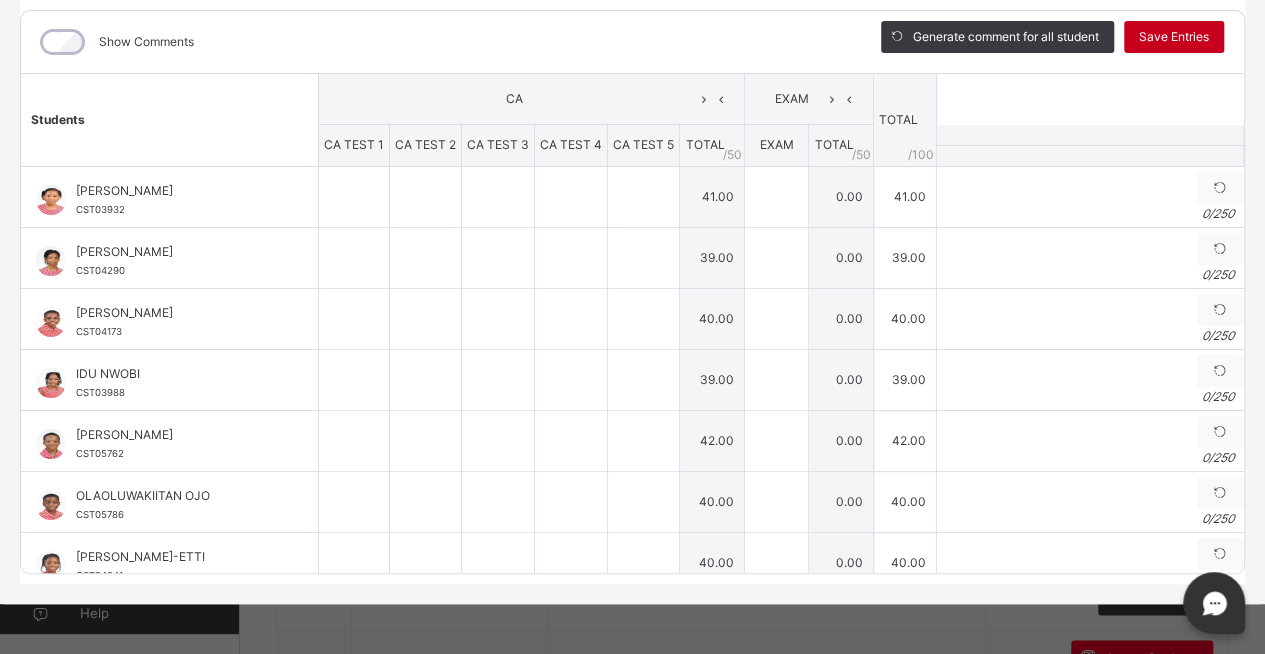 type on "*" 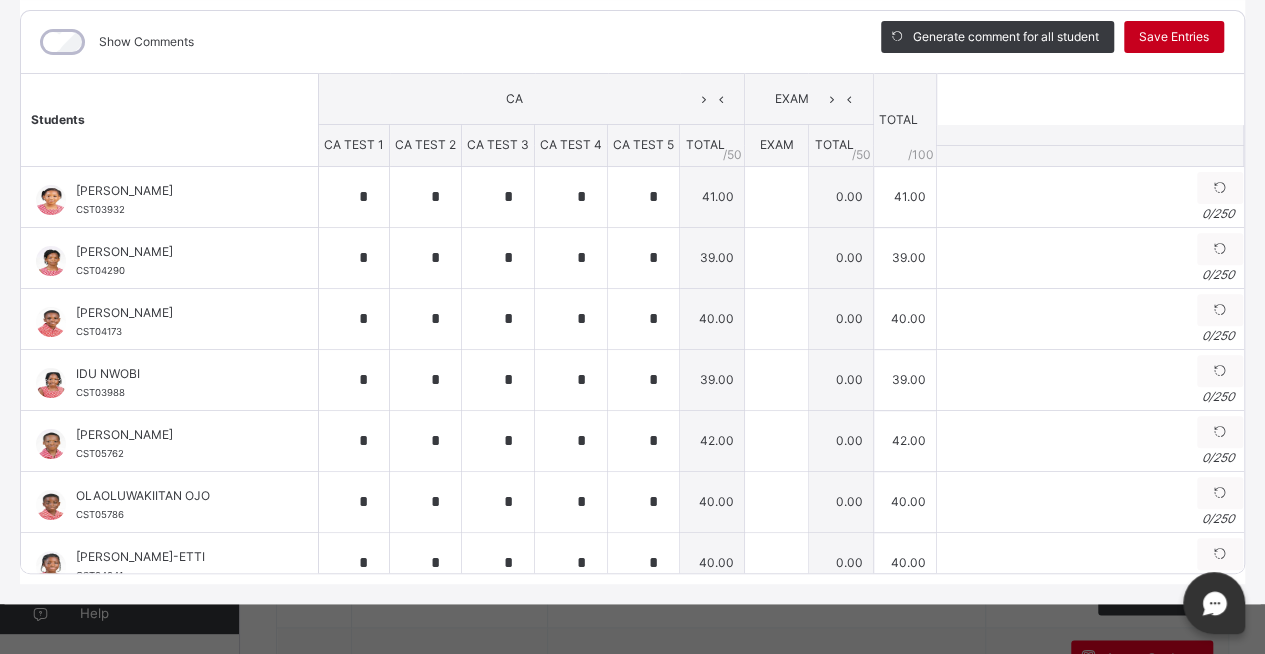 type on "*" 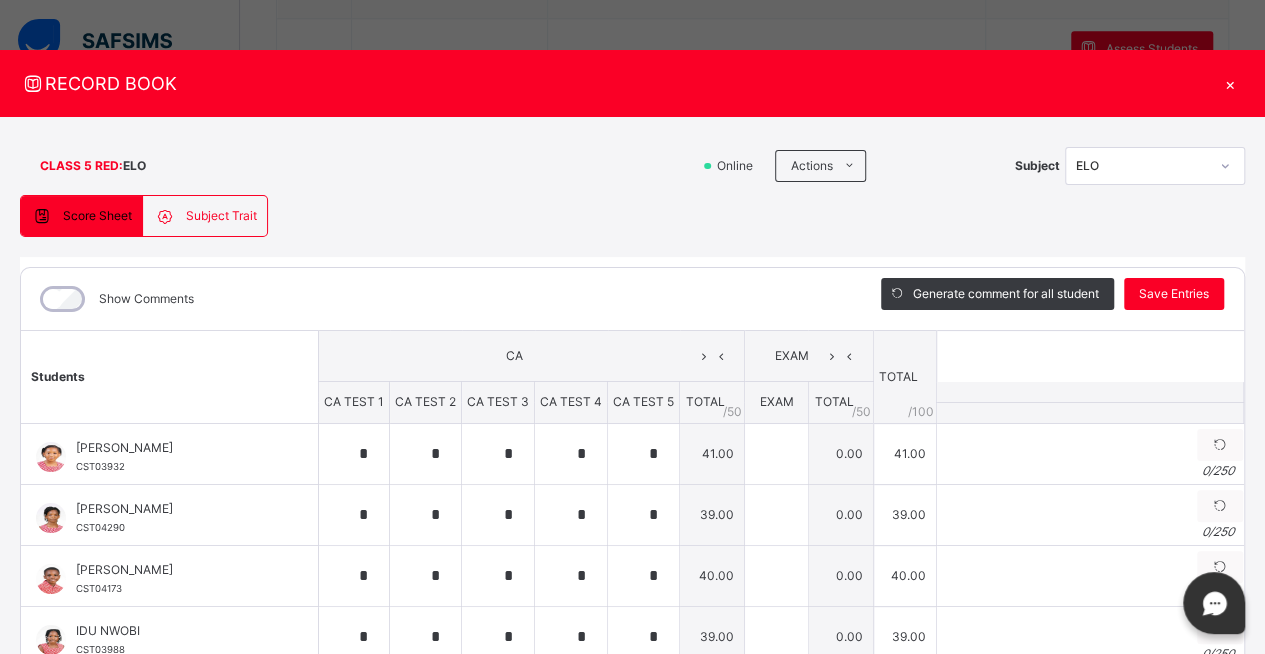 click on "×" at bounding box center (1230, 83) 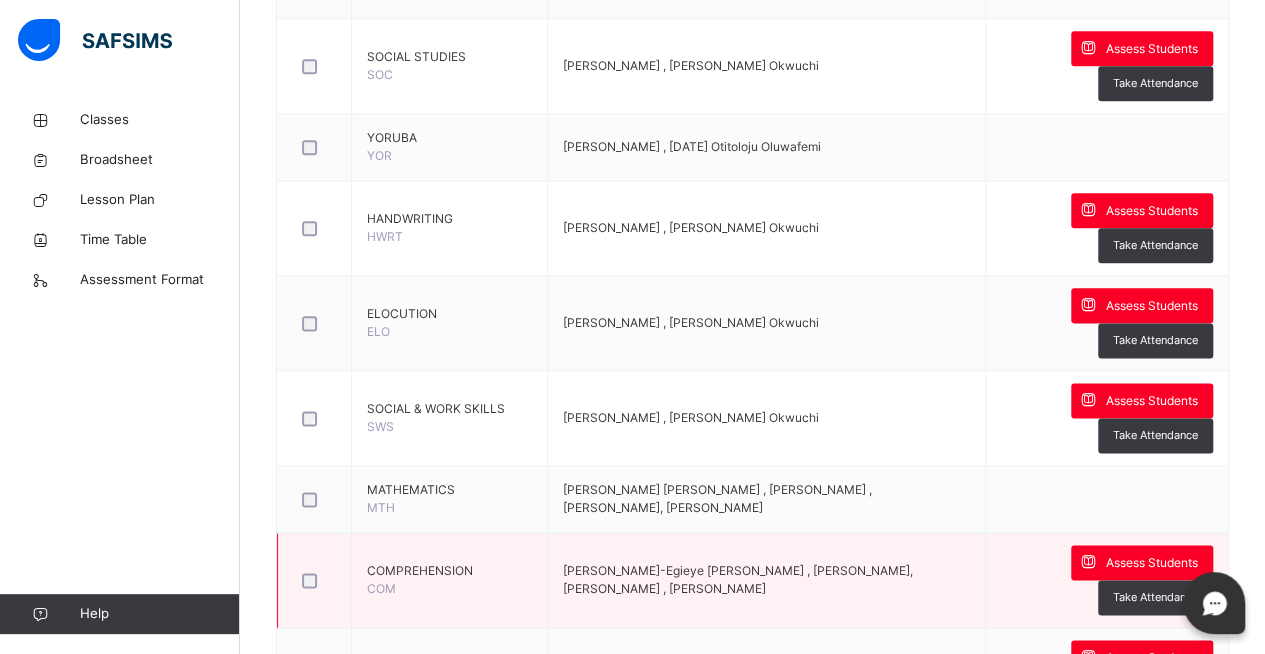 click on "[PERSON_NAME]-Egieye [PERSON_NAME] , [PERSON_NAME], [PERSON_NAME] , [PERSON_NAME]" at bounding box center [767, 580] 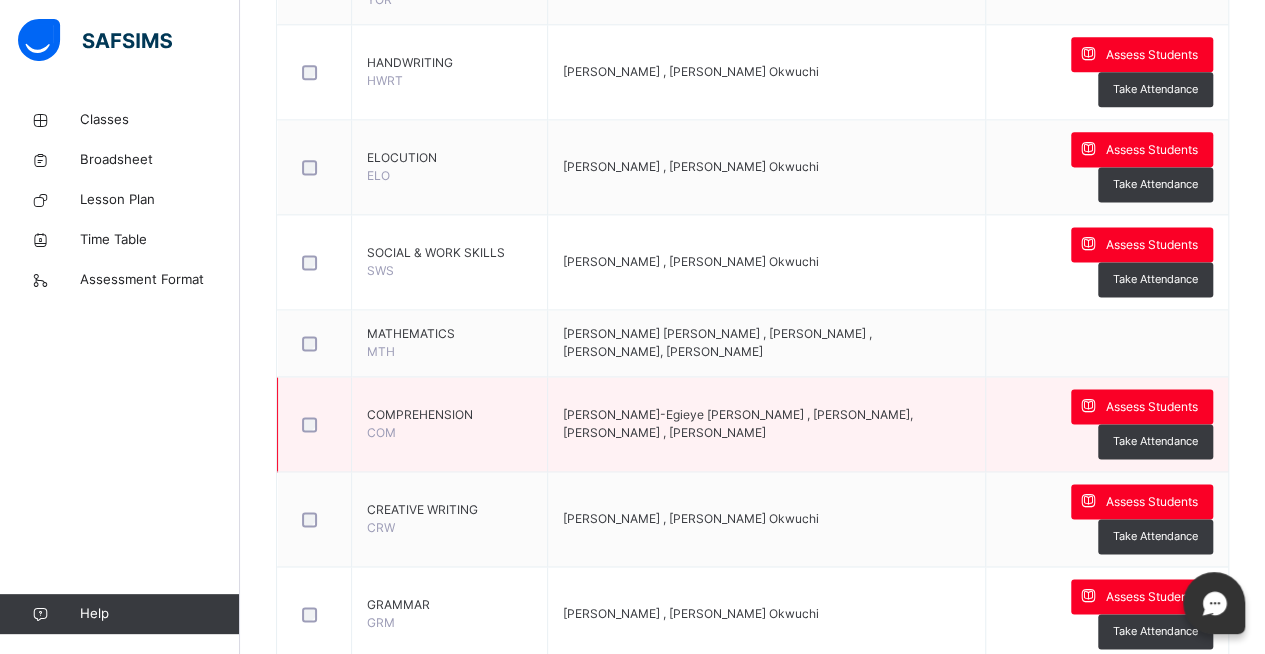 scroll, scrollTop: 1296, scrollLeft: 0, axis: vertical 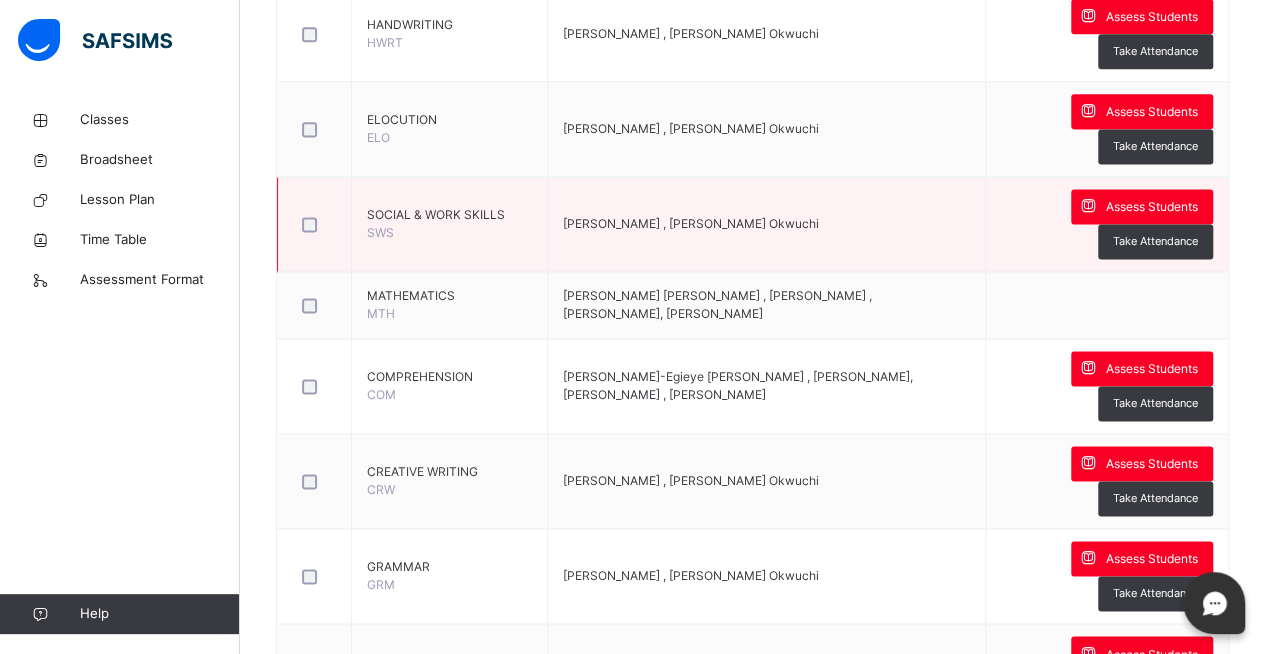 click on "[PERSON_NAME] , [PERSON_NAME] Okwuchi" at bounding box center (767, 224) 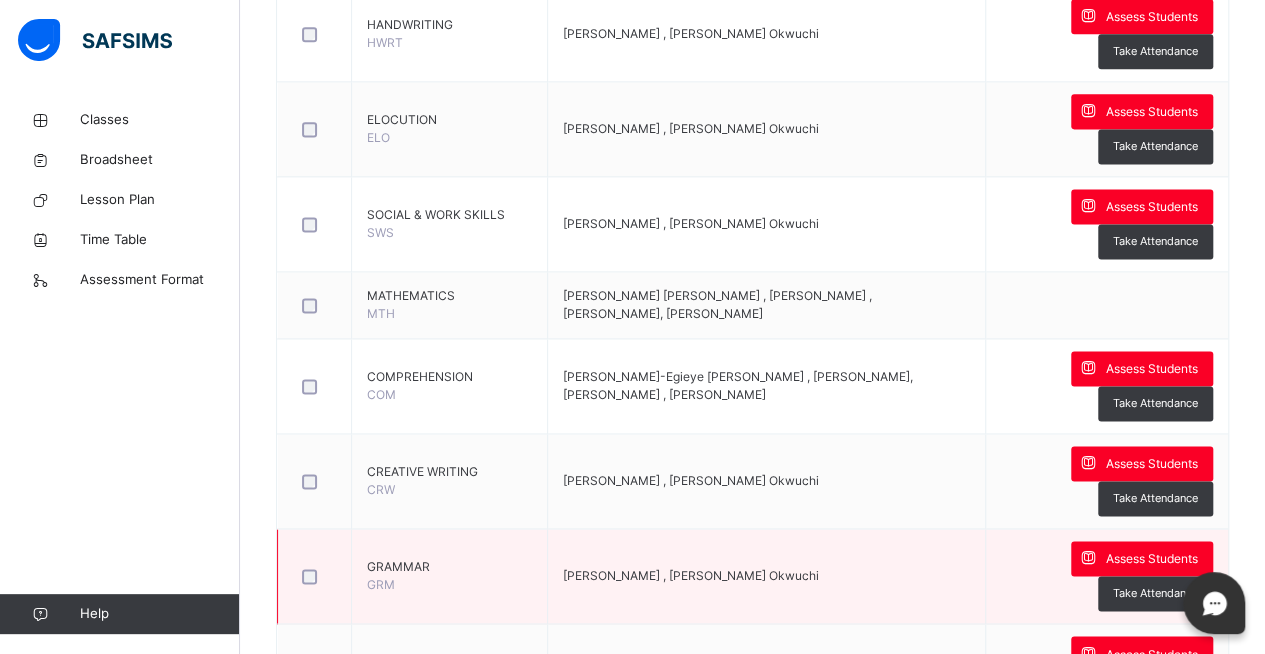 click on "[PERSON_NAME] , [PERSON_NAME] Okwuchi" at bounding box center (767, 576) 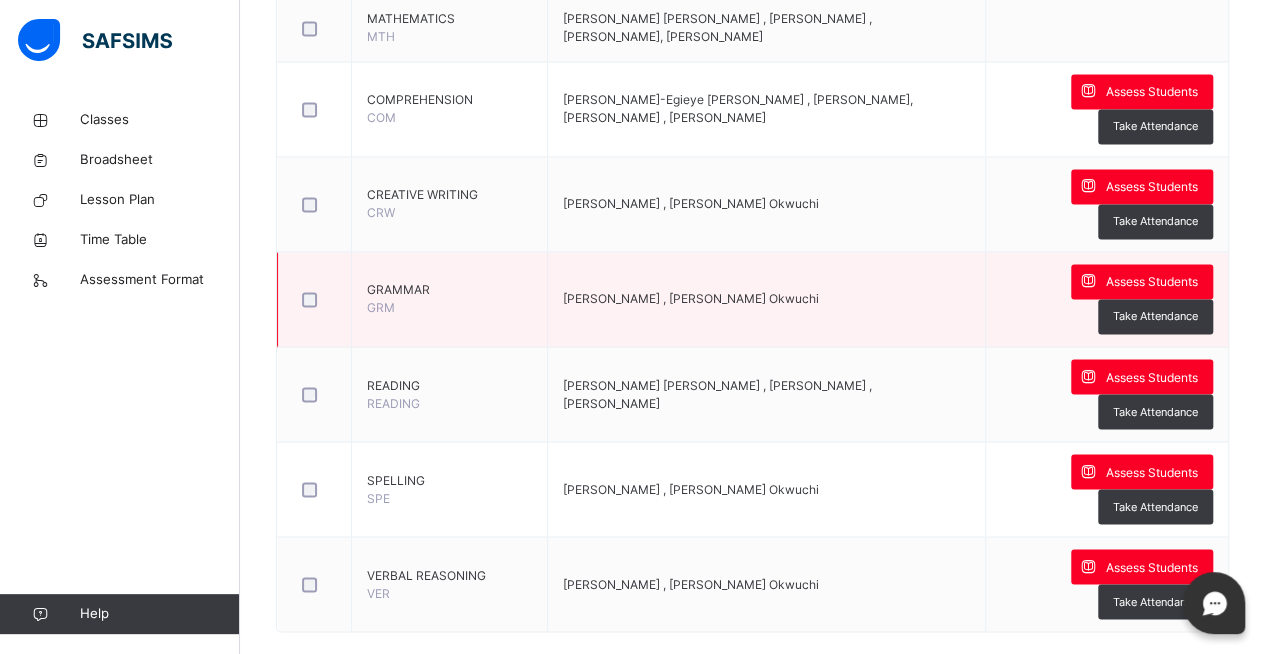 scroll, scrollTop: 1593, scrollLeft: 0, axis: vertical 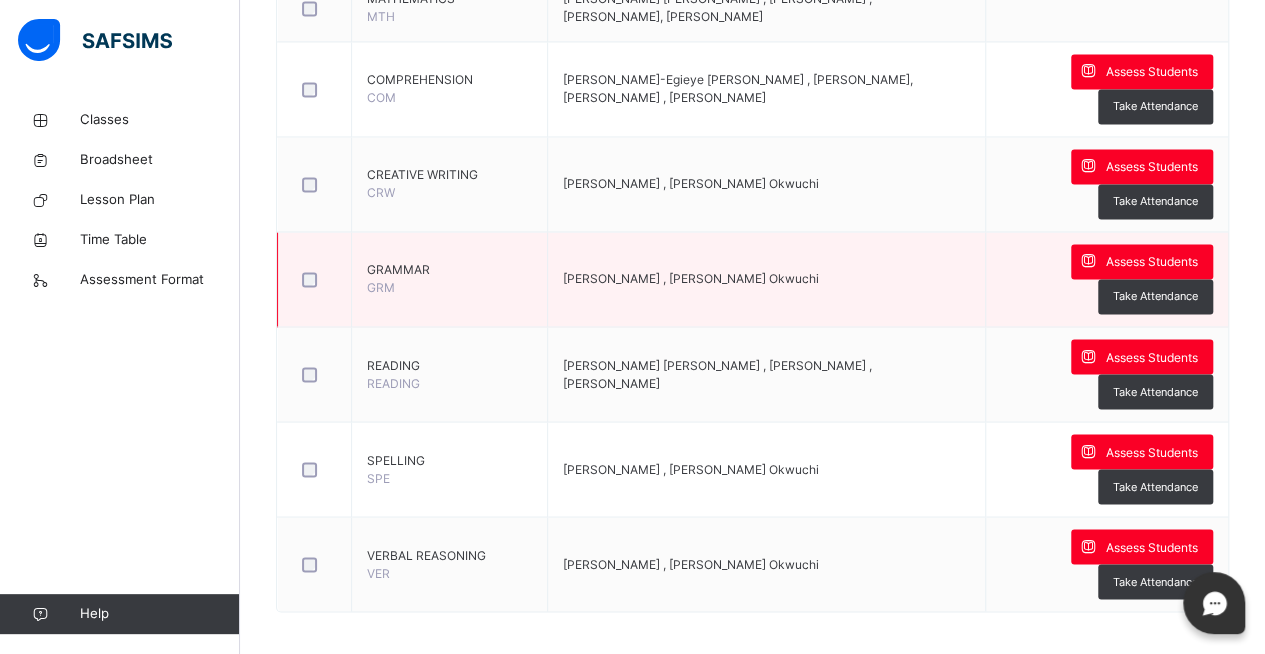click on "[PERSON_NAME] , [PERSON_NAME] Okwuchi" at bounding box center [767, 279] 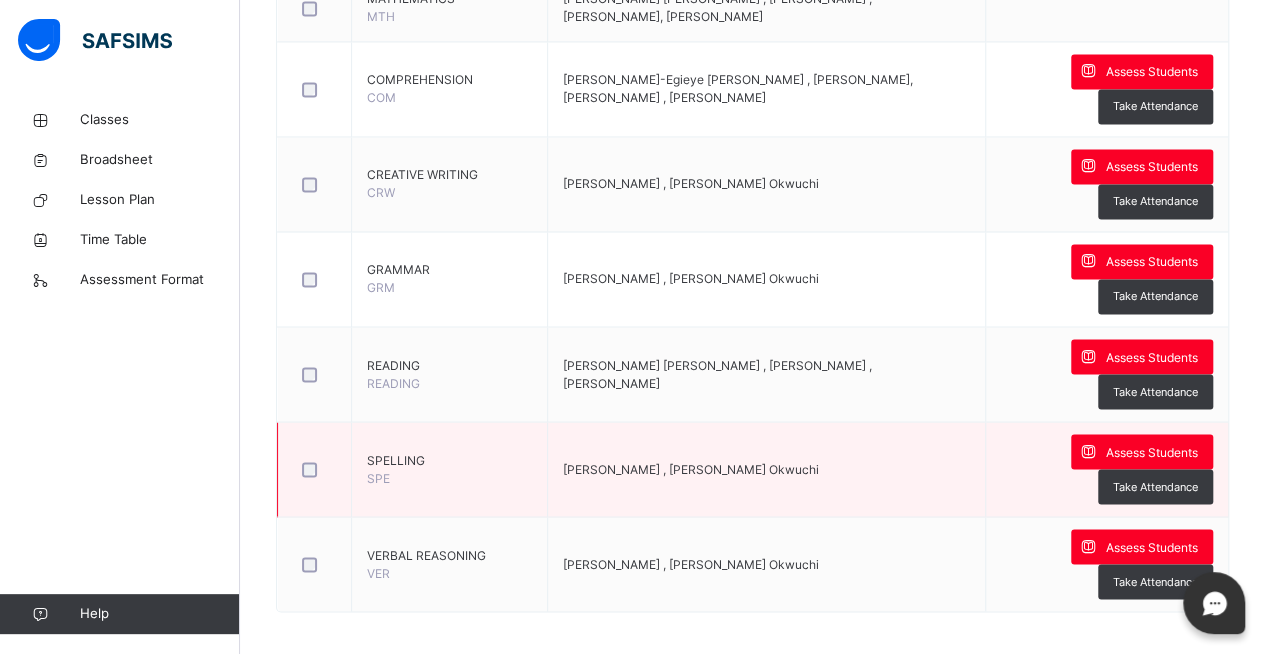 click on "[PERSON_NAME] , [PERSON_NAME] Okwuchi" at bounding box center (767, 469) 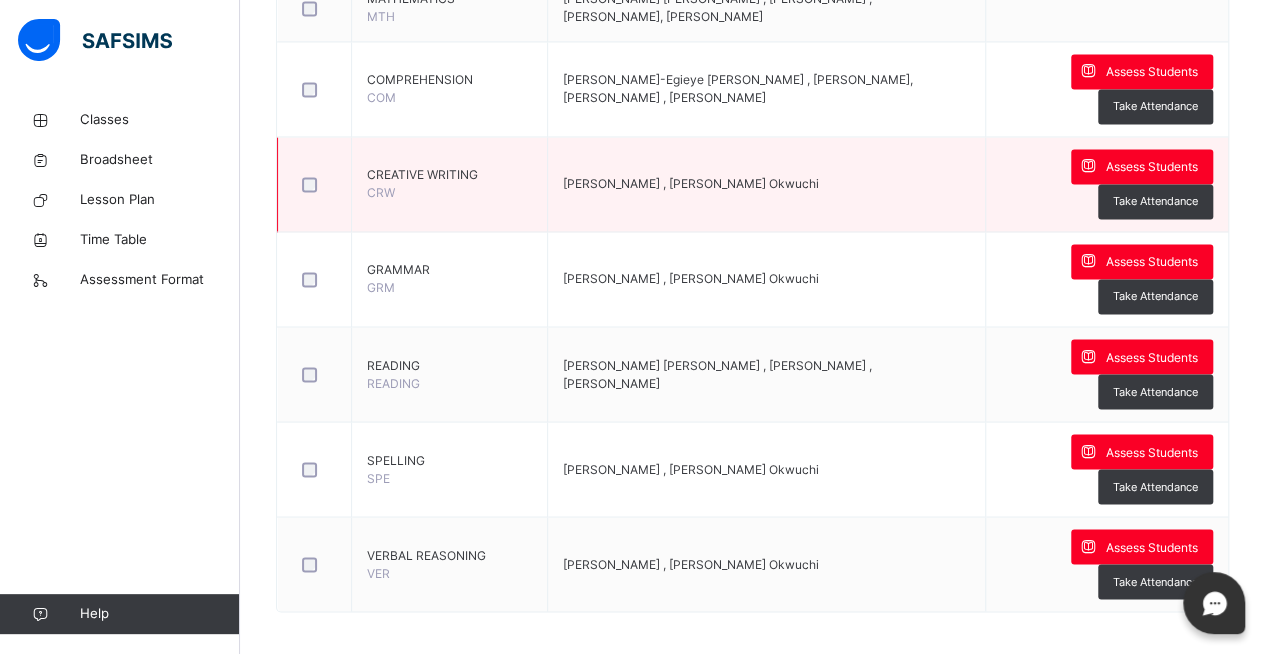click on "[PERSON_NAME] , [PERSON_NAME] Okwuchi" at bounding box center (767, 184) 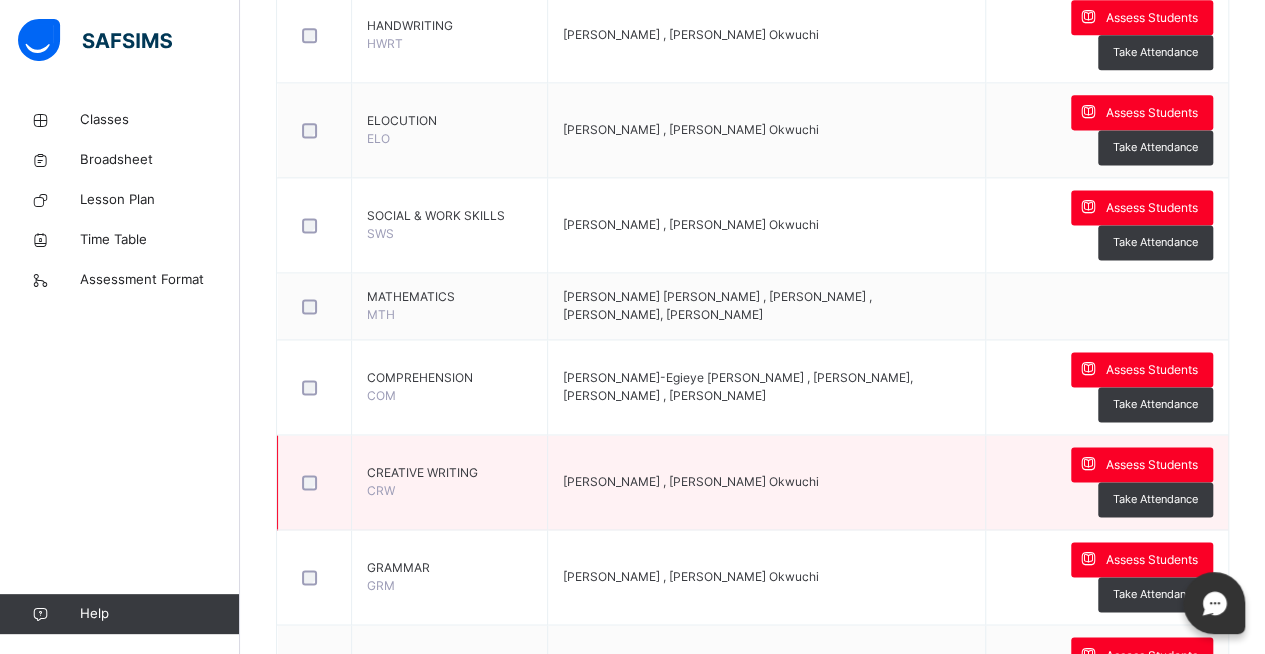 click on "[PERSON_NAME] , [PERSON_NAME] Okwuchi" at bounding box center [767, 482] 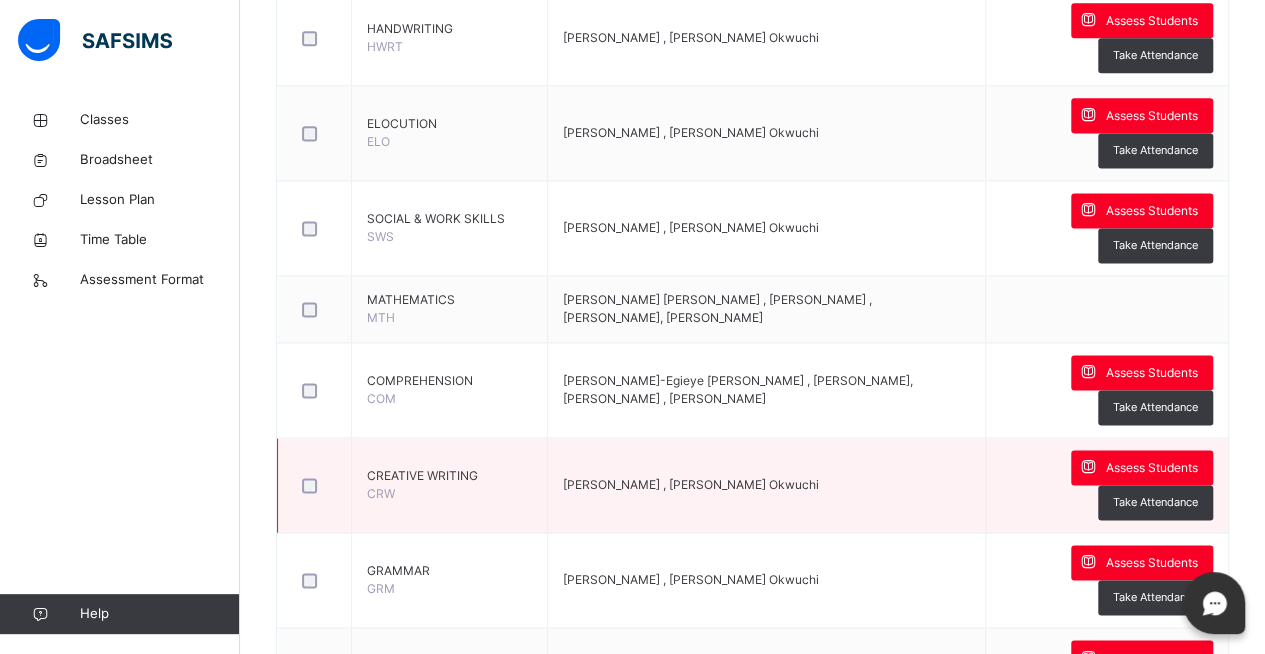 click on "[PERSON_NAME] , [PERSON_NAME] Okwuchi" at bounding box center (767, 485) 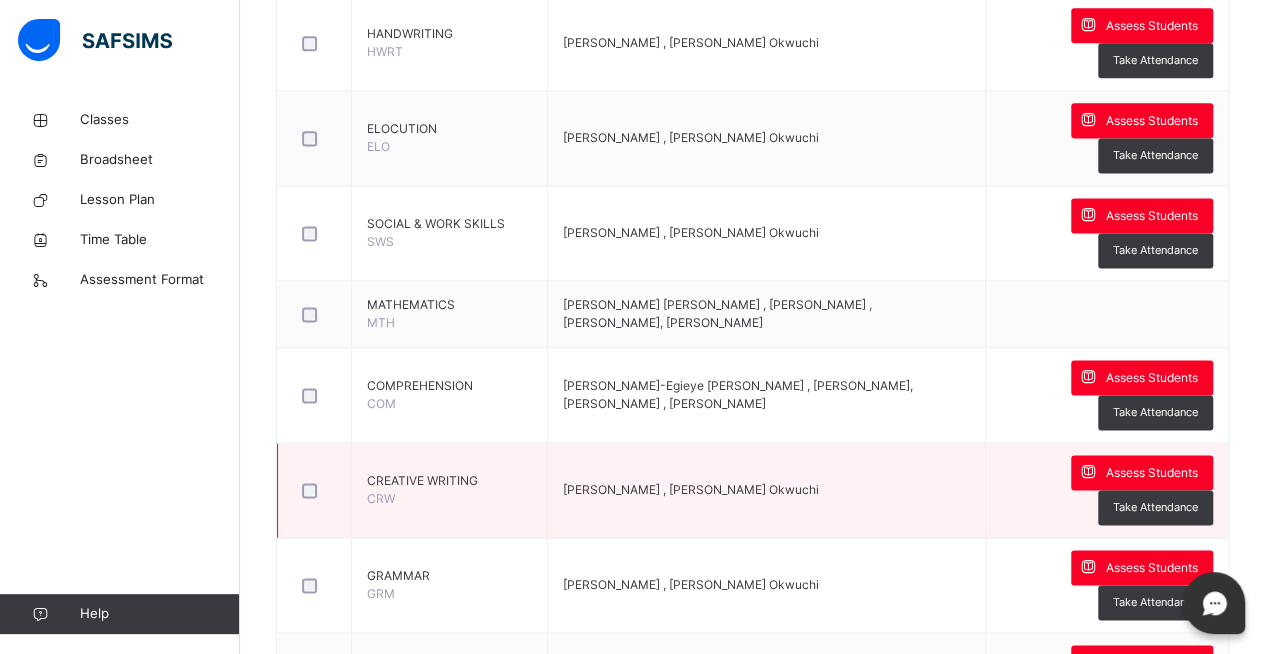 click on "[PERSON_NAME] , [PERSON_NAME] Okwuchi" at bounding box center (691, 489) 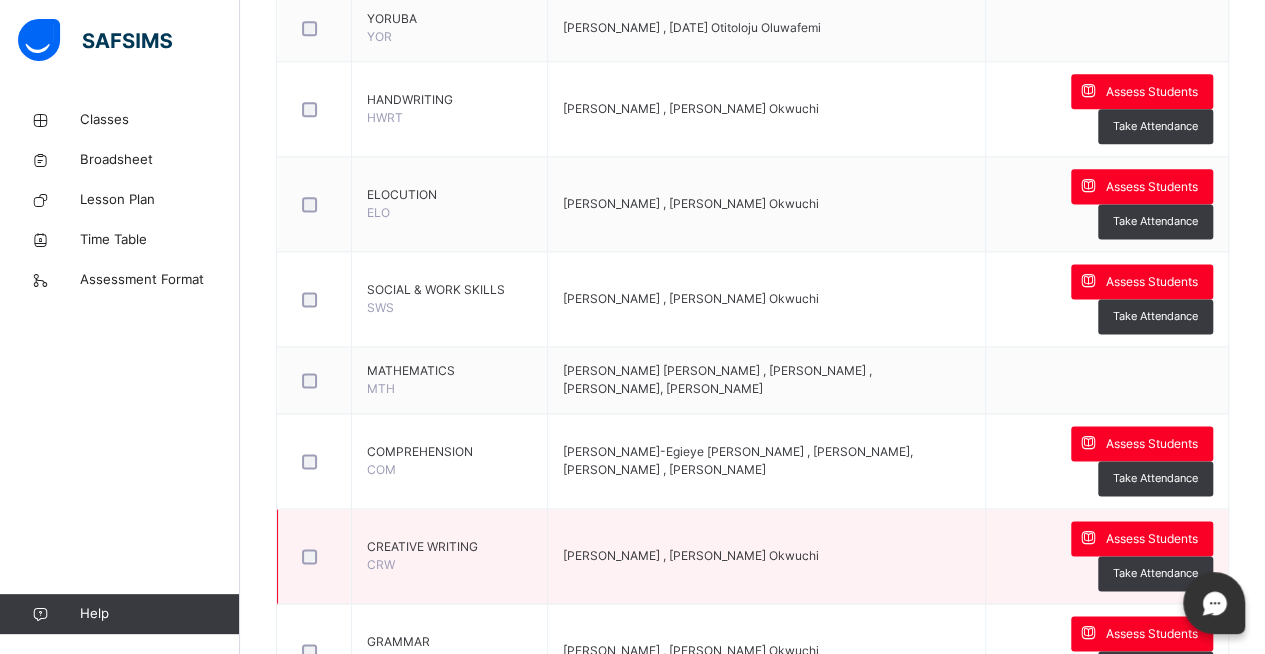 click on "[PERSON_NAME] , [PERSON_NAME] Okwuchi" at bounding box center [767, 556] 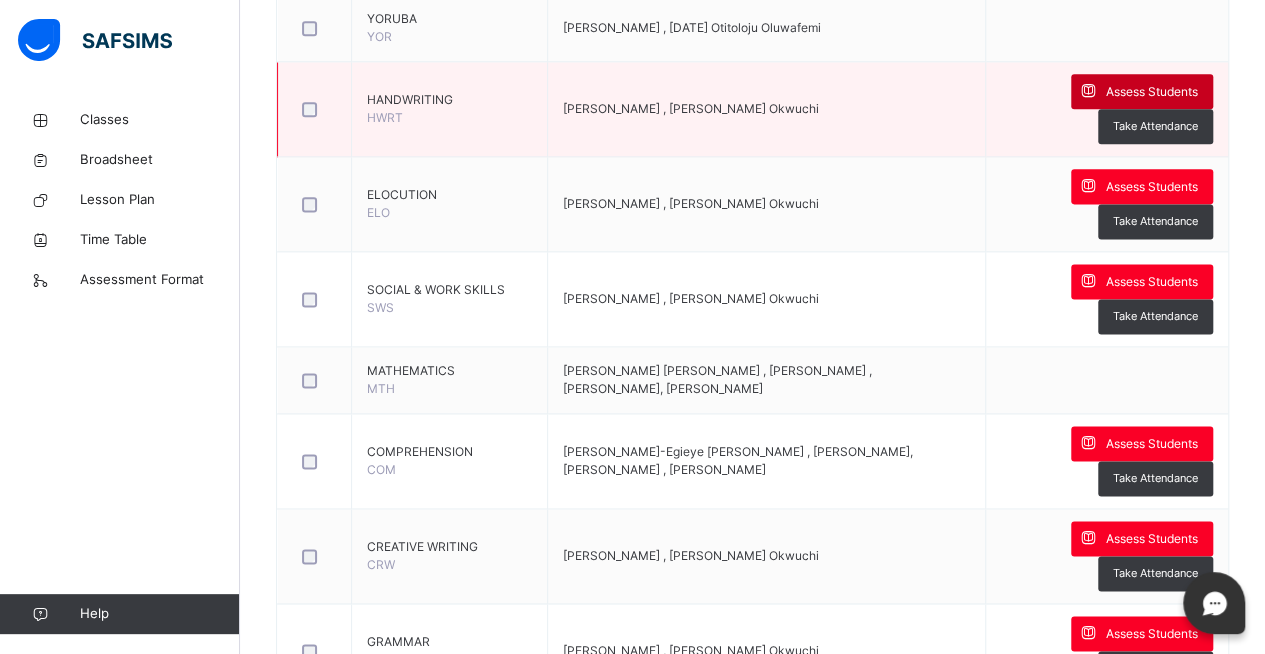 click at bounding box center (1088, 91) 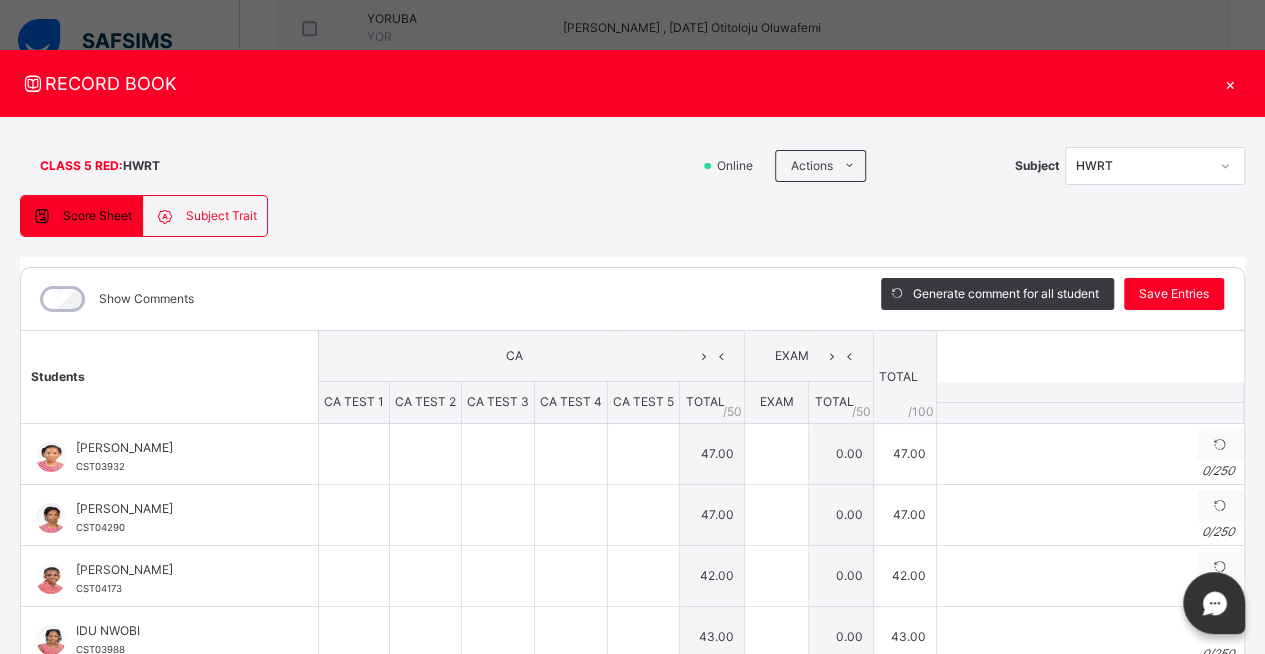 type on "*" 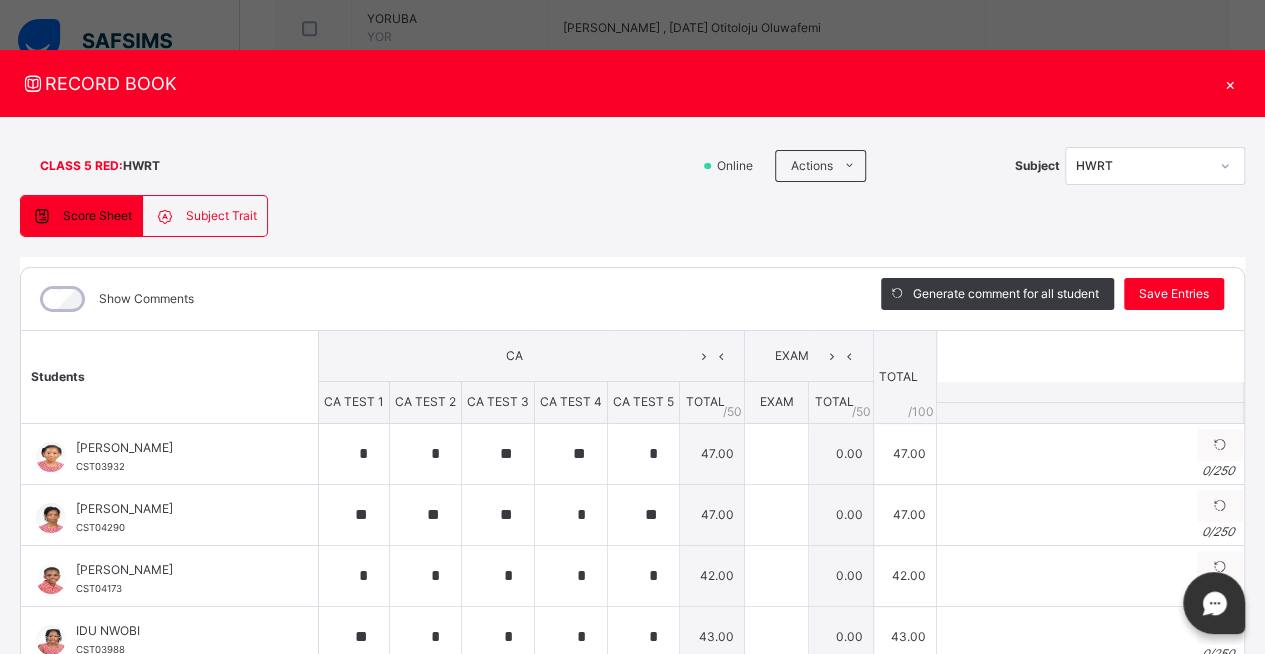 click on "×" at bounding box center (1230, 83) 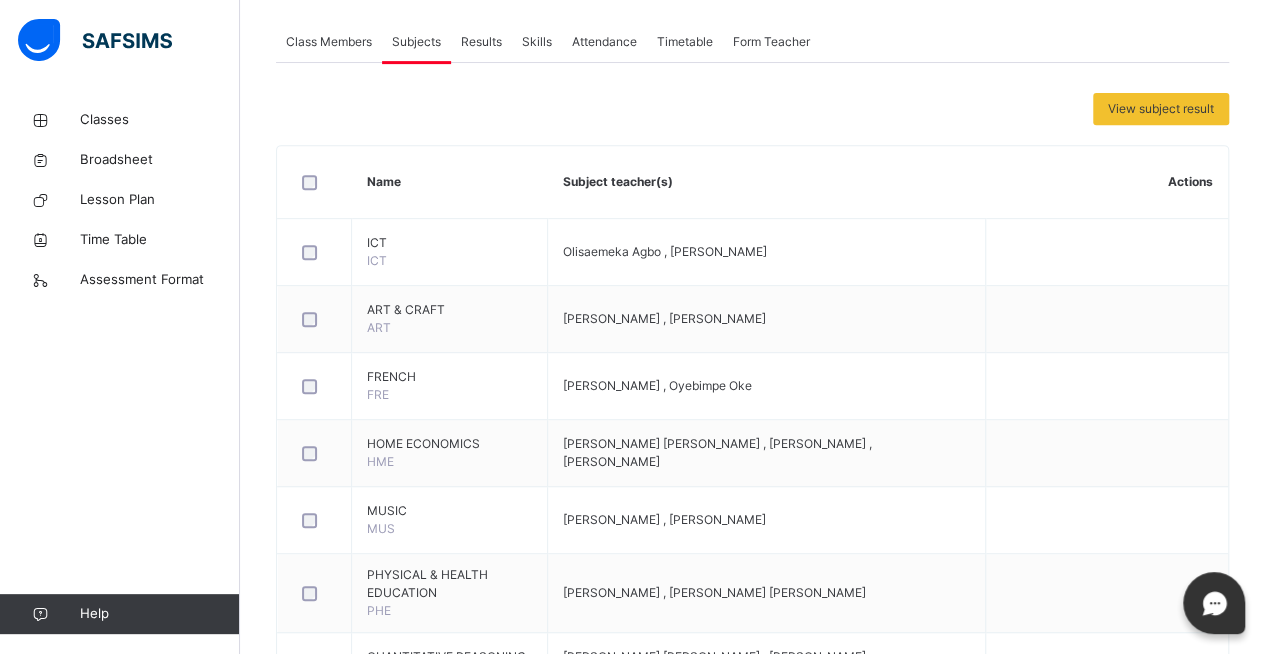 scroll, scrollTop: 0, scrollLeft: 0, axis: both 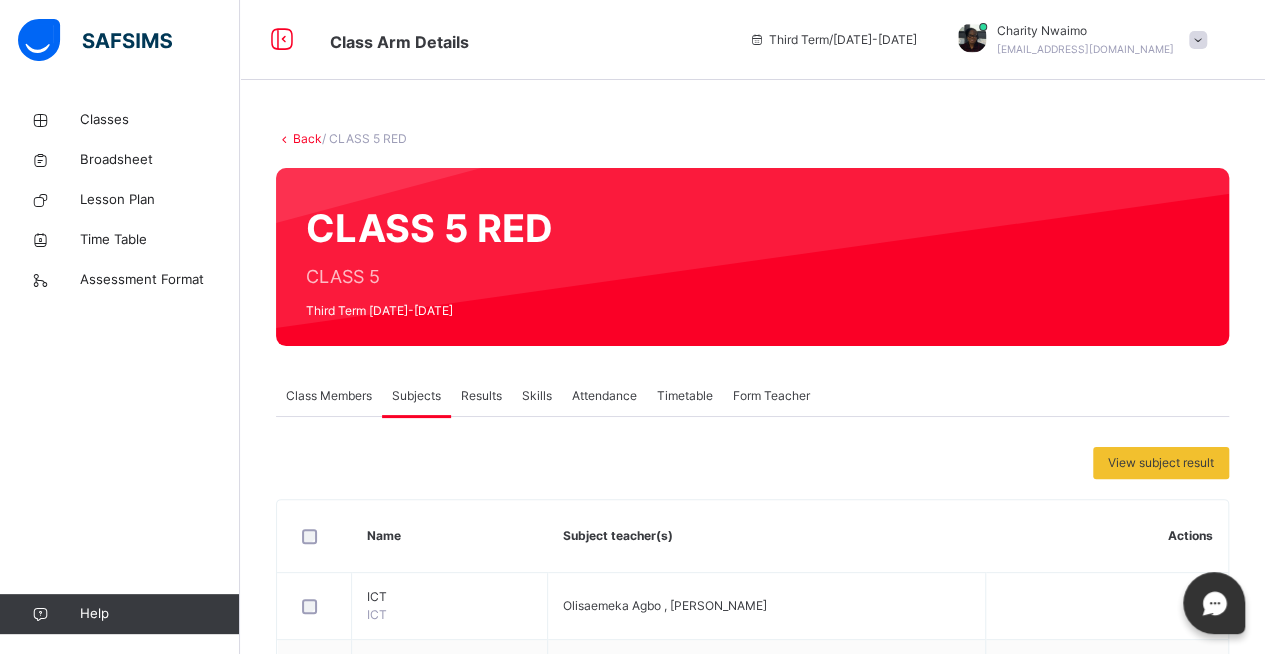 click on "Results" at bounding box center (481, 396) 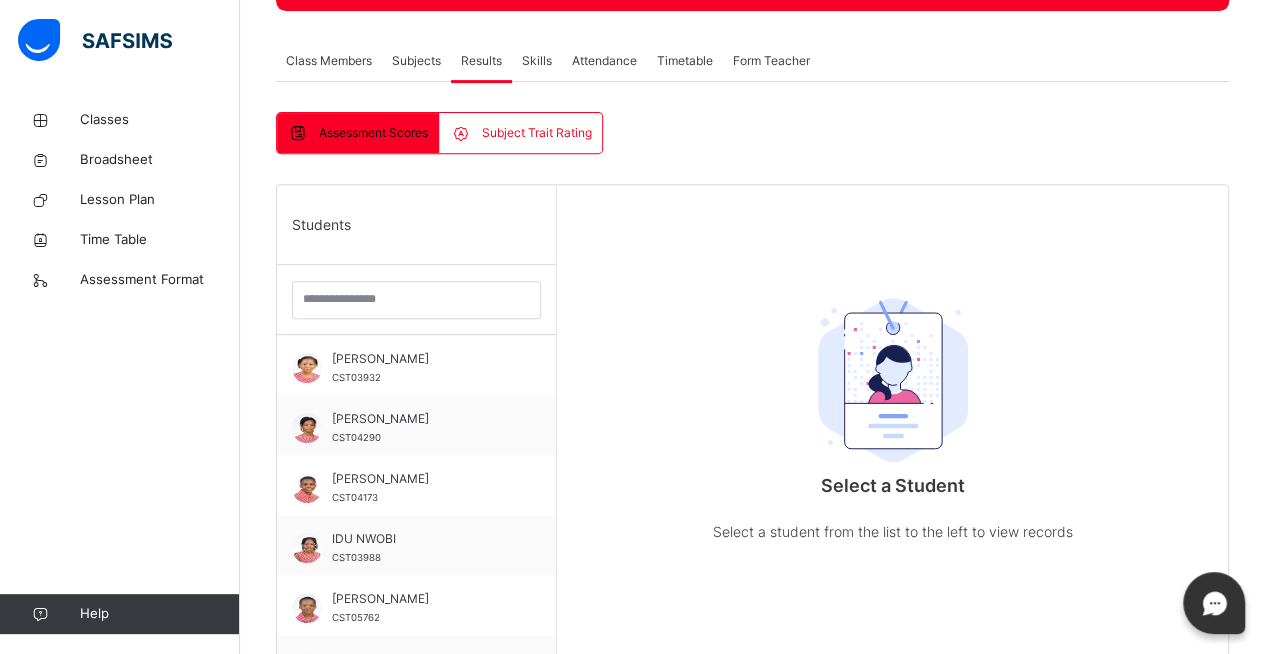scroll, scrollTop: 357, scrollLeft: 0, axis: vertical 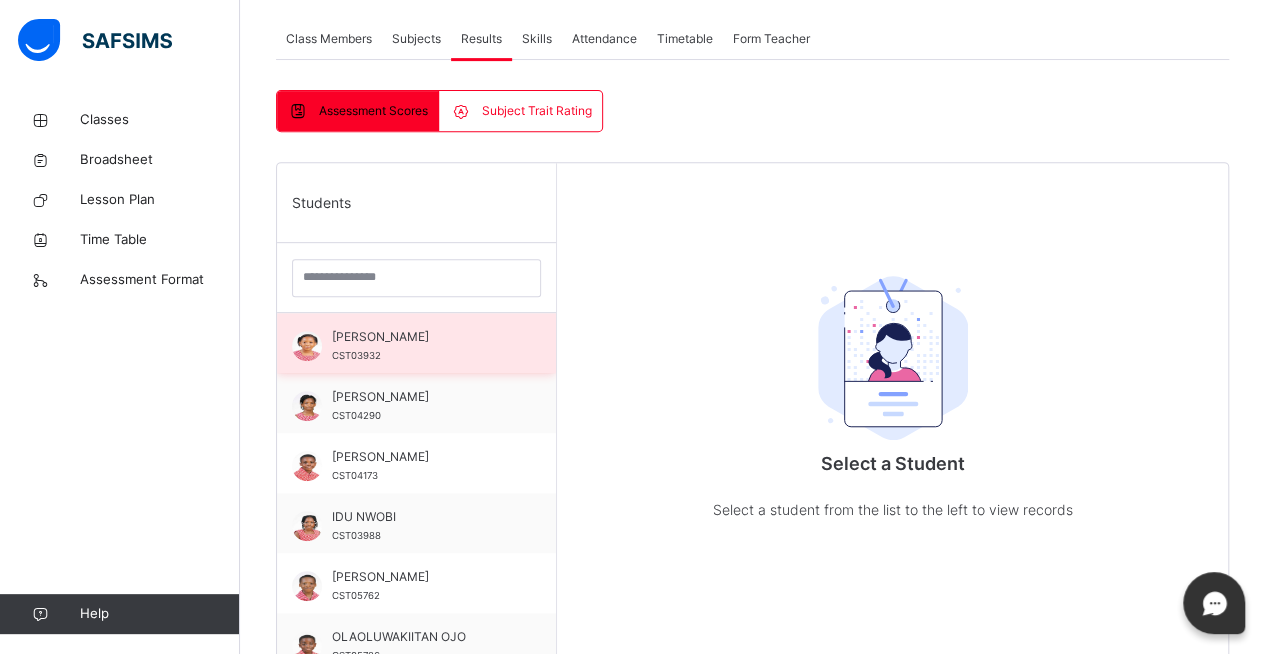 click on "[PERSON_NAME] CST03932" at bounding box center [421, 346] 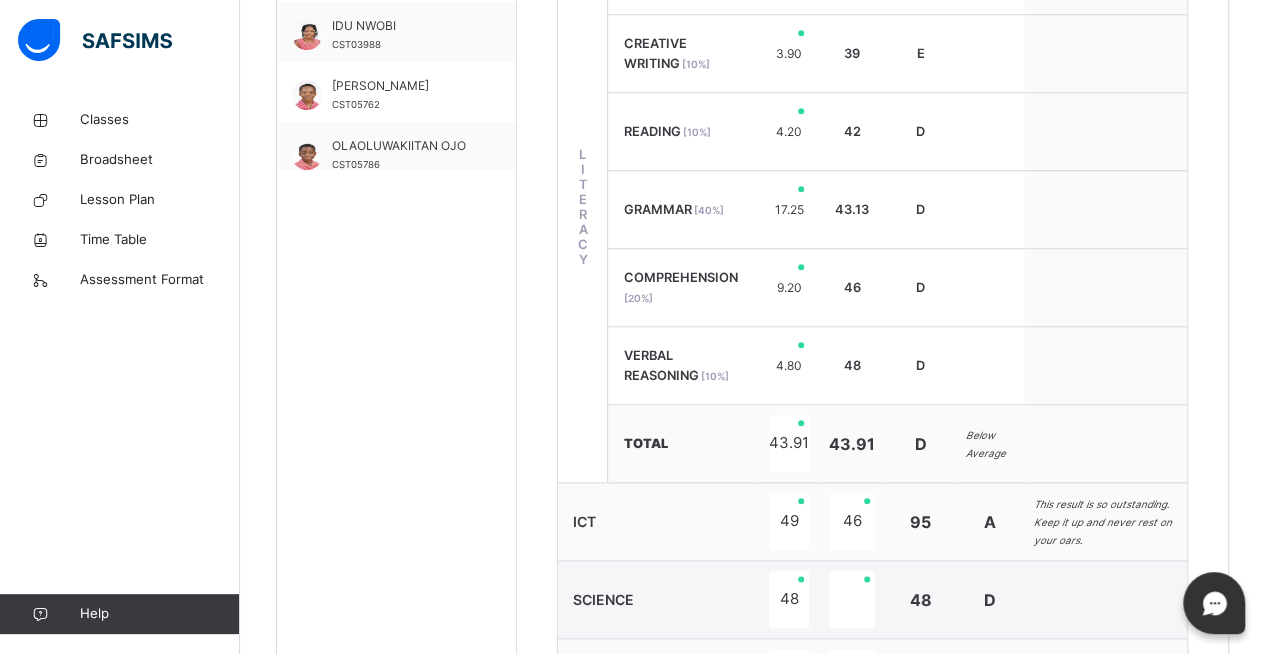scroll, scrollTop: 852, scrollLeft: 0, axis: vertical 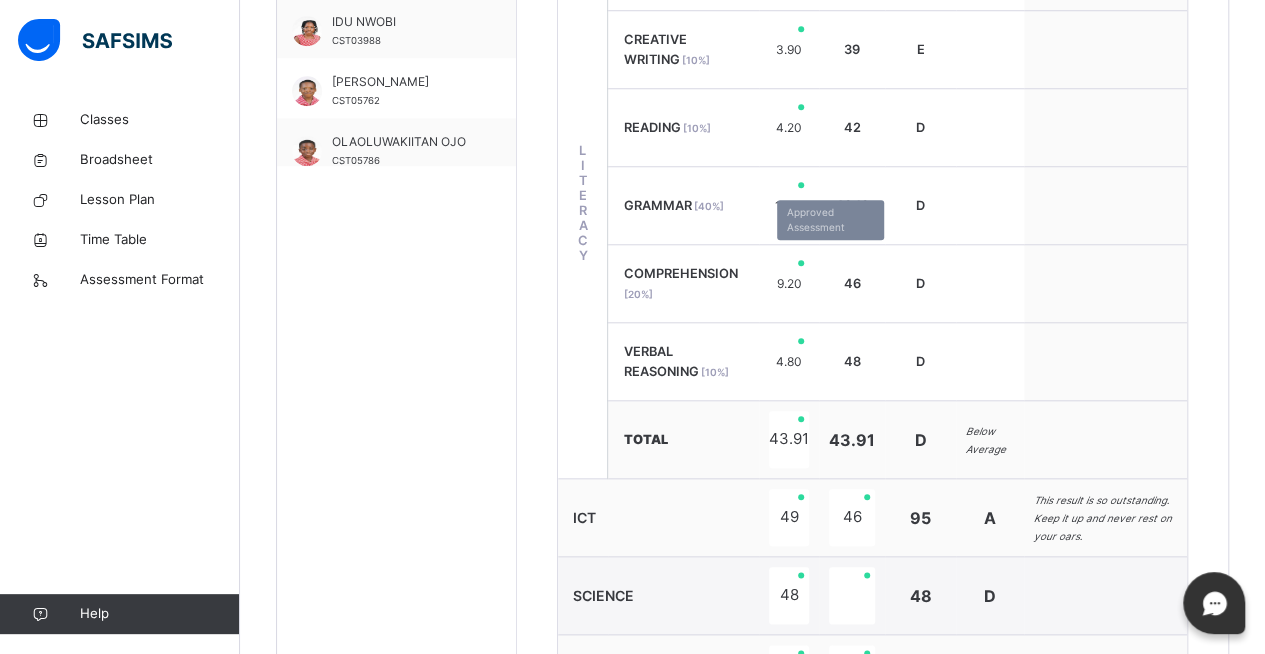 click on "9.20" at bounding box center [789, 283] 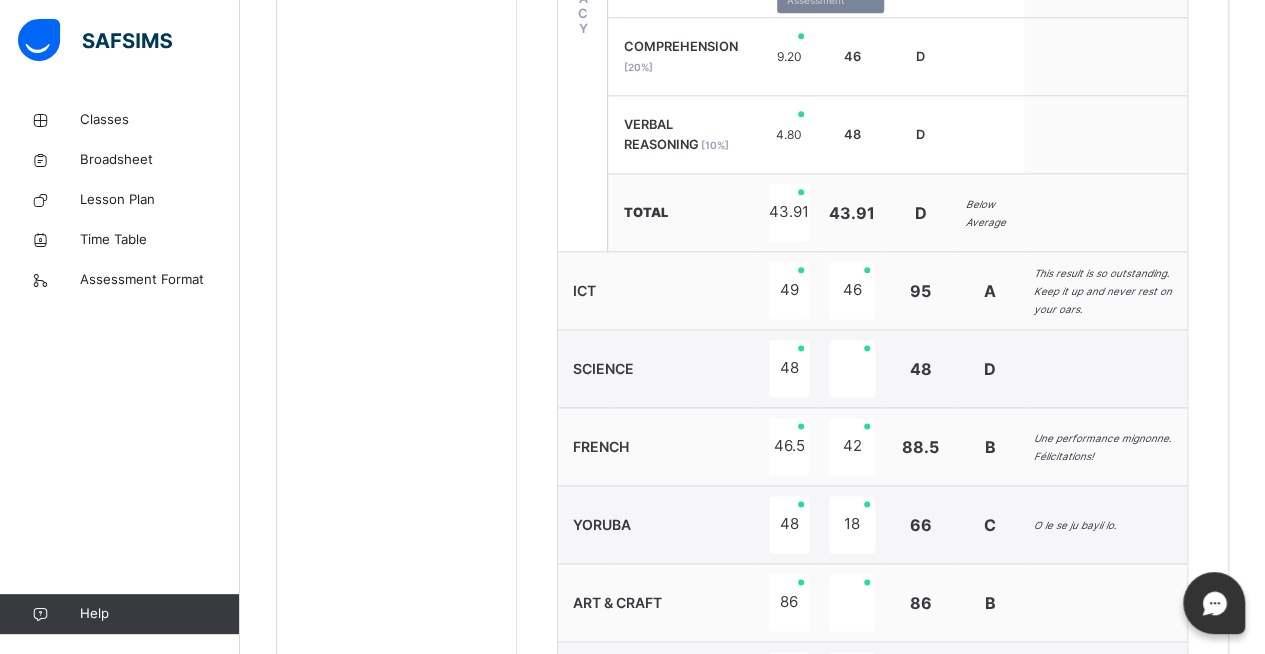 scroll, scrollTop: 1090, scrollLeft: 0, axis: vertical 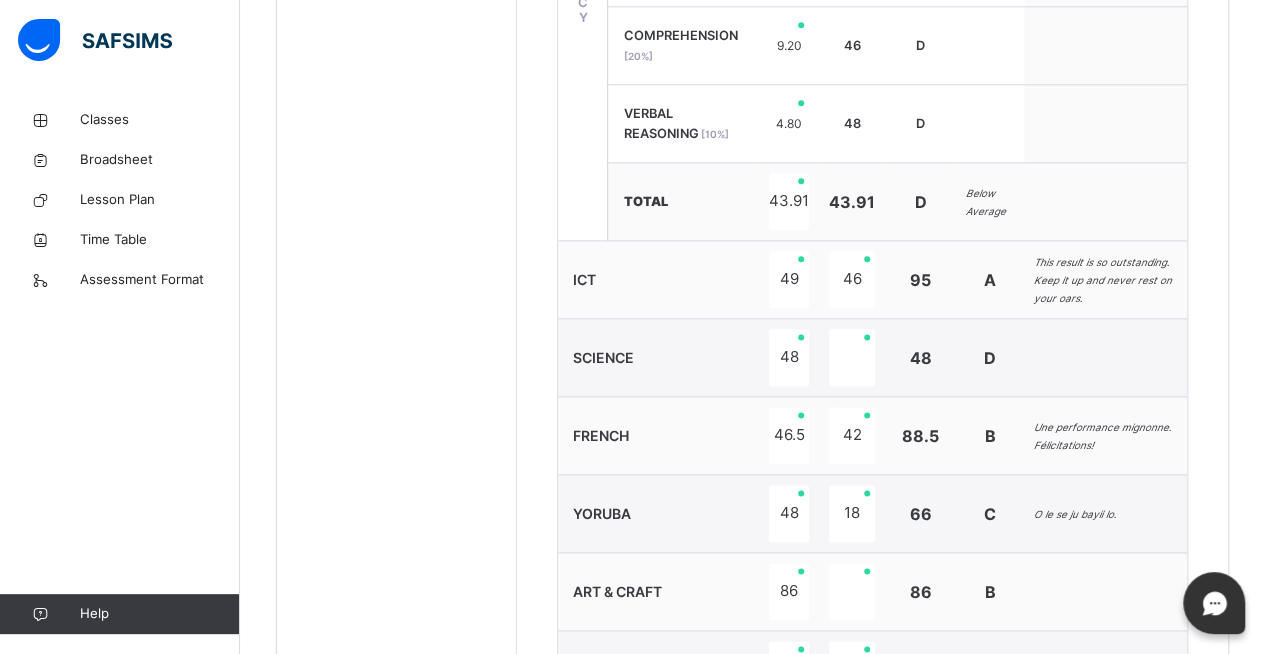 click on "SCIENCE" at bounding box center (658, 358) 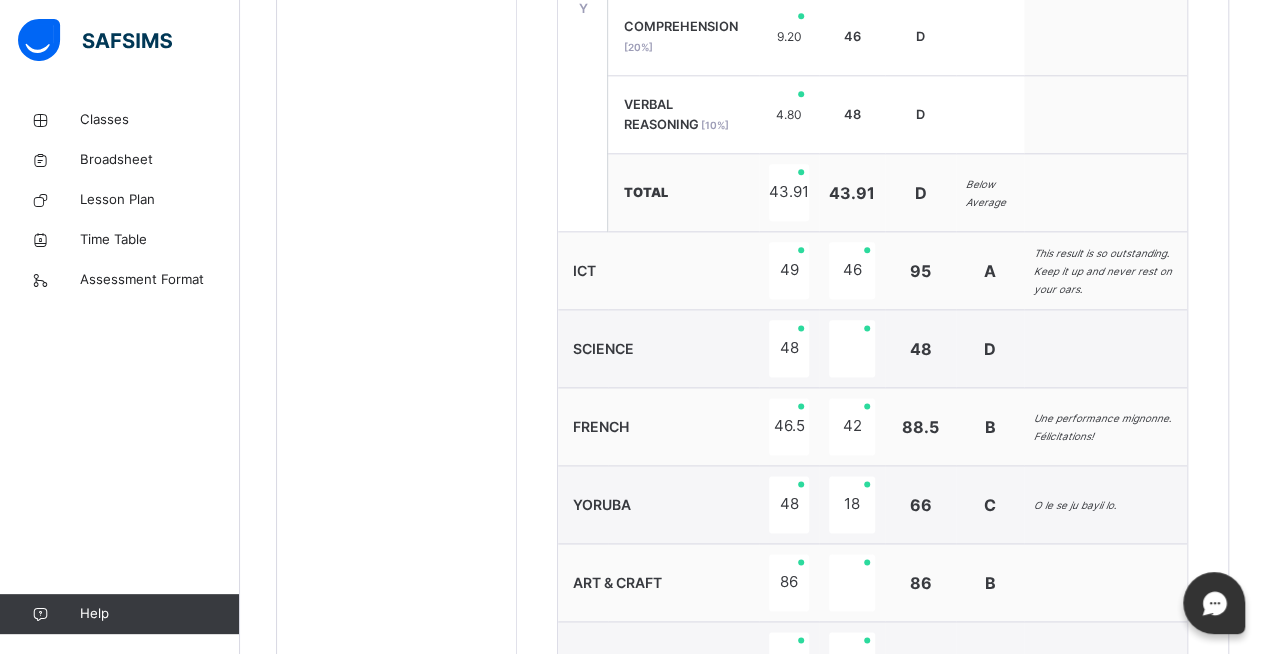 scroll, scrollTop: 1106, scrollLeft: 0, axis: vertical 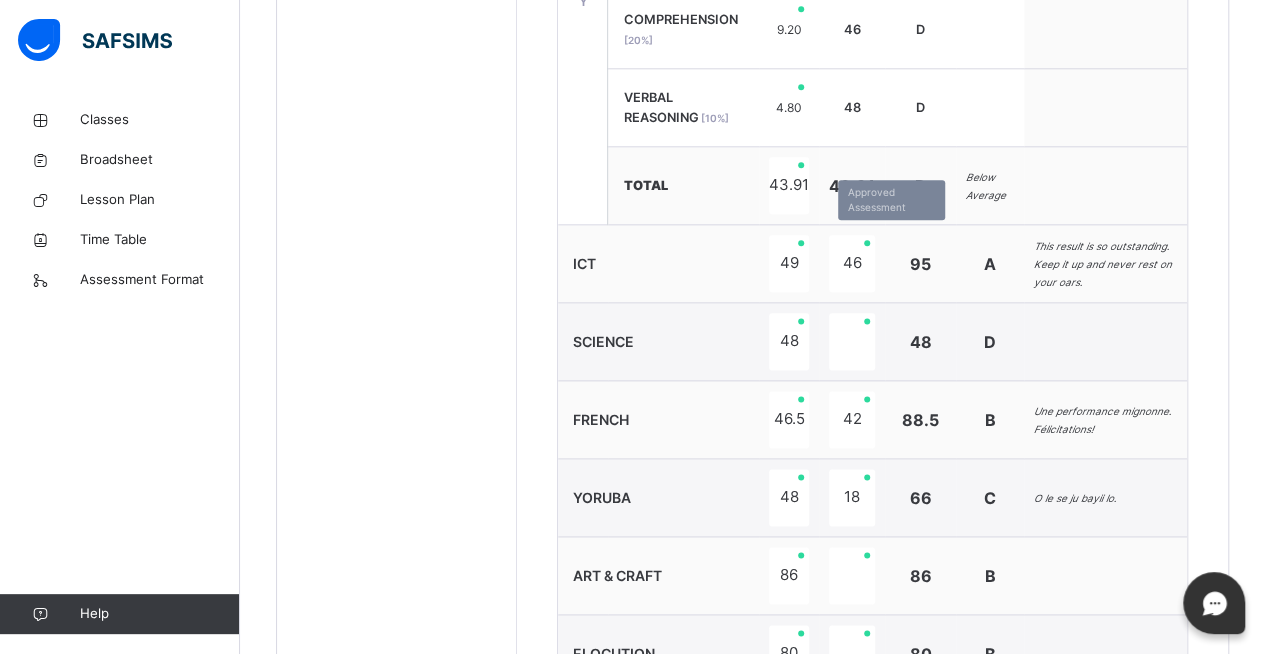 click on "46" at bounding box center [852, 263] 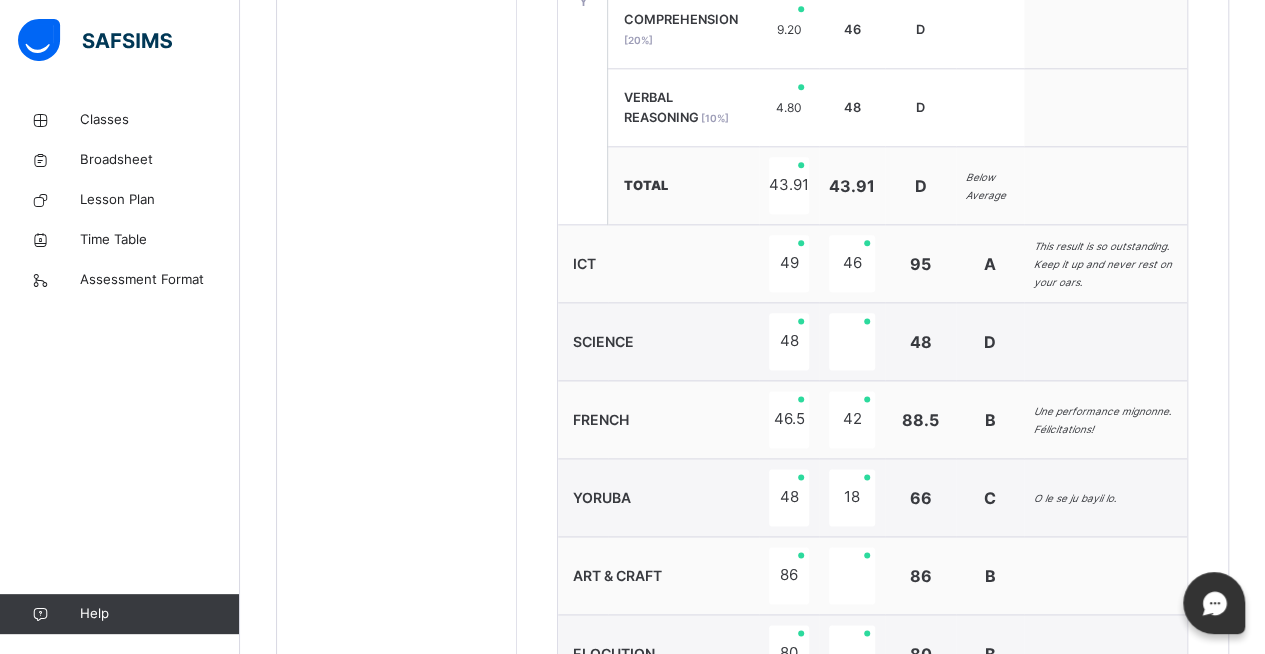 click on "YORUBA" at bounding box center (658, 498) 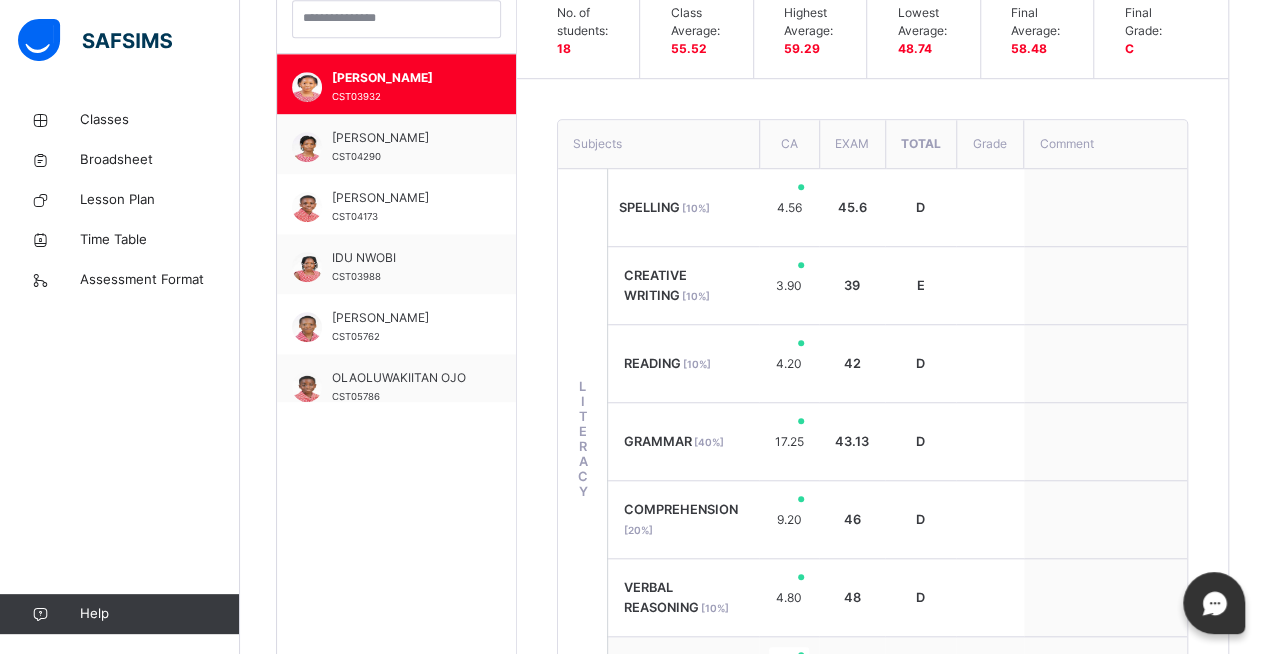 scroll, scrollTop: 629, scrollLeft: 0, axis: vertical 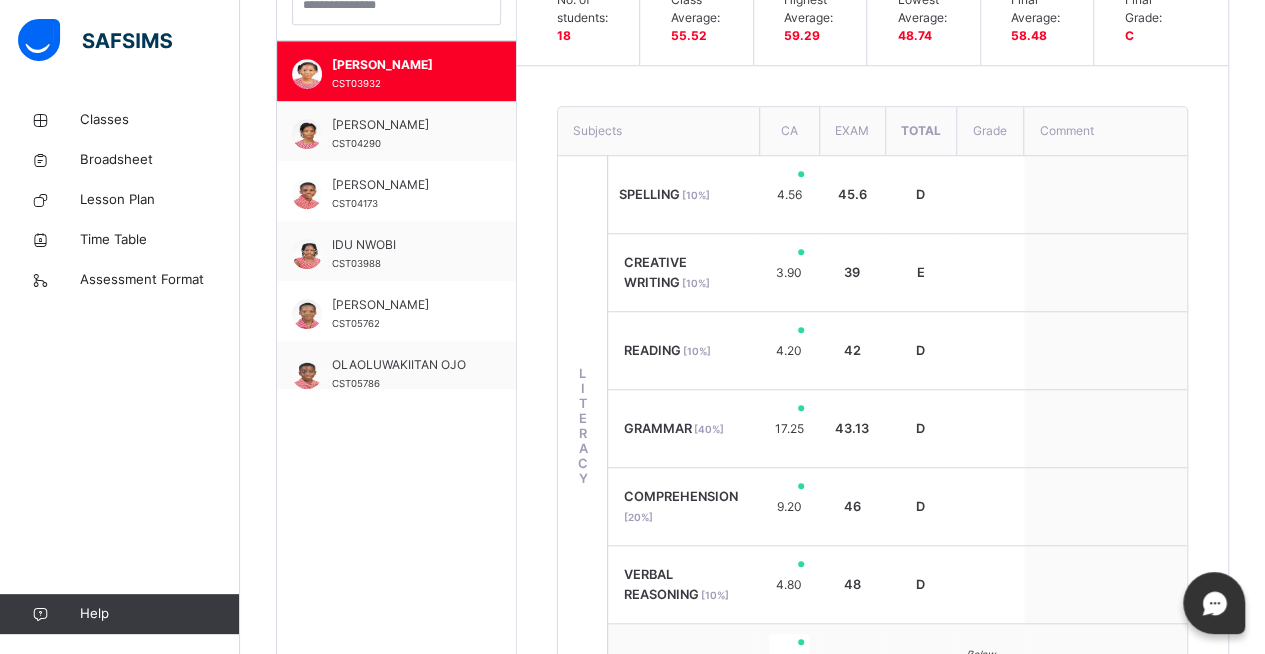 click on "E" at bounding box center (920, 273) 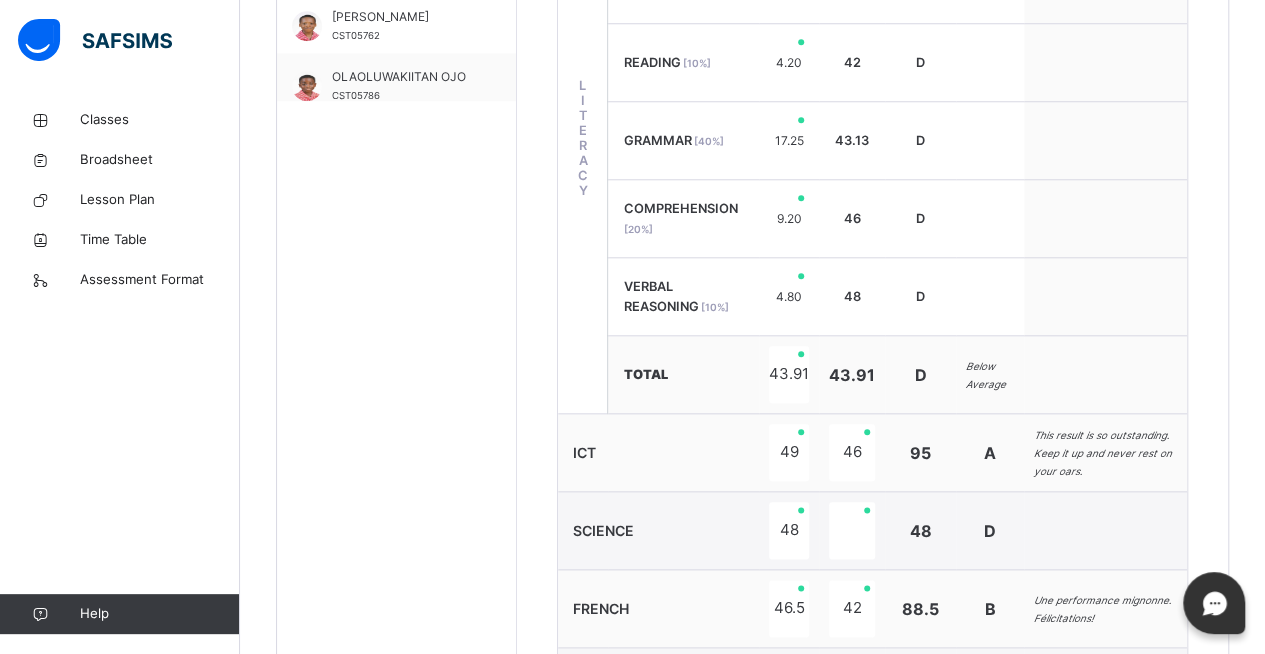 scroll, scrollTop: 923, scrollLeft: 0, axis: vertical 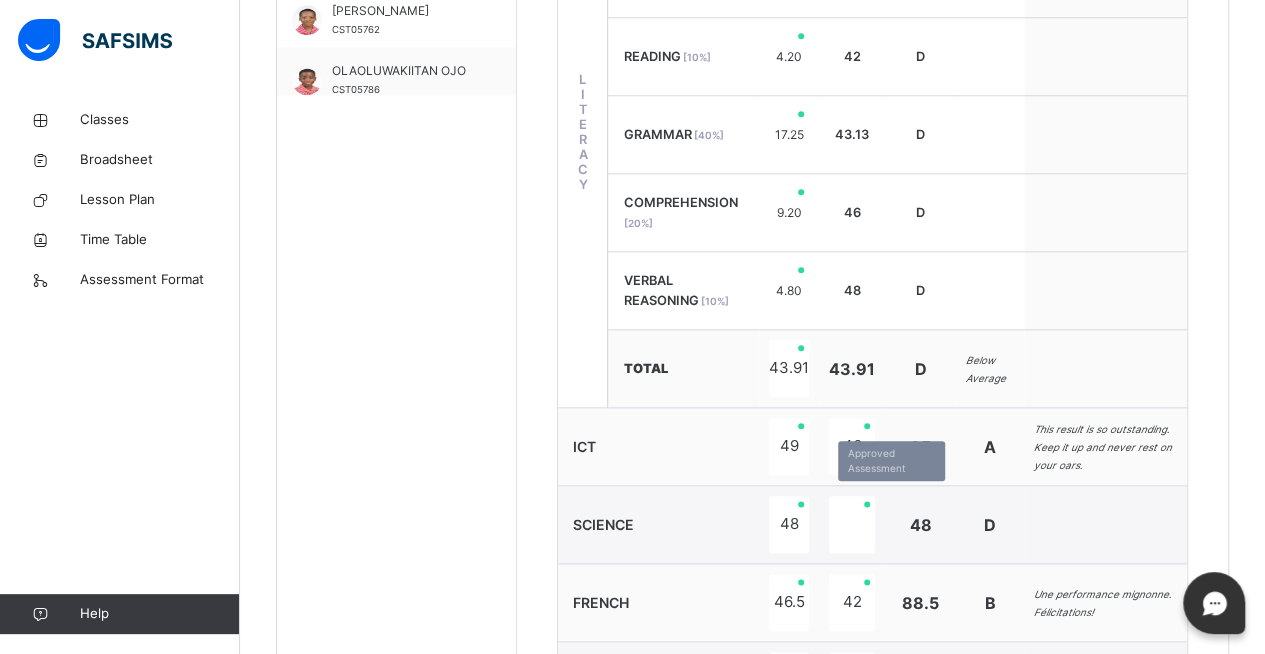 click at bounding box center (852, 524) 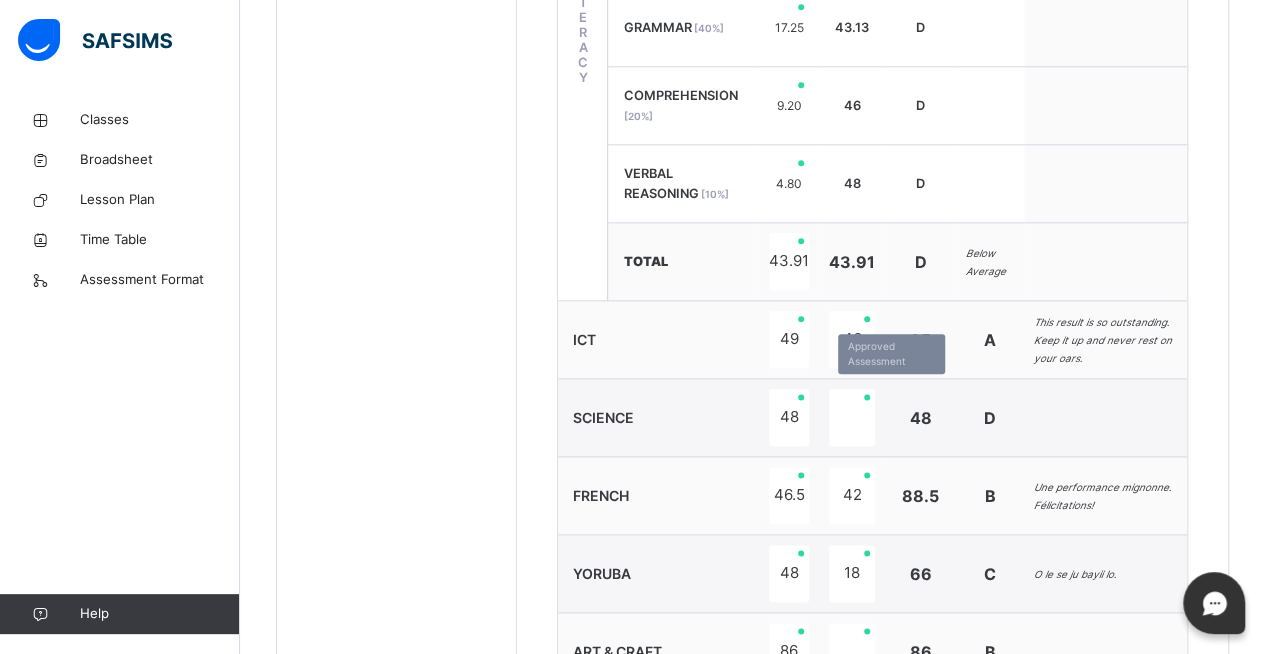 scroll, scrollTop: 1038, scrollLeft: 0, axis: vertical 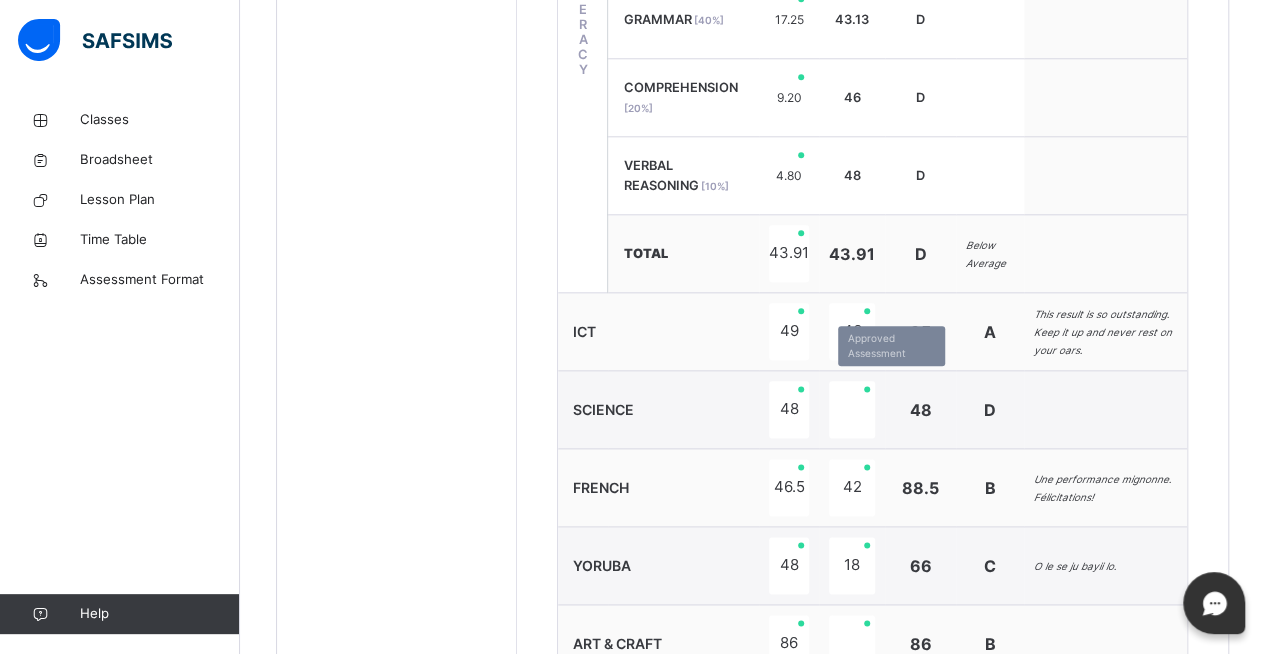 click at bounding box center (852, 409) 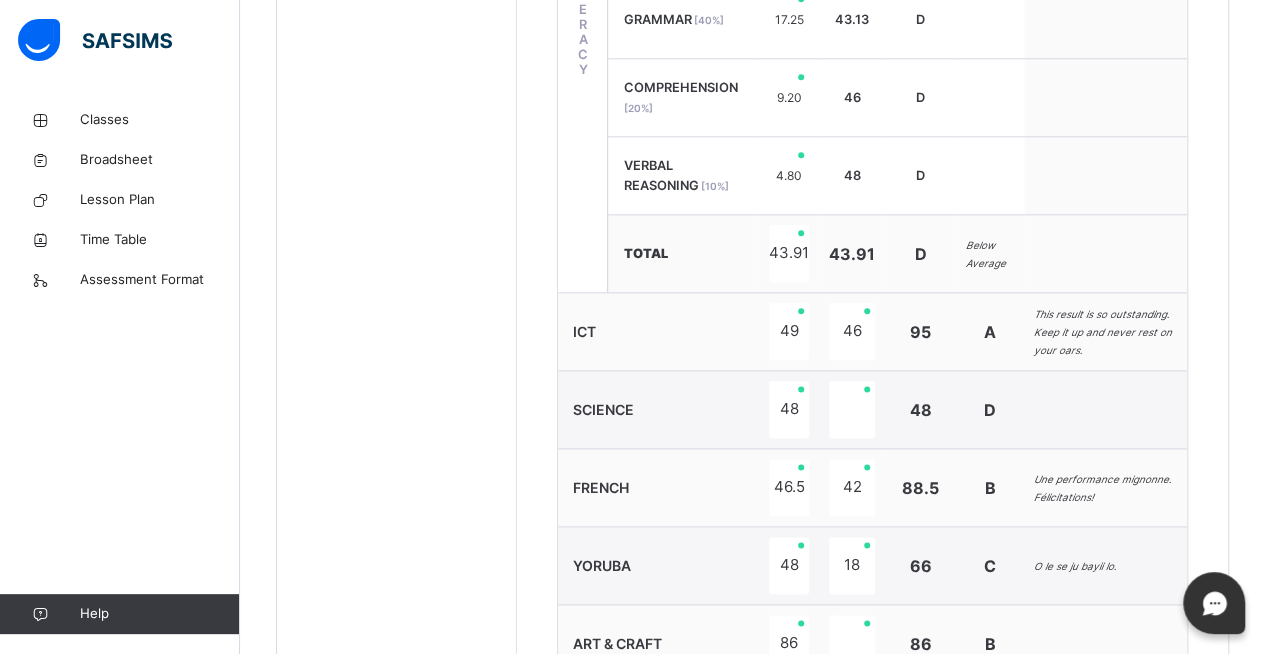 click on "A" at bounding box center (990, 332) 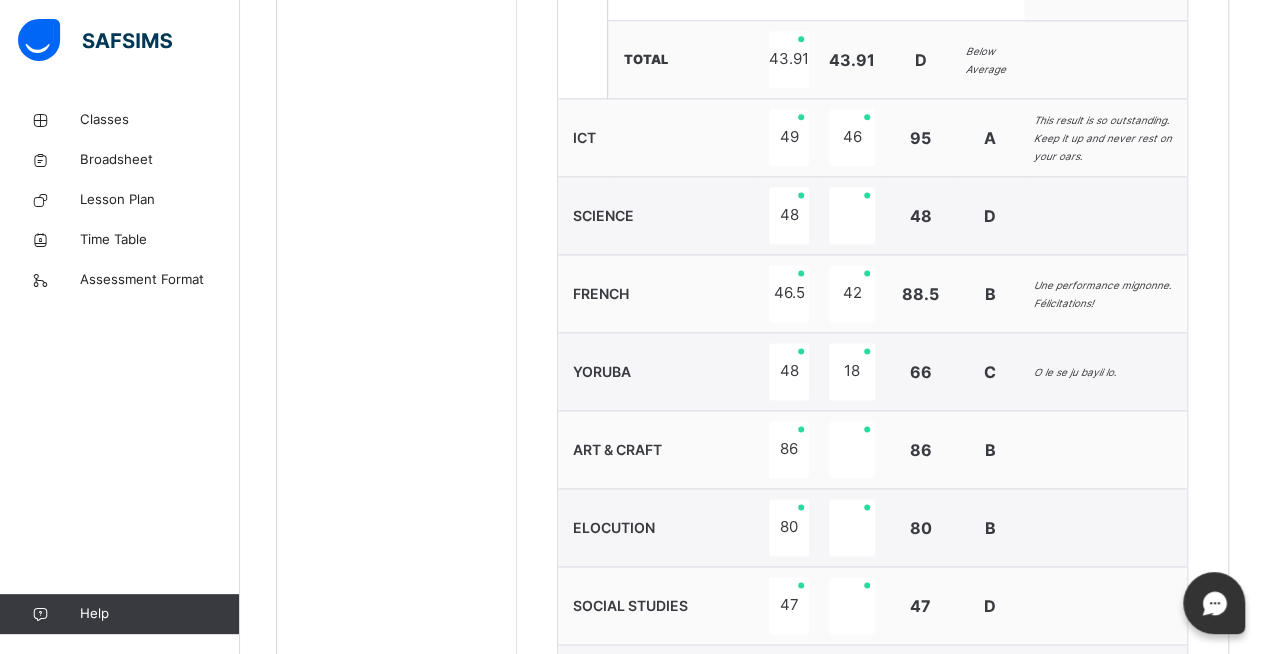 scroll, scrollTop: 1234, scrollLeft: 0, axis: vertical 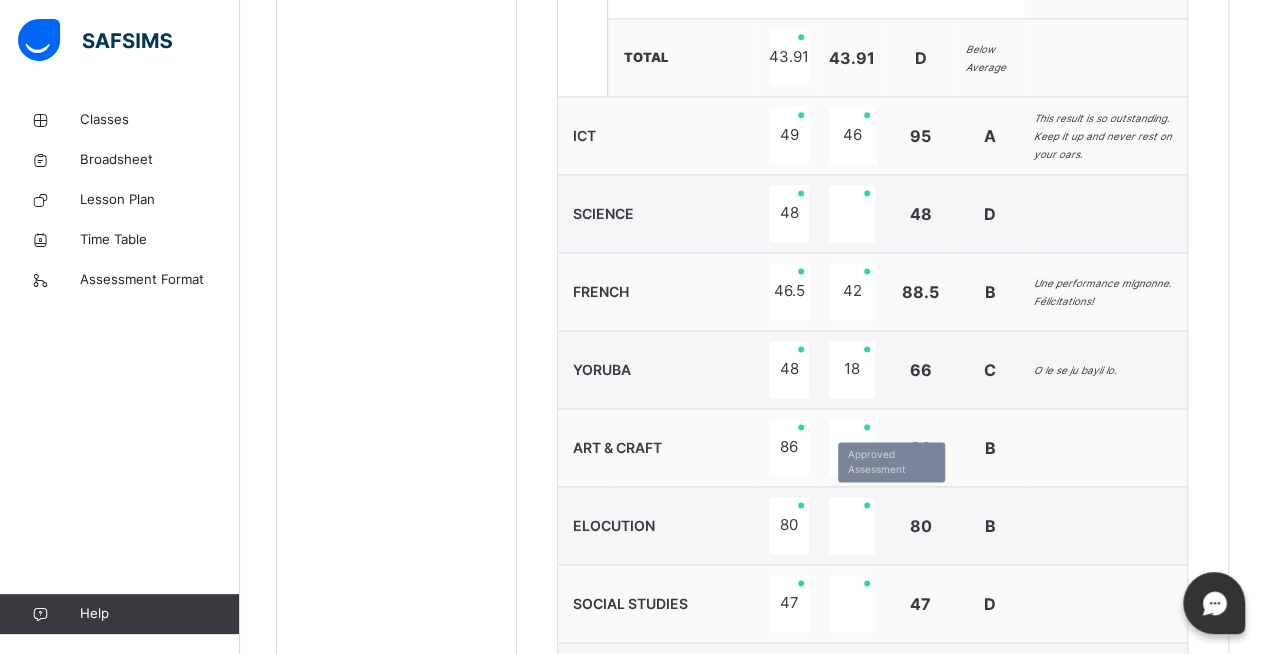 click at bounding box center (852, 525) 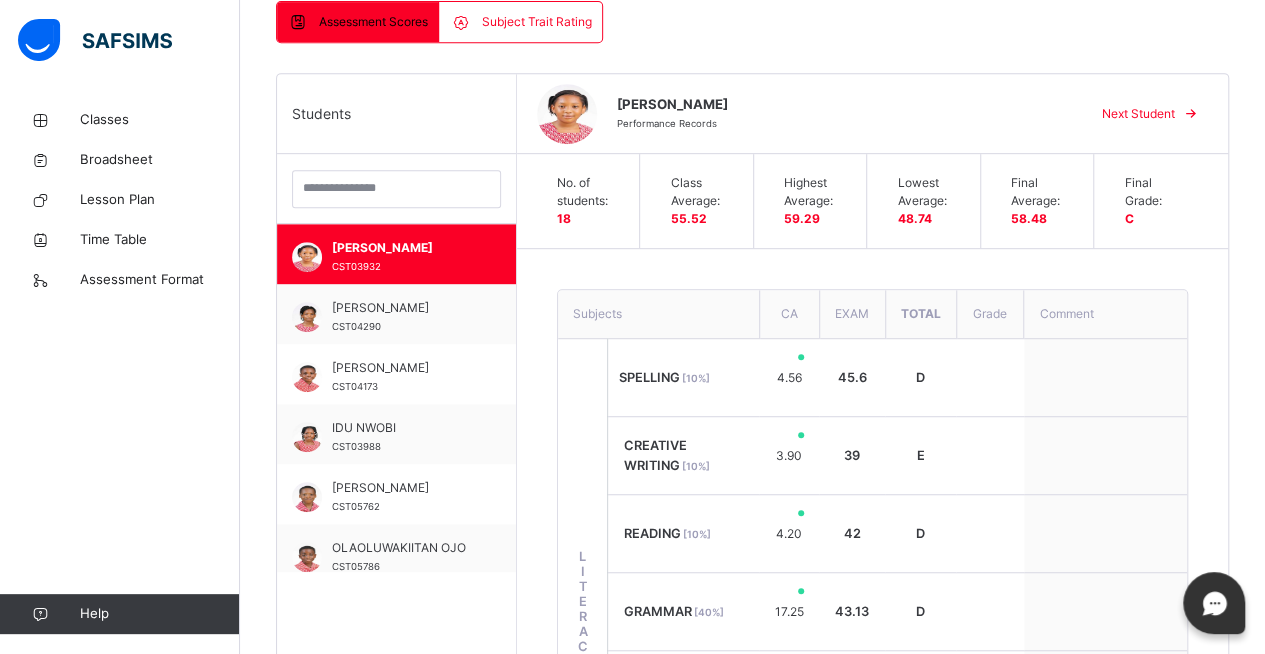 scroll, scrollTop: 442, scrollLeft: 0, axis: vertical 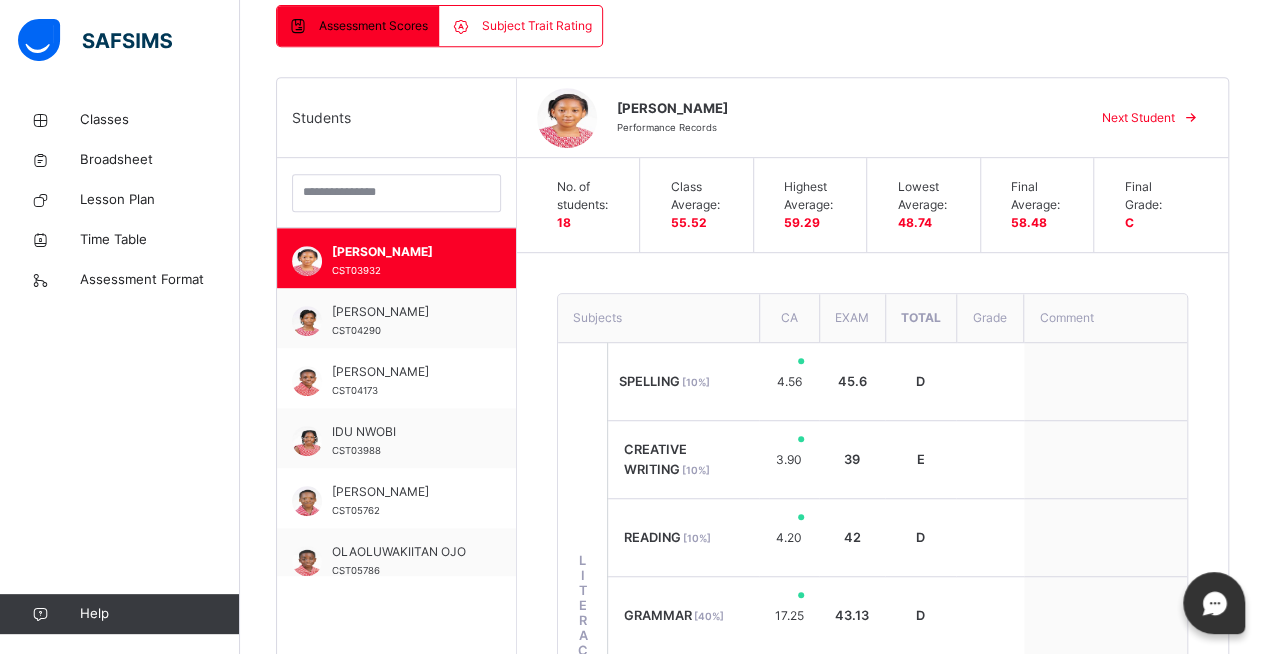 click on "No. of students:   18" at bounding box center (589, 205) 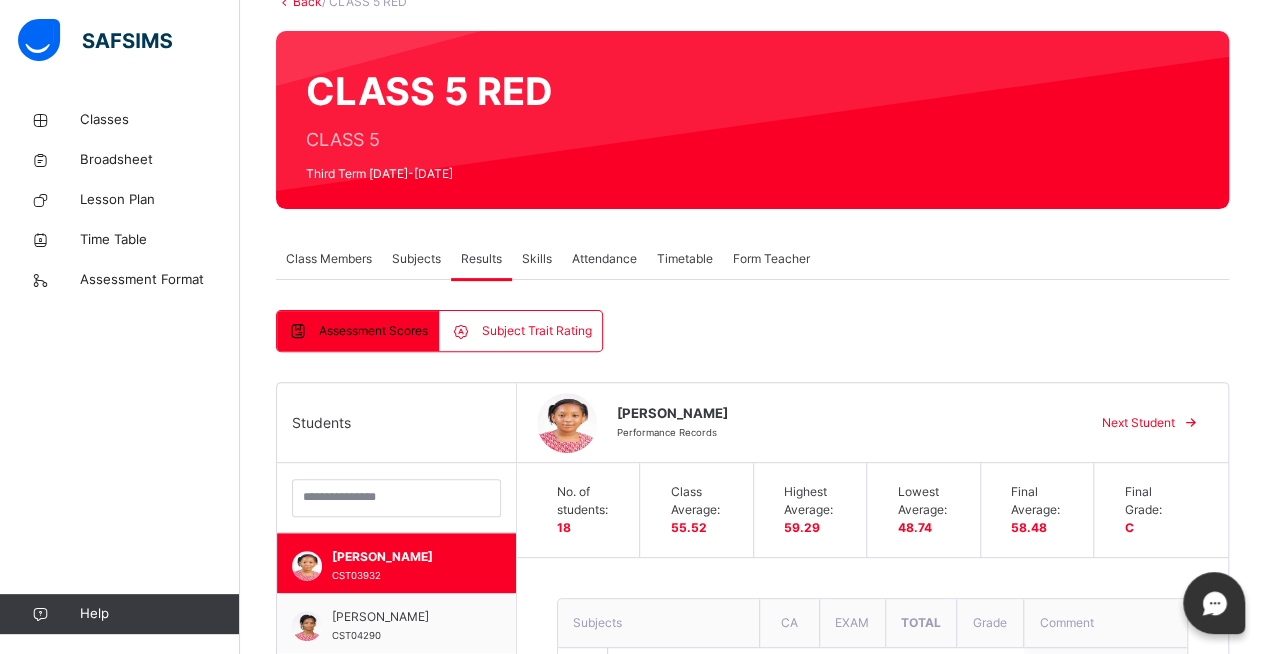 scroll, scrollTop: 134, scrollLeft: 0, axis: vertical 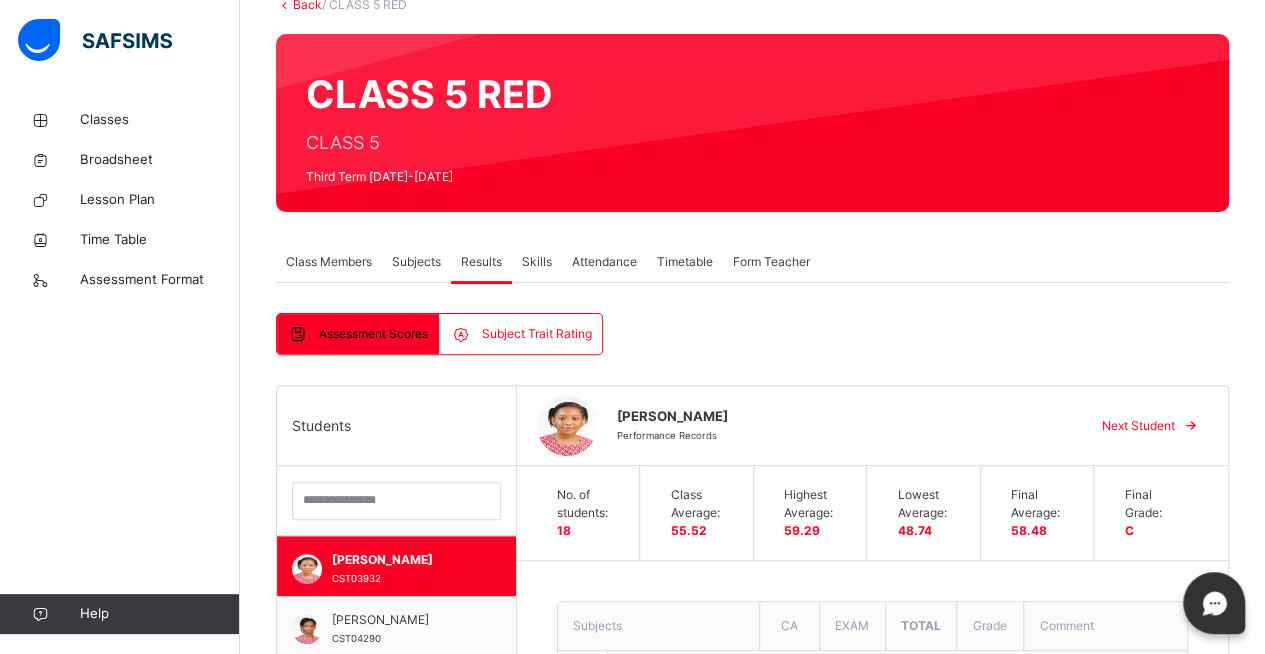 click on "Subjects" at bounding box center (416, 262) 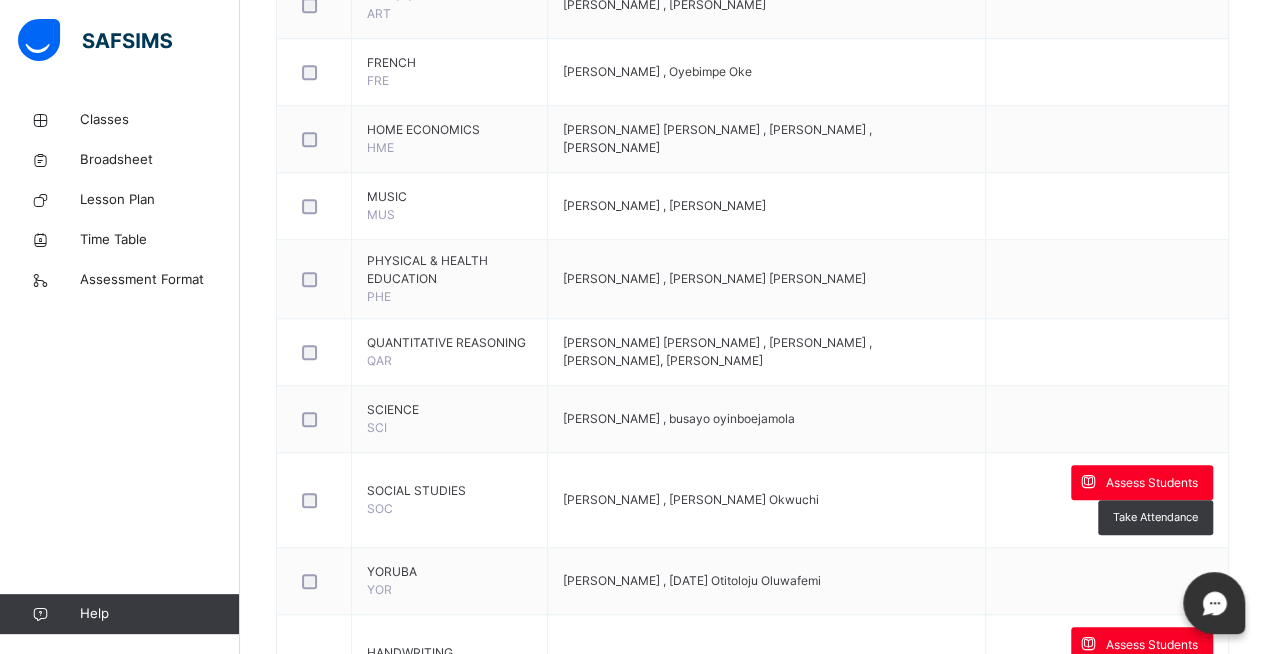 scroll, scrollTop: 671, scrollLeft: 0, axis: vertical 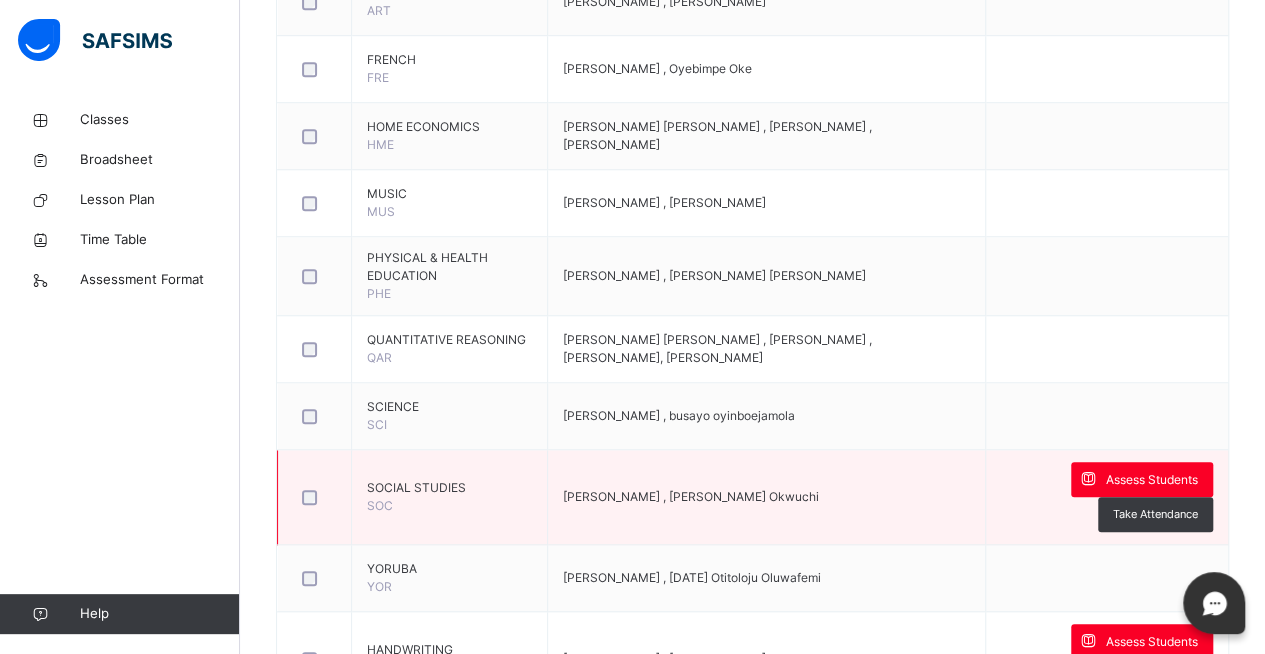 click on "[PERSON_NAME] , [PERSON_NAME] Okwuchi" at bounding box center [767, 497] 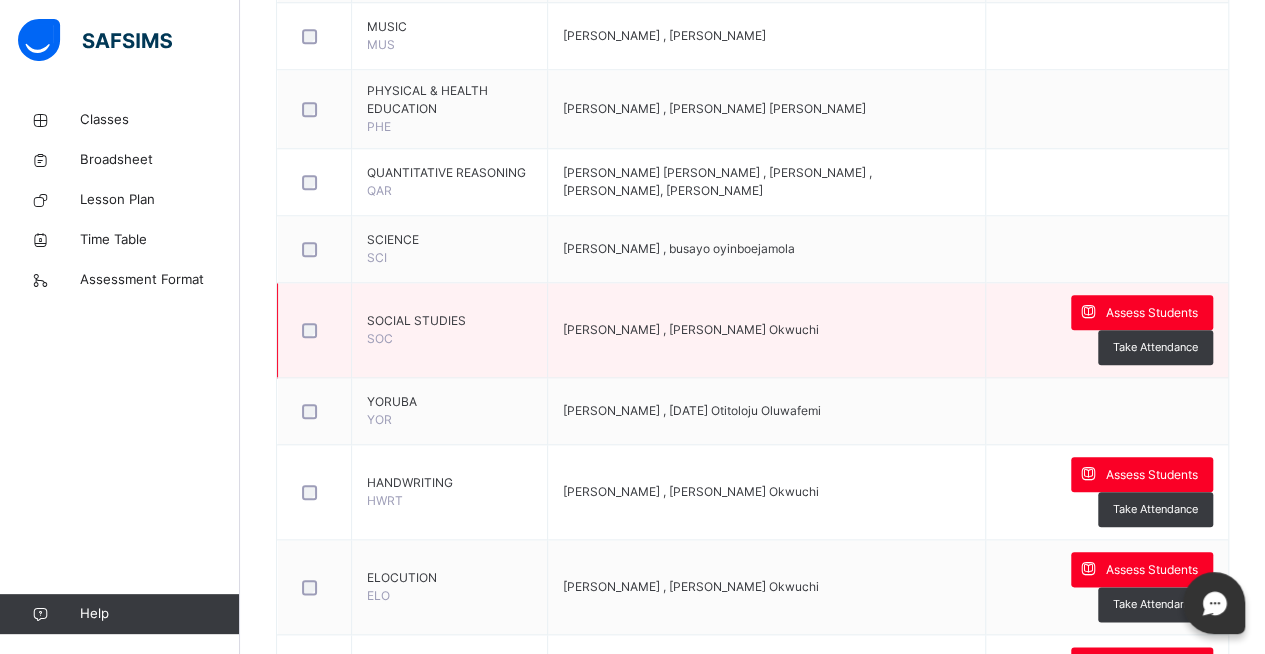 scroll, scrollTop: 840, scrollLeft: 0, axis: vertical 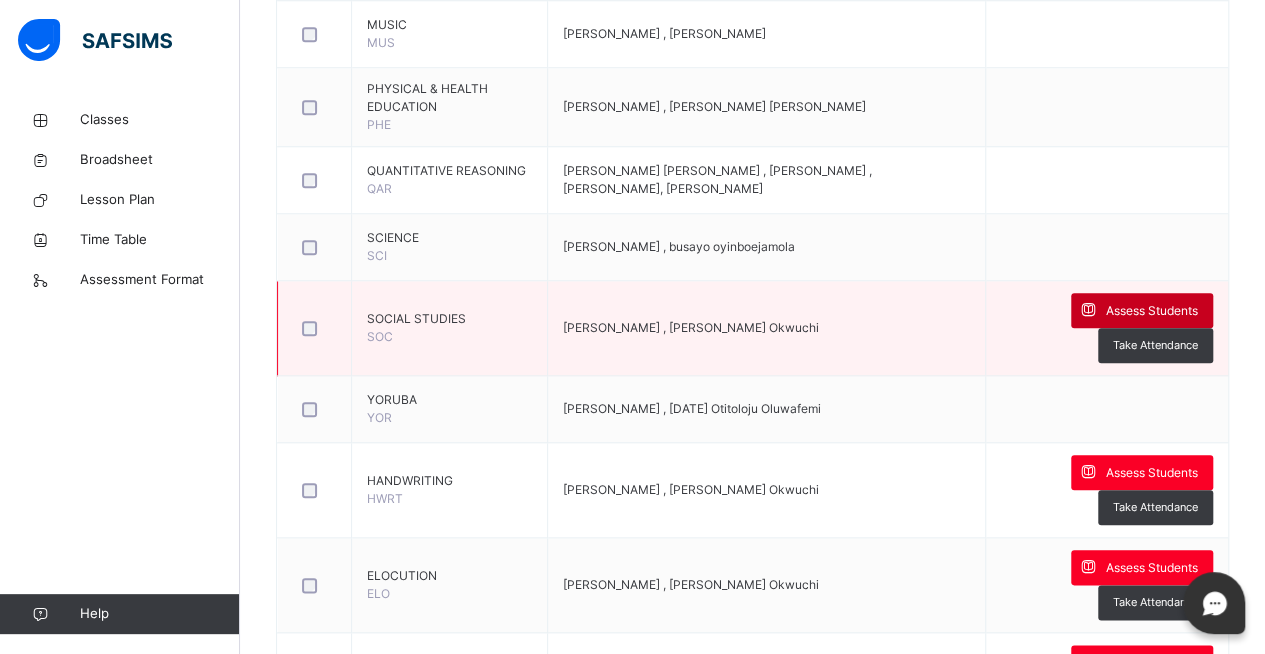click on "Assess Students" at bounding box center (1142, 310) 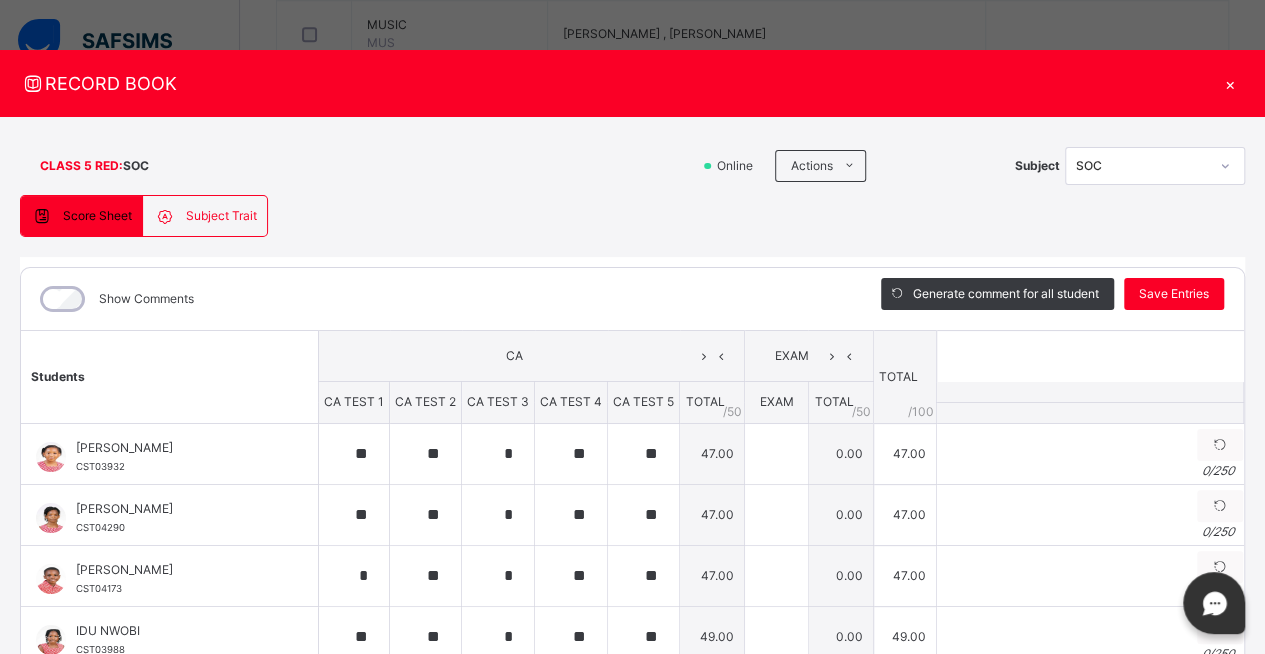 click on "×" at bounding box center [1230, 83] 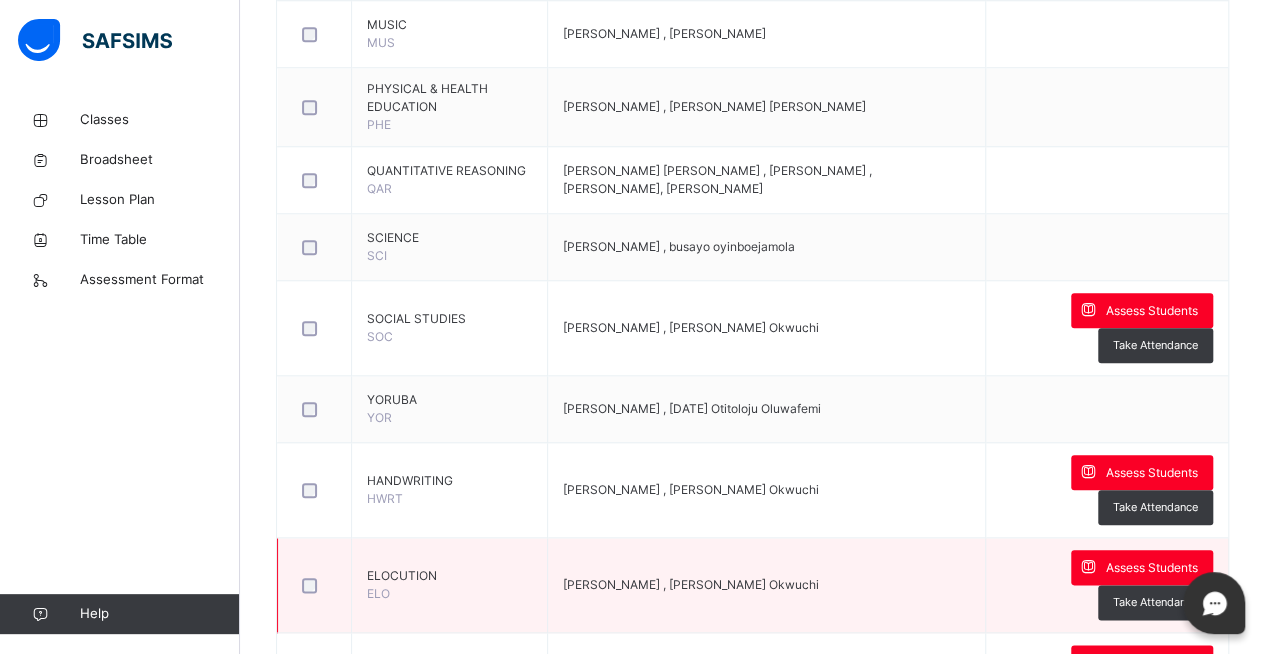 click on "[PERSON_NAME] , [PERSON_NAME] Okwuchi" at bounding box center (767, 585) 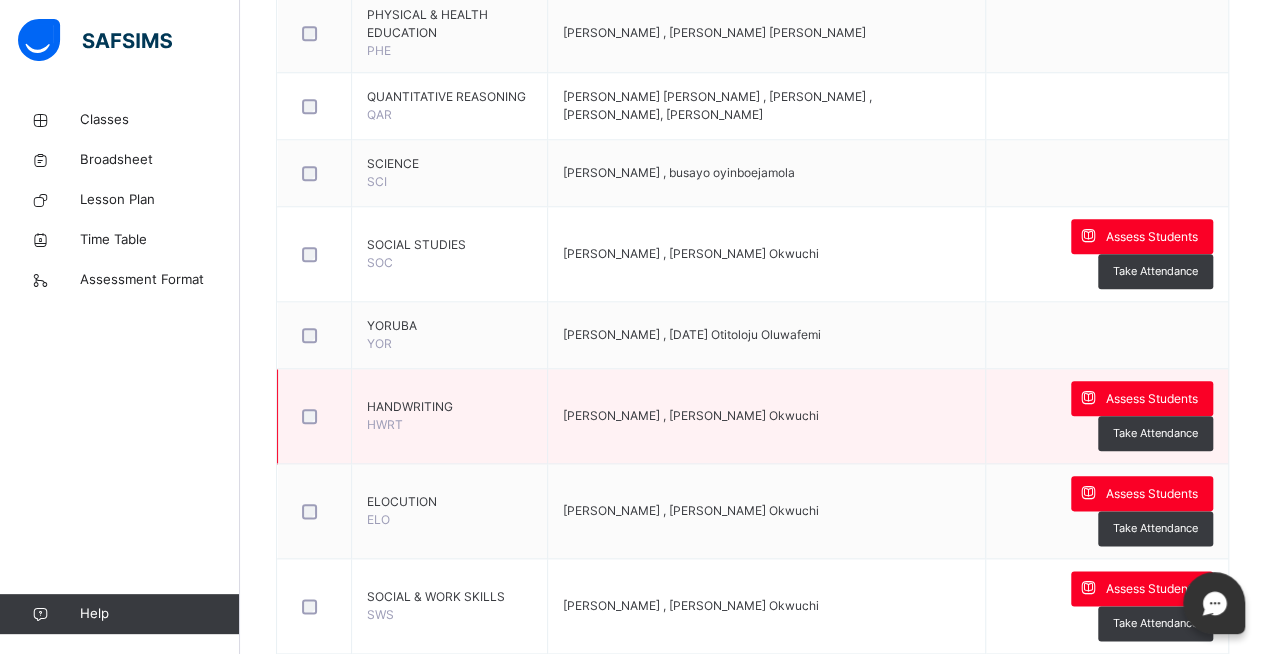 click on "[PERSON_NAME] , [PERSON_NAME] Okwuchi" at bounding box center [767, 416] 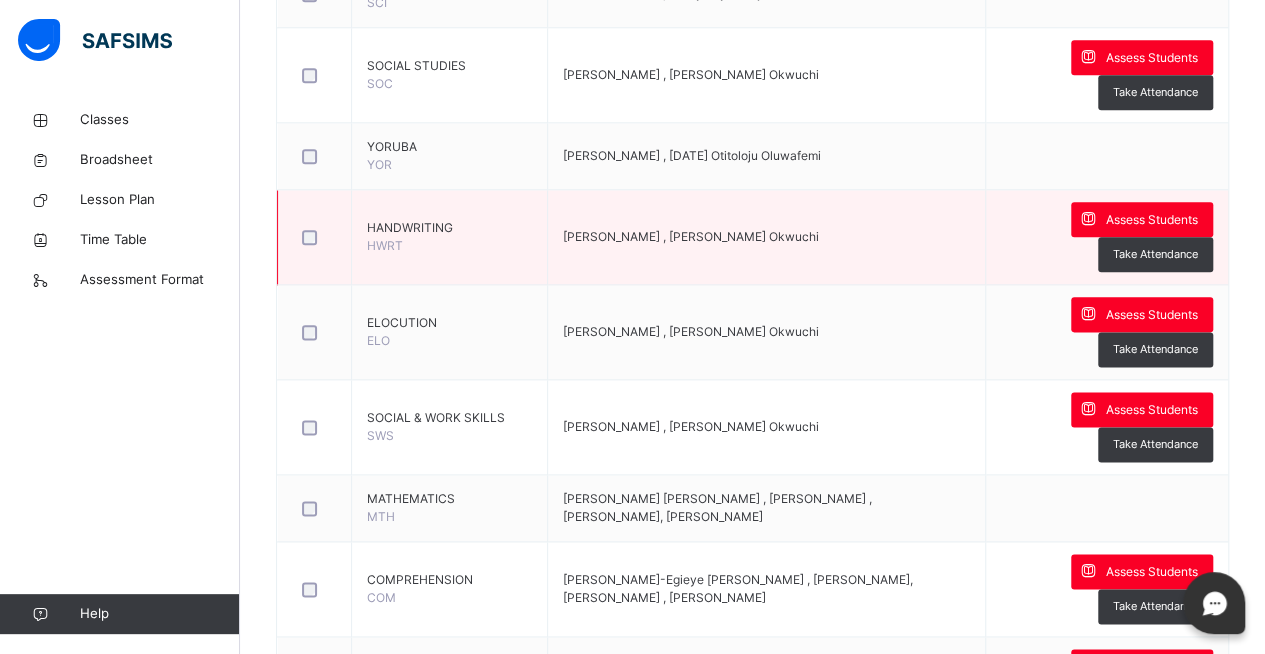 scroll, scrollTop: 1094, scrollLeft: 0, axis: vertical 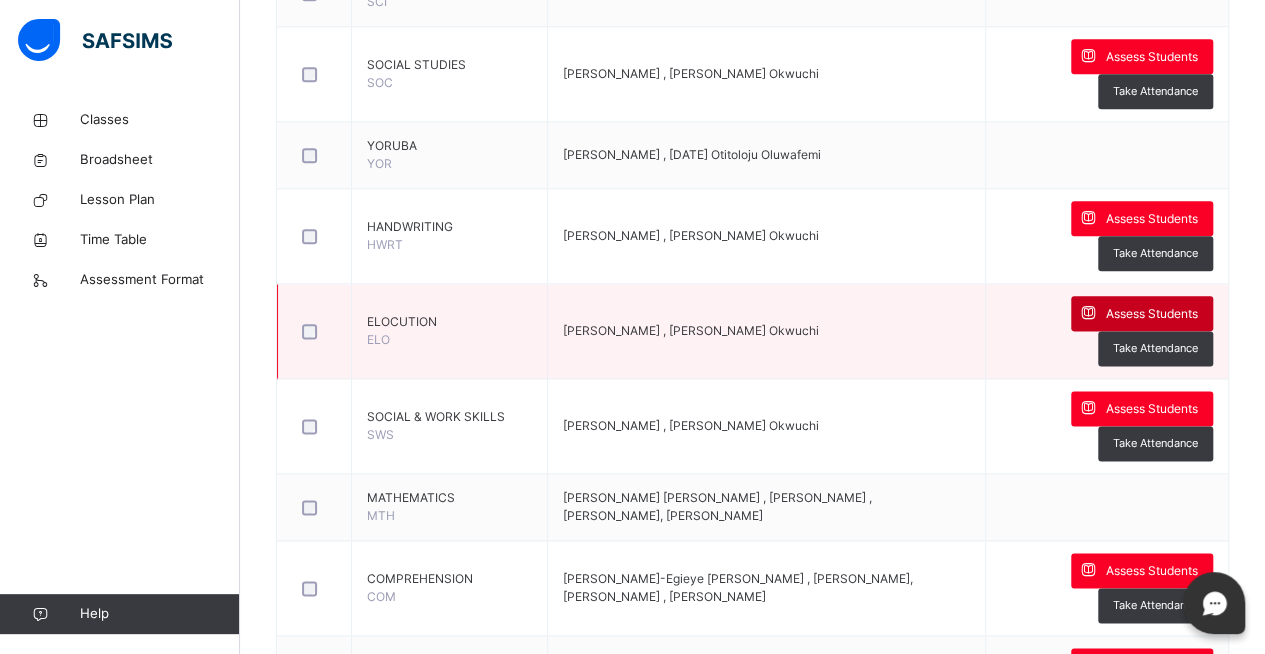 click on "Assess Students" at bounding box center (1142, 313) 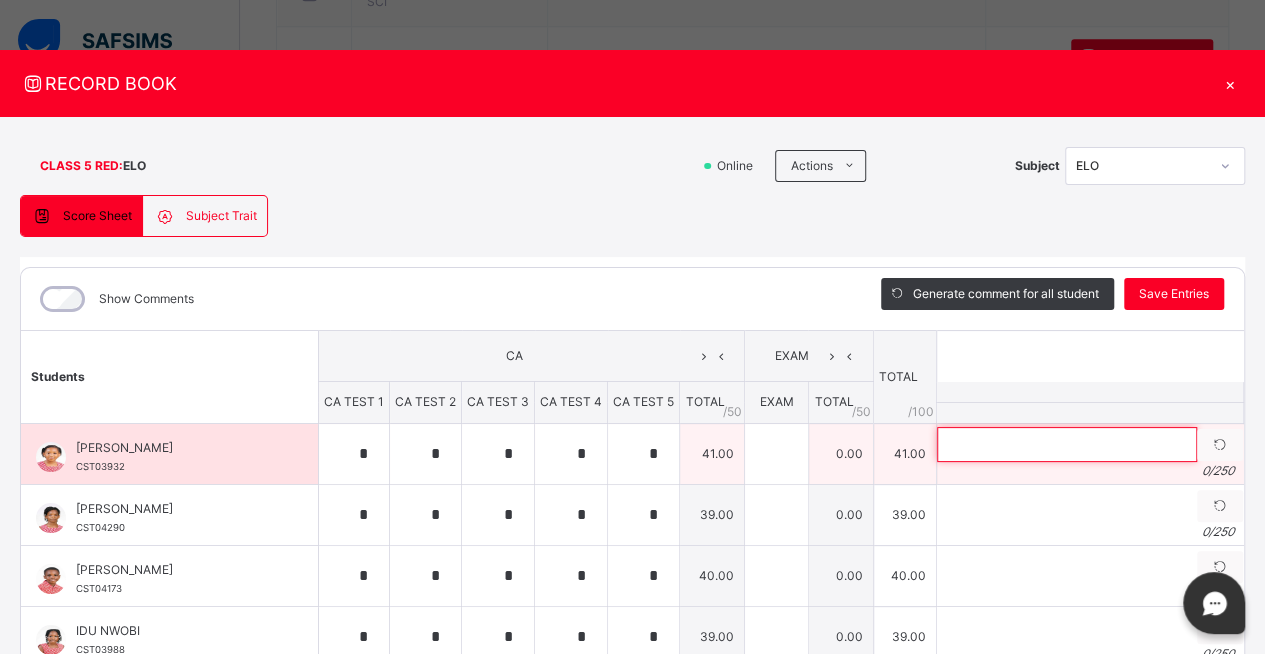 click at bounding box center (1067, 444) 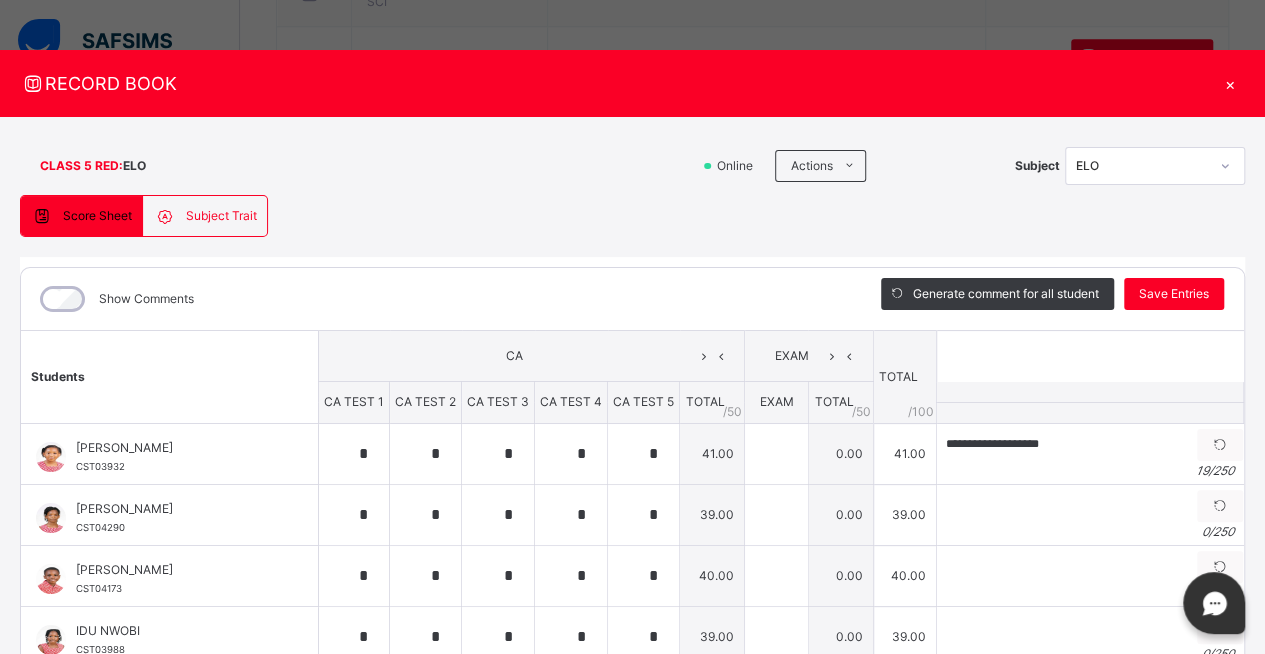 click on "CLASS 5   RED :   ELO Online Actions  Download Empty Score Sheet  Upload/map score sheet Subject  ELO" at bounding box center (632, 166) 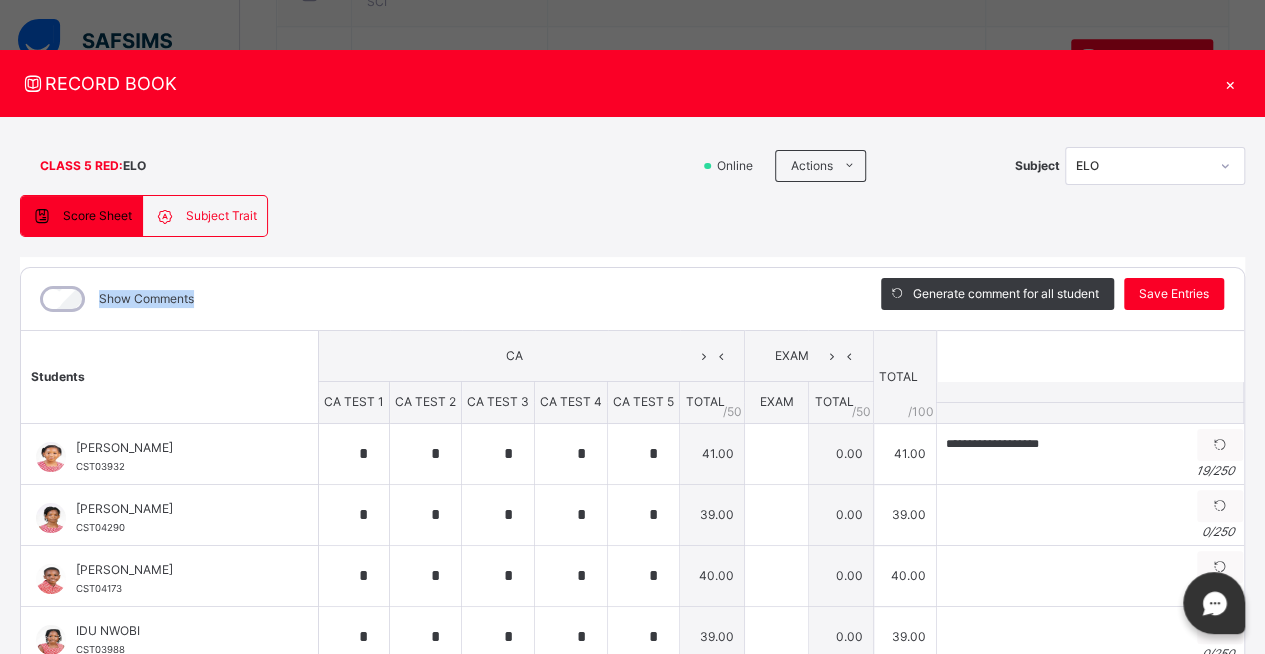 click on "**********" at bounding box center [632, 518] 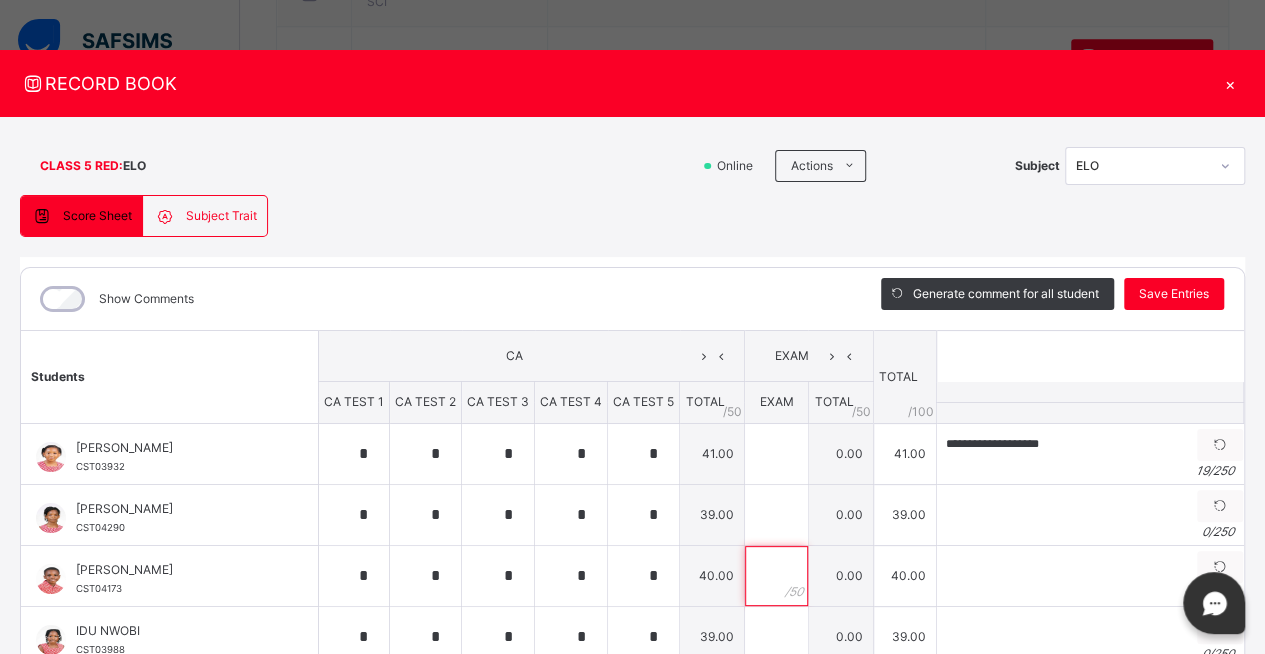 click on "Class Arm Details     Third Term  /  [DATE]-[DATE]   [PERSON_NAME] [EMAIL_ADDRESS][DOMAIN_NAME] Classes Broadsheet Lesson Plan Time Table Assessment Format   Help Onboarding Great job! You have finished setting up all essential configurations. Our wizard which has lots of in-built templates will continue to guide you through with the academic configurations. Academic Configuration Steps Continue × Idle Mode Due to inactivity you would be logged out to the system in the next   15mins , click the "Resume" button to keep working or the "Log me out" button to log out of the system. Log me out Resume Back  / CLASS 5 RED CLASS 5 RED CLASS 5 Third Term [DATE]-[DATE] Class Members Subjects Results Skills Attendance Timetable Form Teacher Subjects More Options   18  Students in class Download Pdf Report Excel Report View subject profile Corona School Ikoyi Date: [DATE] 1:48:02 pm Class Members Class:  CLASS 5 RED Total no. of Students:  18 Term:  Third Term Session:  [DATE]-[DATE] S/NO Admission No. Last Name 1" at bounding box center (632, 33) 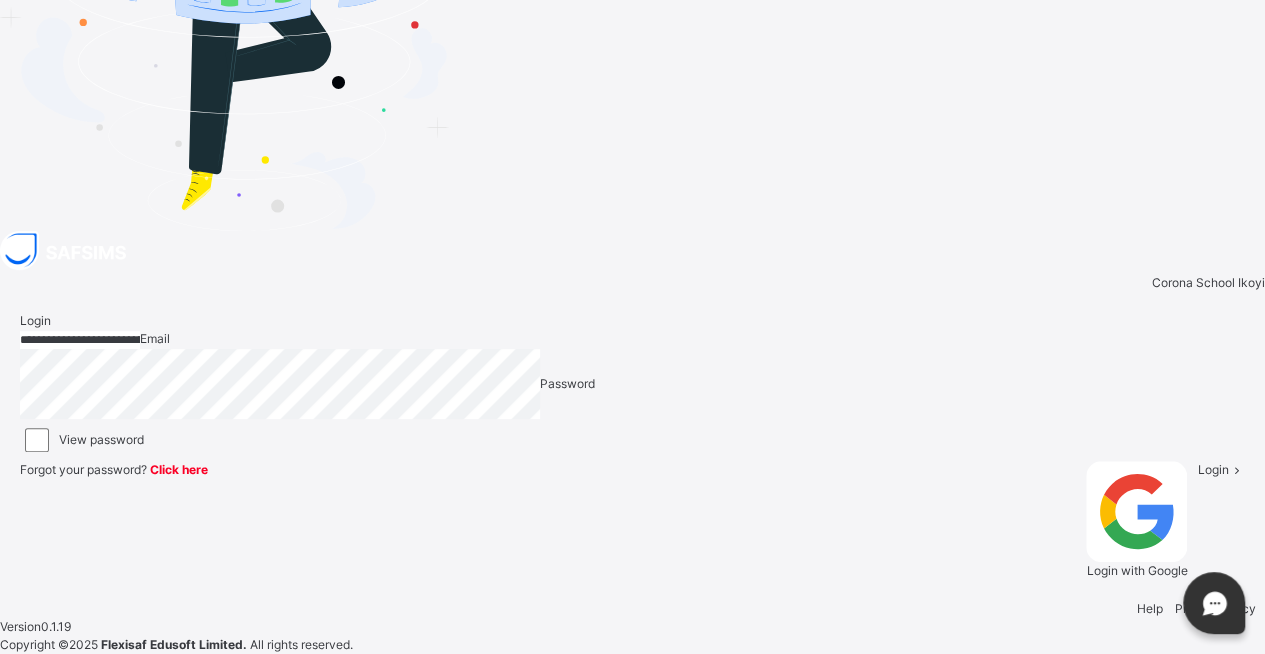 scroll, scrollTop: 0, scrollLeft: 0, axis: both 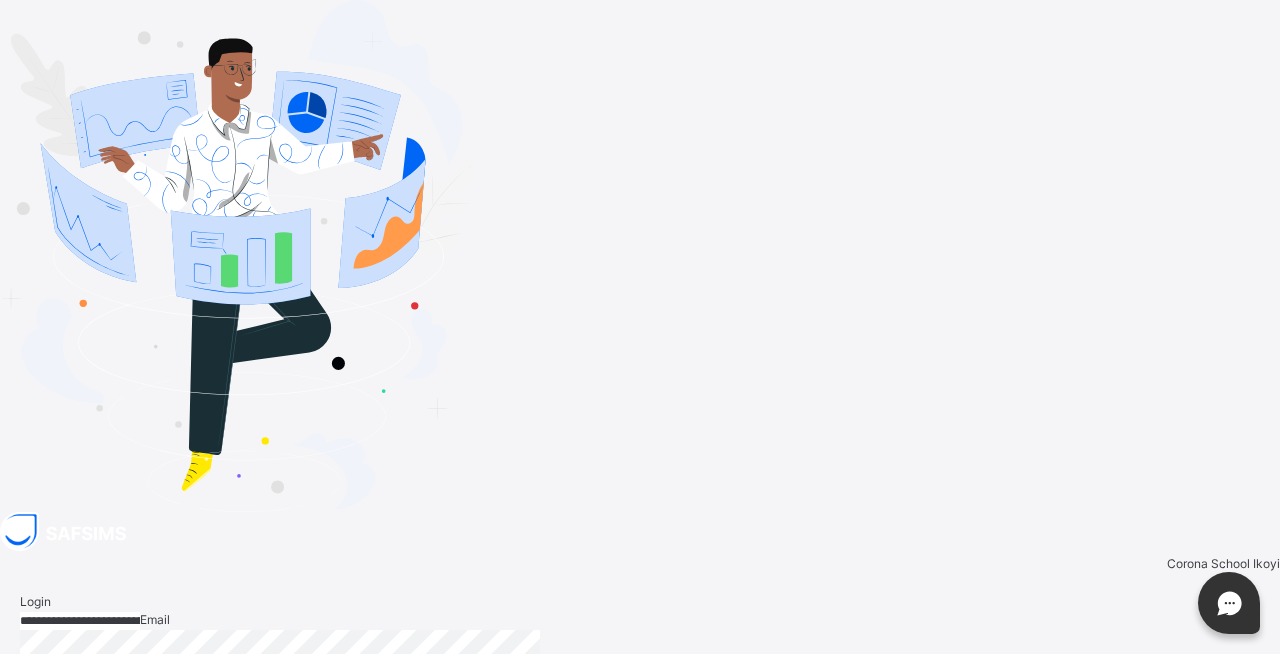 click on "Login" at bounding box center (1236, 801) 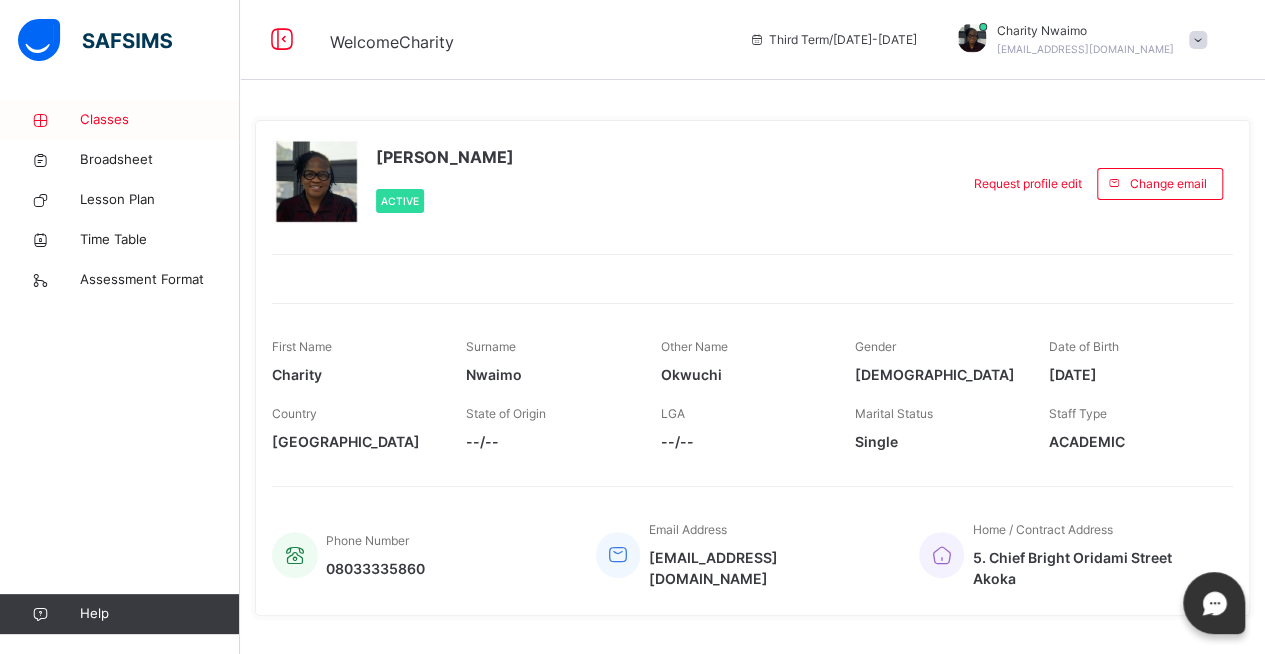 click on "Classes" at bounding box center [160, 120] 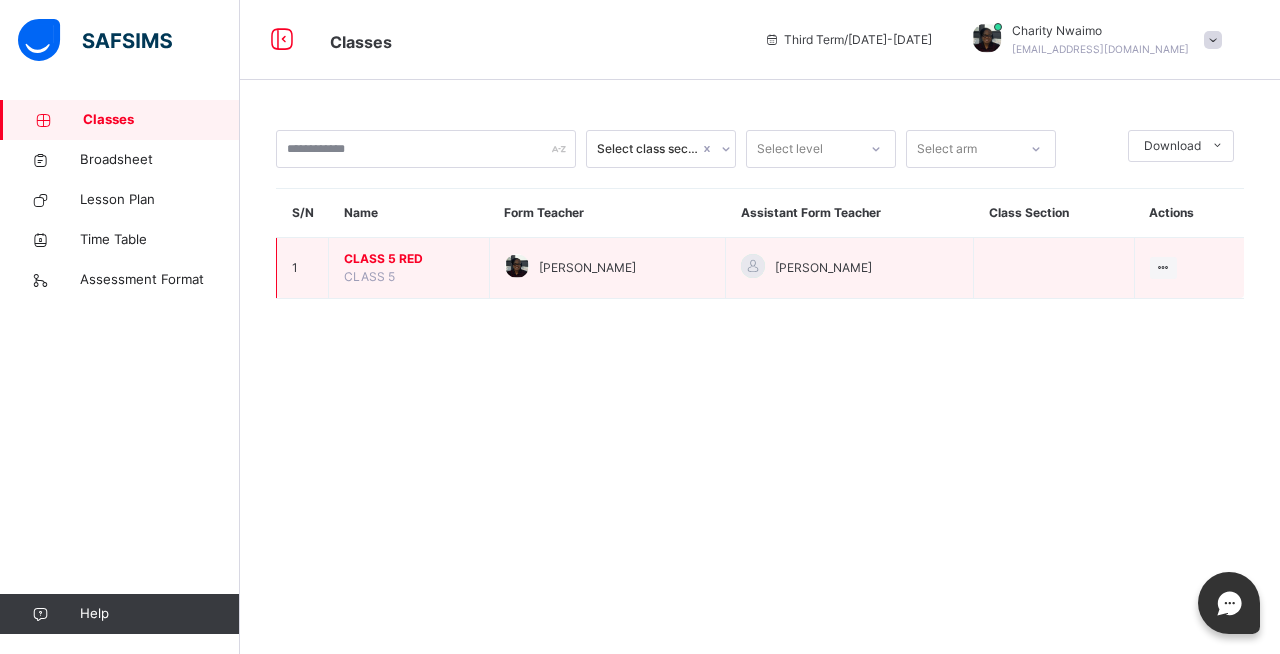 click on "CLASS 5" at bounding box center [369, 276] 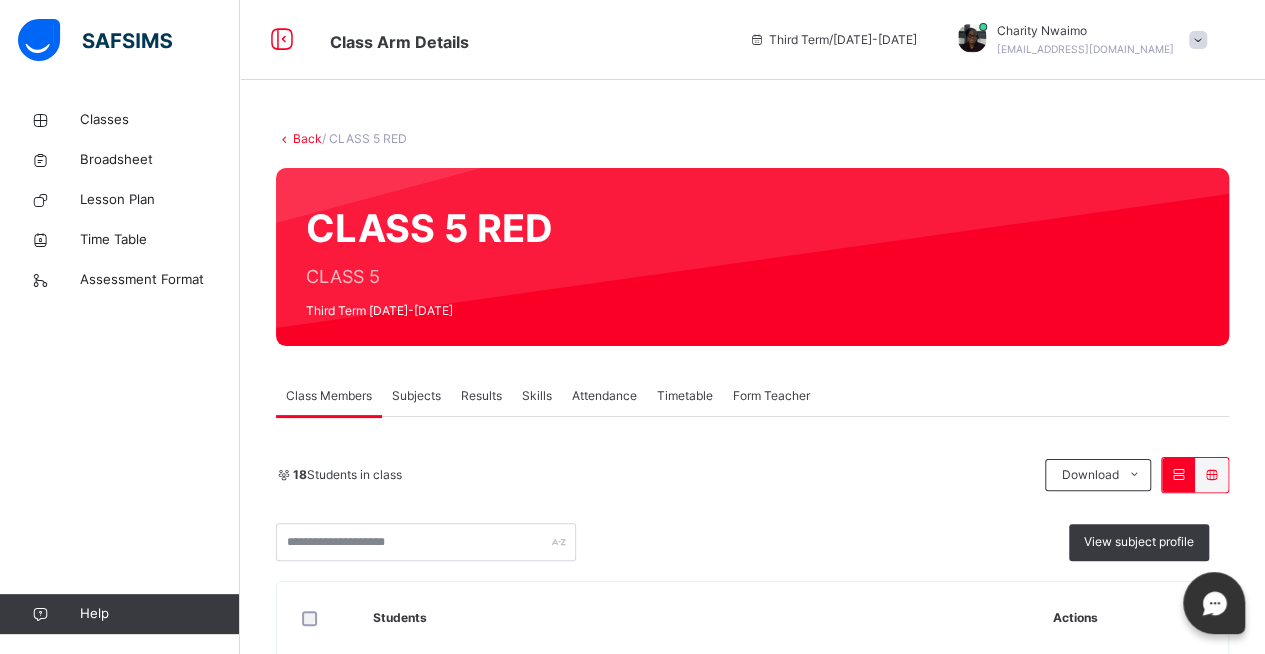 click on "Subjects" at bounding box center [416, 396] 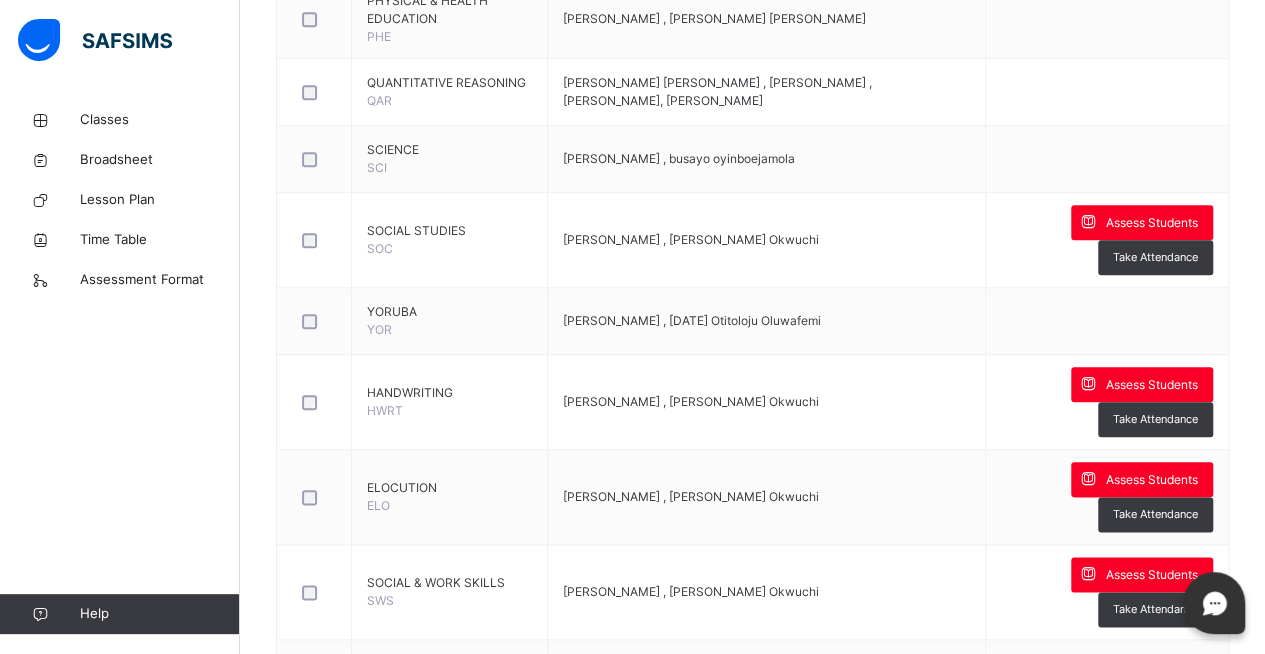 scroll, scrollTop: 984, scrollLeft: 0, axis: vertical 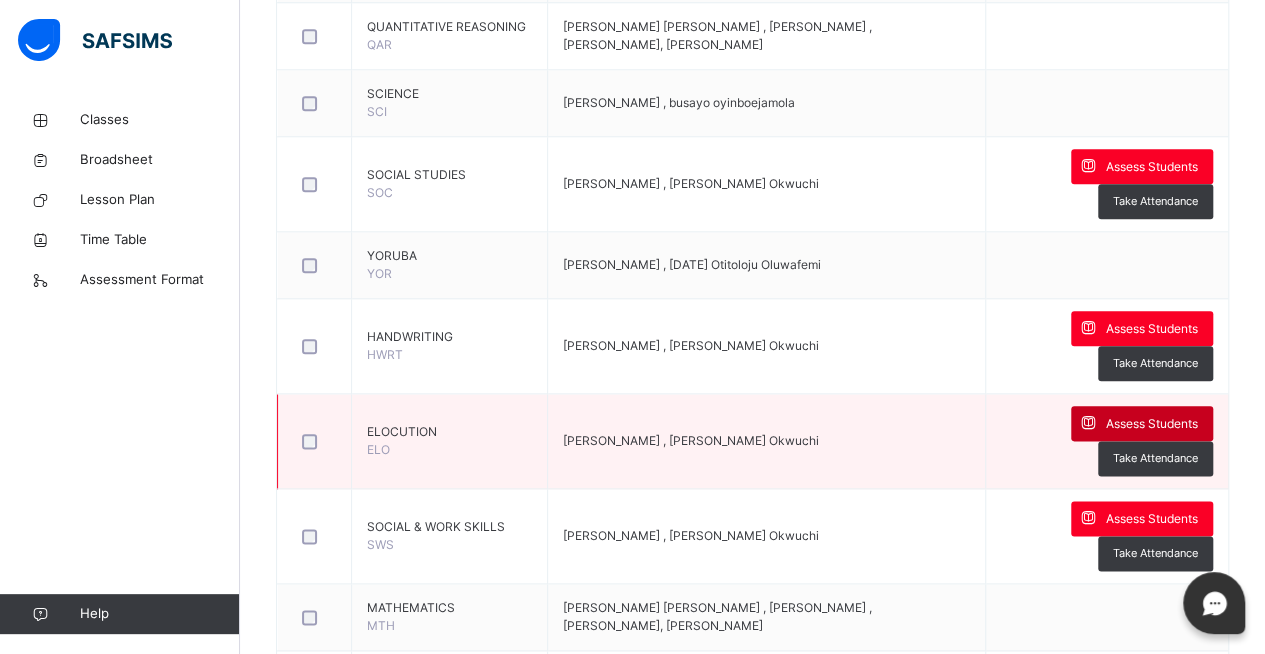 click on "Assess Students" at bounding box center [1152, 424] 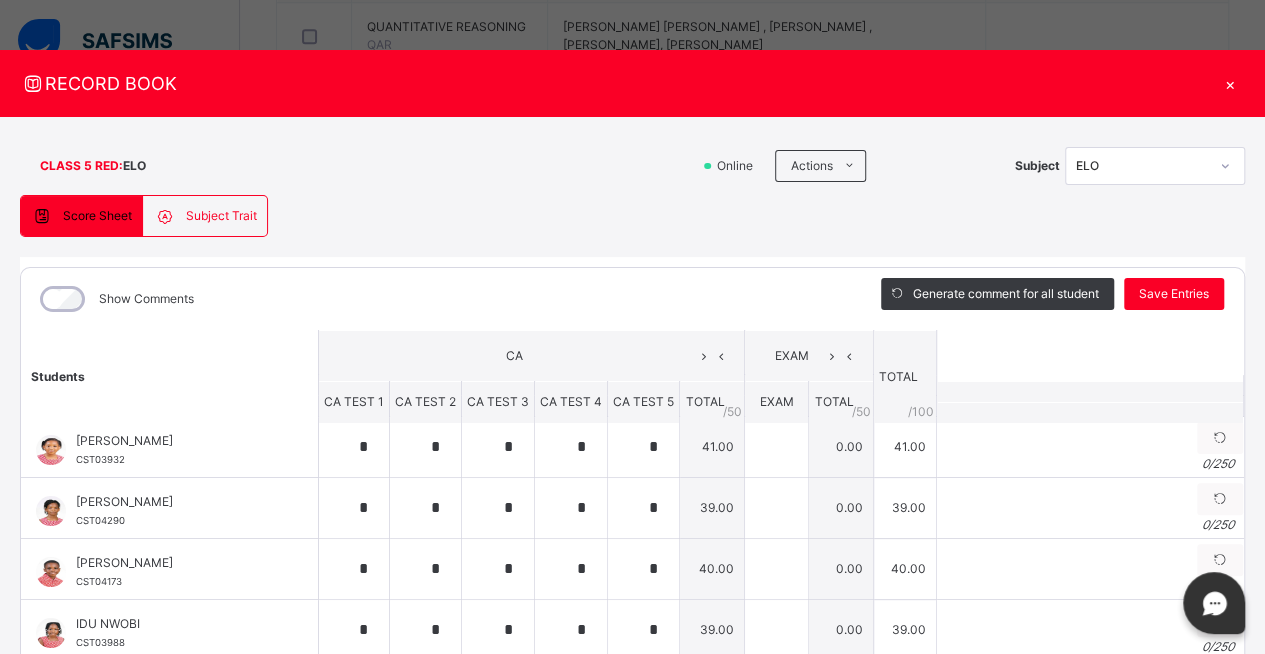 scroll, scrollTop: 0, scrollLeft: 0, axis: both 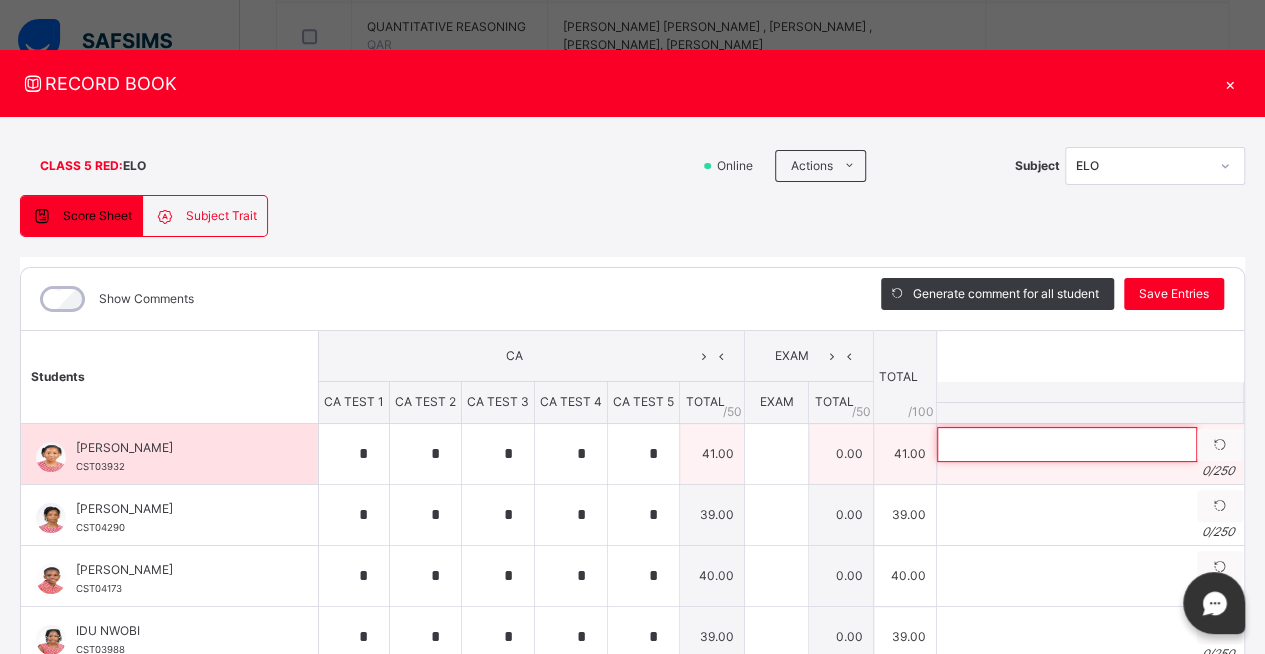 click at bounding box center (1067, 444) 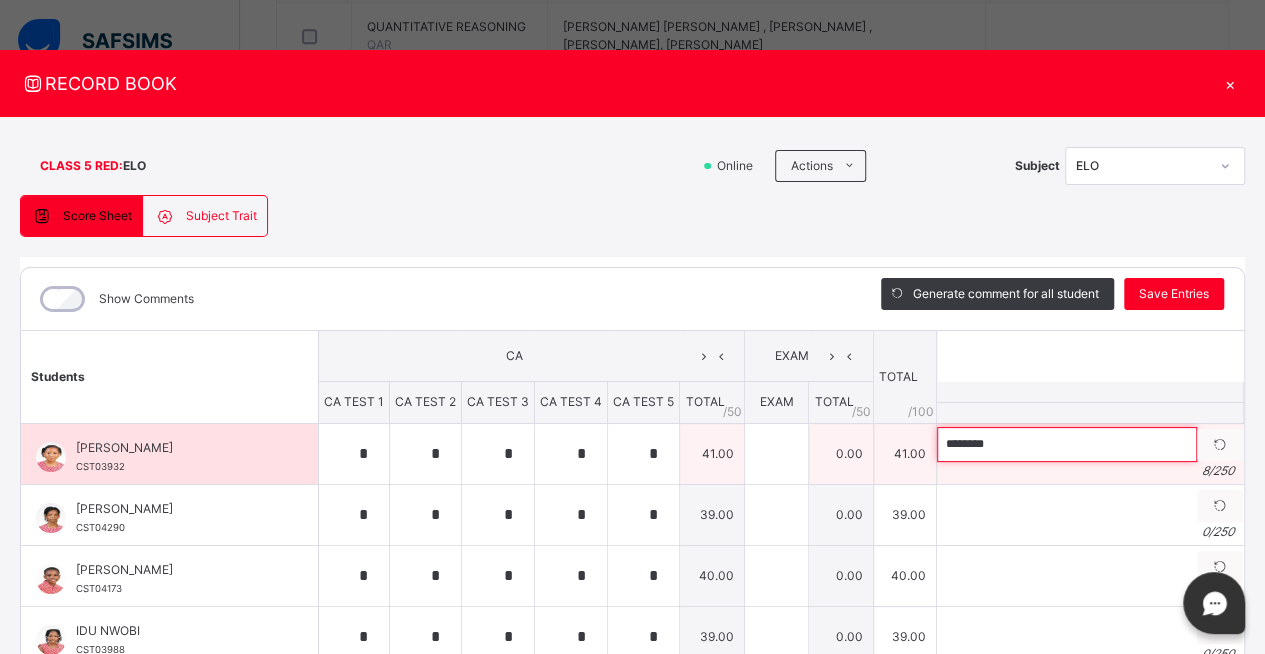 paste on "**********" 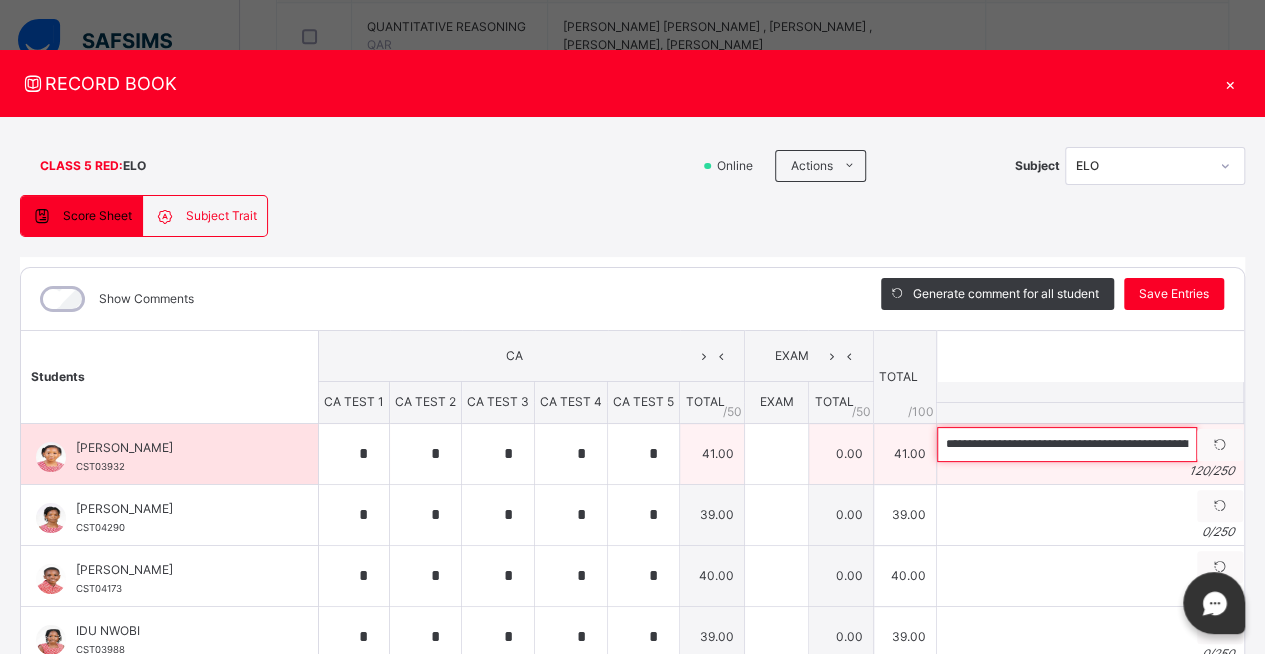 scroll, scrollTop: 0, scrollLeft: 446, axis: horizontal 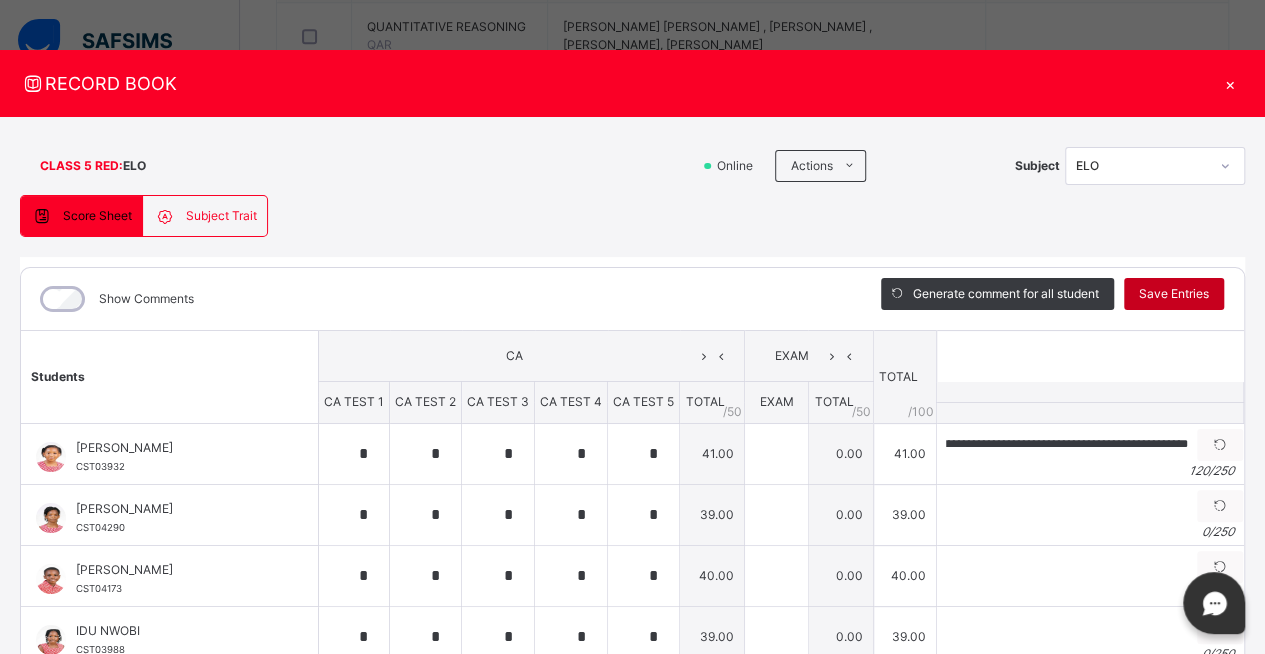 click on "Save Entries" at bounding box center (1174, 294) 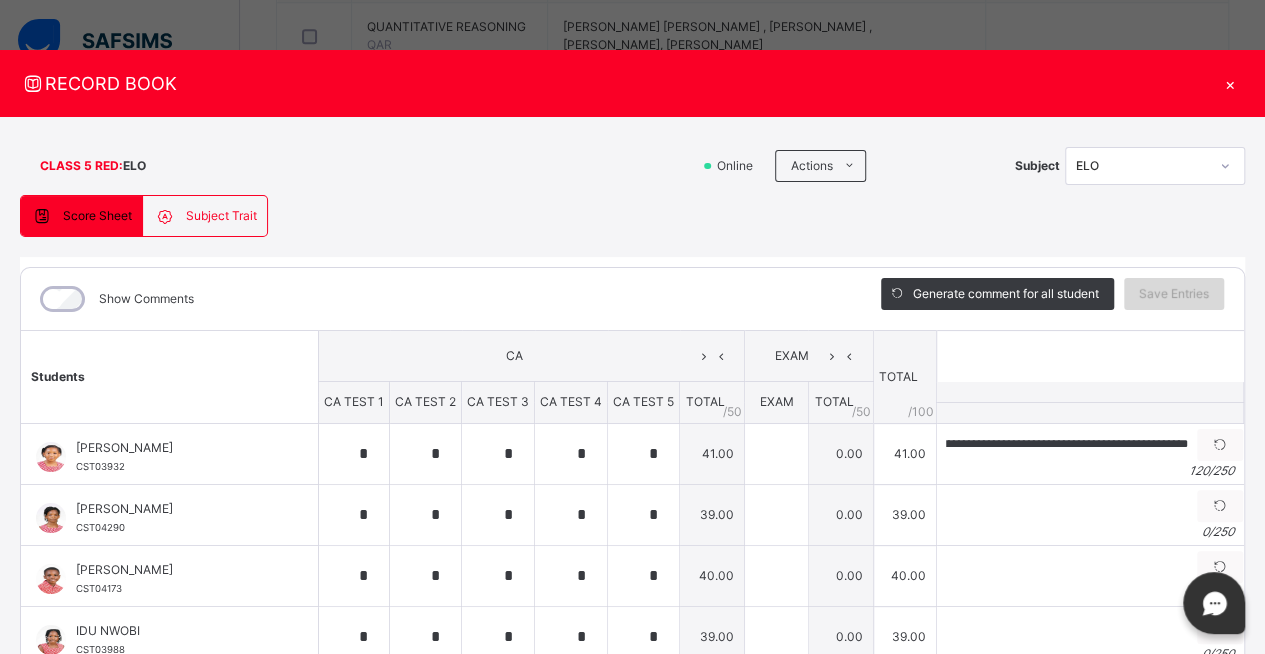 scroll, scrollTop: 0, scrollLeft: 0, axis: both 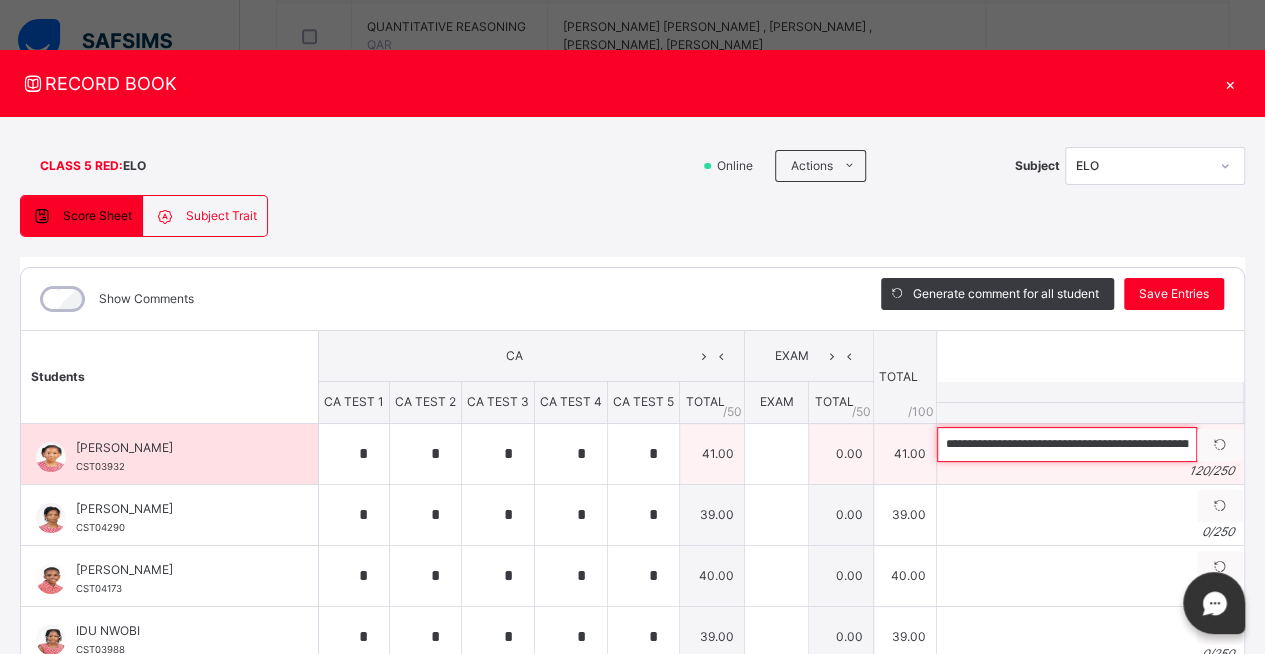 click on "**********" at bounding box center (1067, 444) 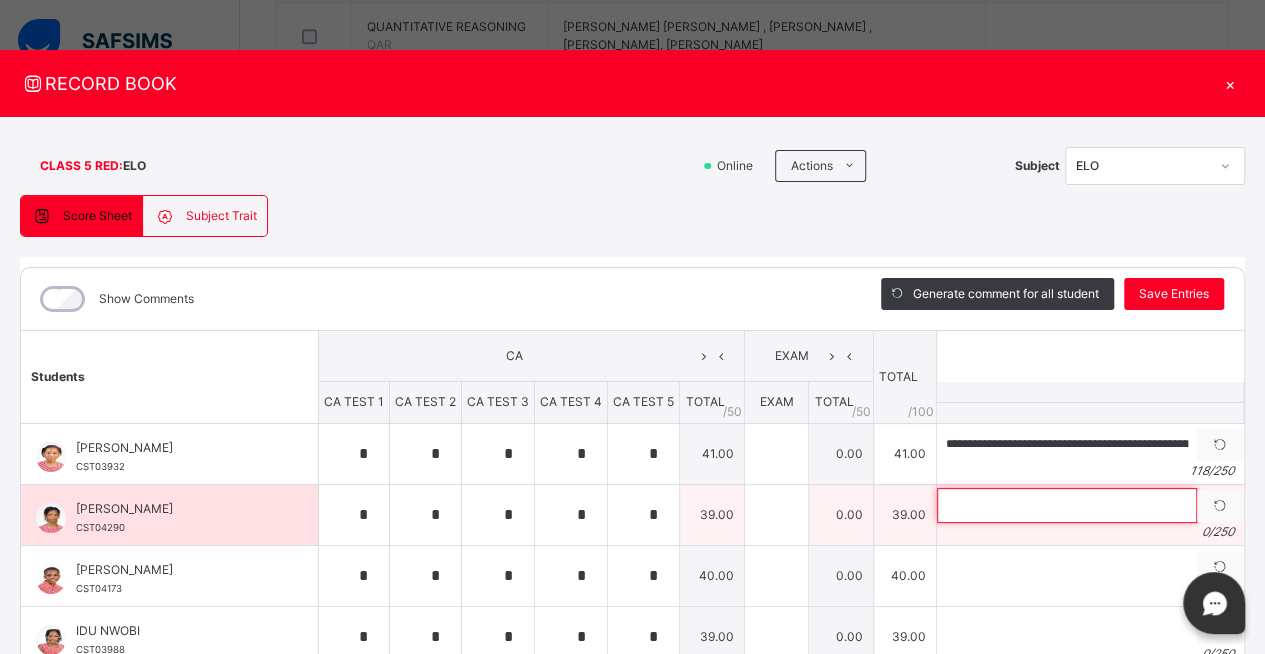 click at bounding box center [1067, 505] 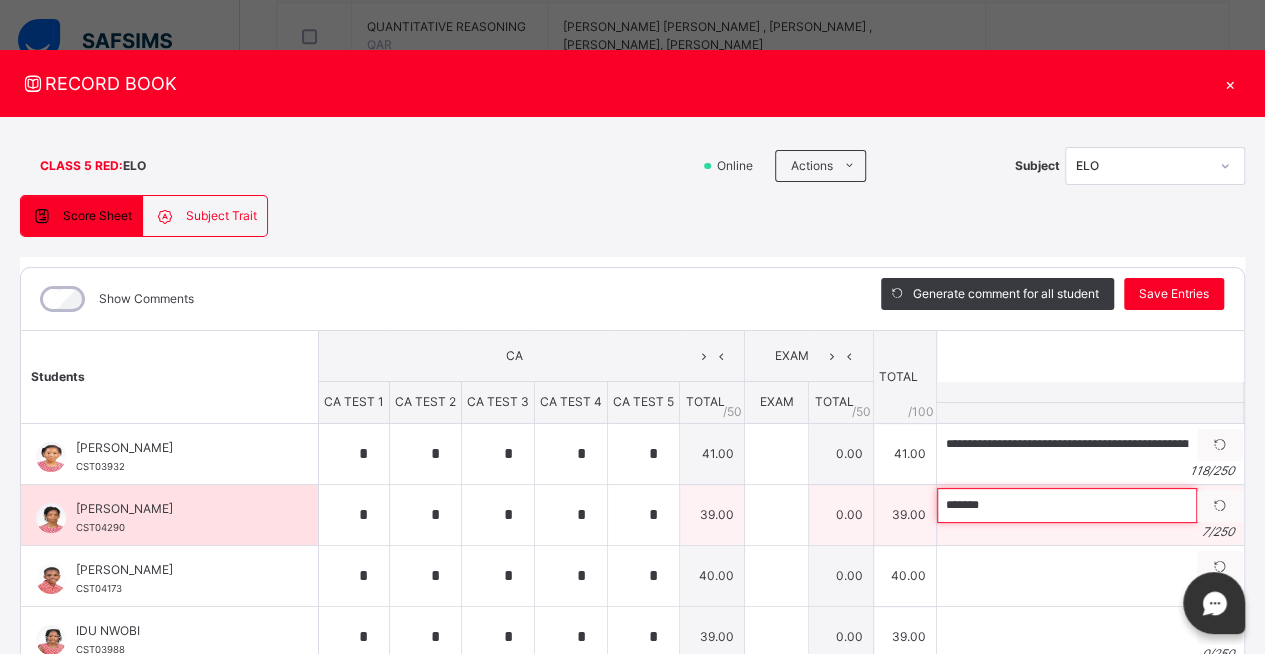 paste on "**********" 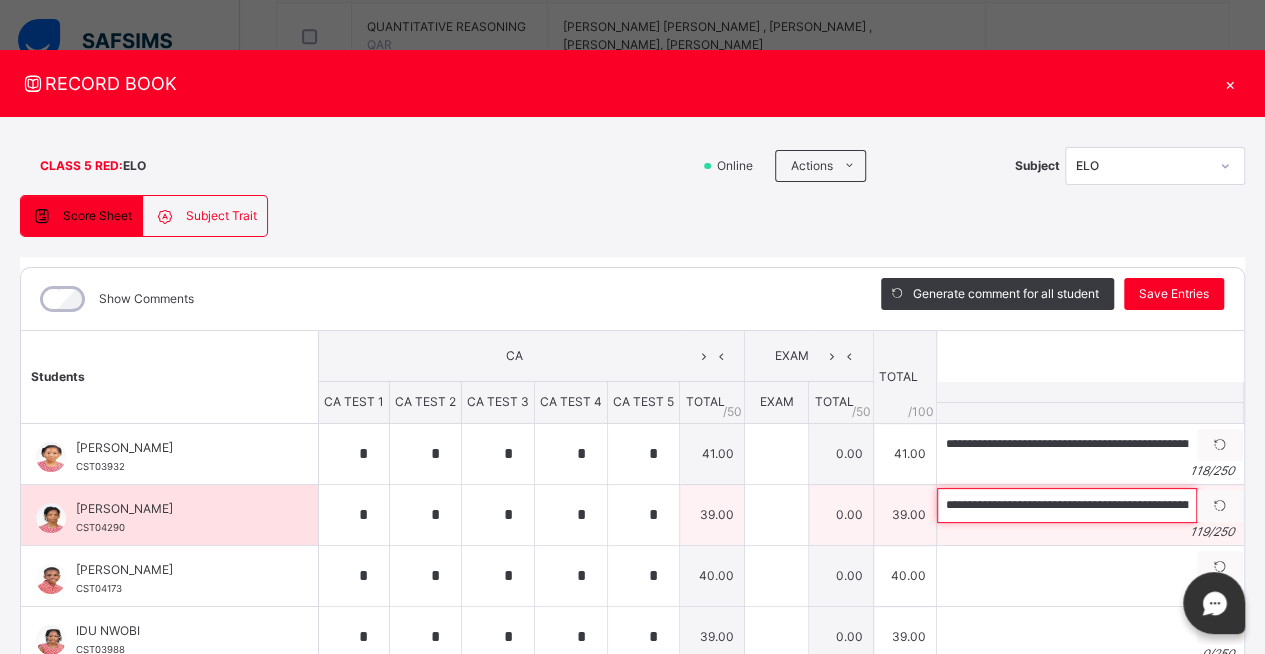 scroll, scrollTop: 0, scrollLeft: 432, axis: horizontal 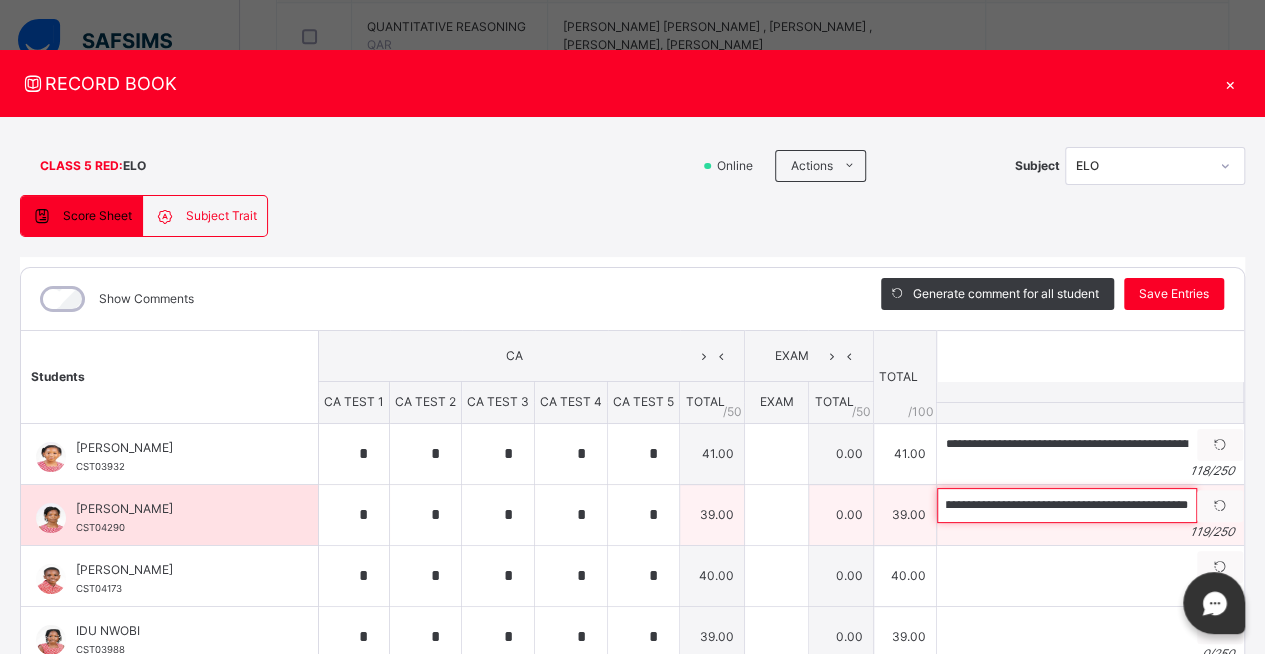 click on "**********" at bounding box center [1067, 505] 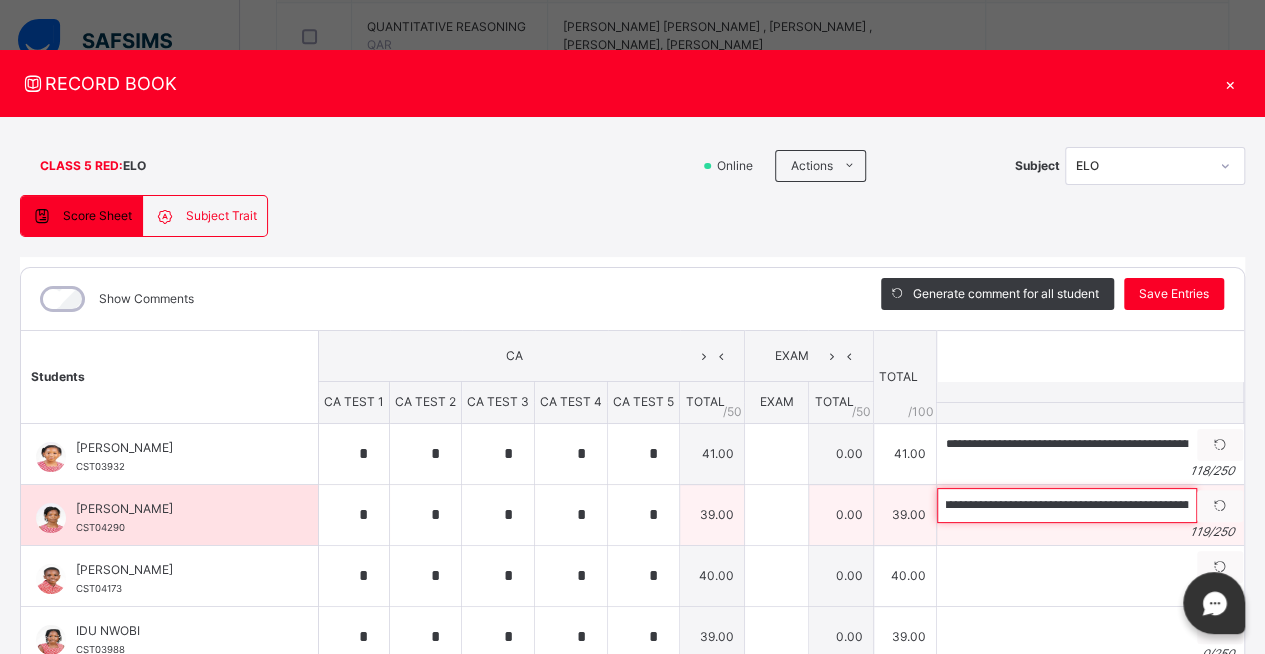 scroll, scrollTop: 0, scrollLeft: 0, axis: both 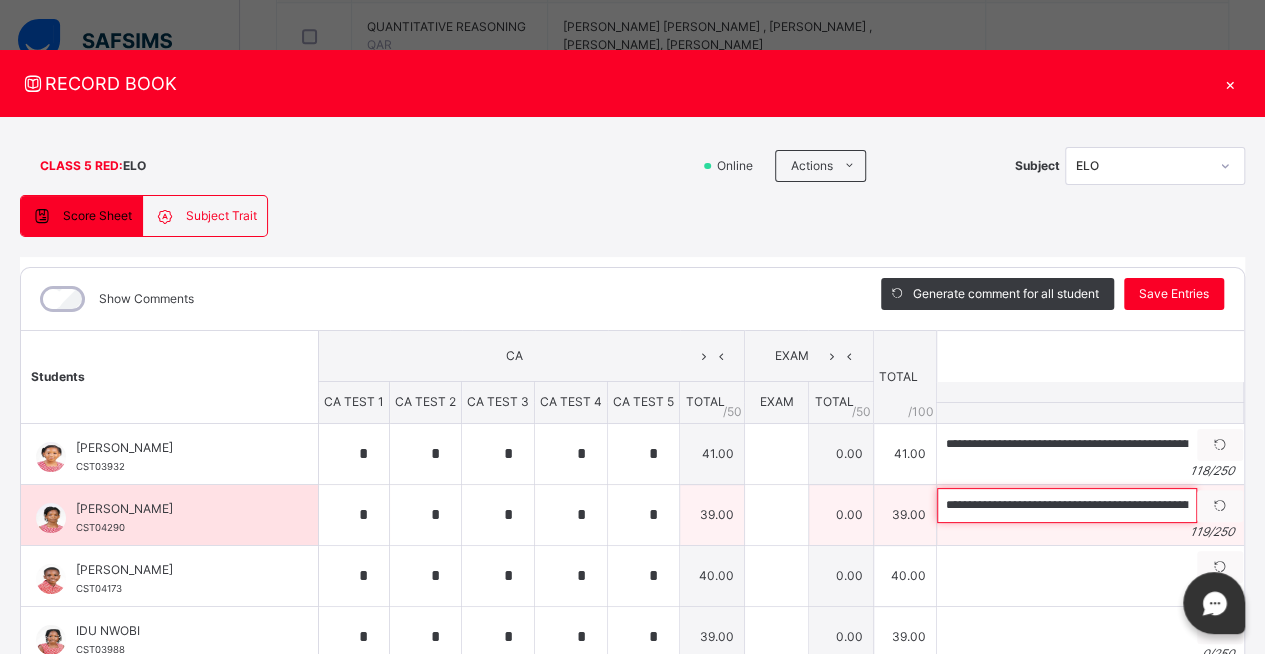 click on "**********" at bounding box center (1067, 505) 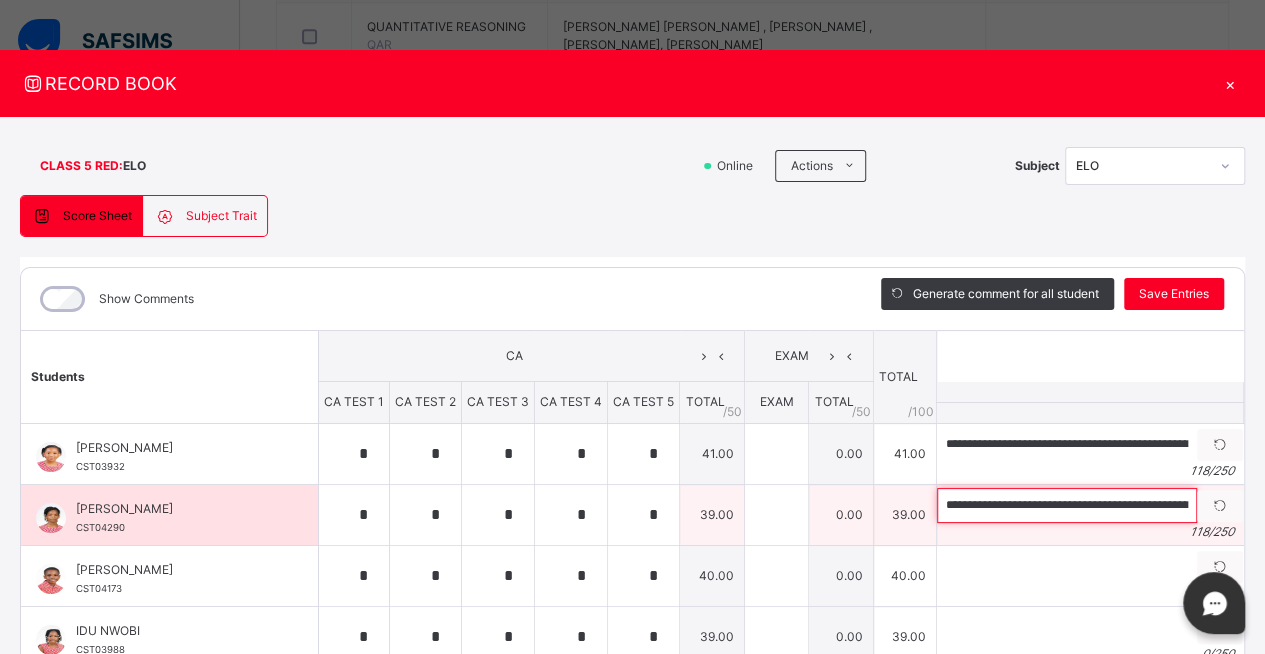 click on "**********" at bounding box center (1067, 505) 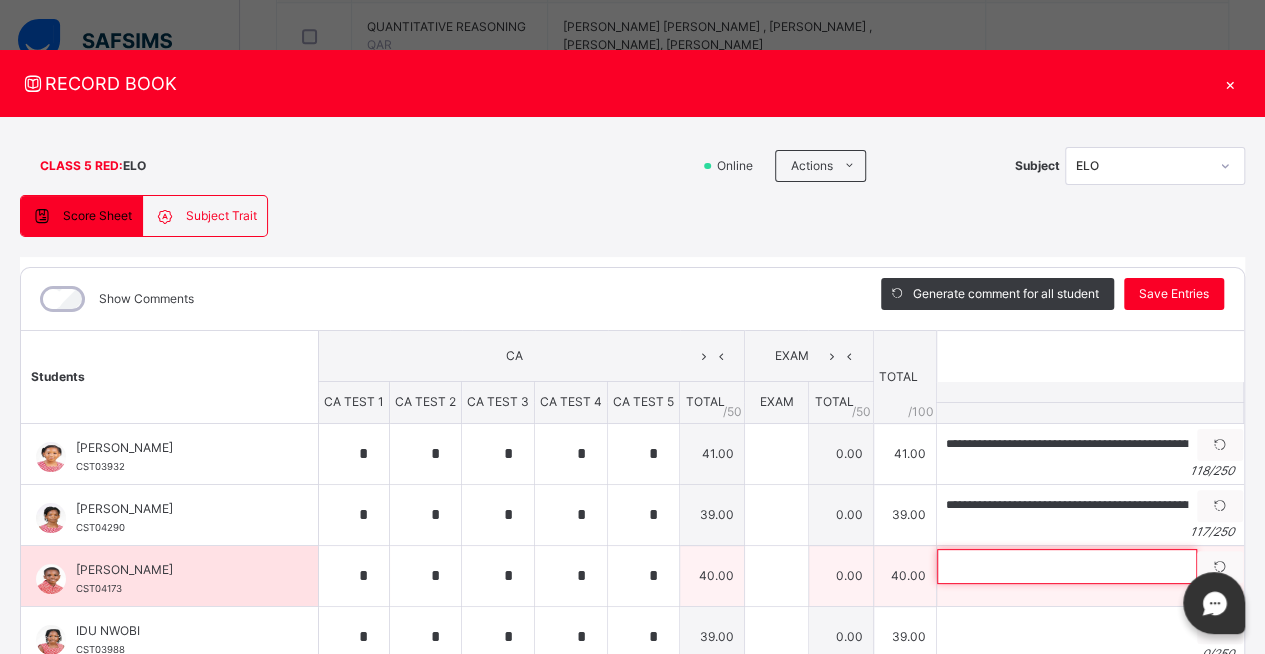 click at bounding box center (1067, 566) 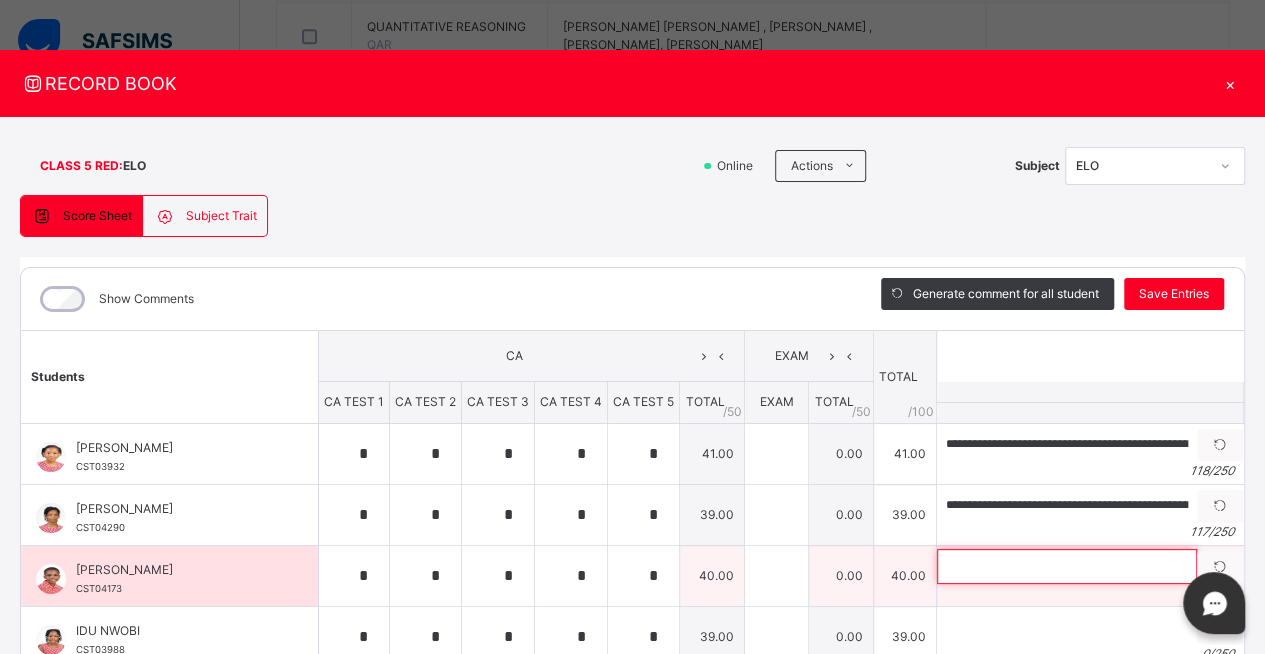 click at bounding box center (1067, 566) 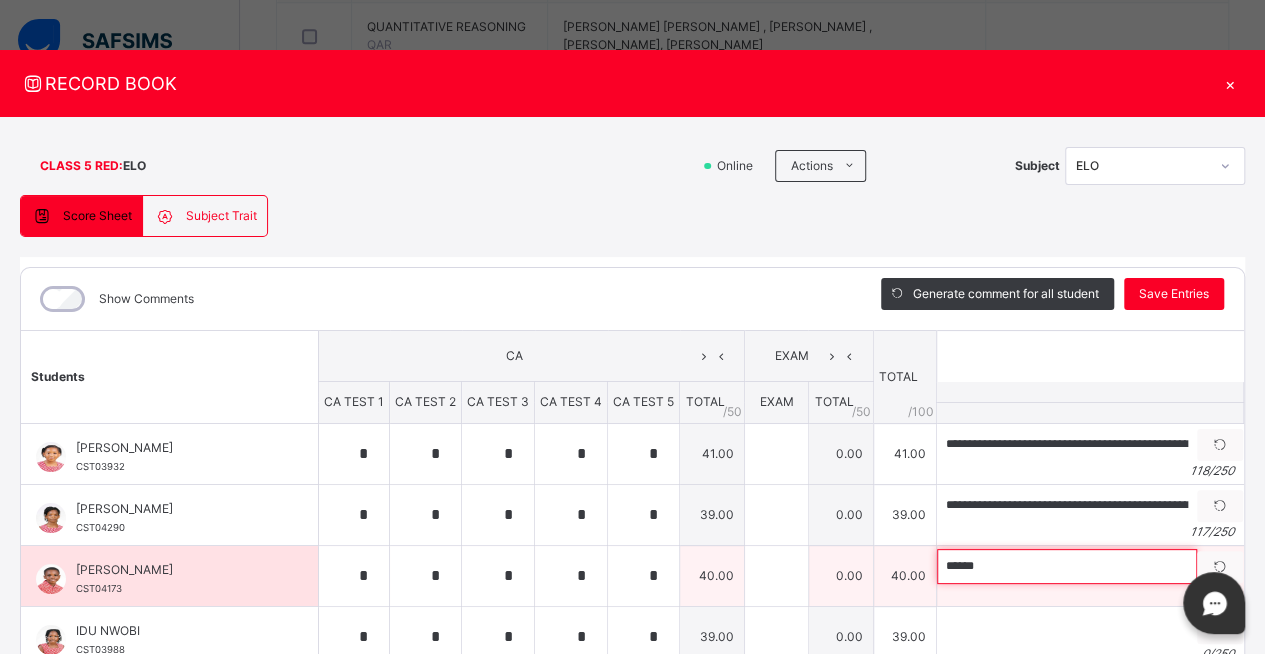 paste on "**********" 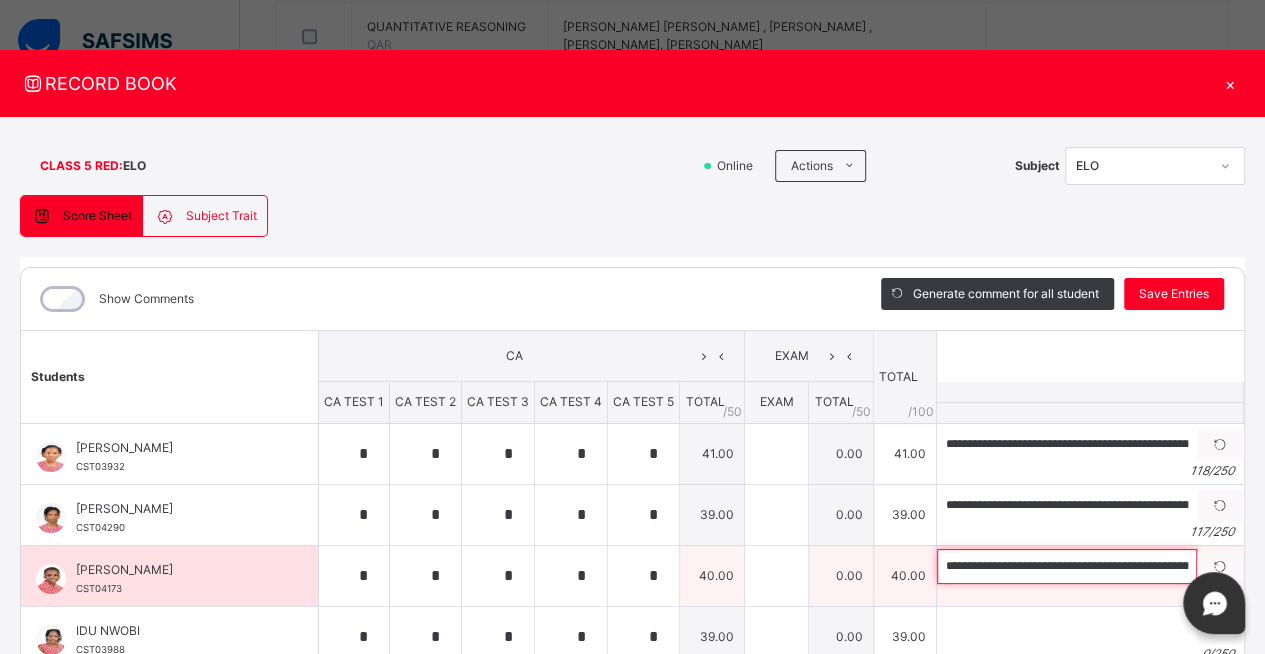 scroll, scrollTop: 0, scrollLeft: 464, axis: horizontal 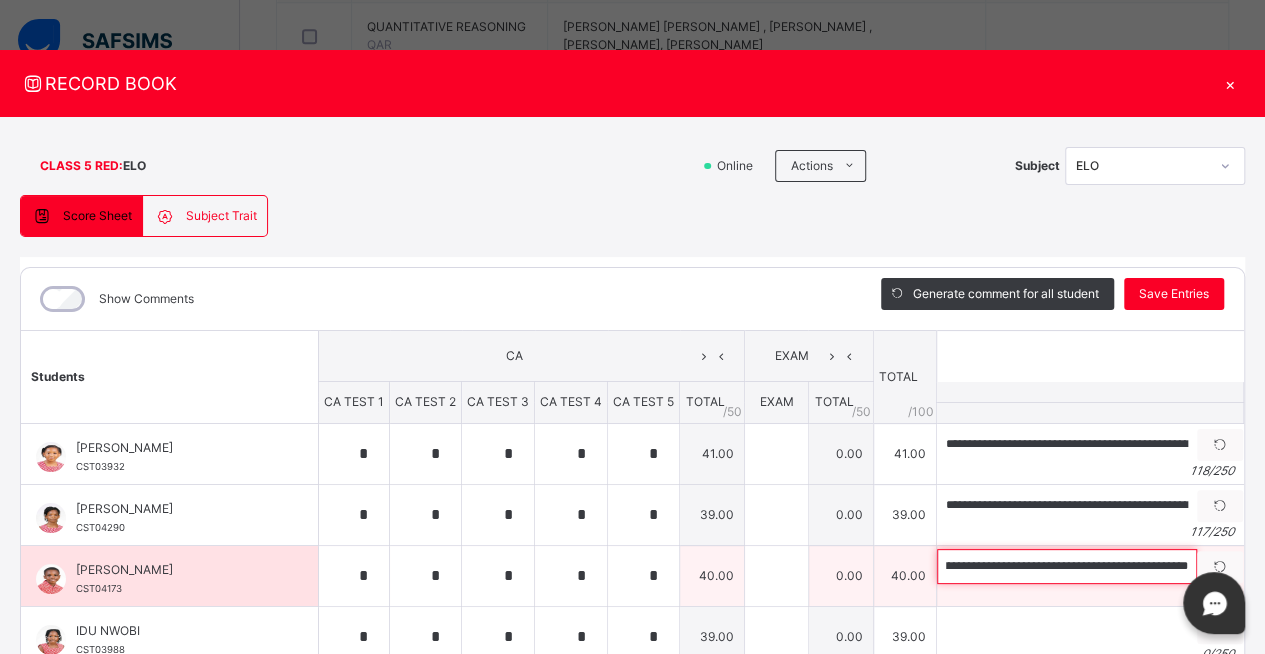 click on "**********" at bounding box center [1067, 566] 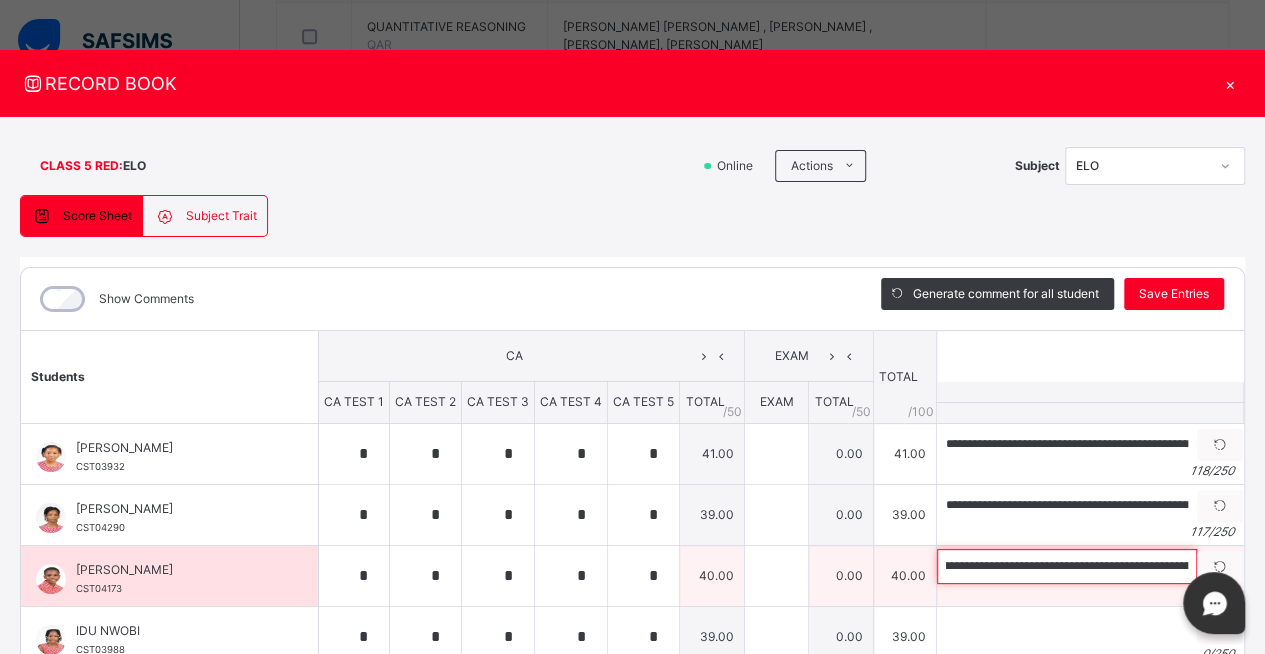 scroll, scrollTop: 0, scrollLeft: 0, axis: both 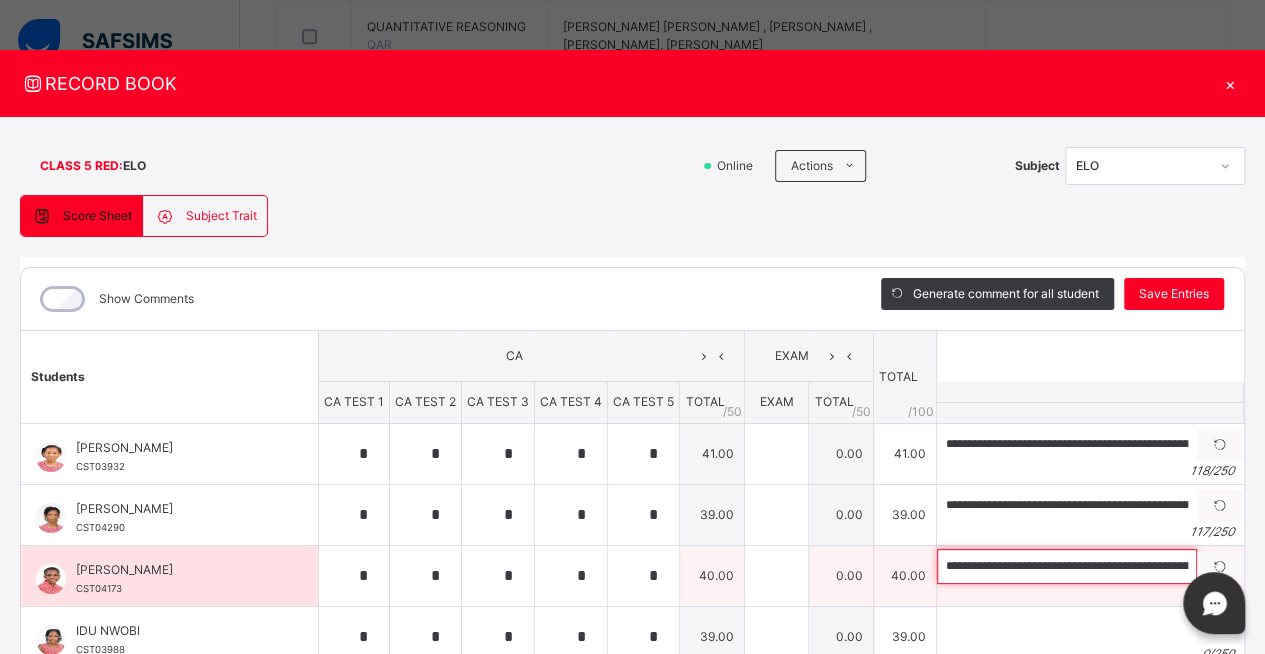 drag, startPoint x: 971, startPoint y: 564, endPoint x: 989, endPoint y: 564, distance: 18 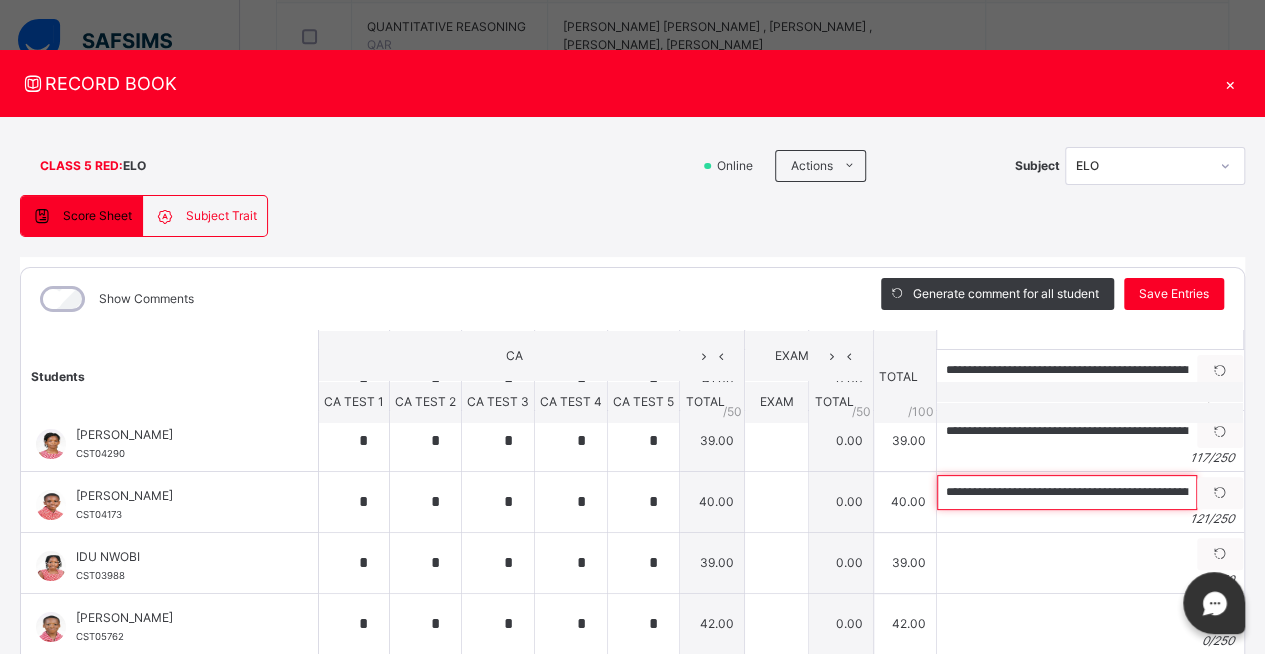 scroll, scrollTop: 75, scrollLeft: 0, axis: vertical 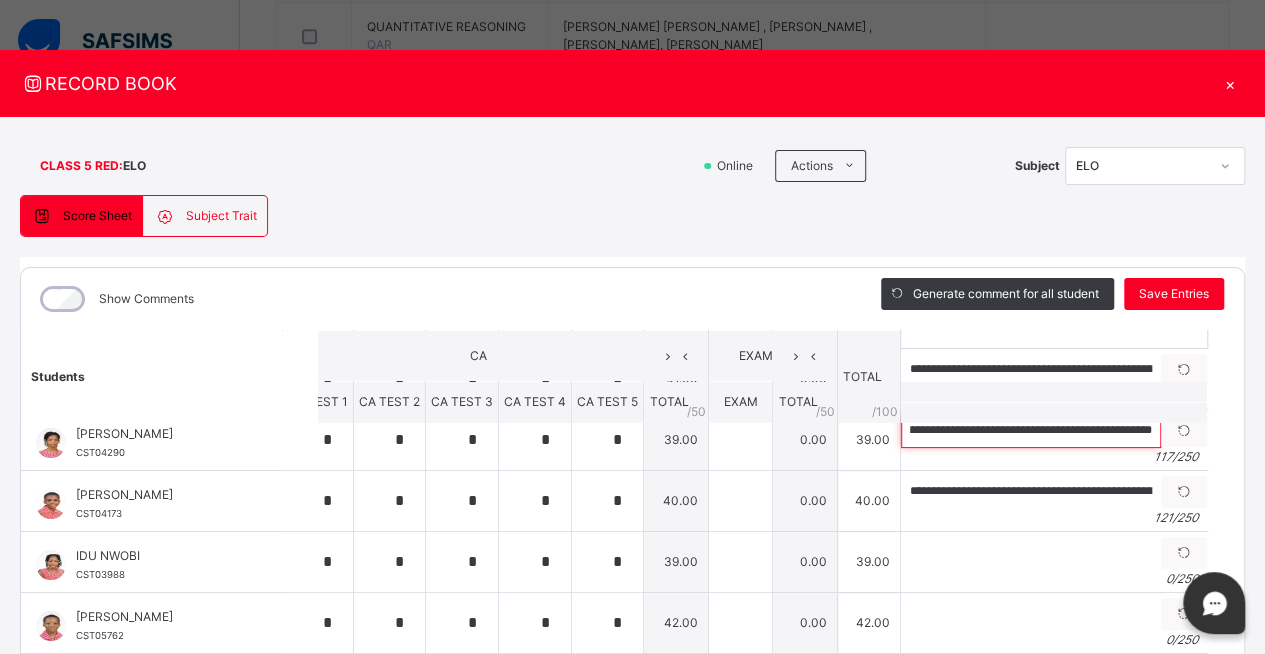 drag, startPoint x: 979, startPoint y: 431, endPoint x: 1279, endPoint y: 406, distance: 301.03986 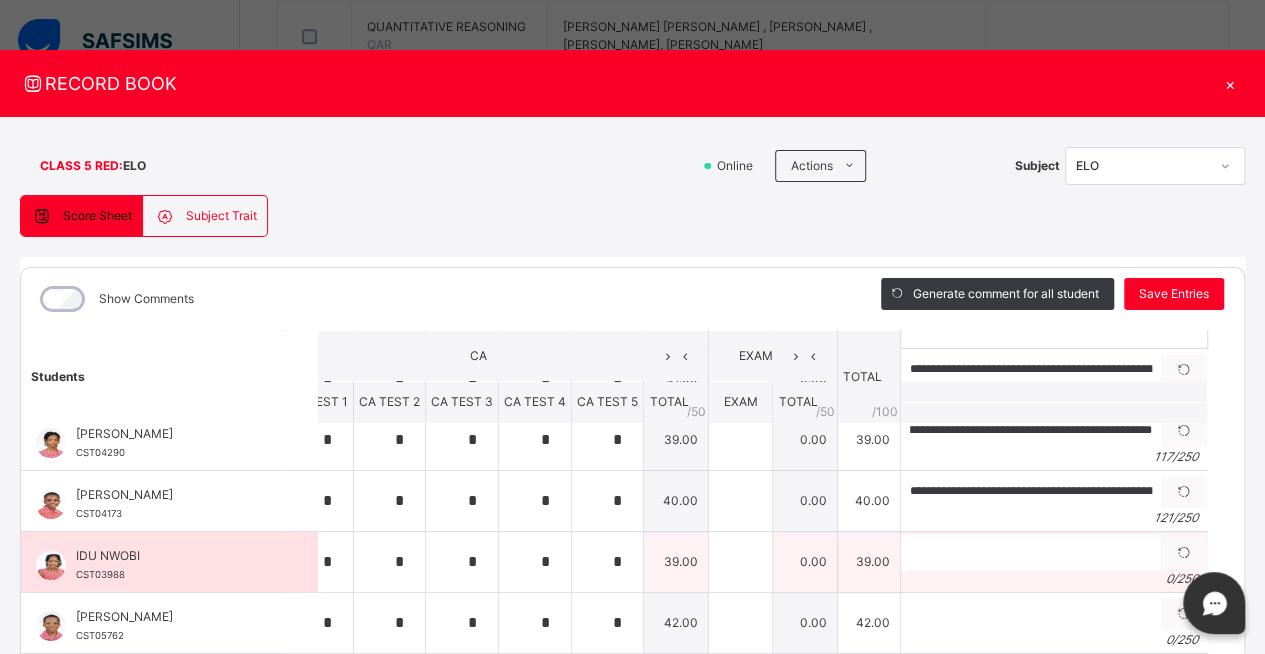 click on "0 / 250" at bounding box center (1054, 579) 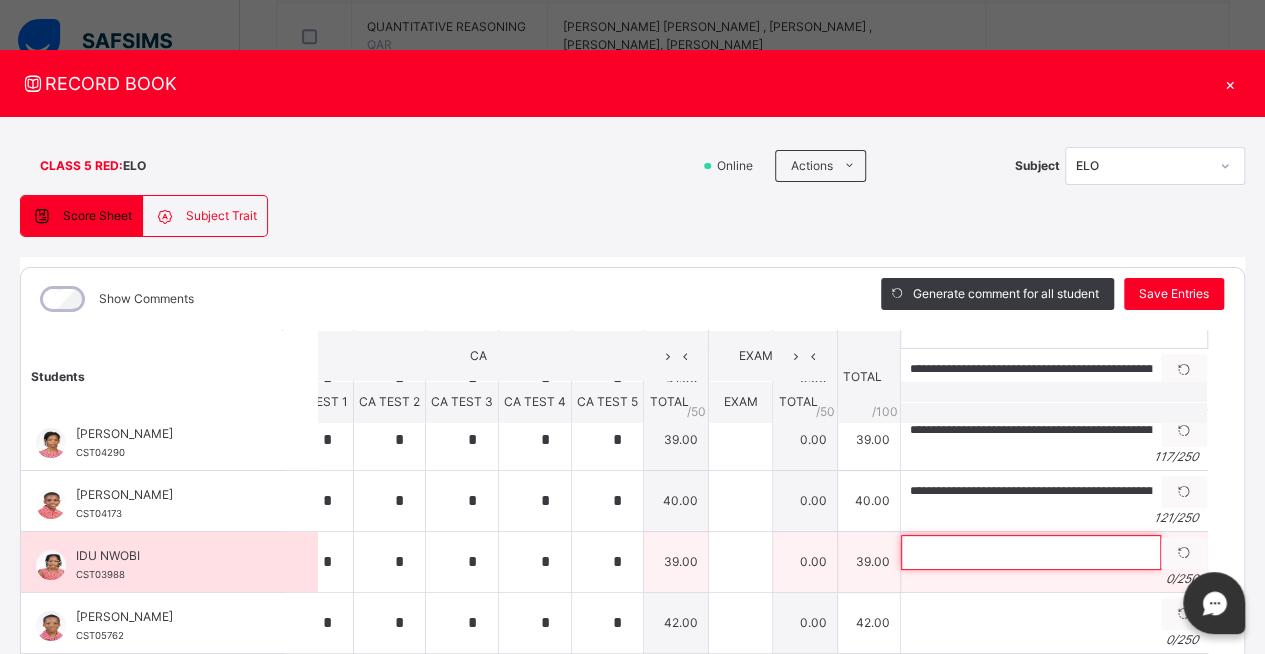 click at bounding box center (1031, 552) 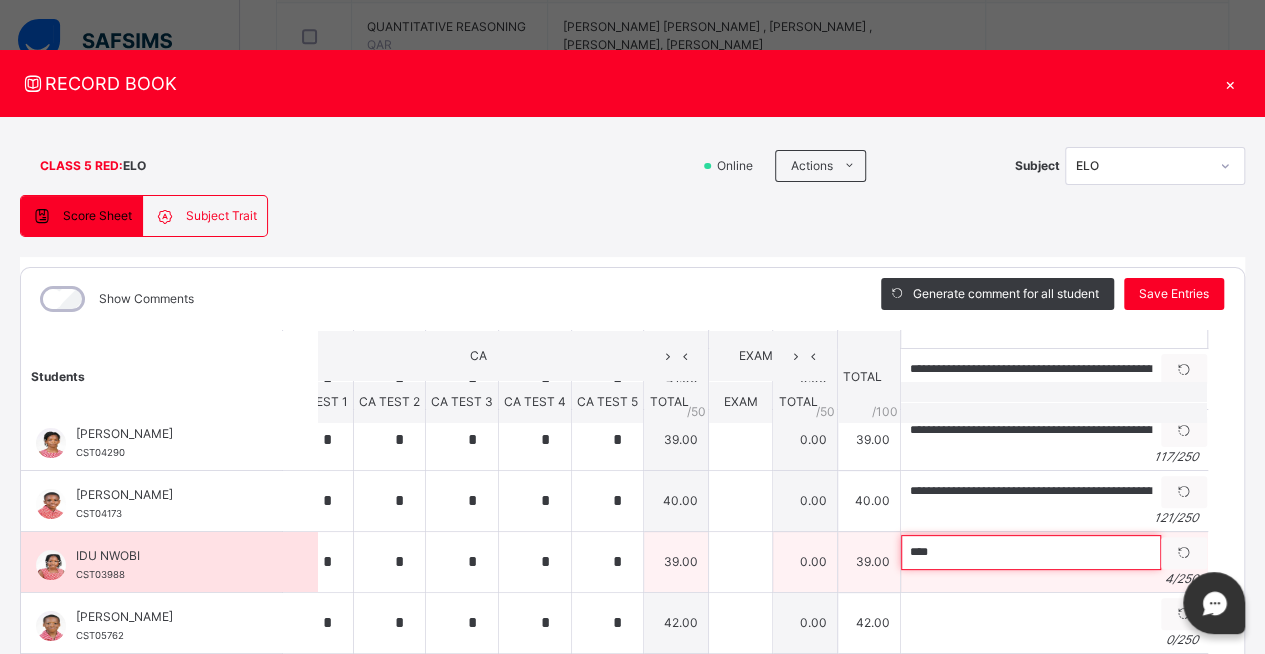paste on "**********" 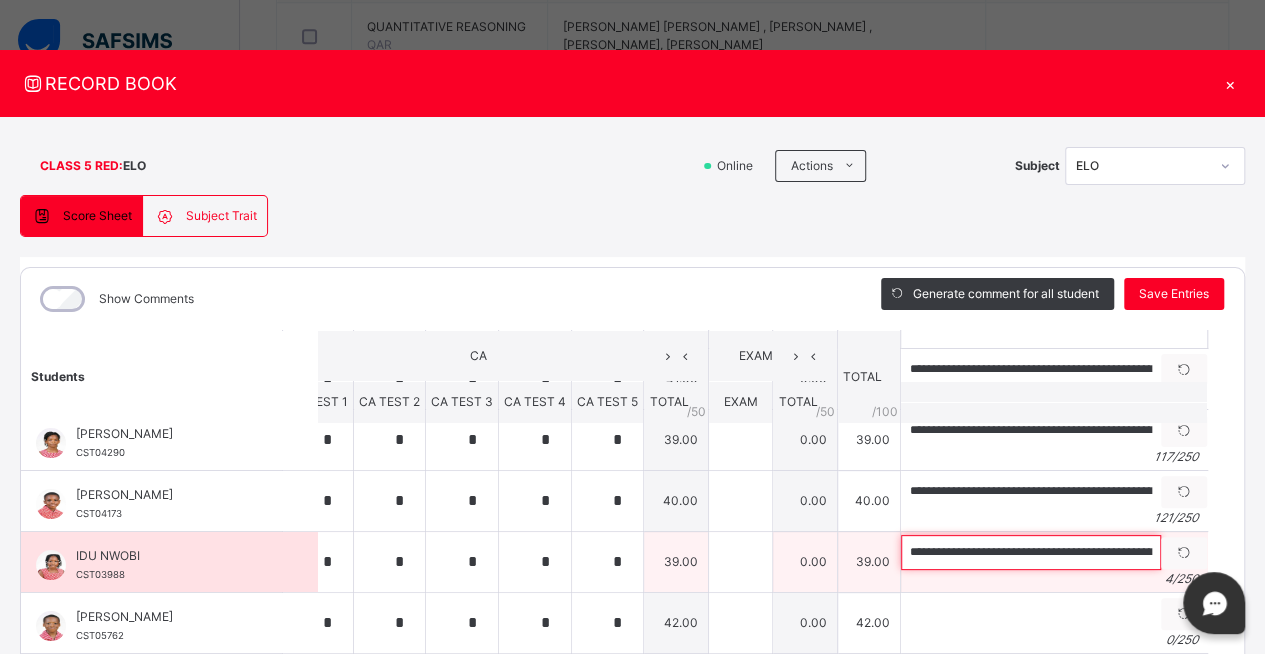scroll, scrollTop: 0, scrollLeft: 399, axis: horizontal 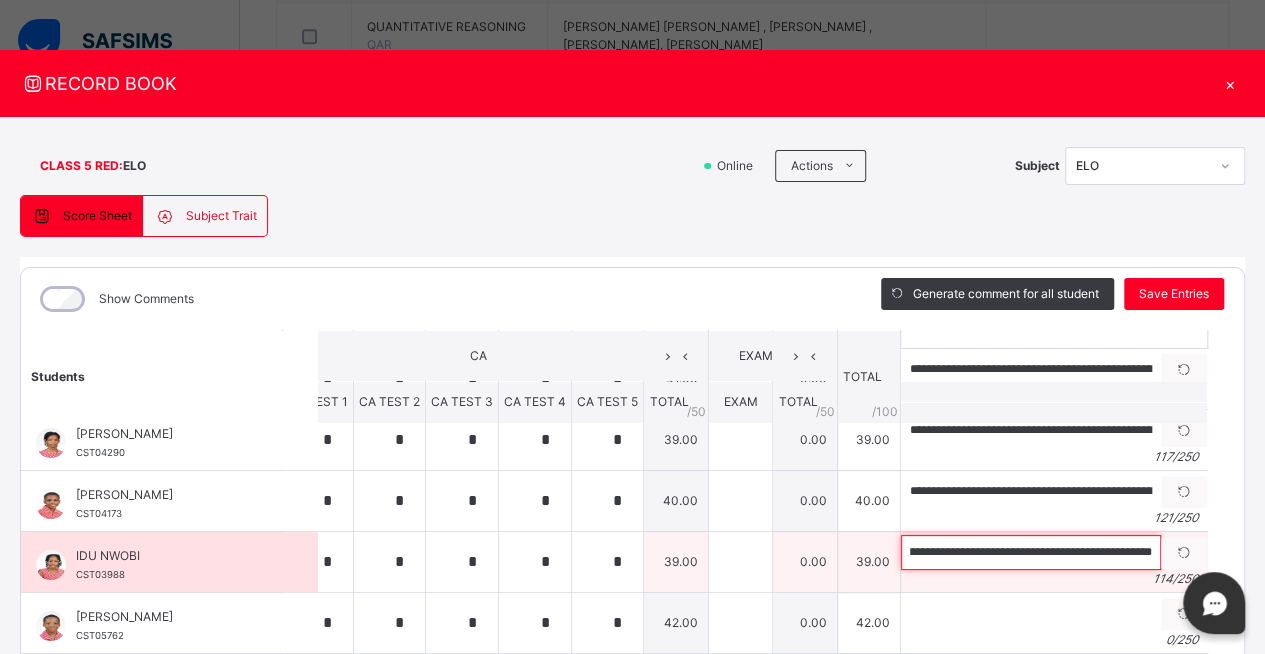 click on "**********" at bounding box center (1031, 552) 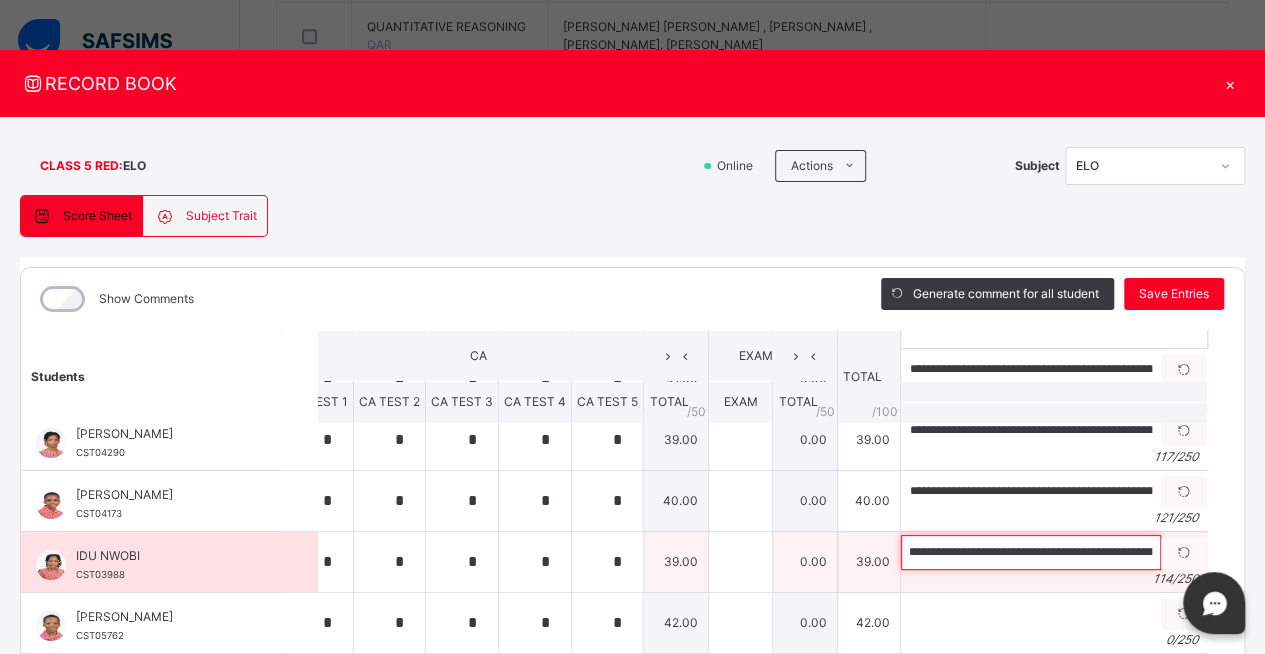 scroll, scrollTop: 0, scrollLeft: 0, axis: both 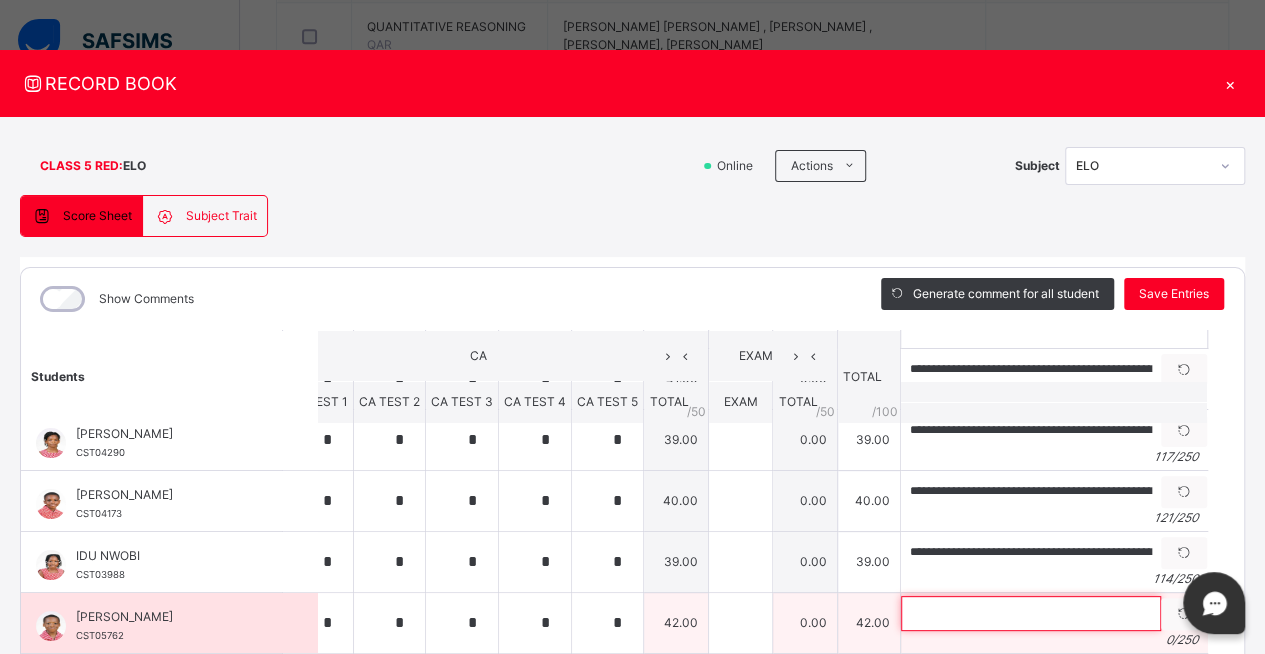 click at bounding box center (1031, 613) 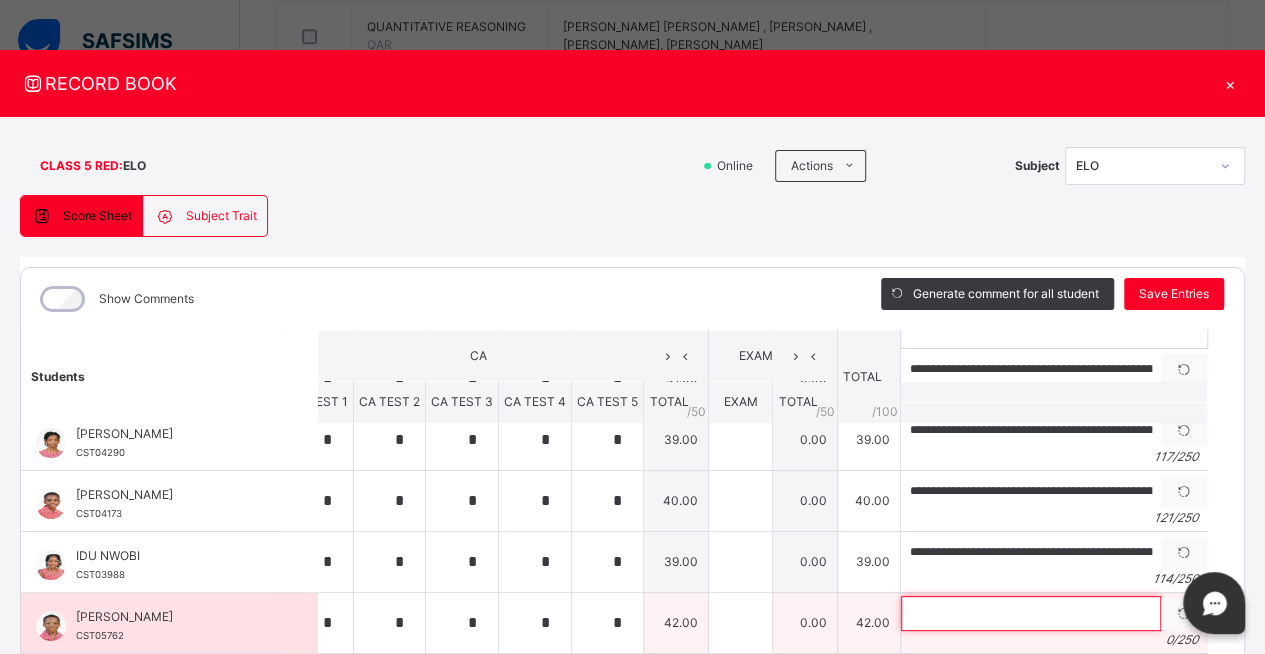 click at bounding box center (1031, 613) 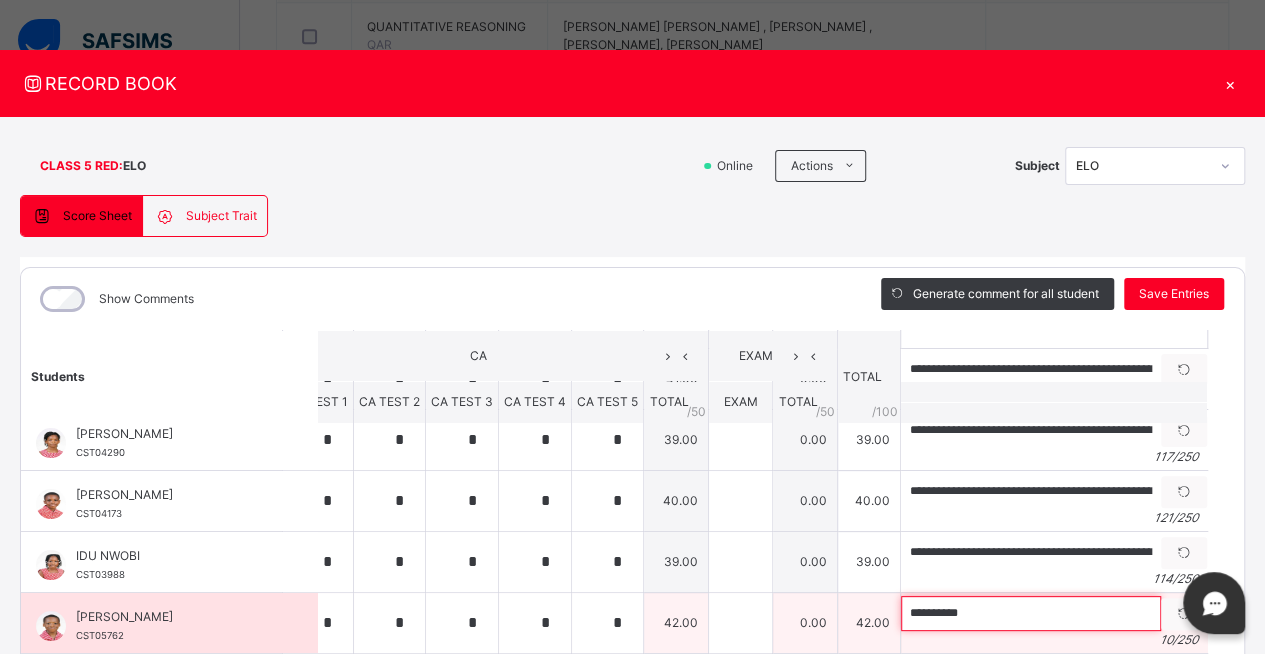 paste on "**********" 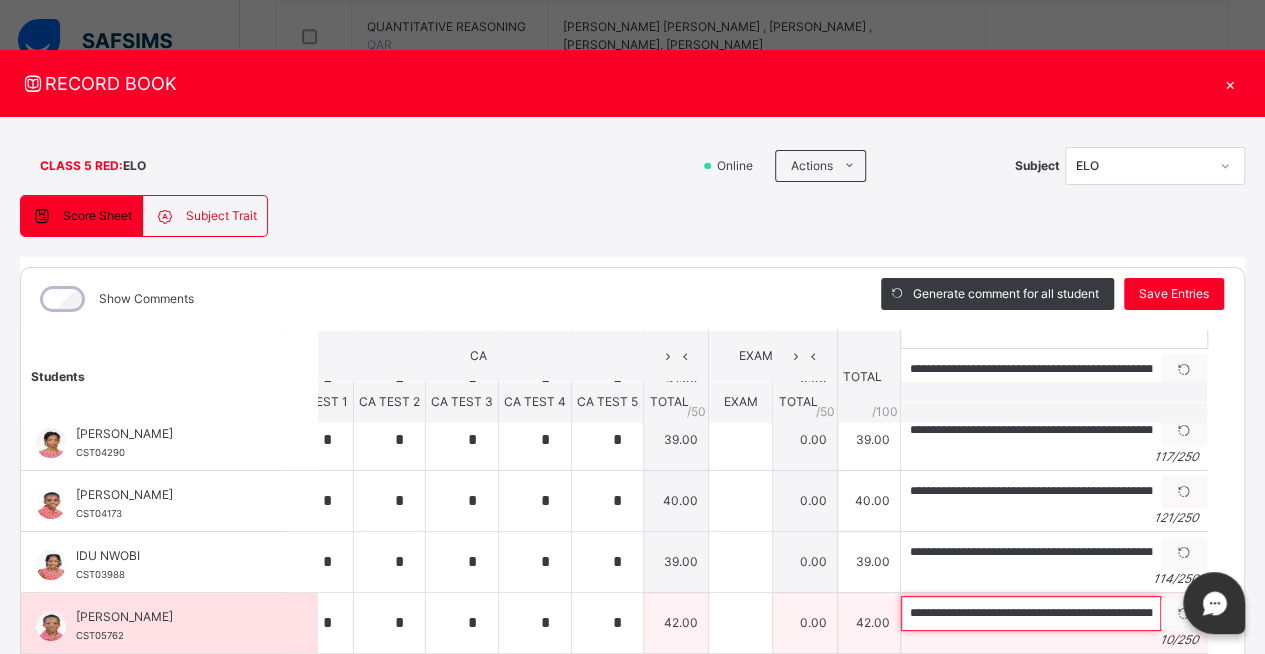 scroll, scrollTop: 0, scrollLeft: 1082, axis: horizontal 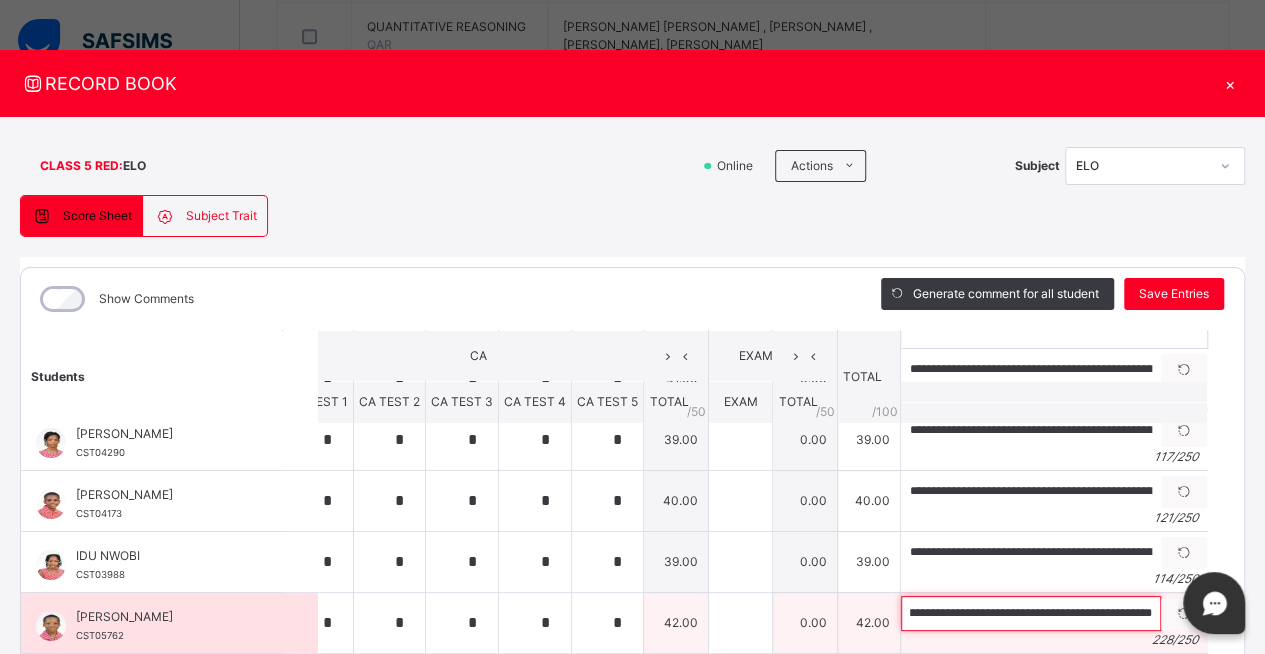 click on "**********" at bounding box center (1031, 613) 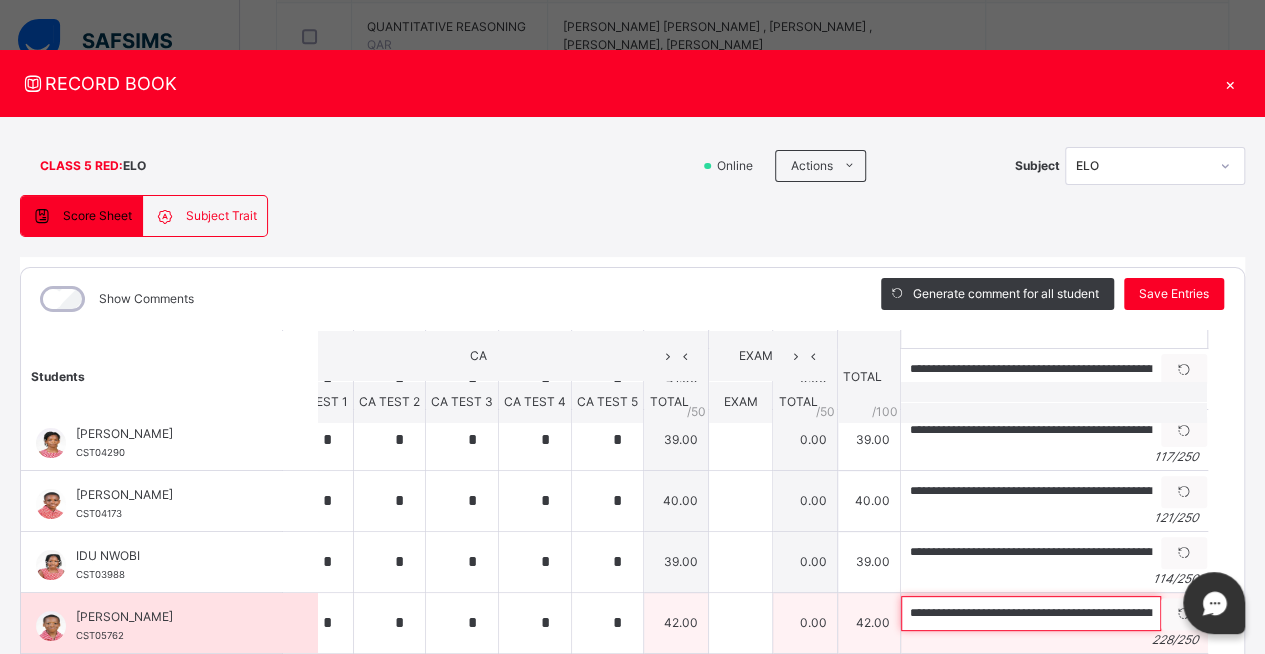 click on "**********" at bounding box center [1031, 613] 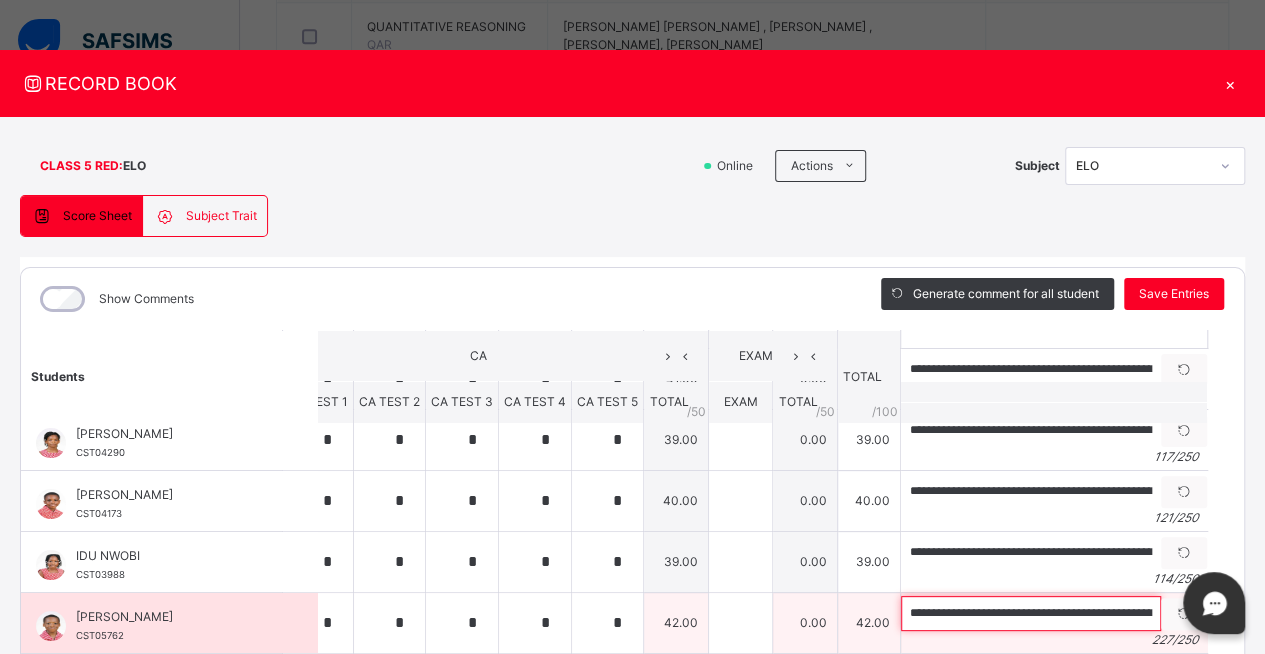 click on "**********" at bounding box center (1031, 613) 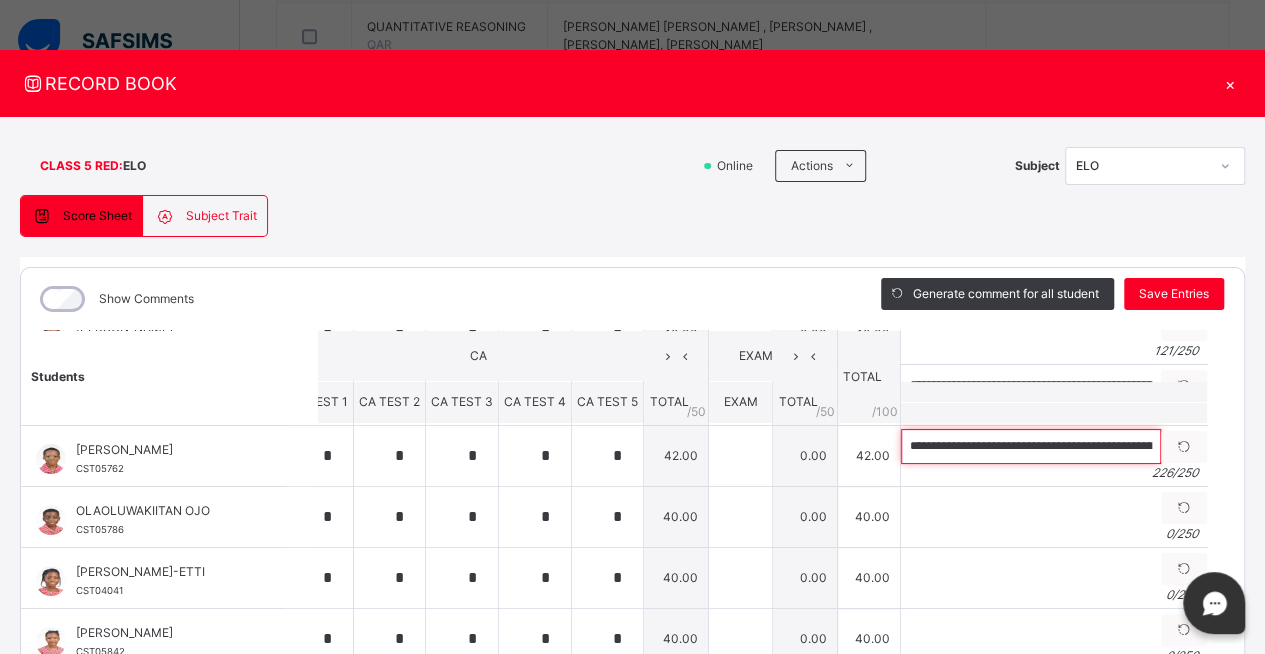 scroll, scrollTop: 246, scrollLeft: 36, axis: both 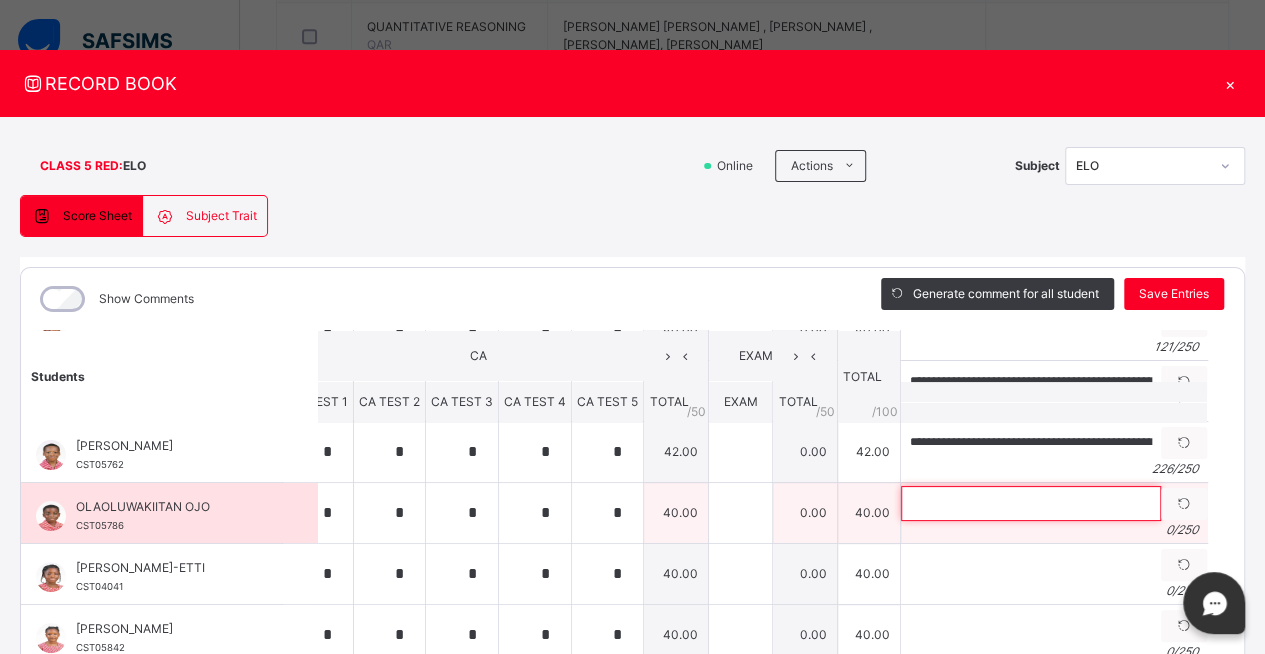 click at bounding box center [1031, 503] 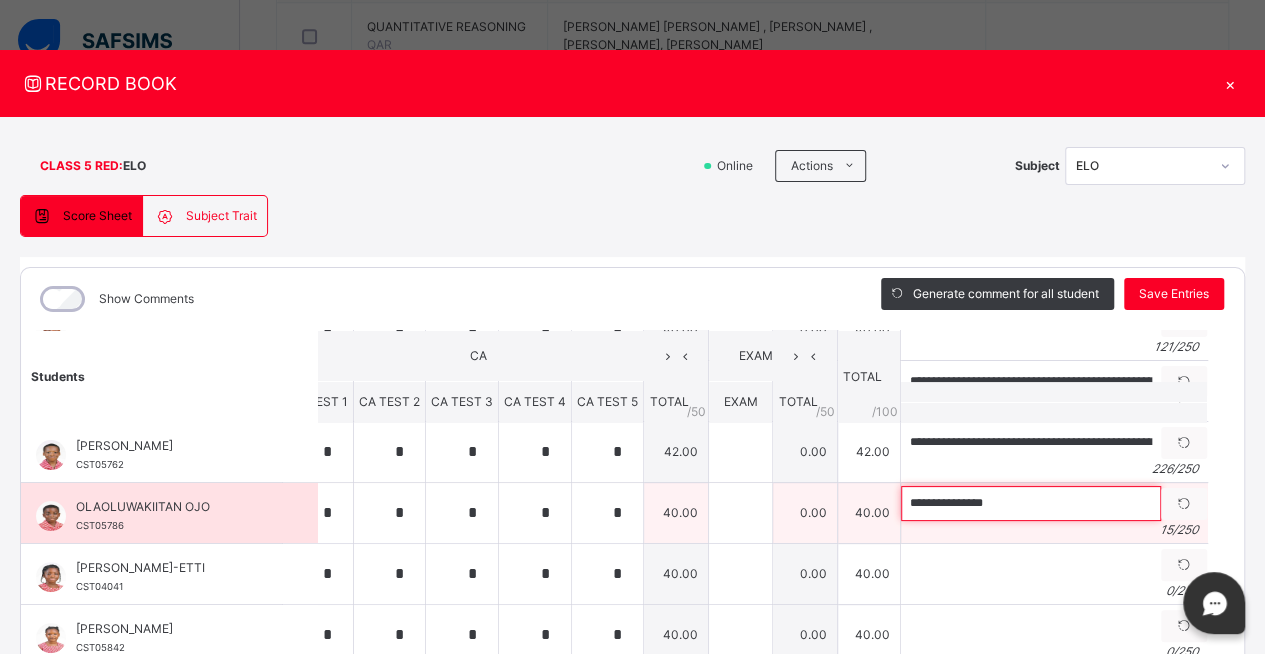 paste on "**********" 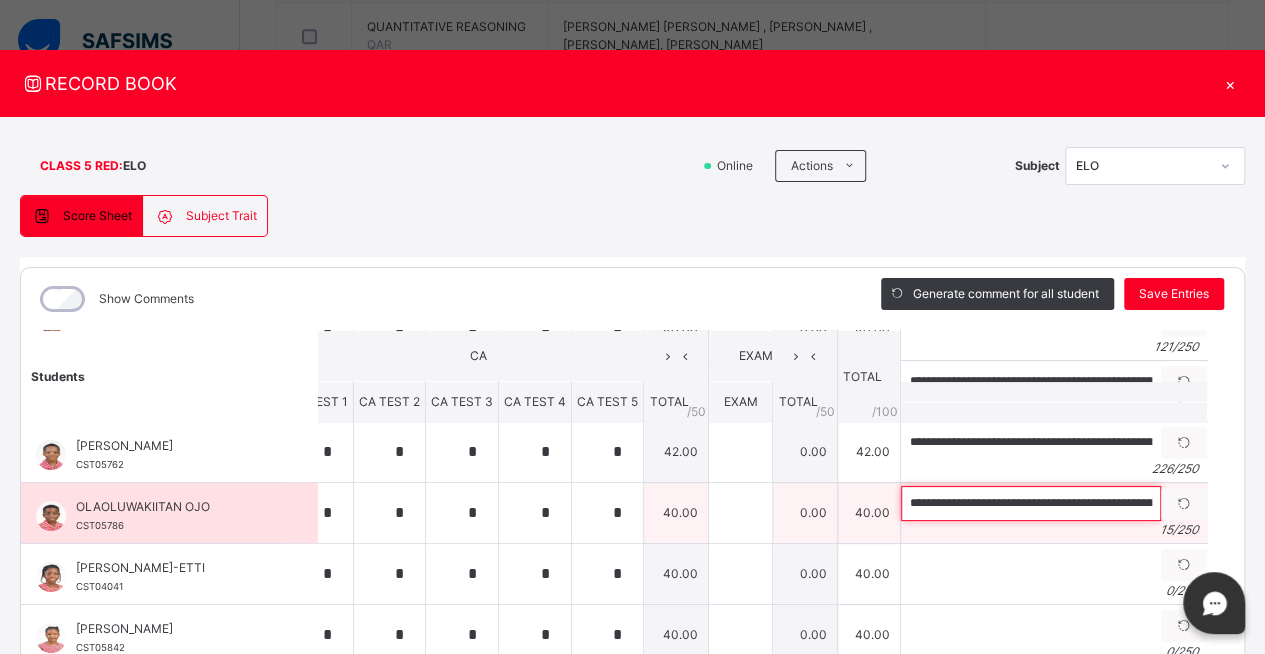 scroll, scrollTop: 0, scrollLeft: 1122, axis: horizontal 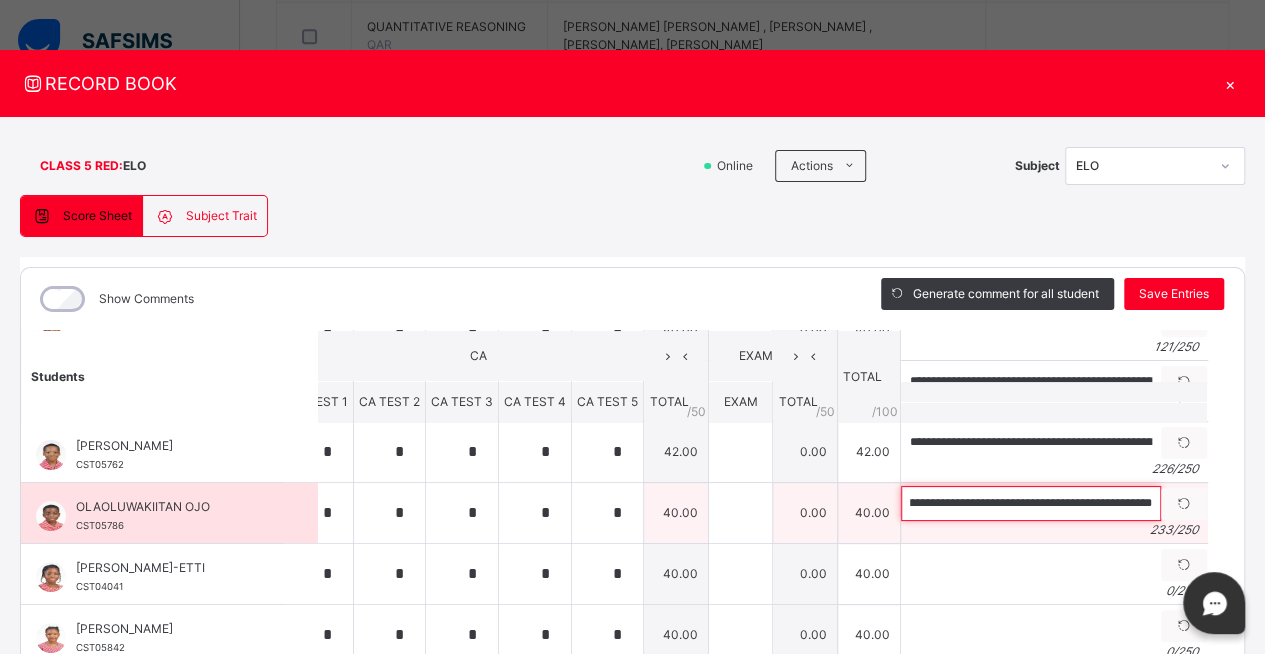 click on "**********" at bounding box center [1031, 503] 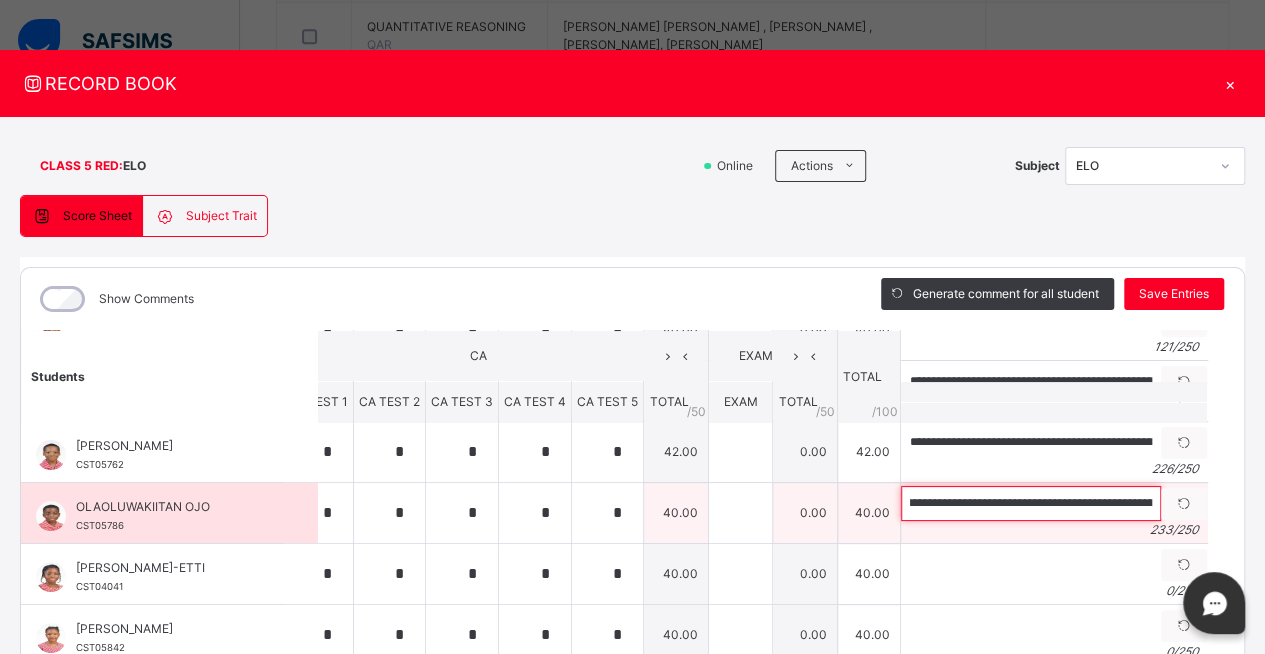 scroll, scrollTop: 0, scrollLeft: 0, axis: both 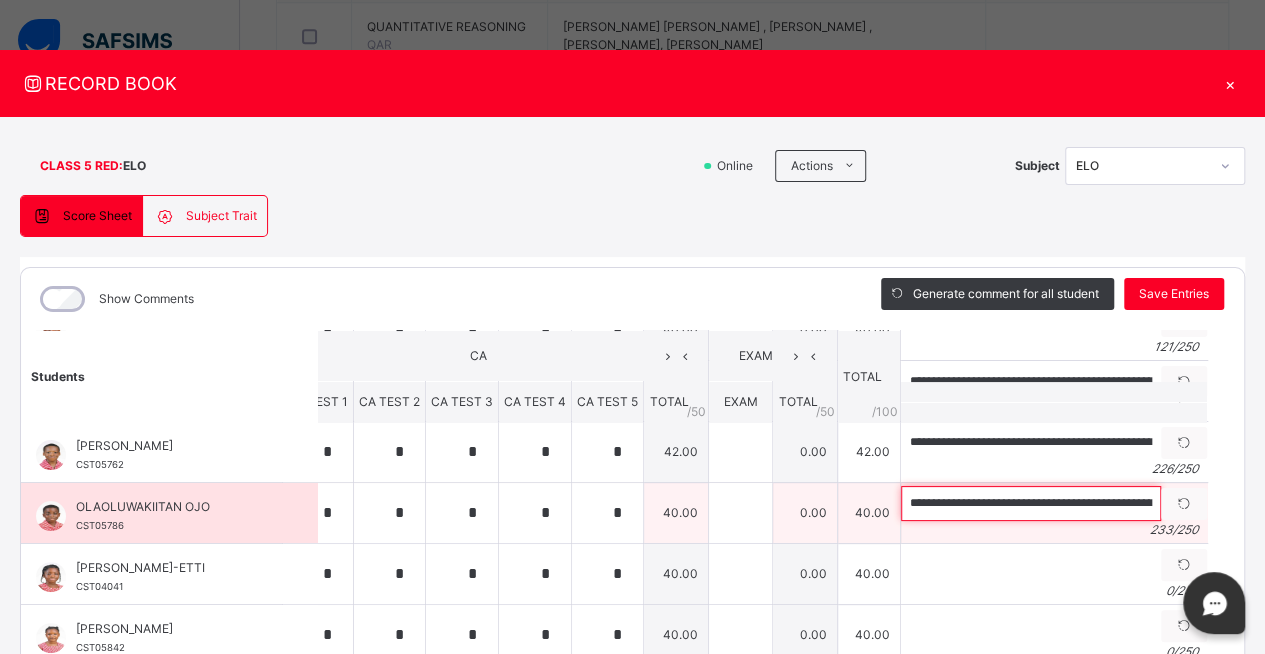 drag, startPoint x: 989, startPoint y: 503, endPoint x: 972, endPoint y: 494, distance: 19.235384 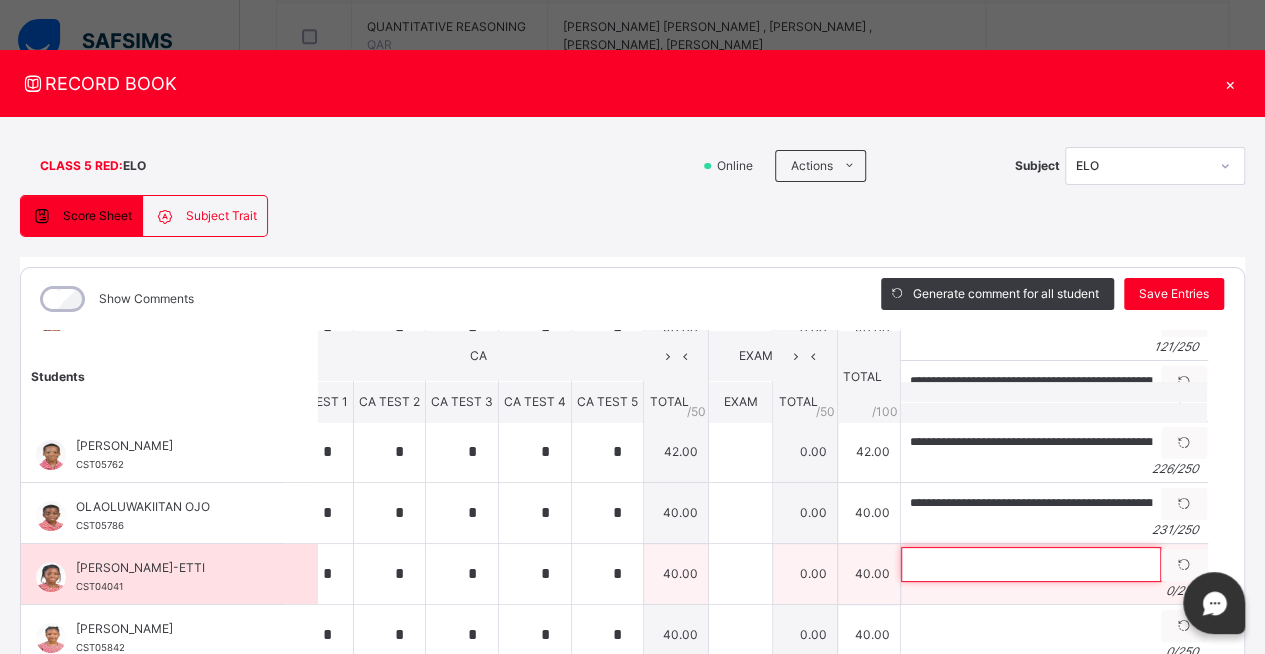 click at bounding box center (1031, 564) 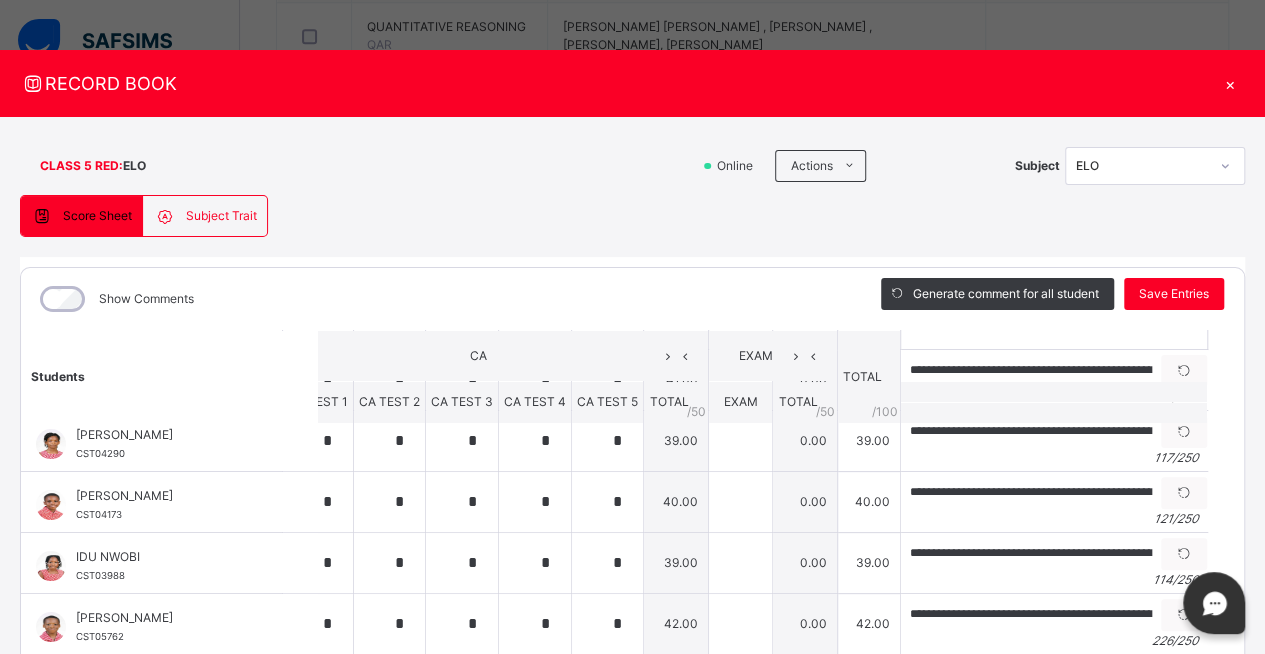 scroll, scrollTop: 72, scrollLeft: 36, axis: both 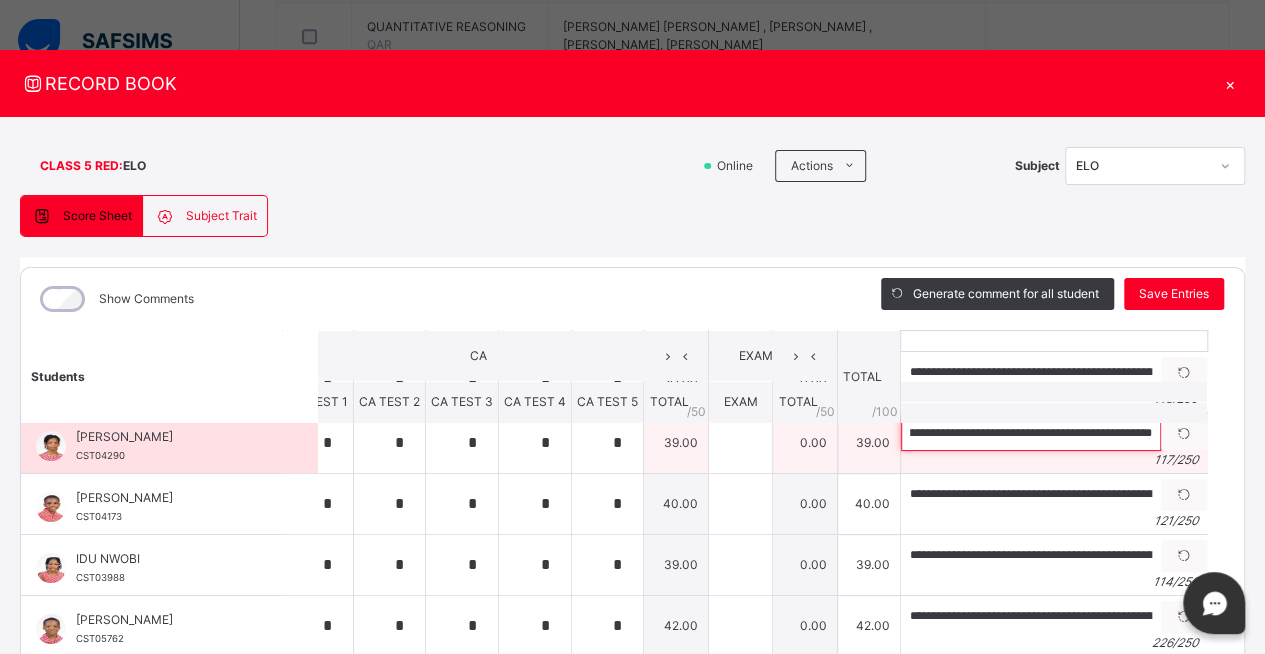 drag, startPoint x: 930, startPoint y: 433, endPoint x: 1168, endPoint y: 459, distance: 239.41595 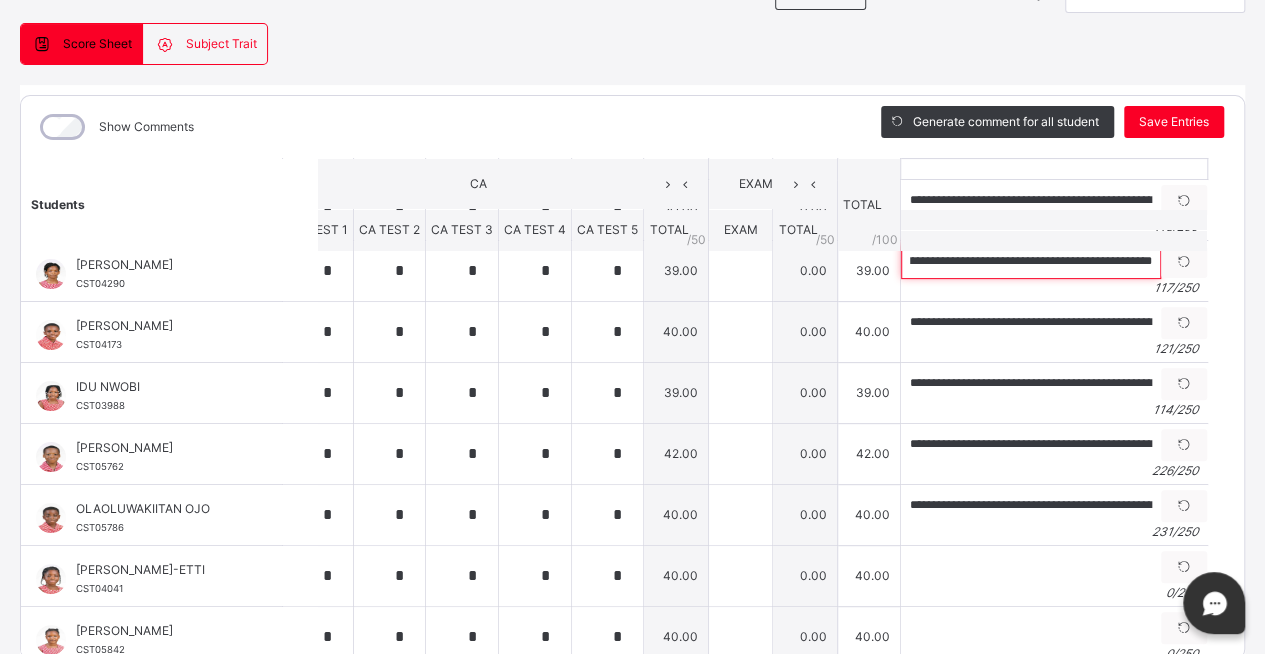scroll, scrollTop: 176, scrollLeft: 12, axis: both 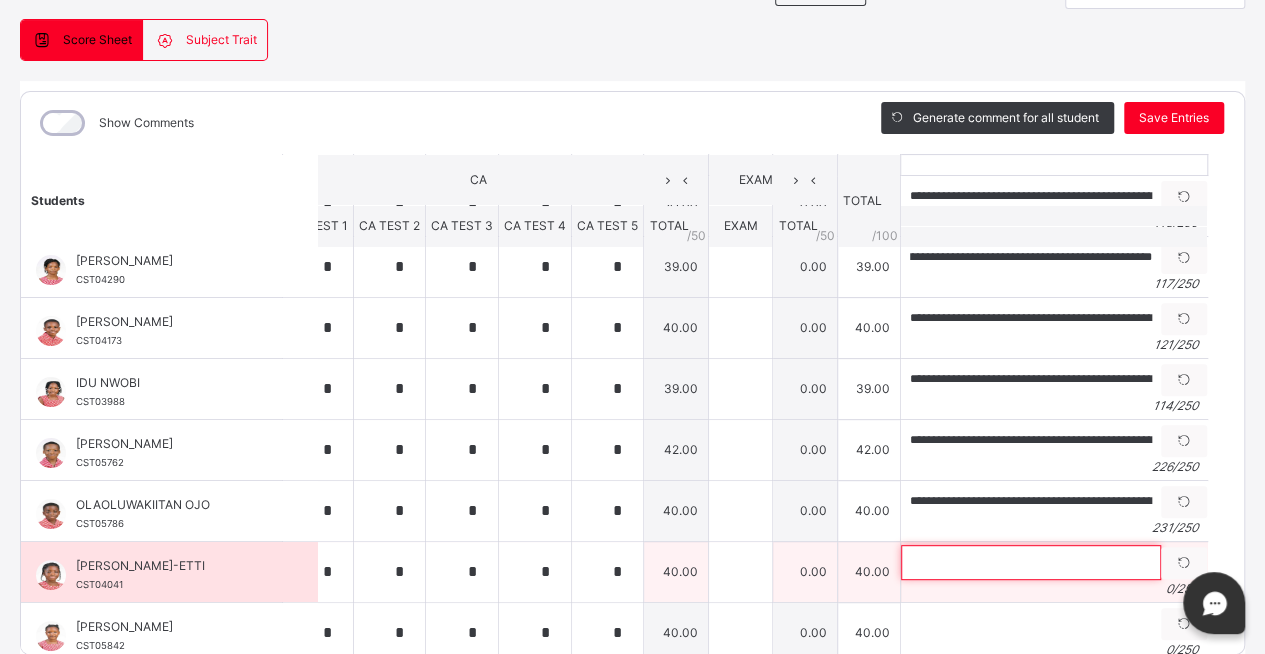 click at bounding box center (1031, 562) 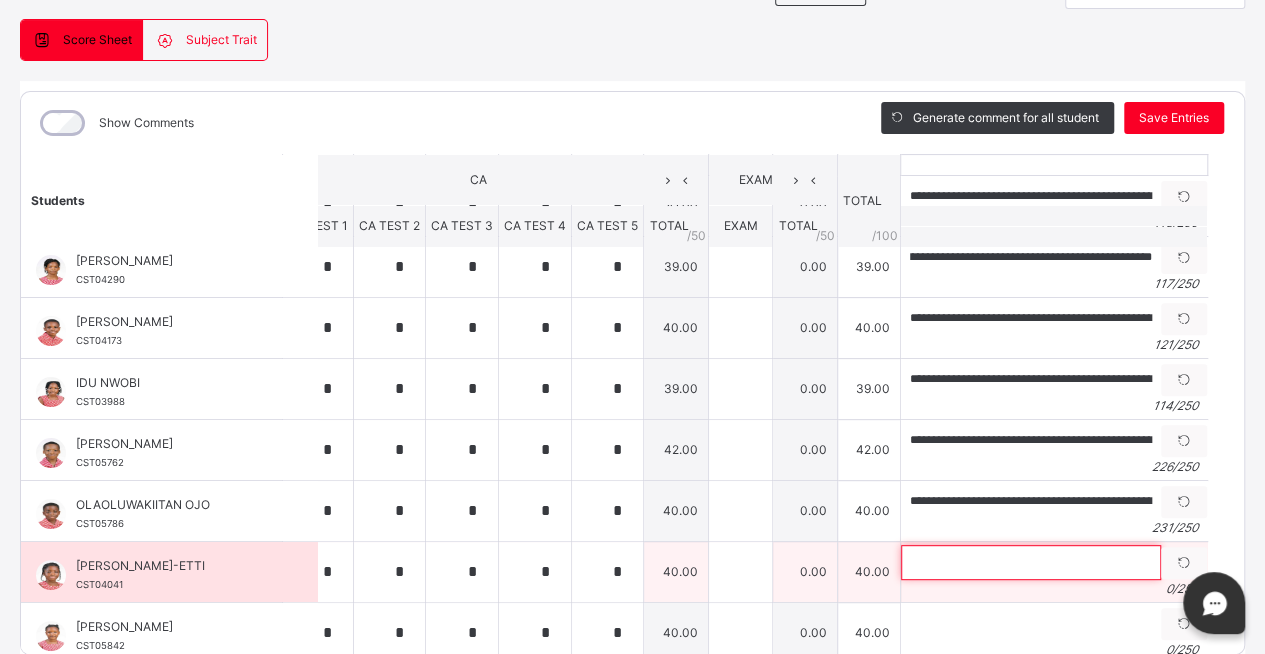 scroll, scrollTop: 0, scrollLeft: 0, axis: both 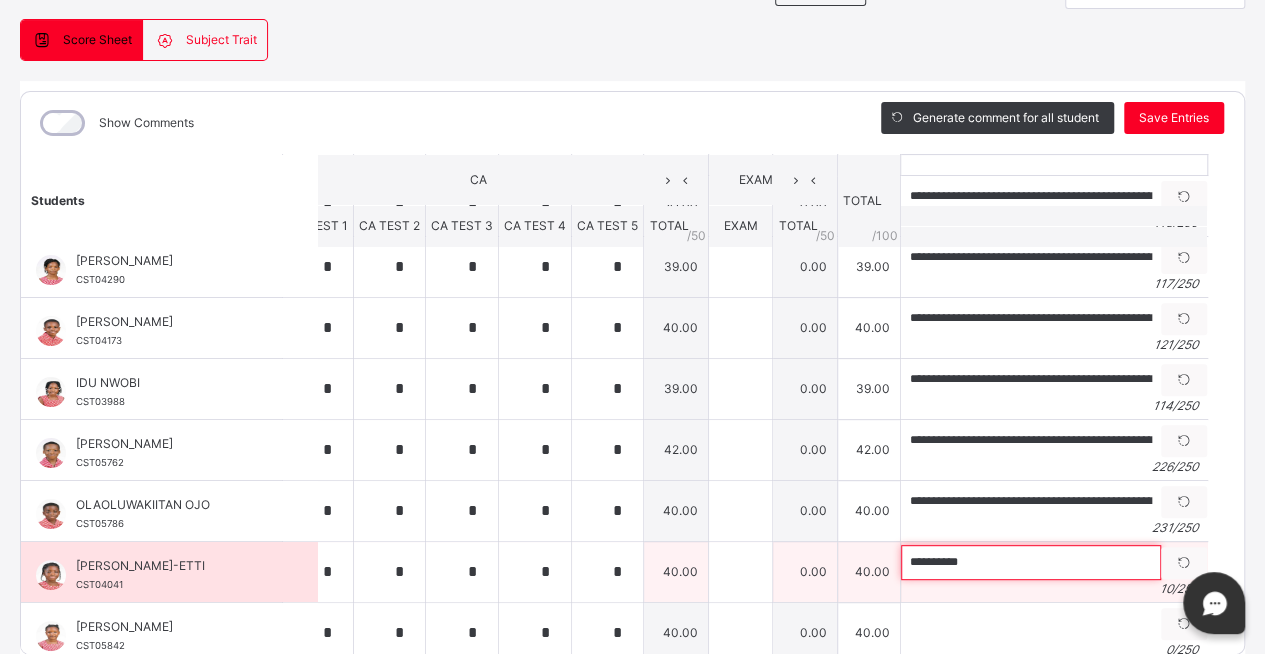 paste on "**********" 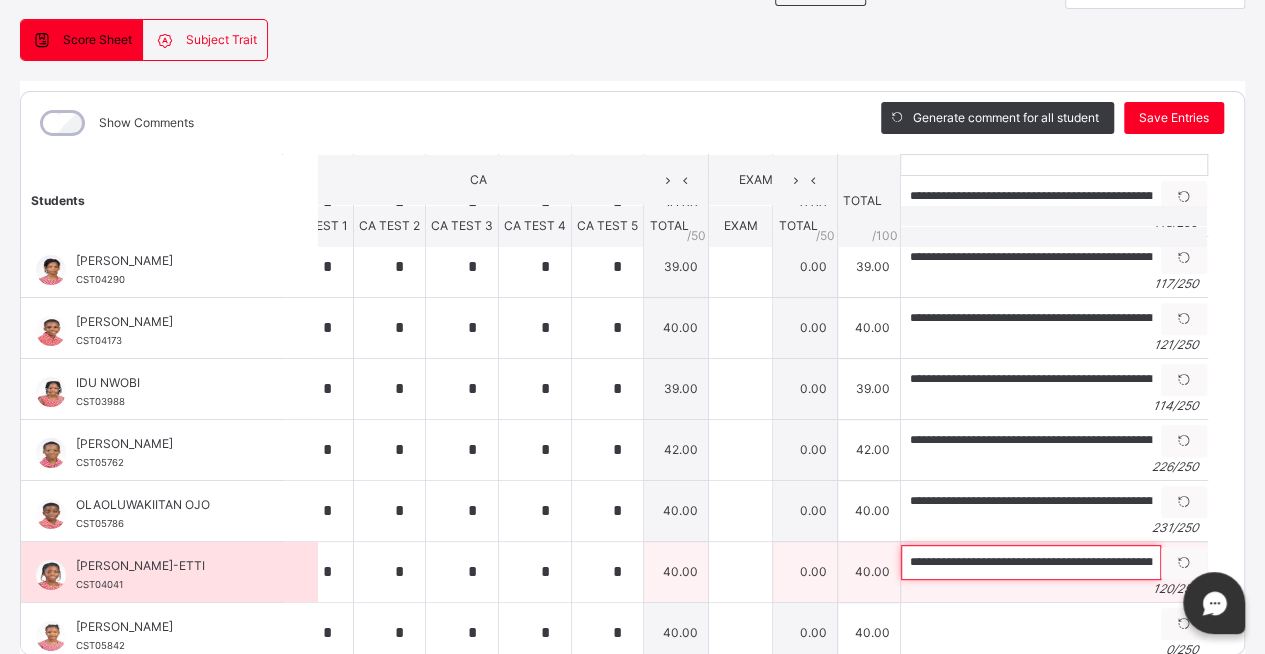 scroll, scrollTop: 0, scrollLeft: 446, axis: horizontal 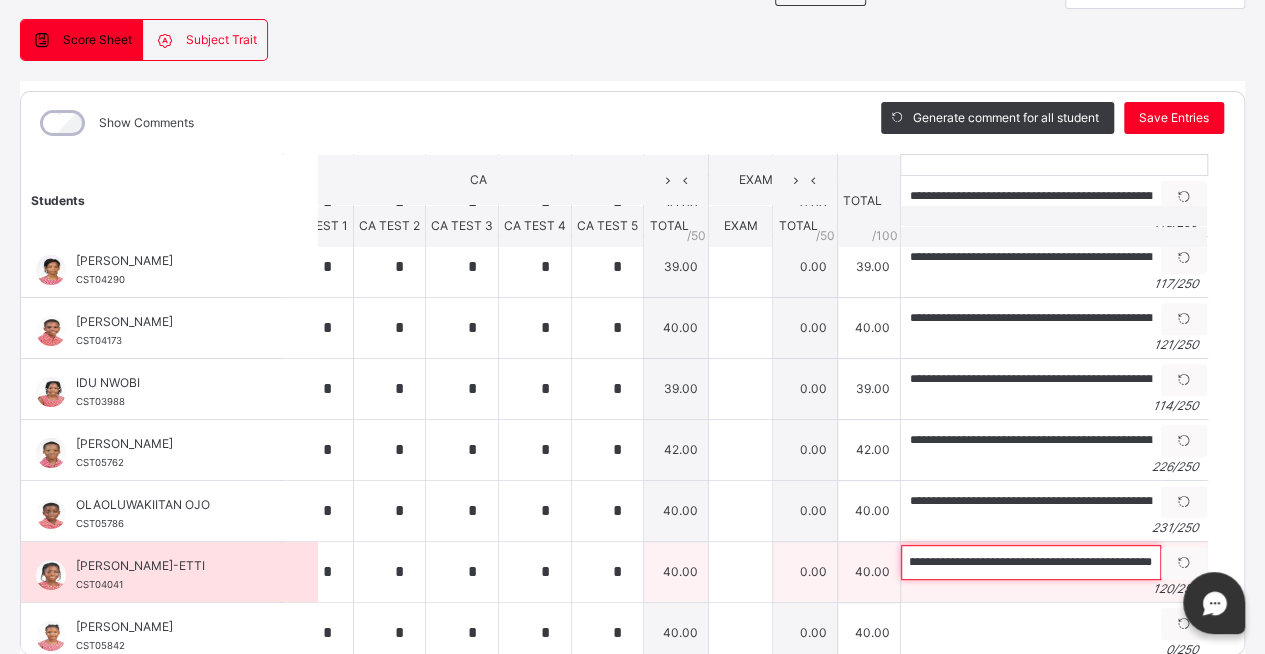 click on "**********" at bounding box center [1031, 562] 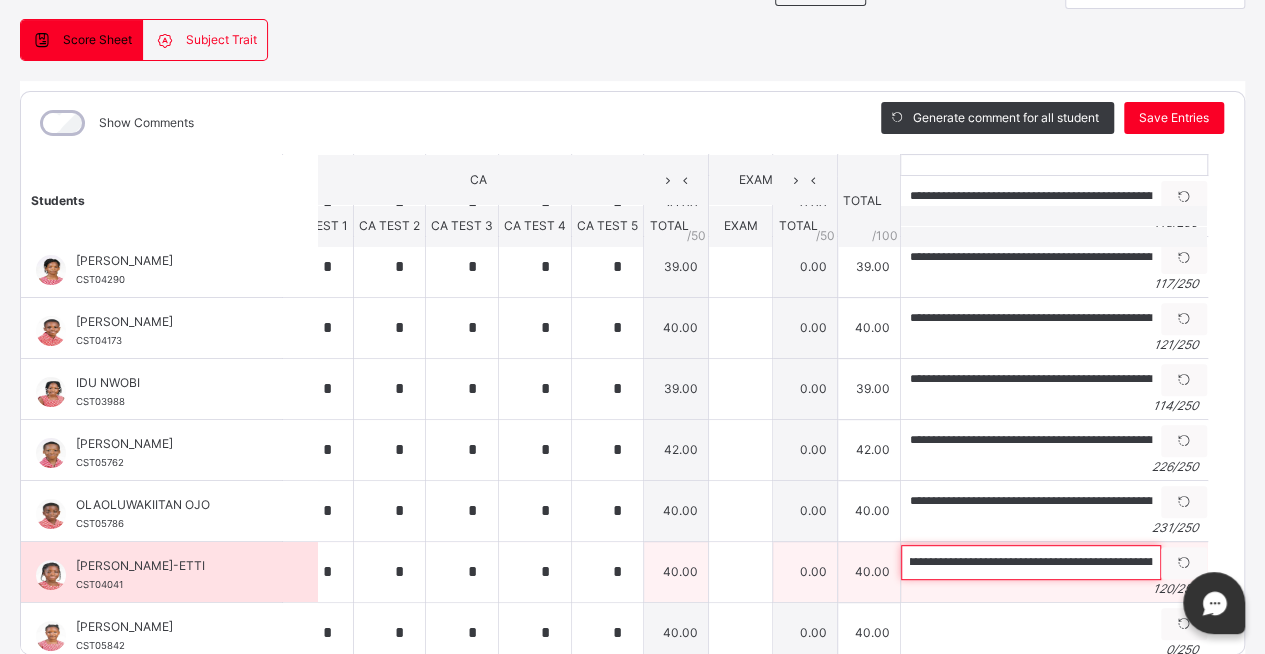 scroll, scrollTop: 0, scrollLeft: 0, axis: both 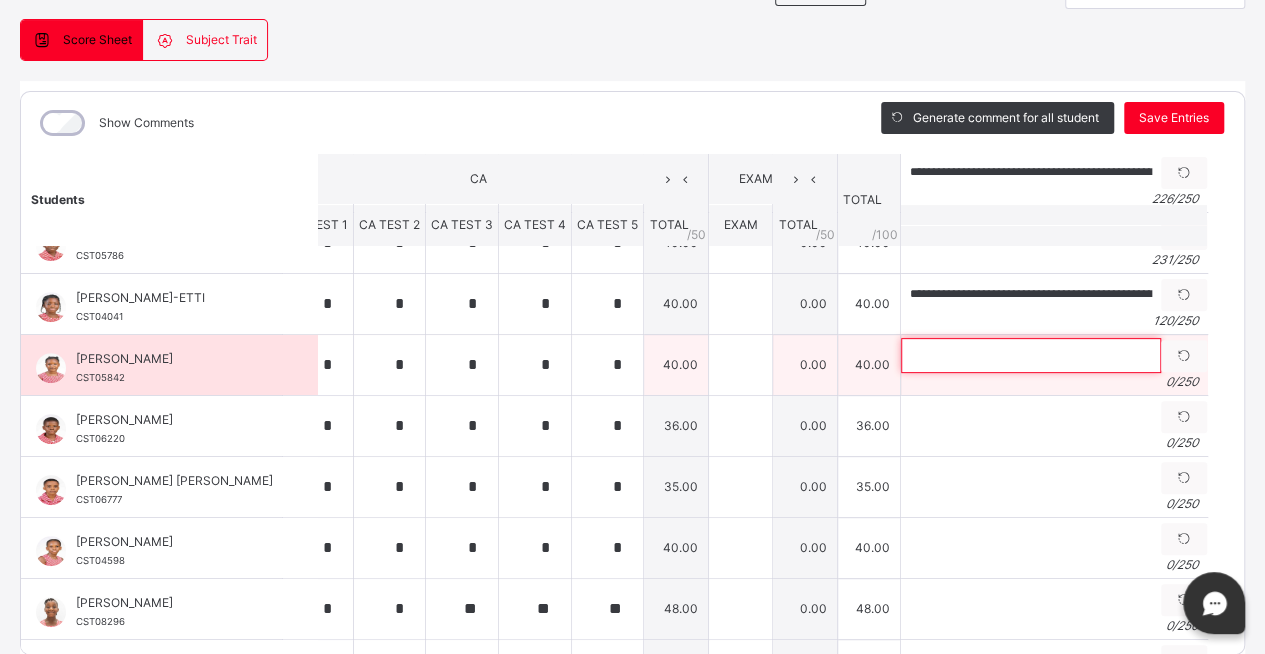 click at bounding box center (1031, 355) 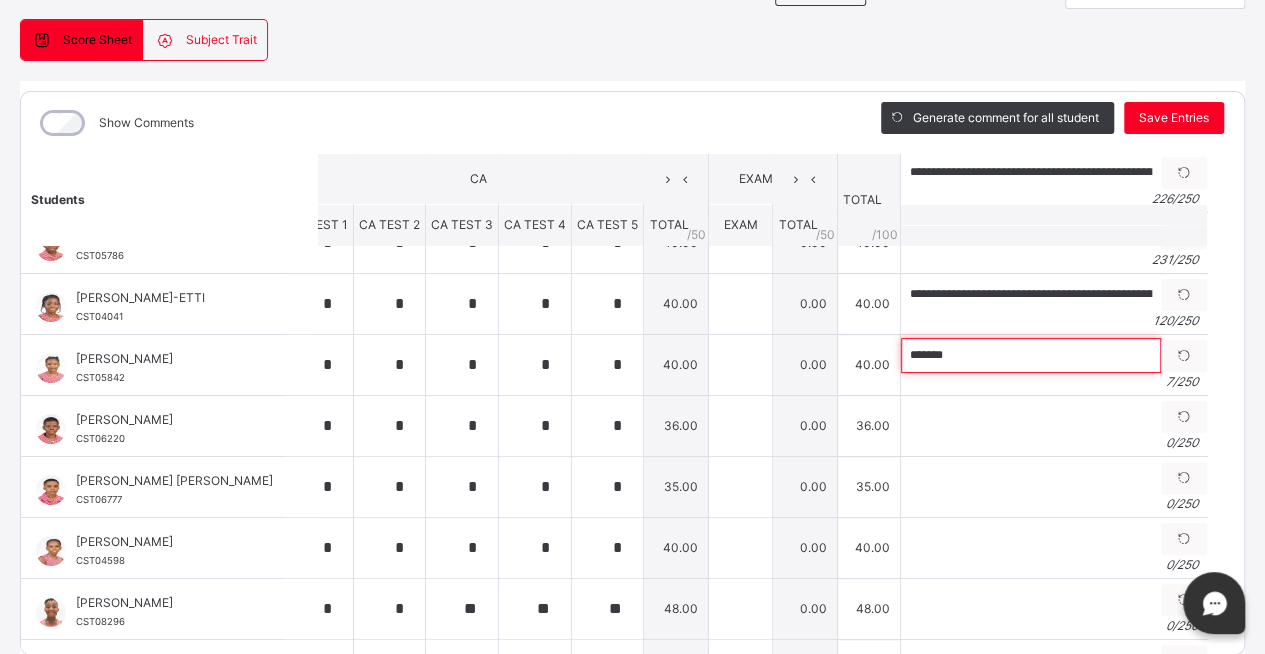 paste on "**********" 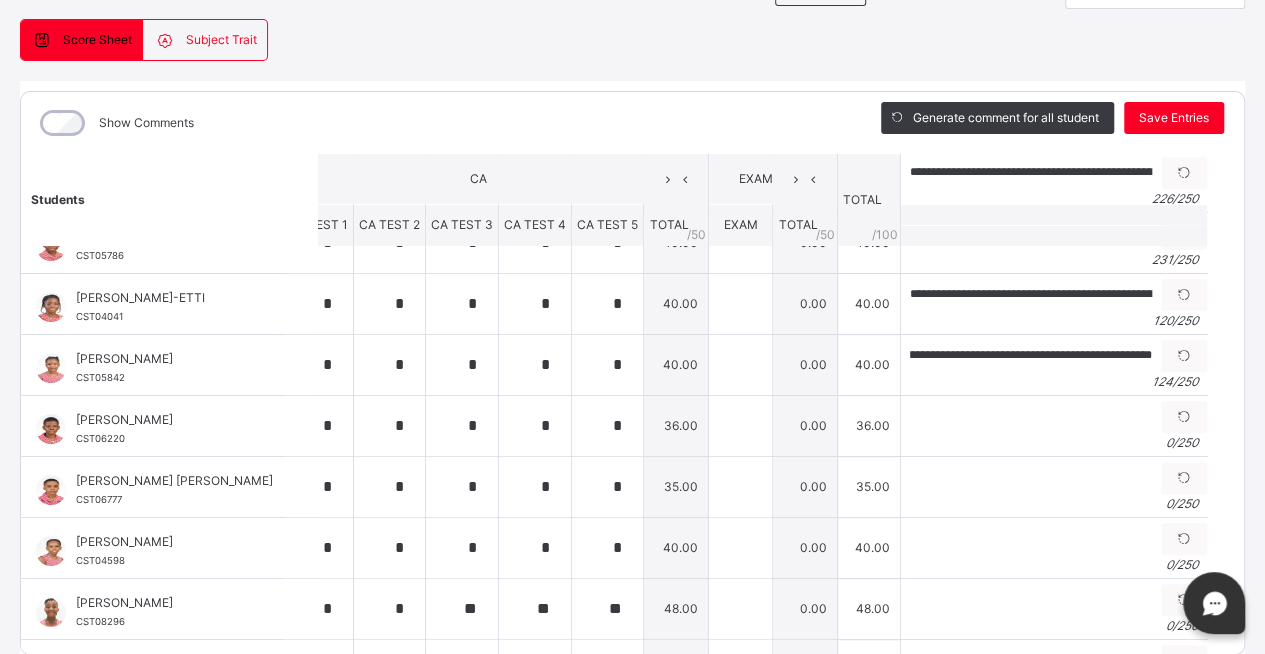 scroll, scrollTop: 0, scrollLeft: 0, axis: both 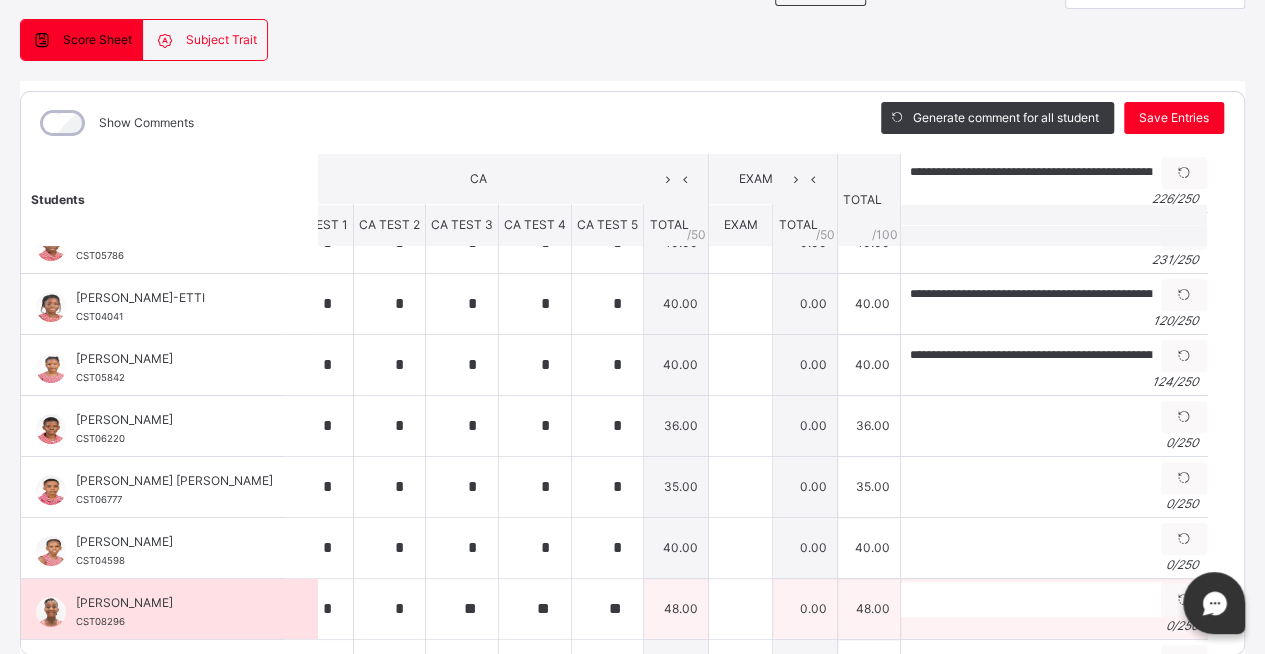 click on "48.00" at bounding box center (676, 608) 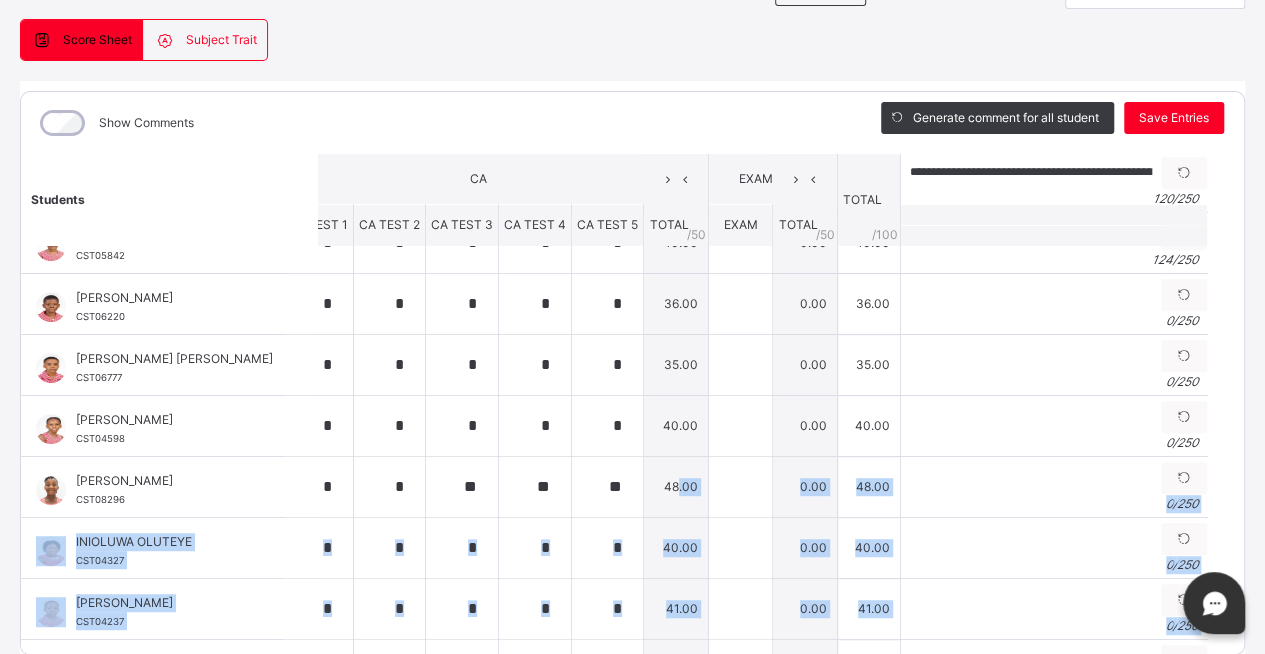 drag, startPoint x: 660, startPoint y: 625, endPoint x: 639, endPoint y: 650, distance: 32.649654 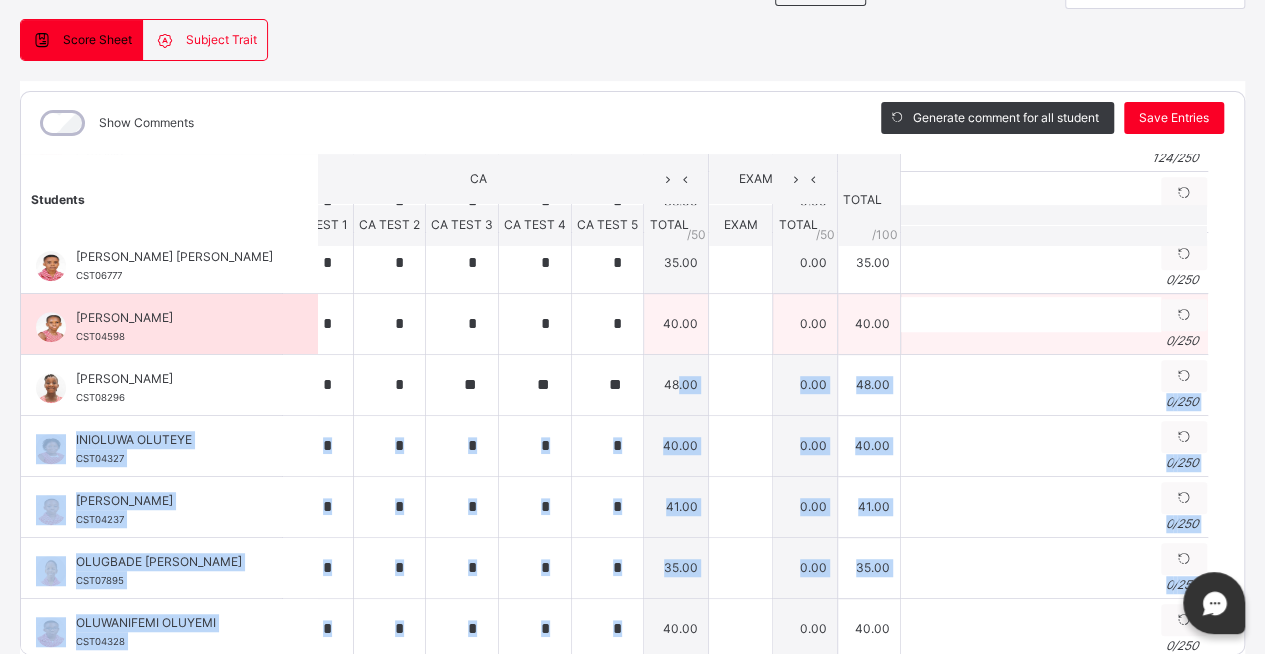 click on "Generate comment 0 / 250" at bounding box center [1053, 323] 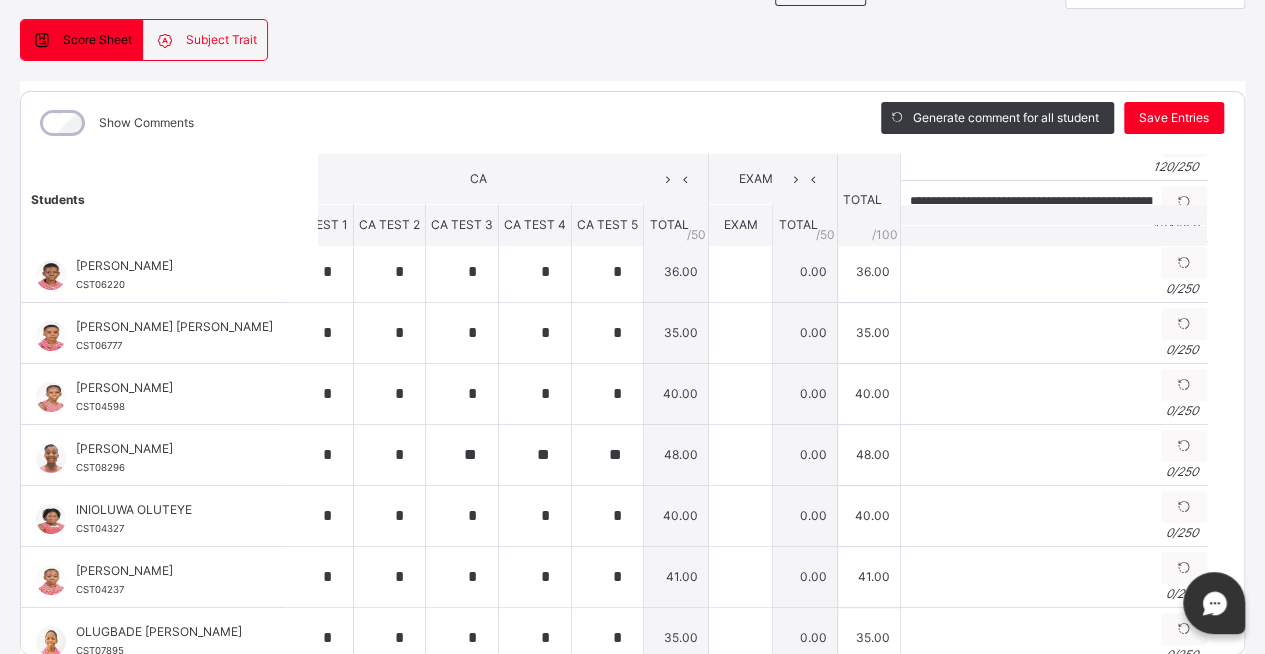 scroll, scrollTop: 372, scrollLeft: 36, axis: both 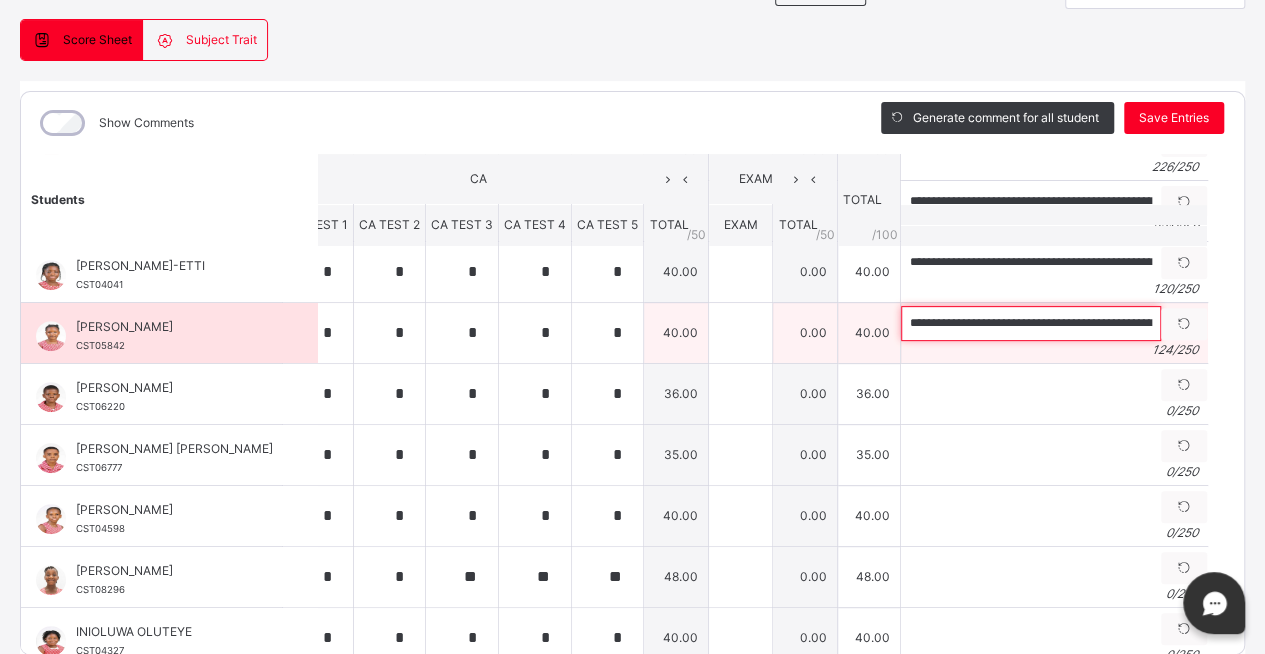 drag, startPoint x: 938, startPoint y: 319, endPoint x: 925, endPoint y: 316, distance: 13.341664 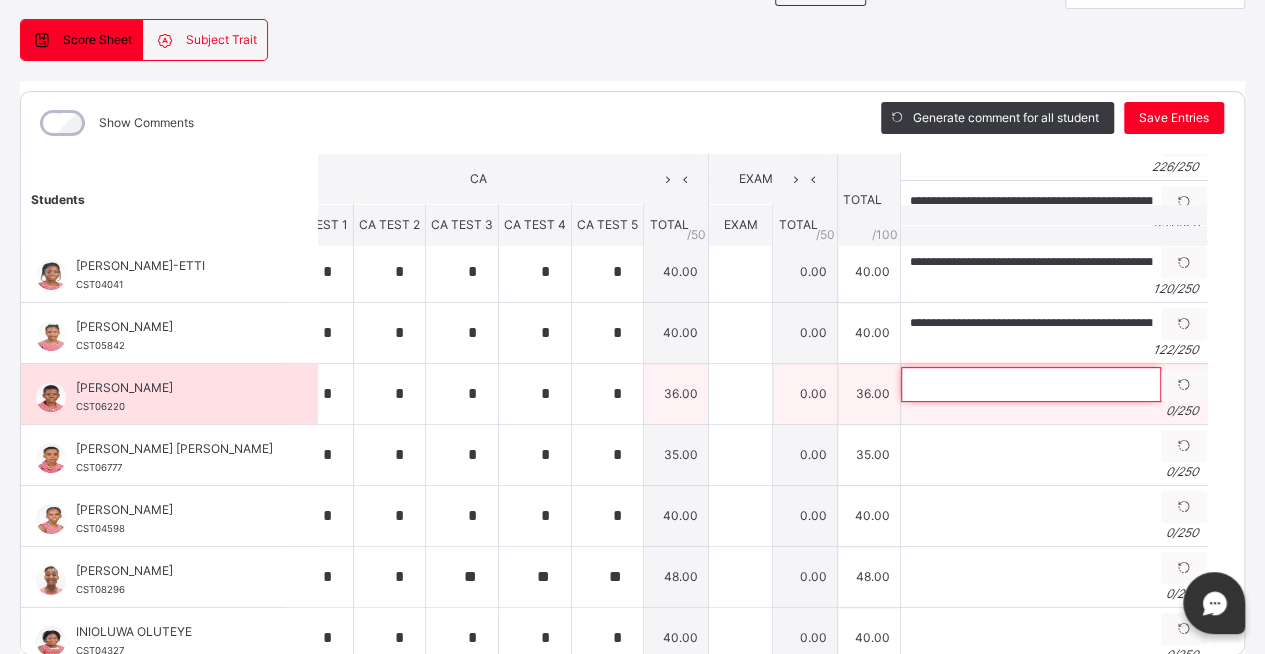 click at bounding box center (1031, 384) 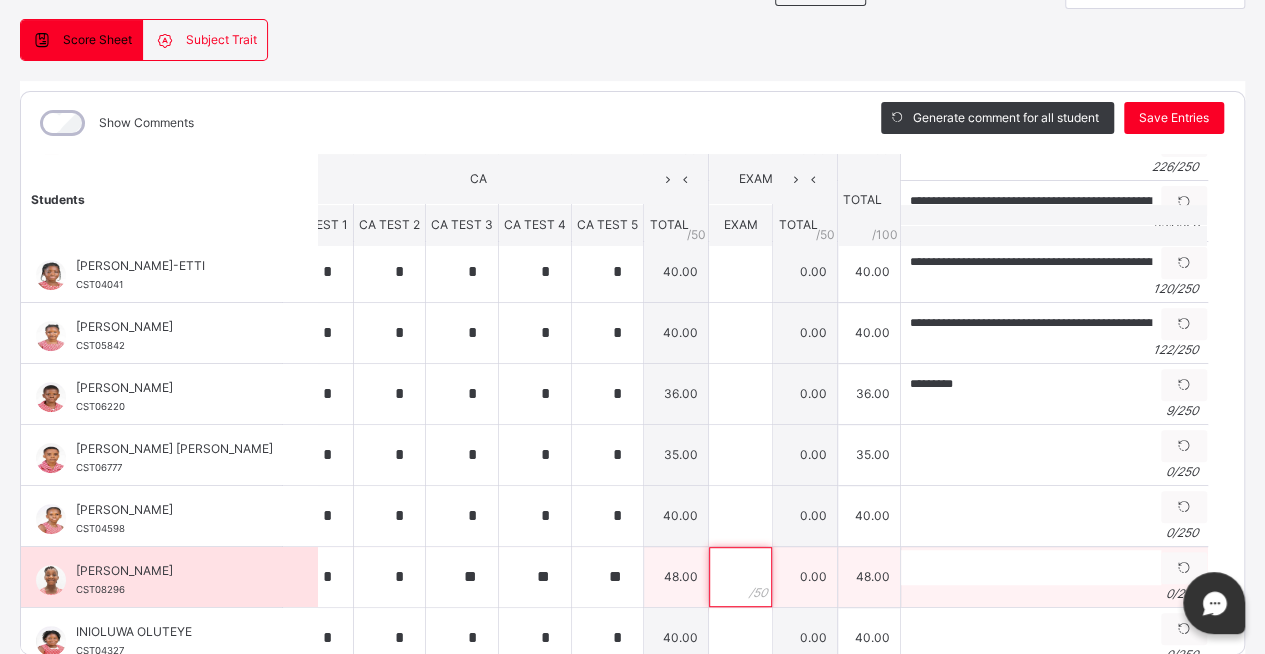 drag, startPoint x: 737, startPoint y: 547, endPoint x: 1050, endPoint y: 582, distance: 314.95078 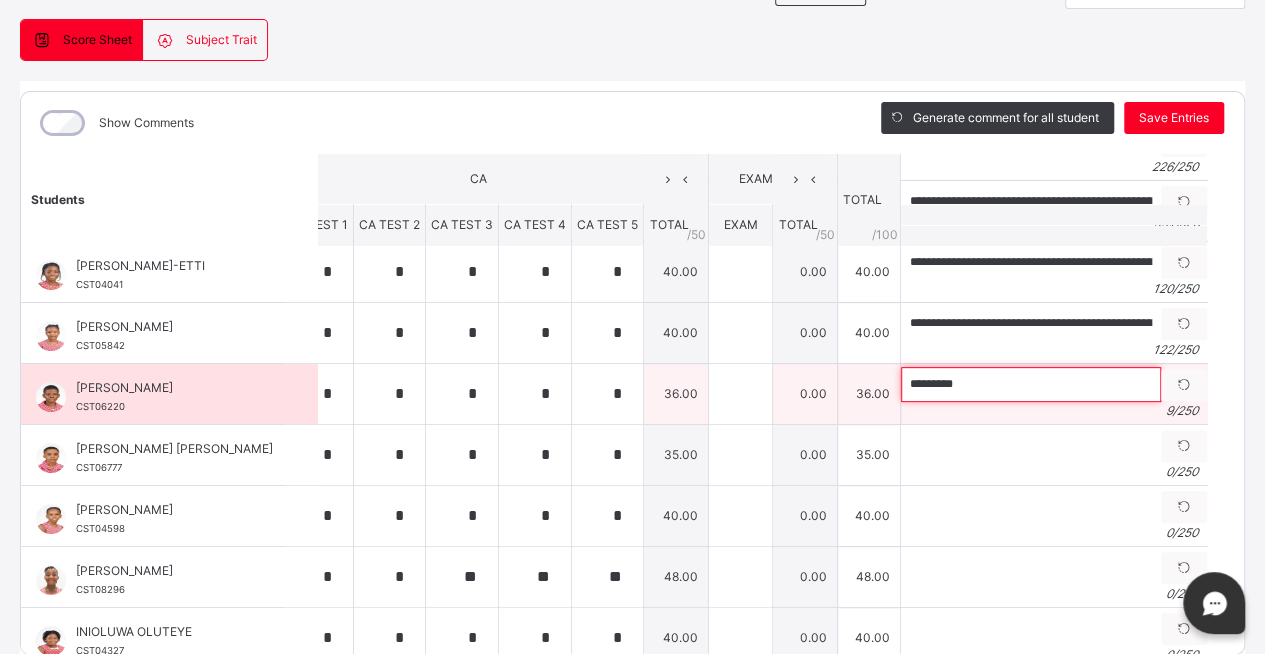 click on "*********" at bounding box center [1031, 384] 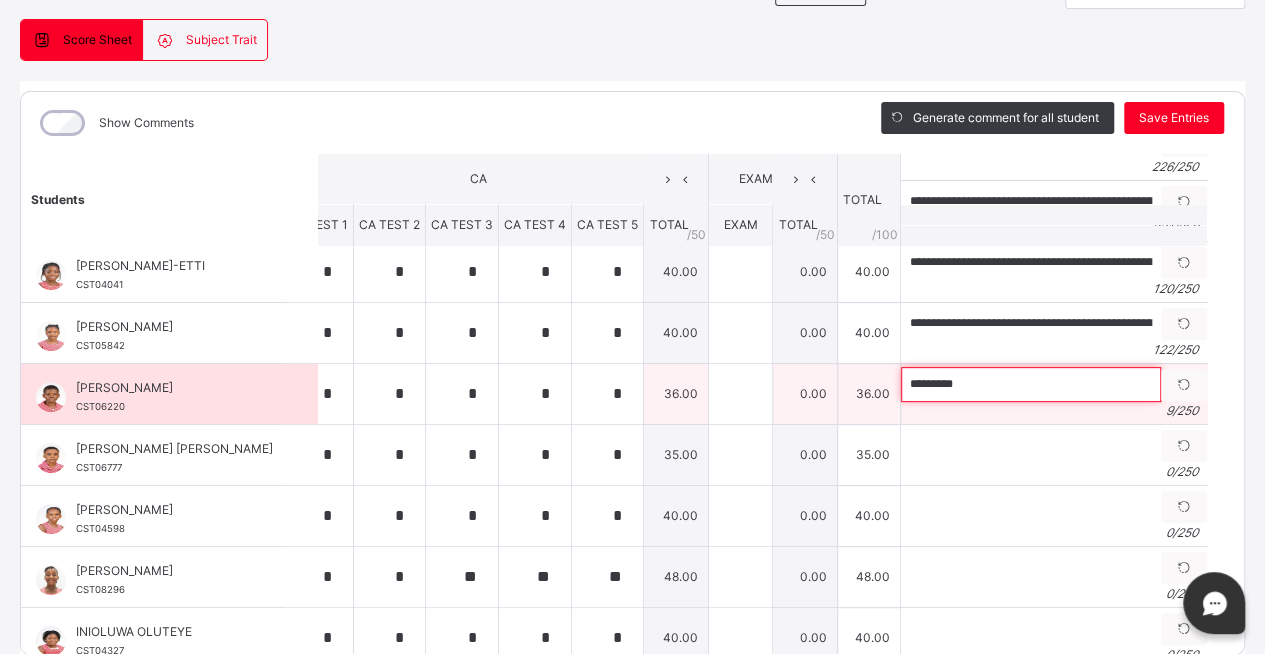 click on "*********" at bounding box center (1031, 384) 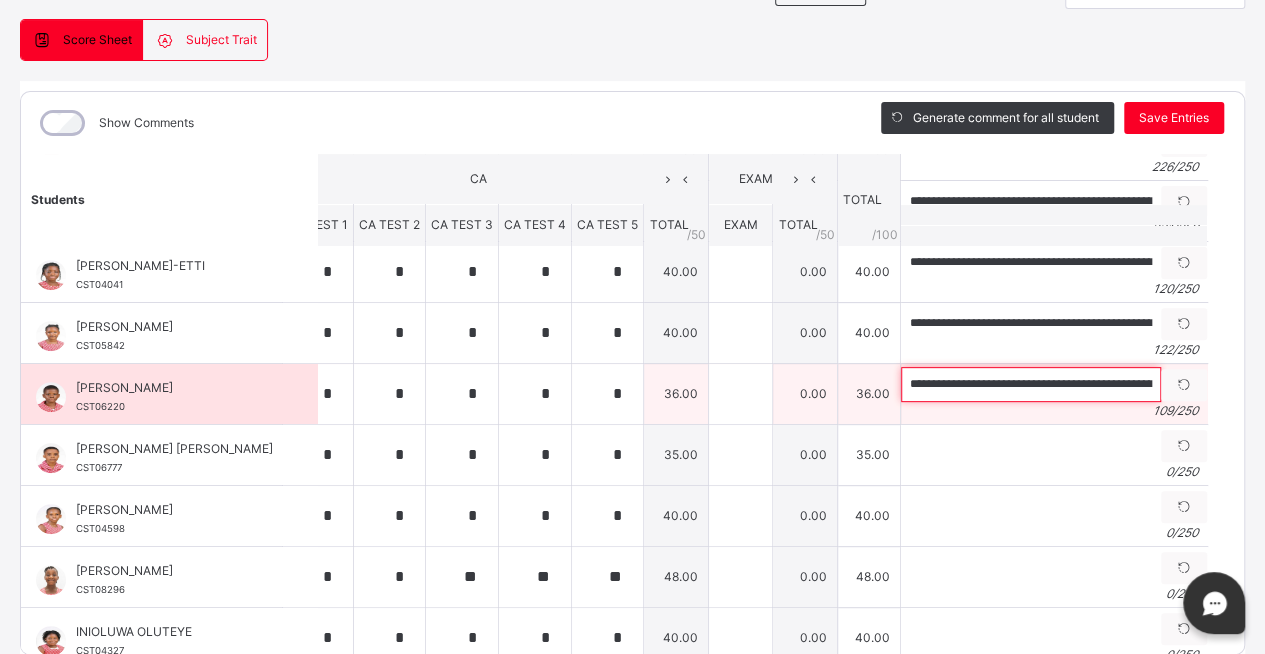 scroll, scrollTop: 0, scrollLeft: 376, axis: horizontal 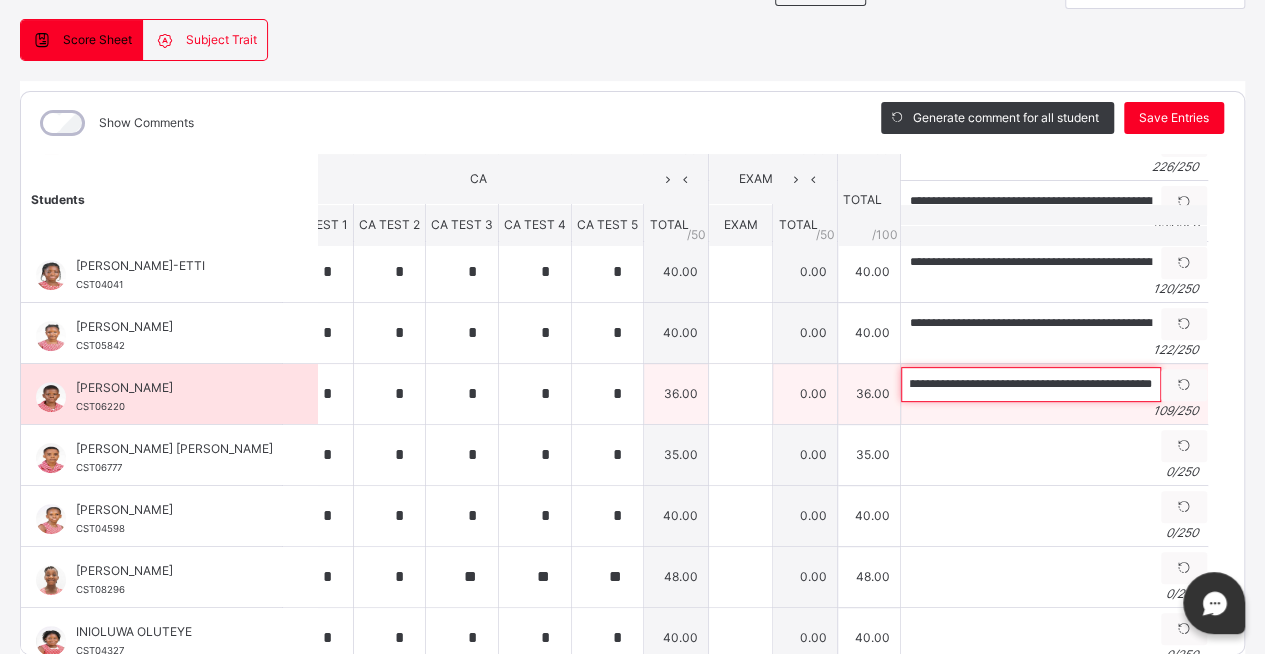click on "**********" at bounding box center (1031, 384) 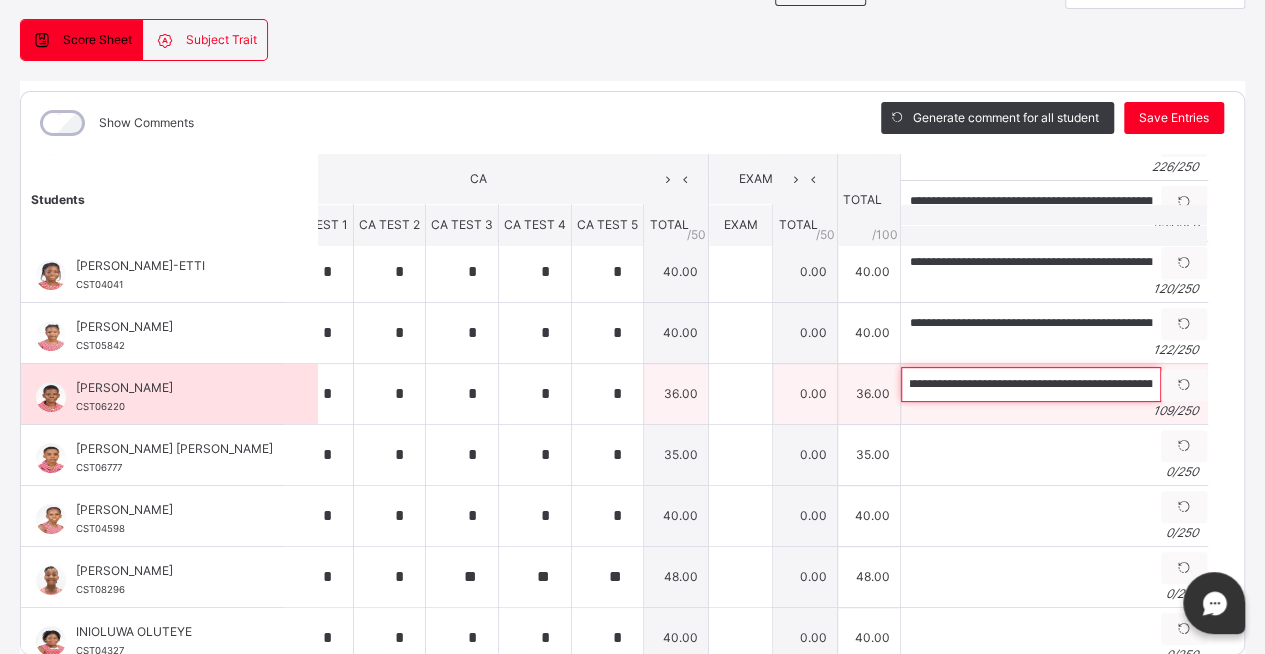 scroll, scrollTop: 0, scrollLeft: 0, axis: both 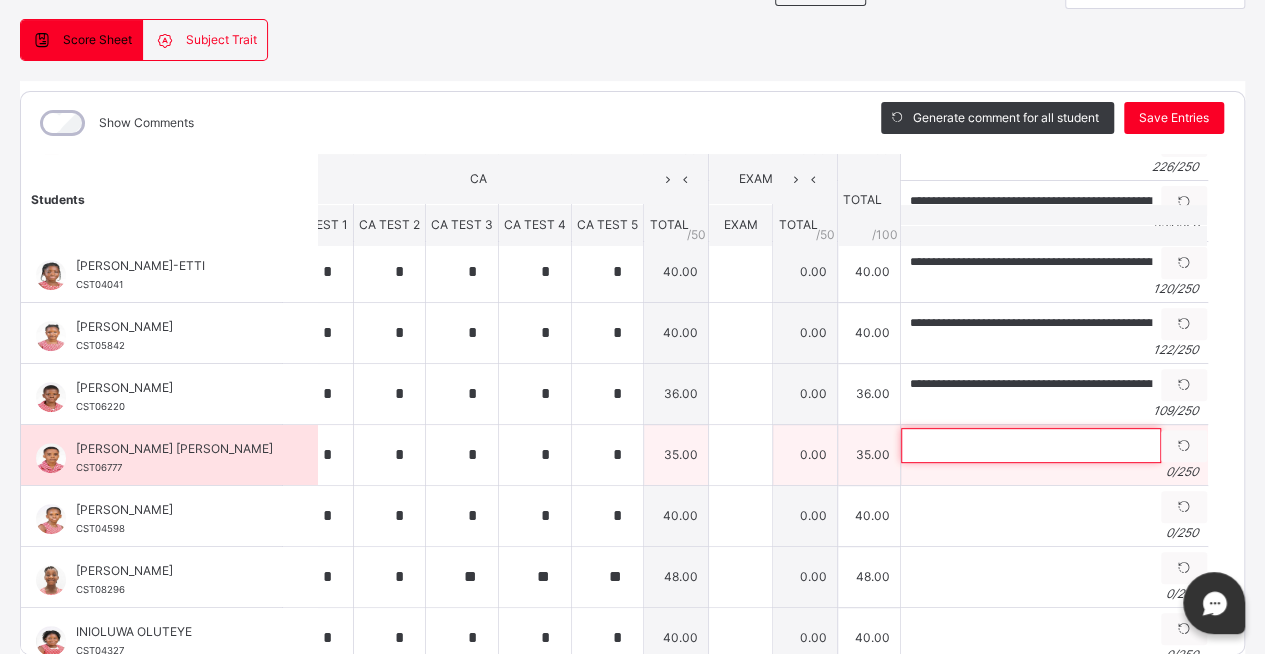click at bounding box center [1031, 445] 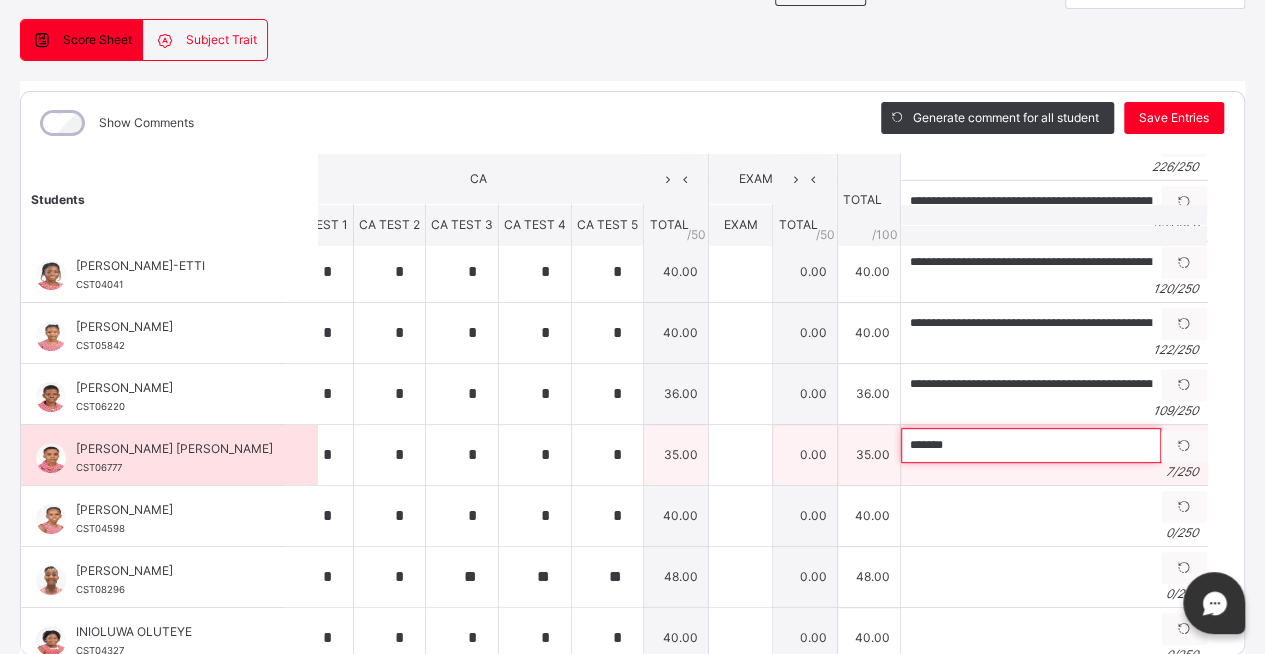 paste on "**********" 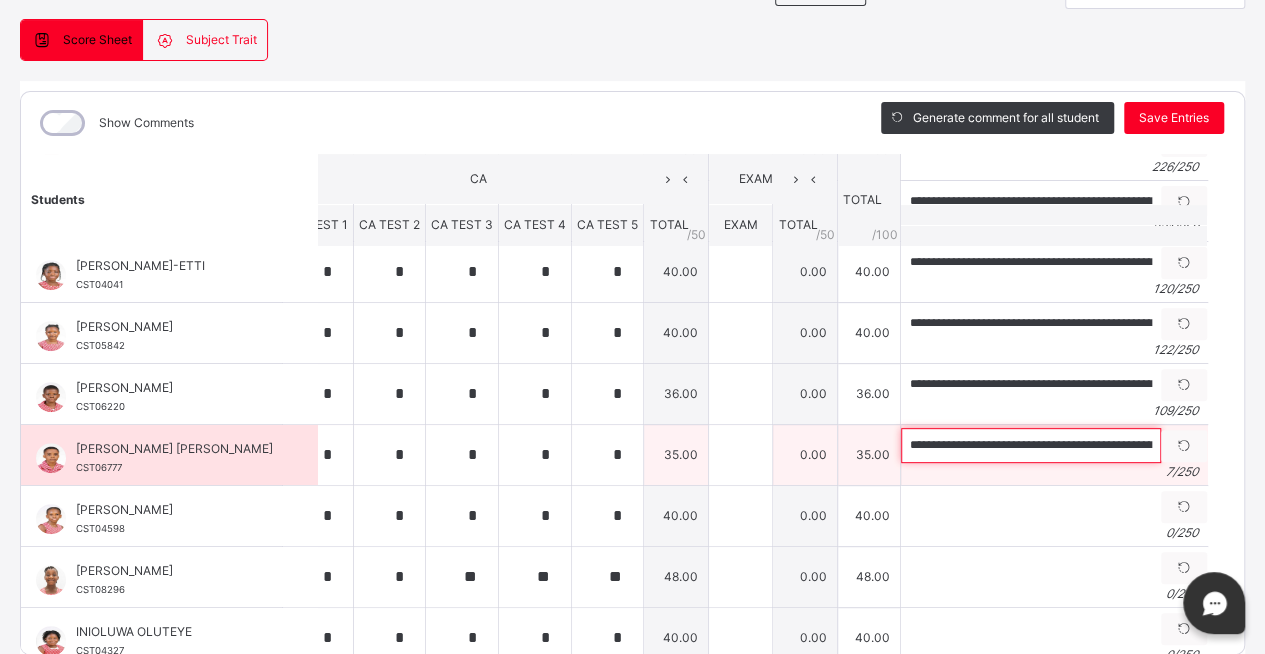 scroll, scrollTop: 0, scrollLeft: 372, axis: horizontal 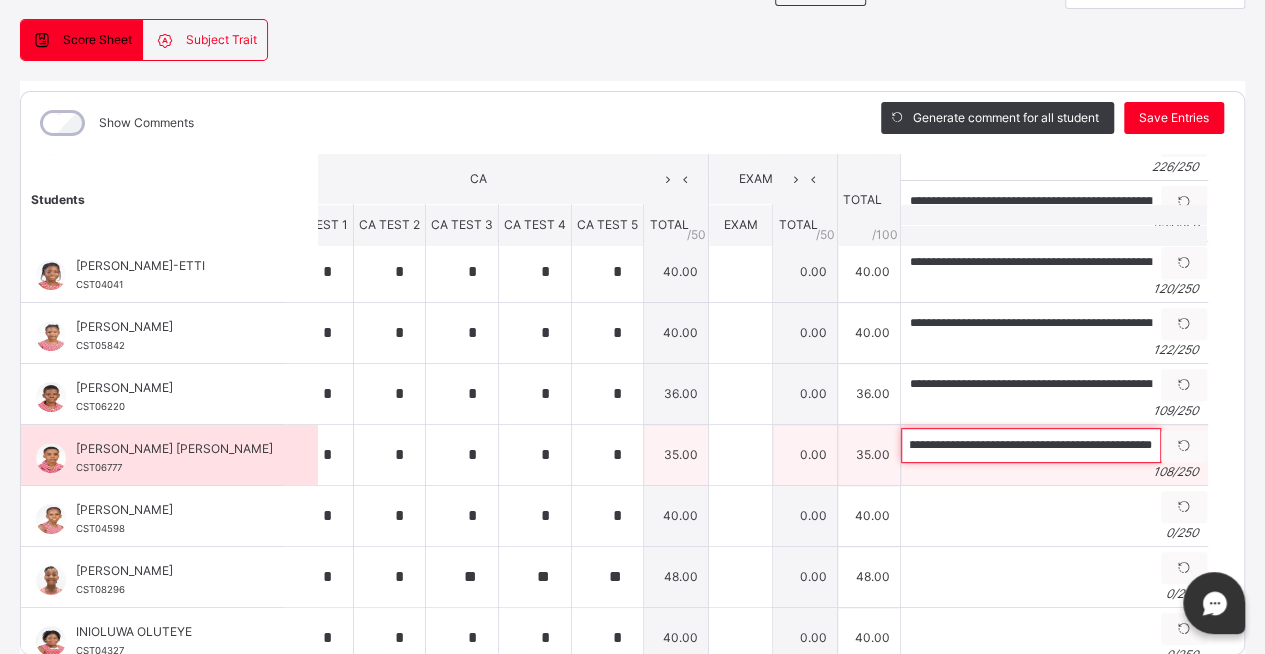 click on "**********" at bounding box center (1031, 445) 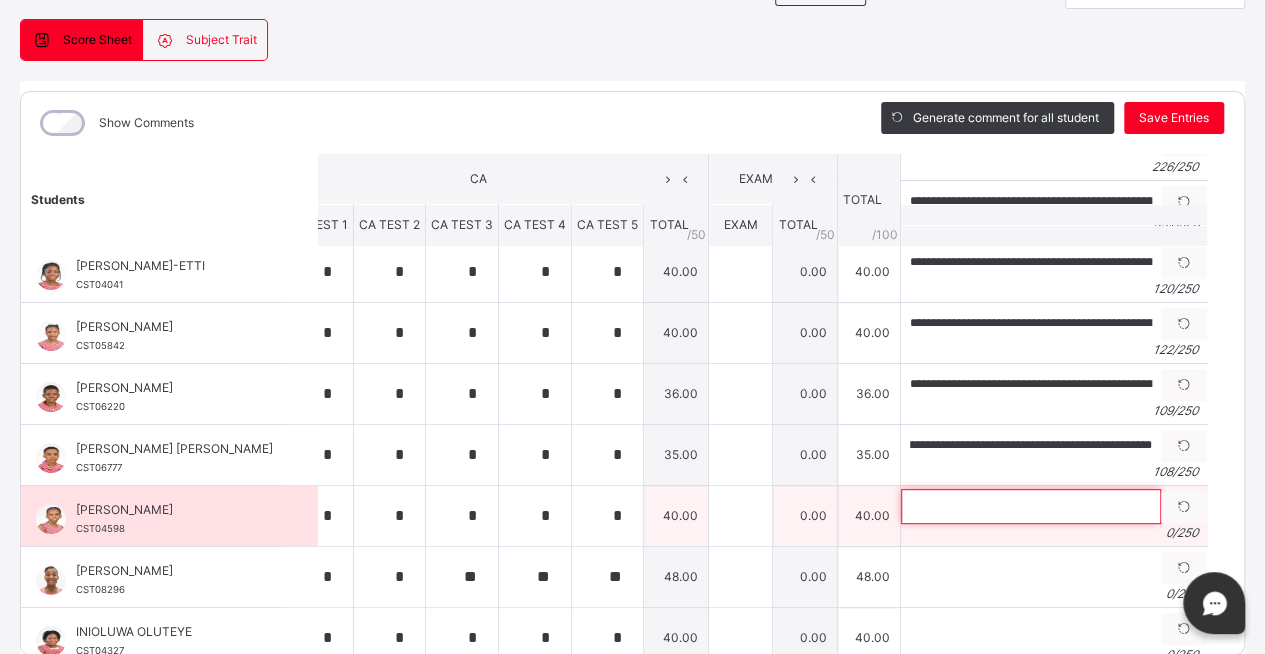click at bounding box center (1031, 506) 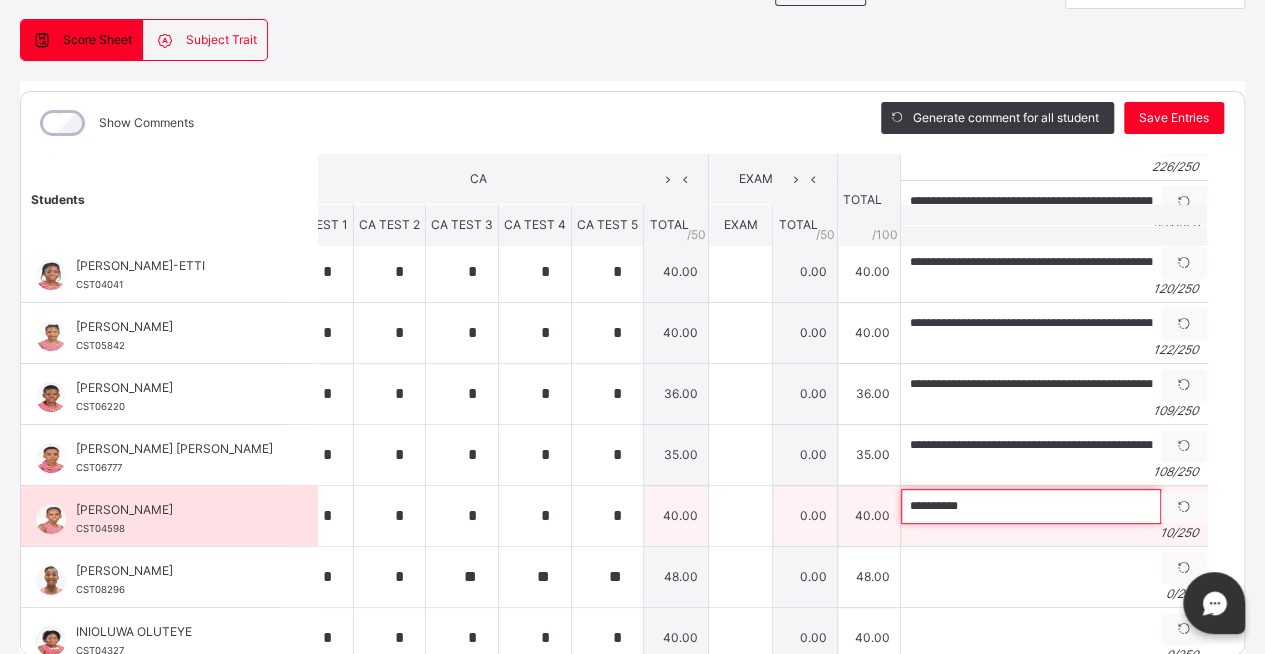 click on "*********" at bounding box center (1031, 506) 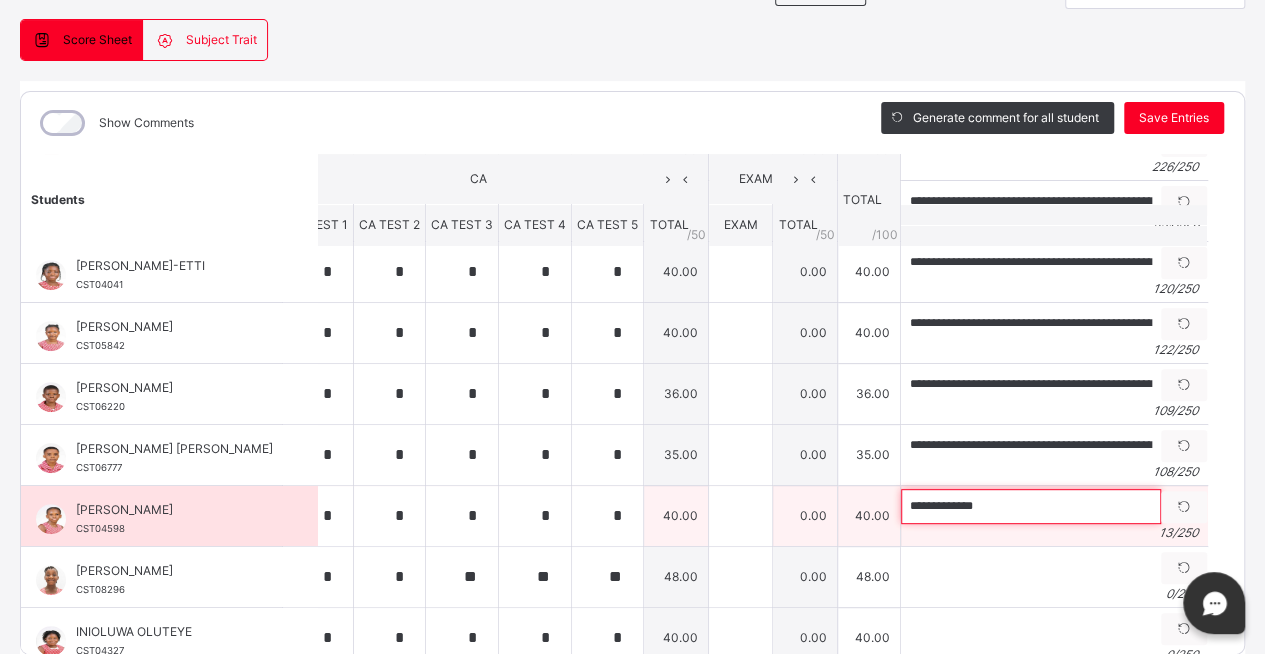 paste on "**********" 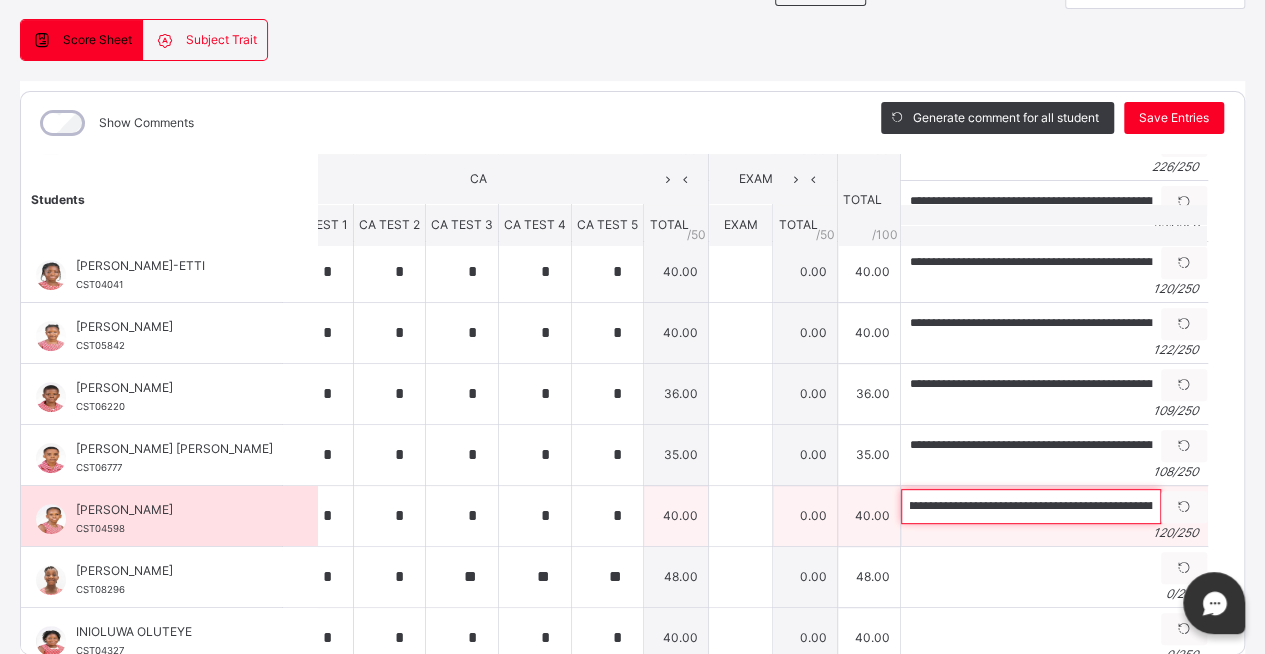 scroll, scrollTop: 0, scrollLeft: 0, axis: both 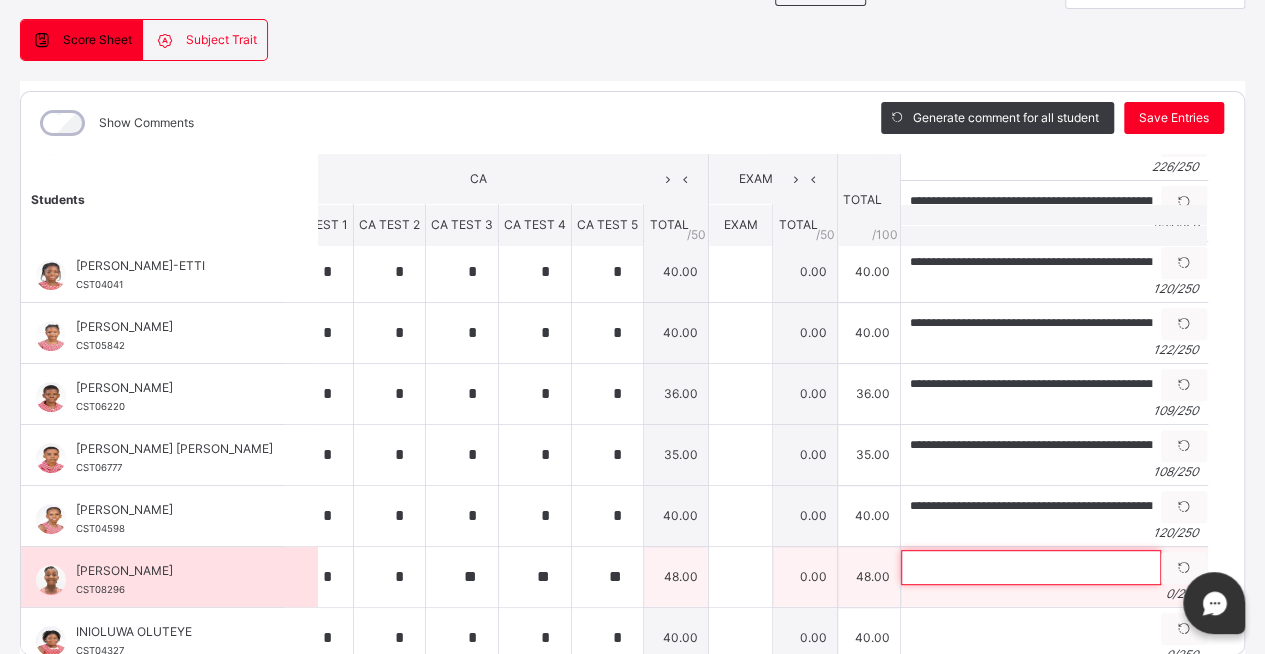 click at bounding box center (1031, 567) 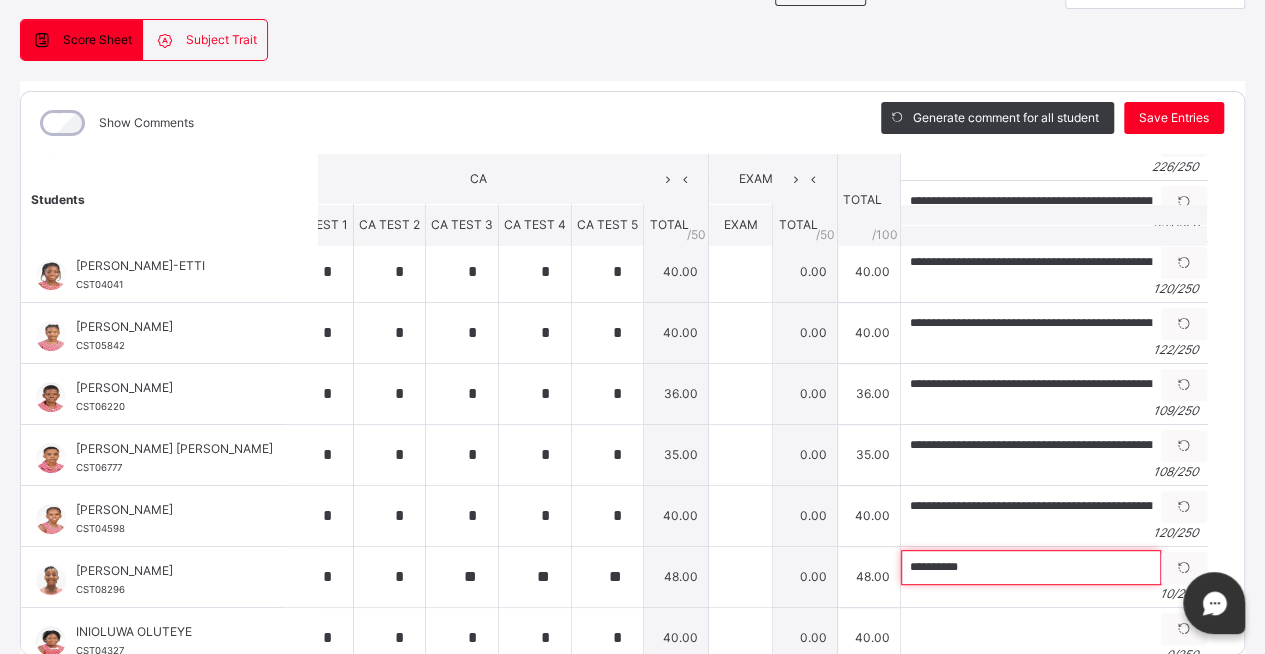 paste on "**********" 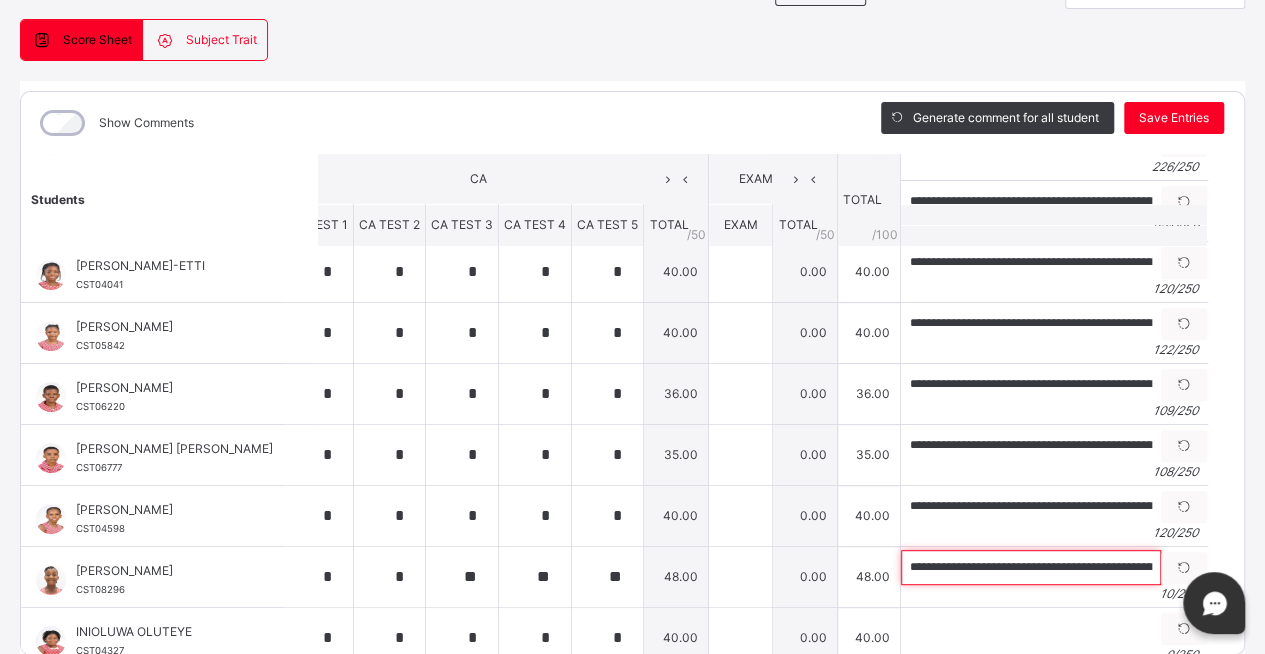 scroll, scrollTop: 0, scrollLeft: 1069, axis: horizontal 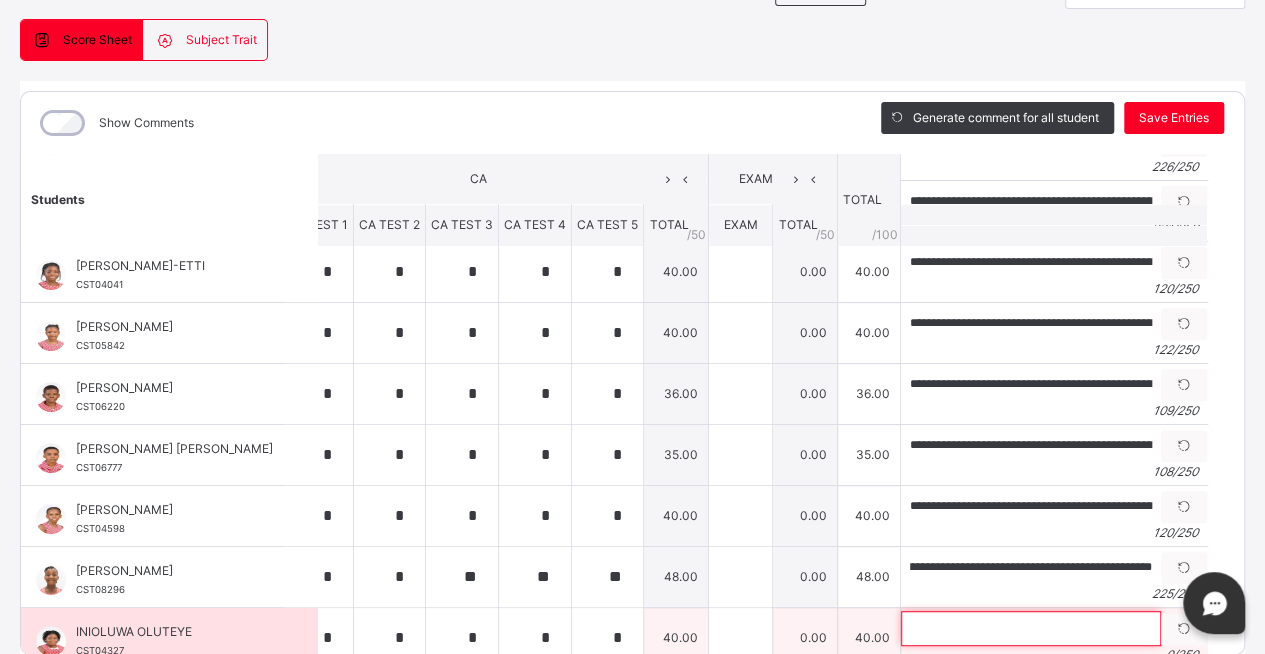 click at bounding box center [1031, 628] 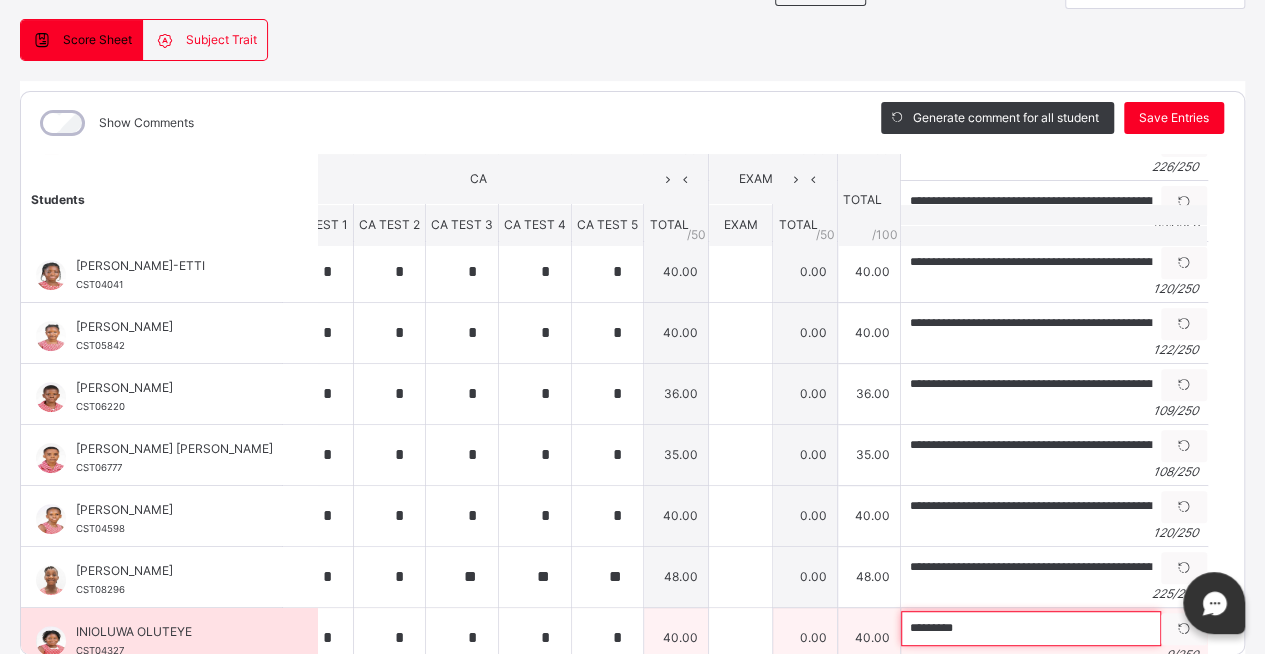 paste on "**********" 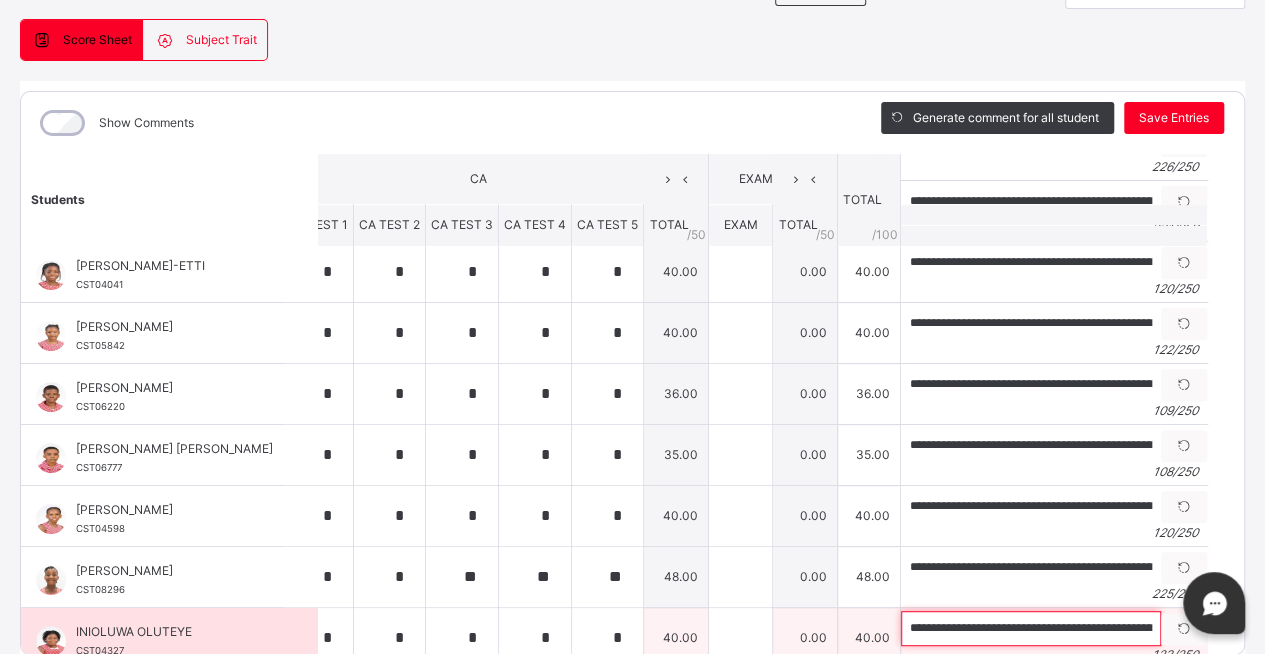 scroll, scrollTop: 0, scrollLeft: 452, axis: horizontal 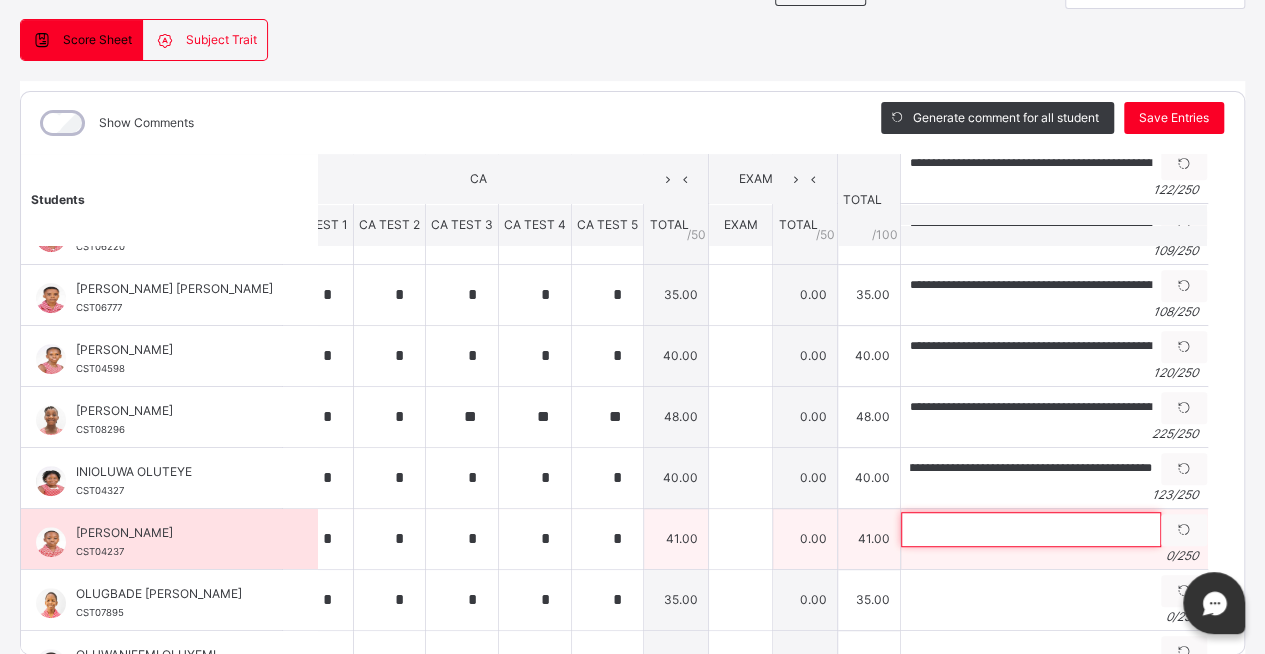 click at bounding box center [1031, 529] 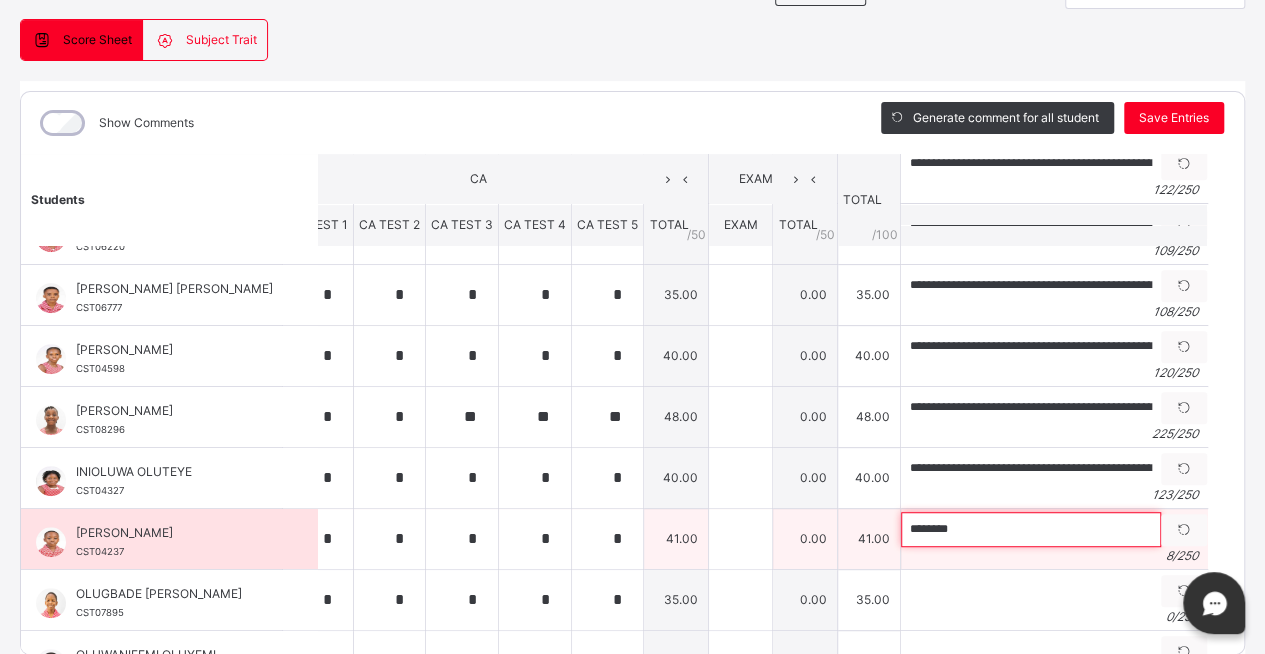 paste on "**********" 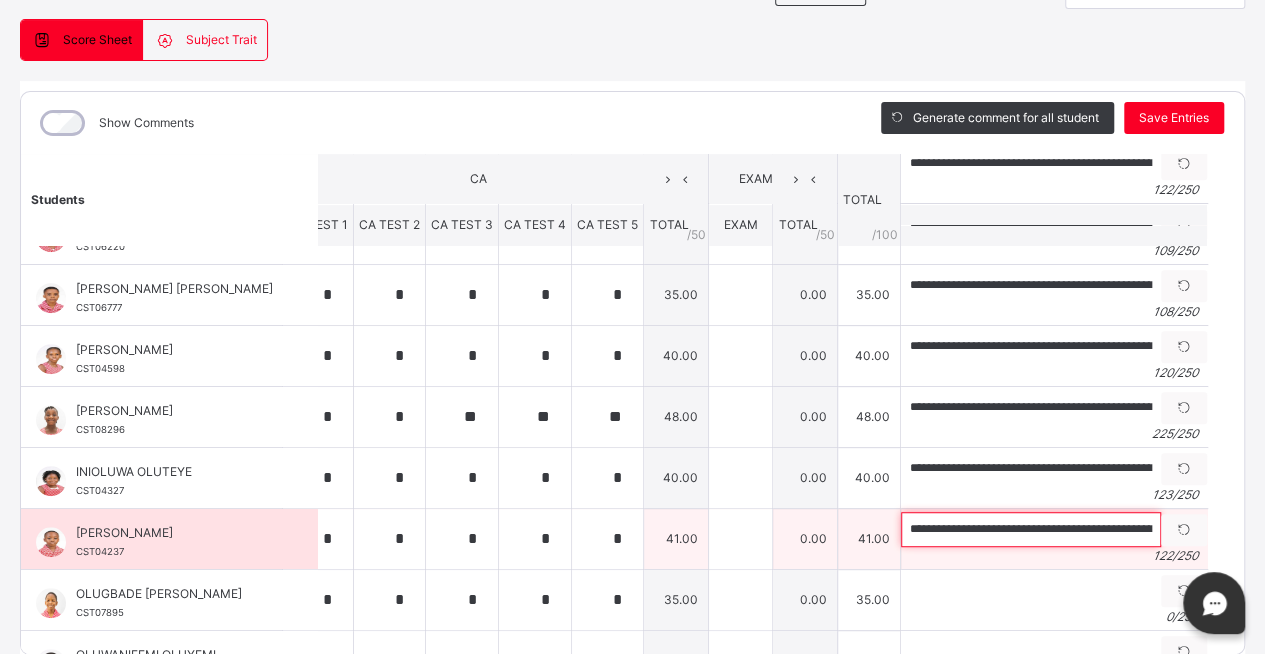 scroll, scrollTop: 0, scrollLeft: 449, axis: horizontal 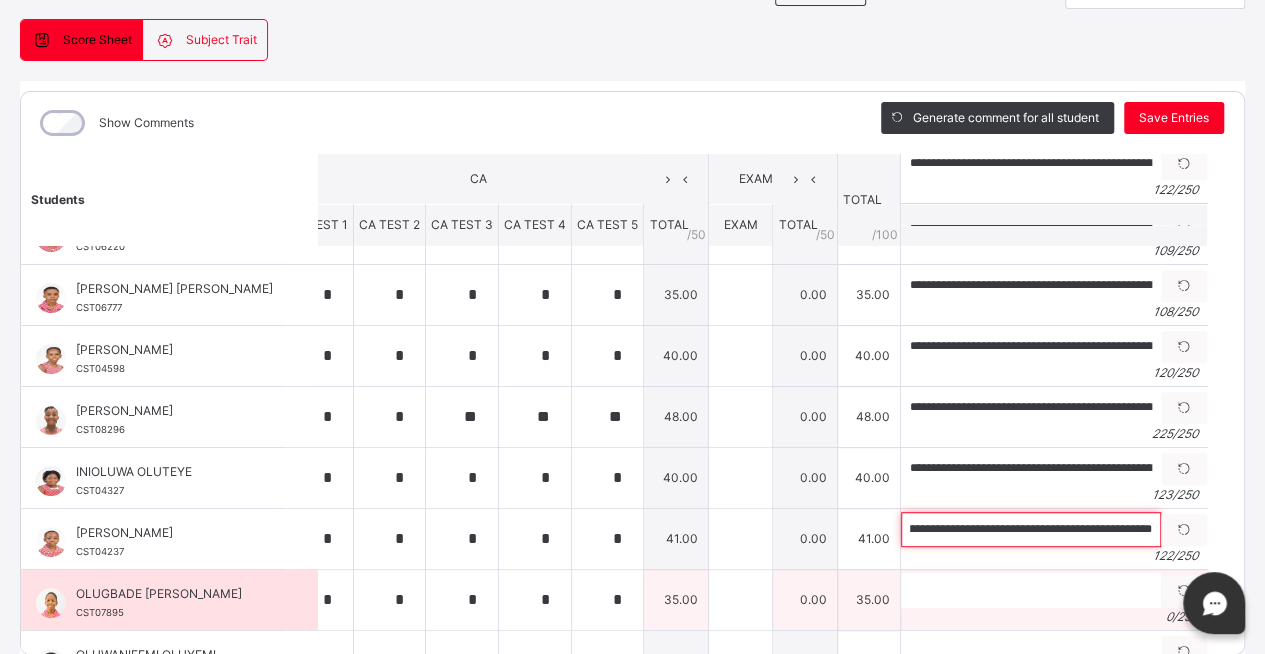drag, startPoint x: 925, startPoint y: 520, endPoint x: 907, endPoint y: 564, distance: 47.539455 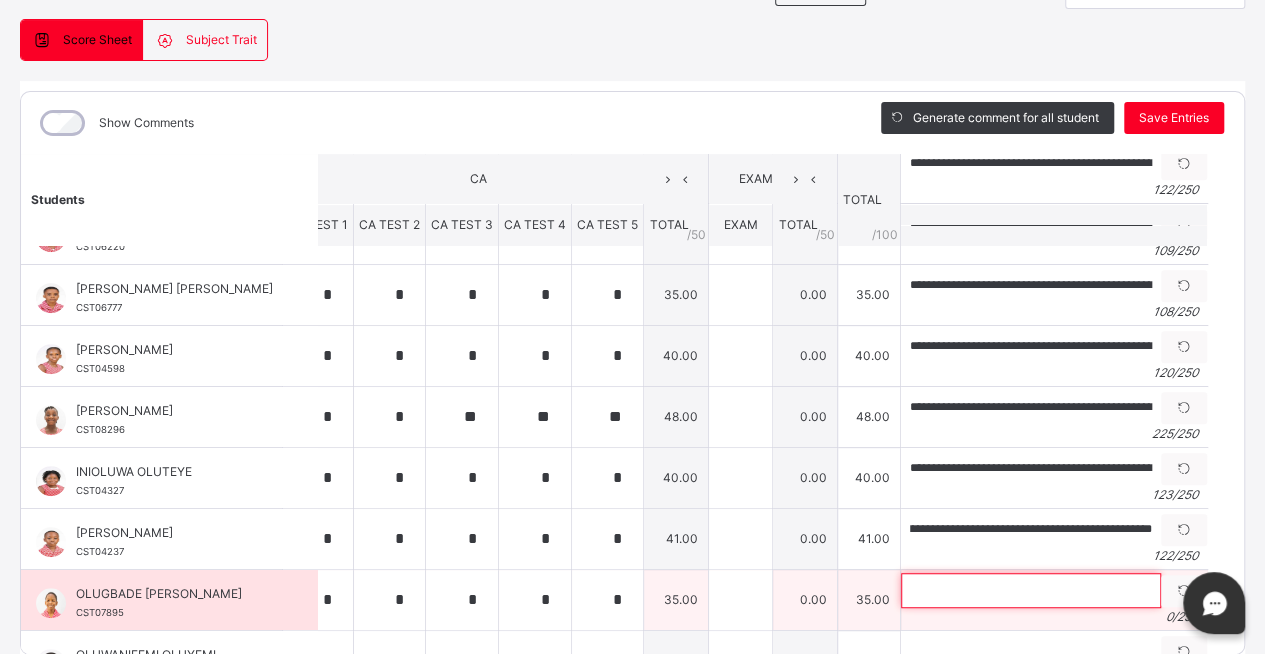 click at bounding box center (1031, 590) 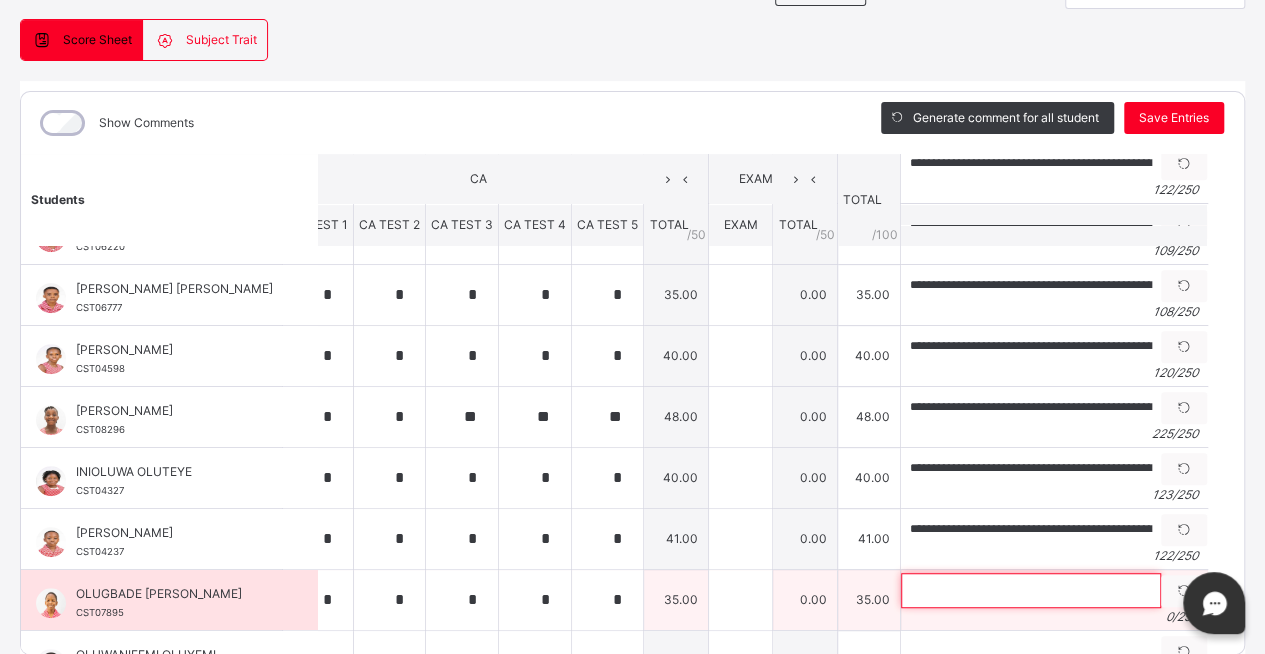 click at bounding box center [1031, 590] 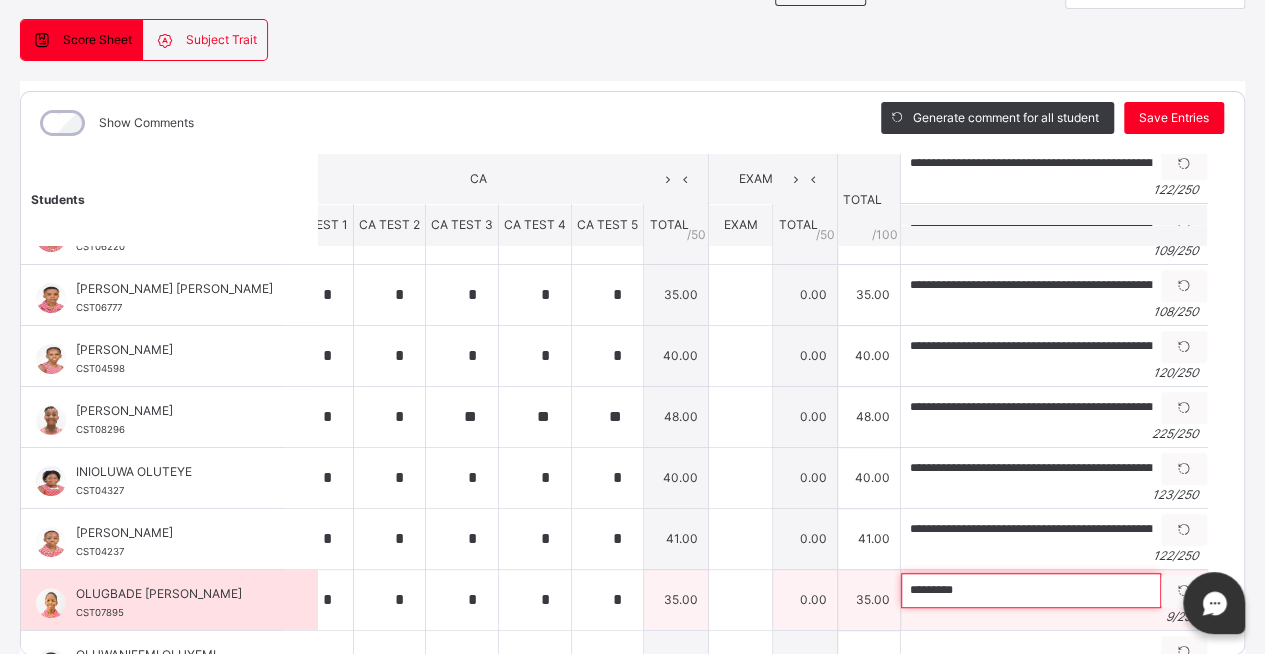 paste on "**********" 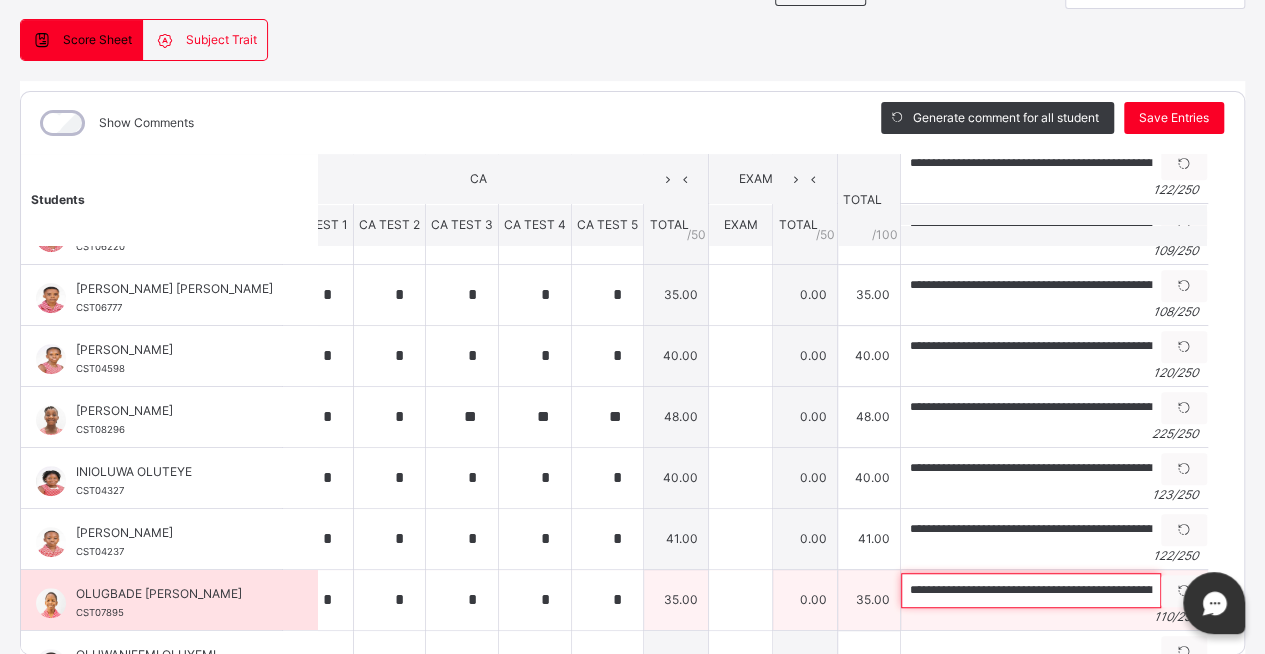 scroll, scrollTop: 0, scrollLeft: 384, axis: horizontal 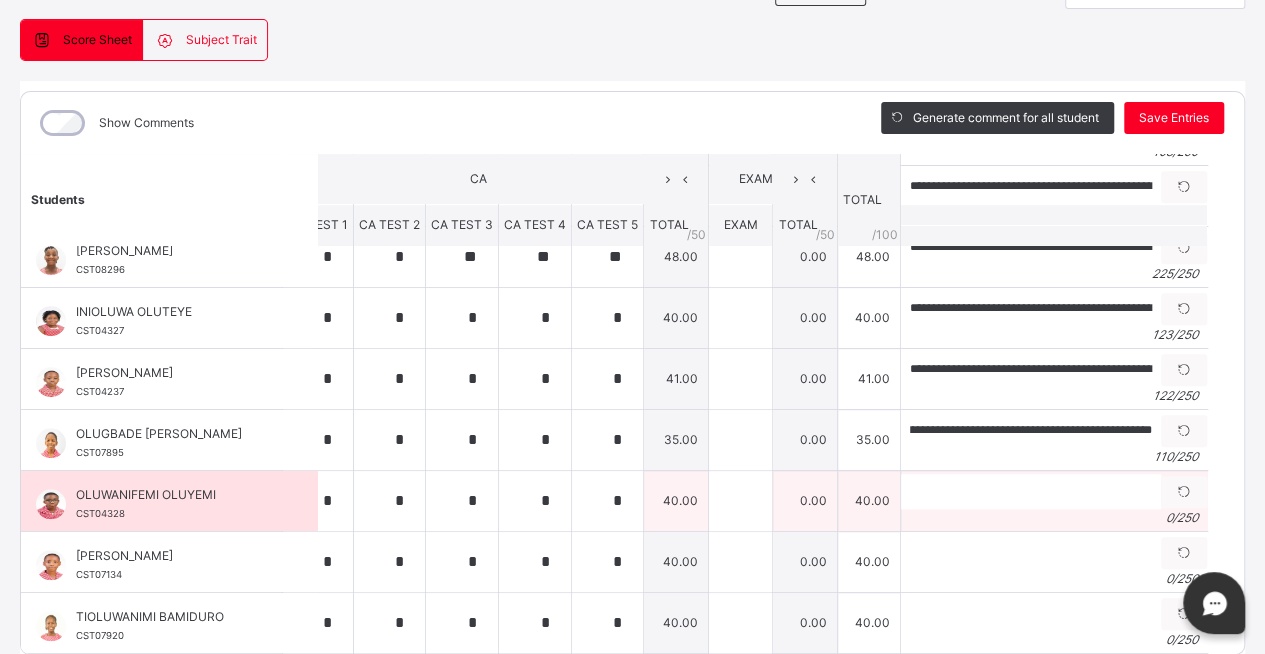 click on "0 / 250" at bounding box center (1054, 518) 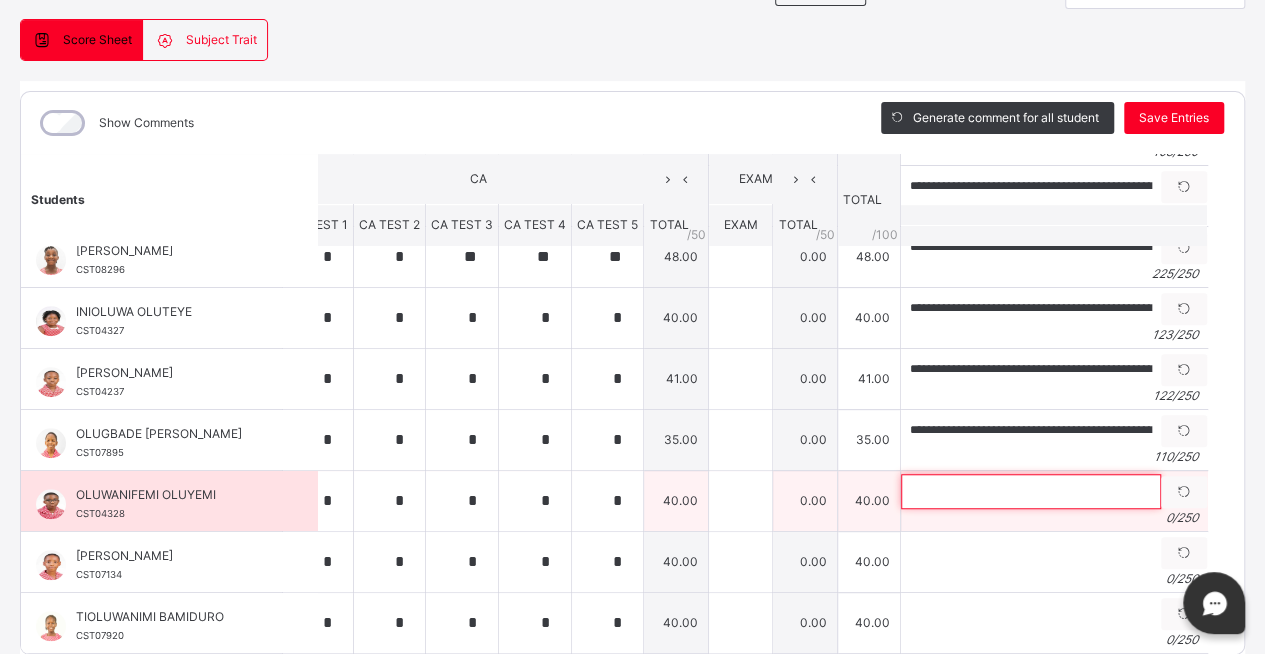 click at bounding box center [1031, 491] 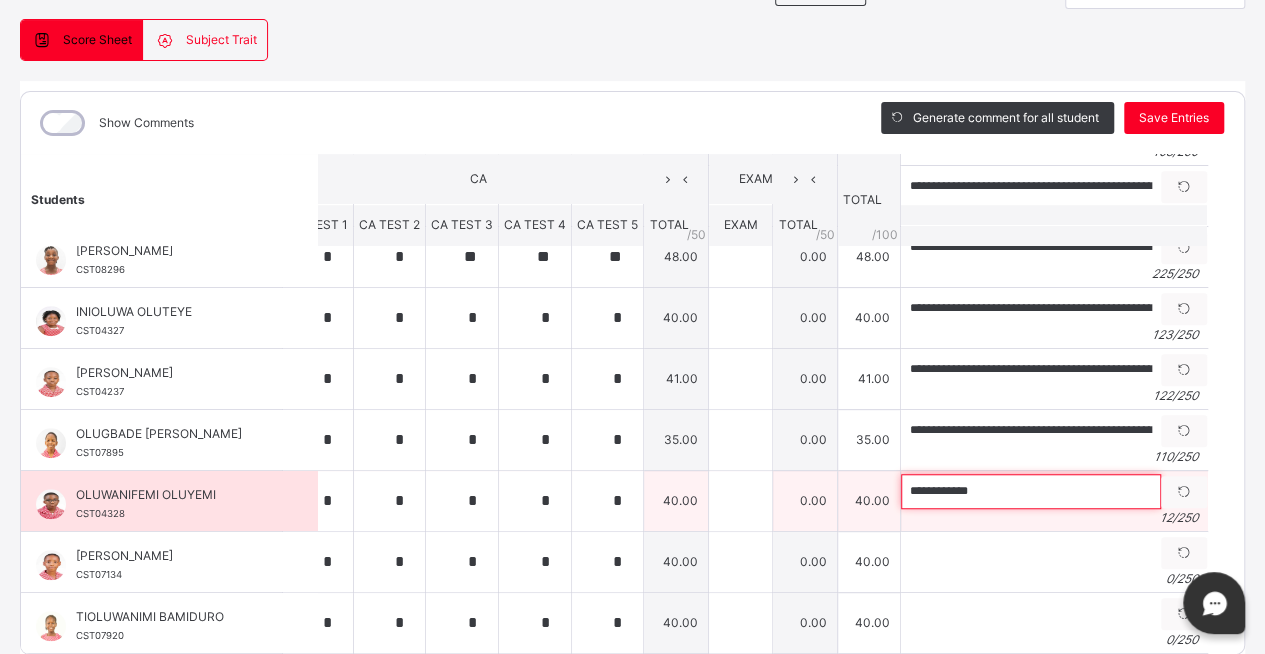 paste on "**********" 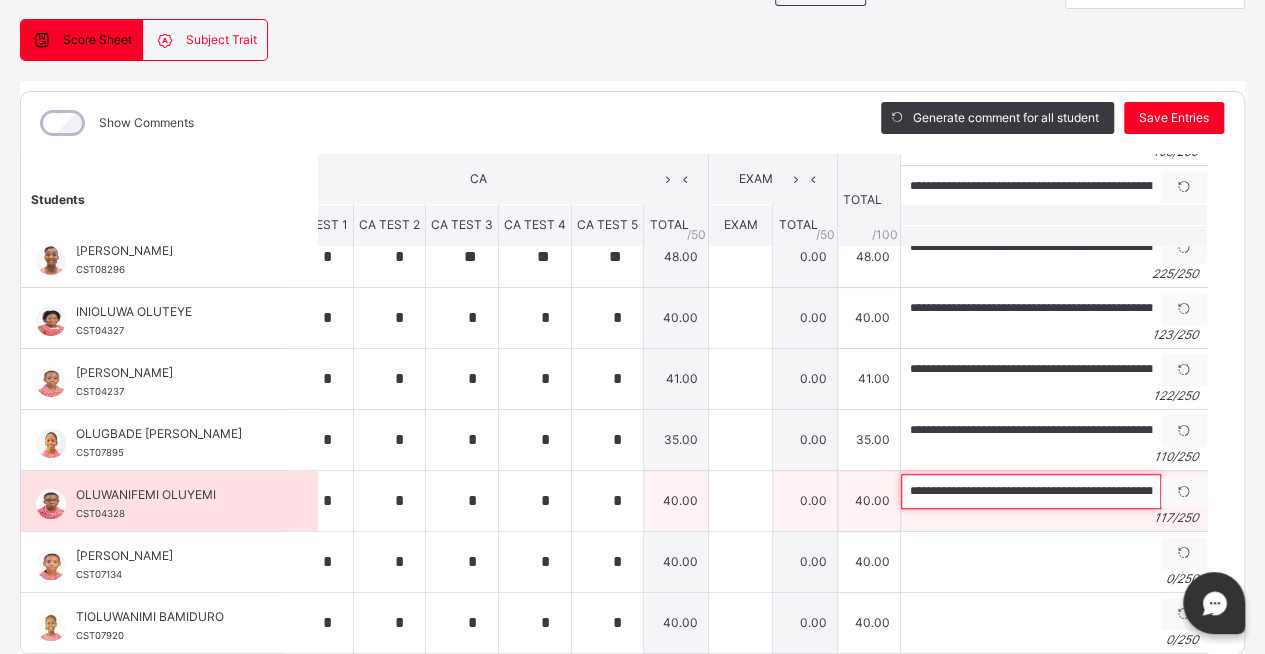 scroll, scrollTop: 0, scrollLeft: 424, axis: horizontal 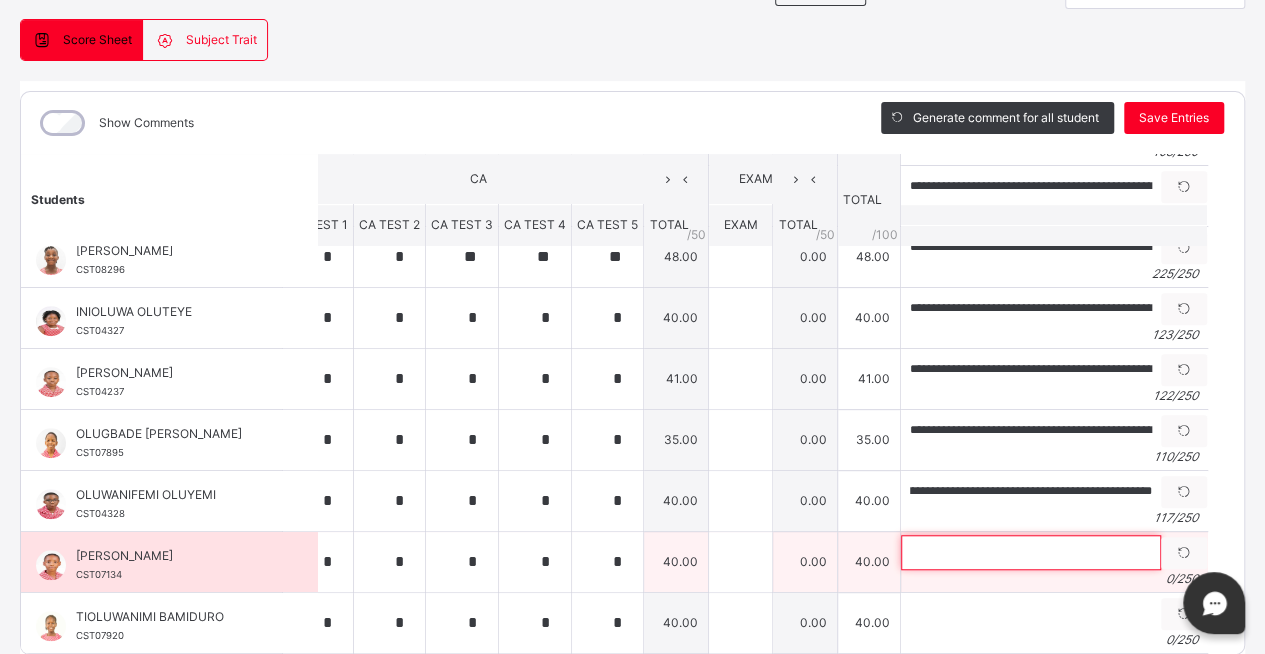 click at bounding box center [1031, 552] 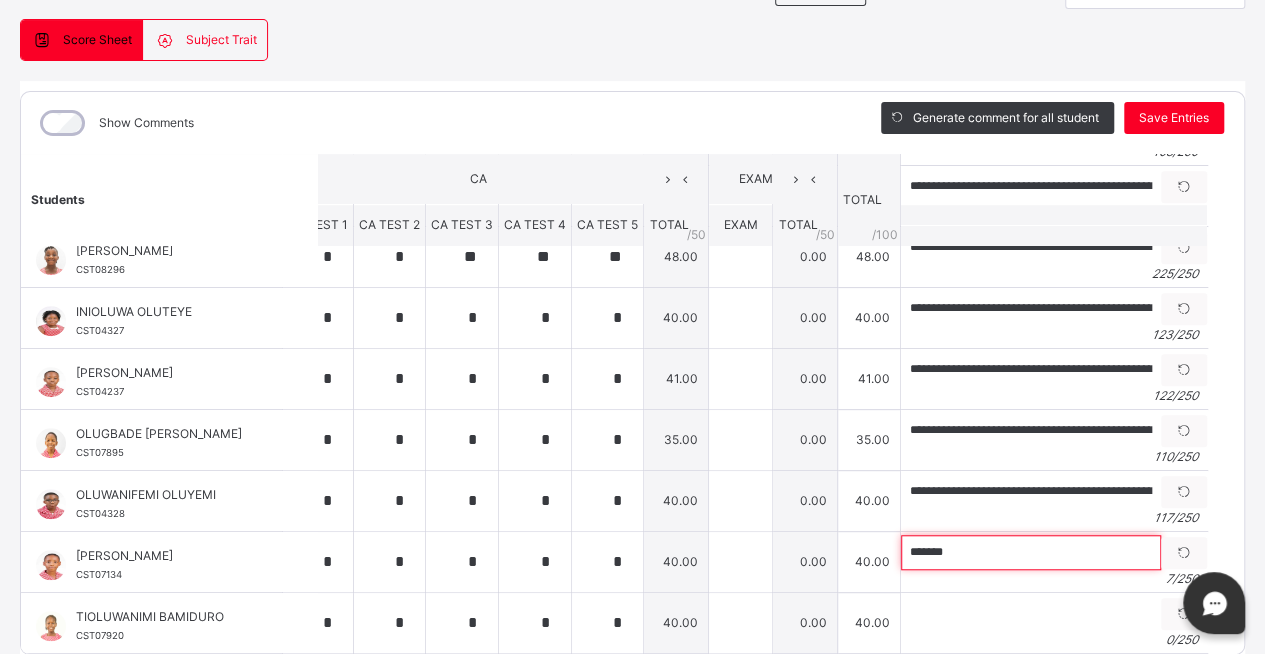 paste on "**********" 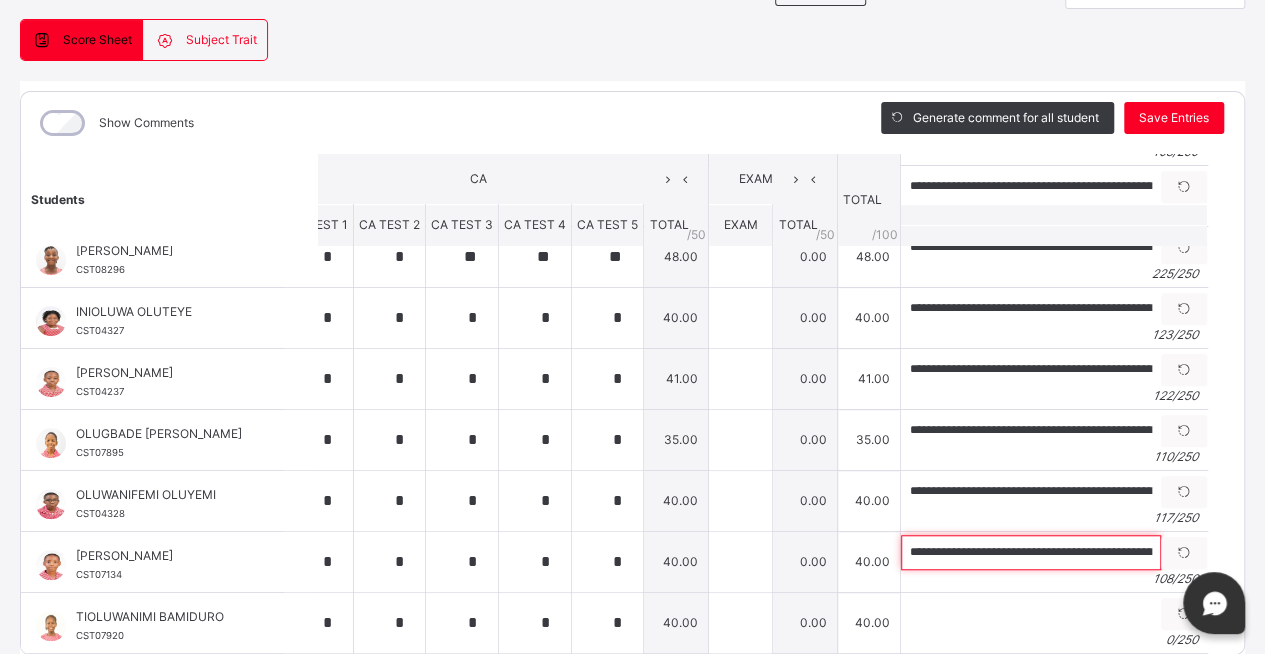 scroll, scrollTop: 0, scrollLeft: 371, axis: horizontal 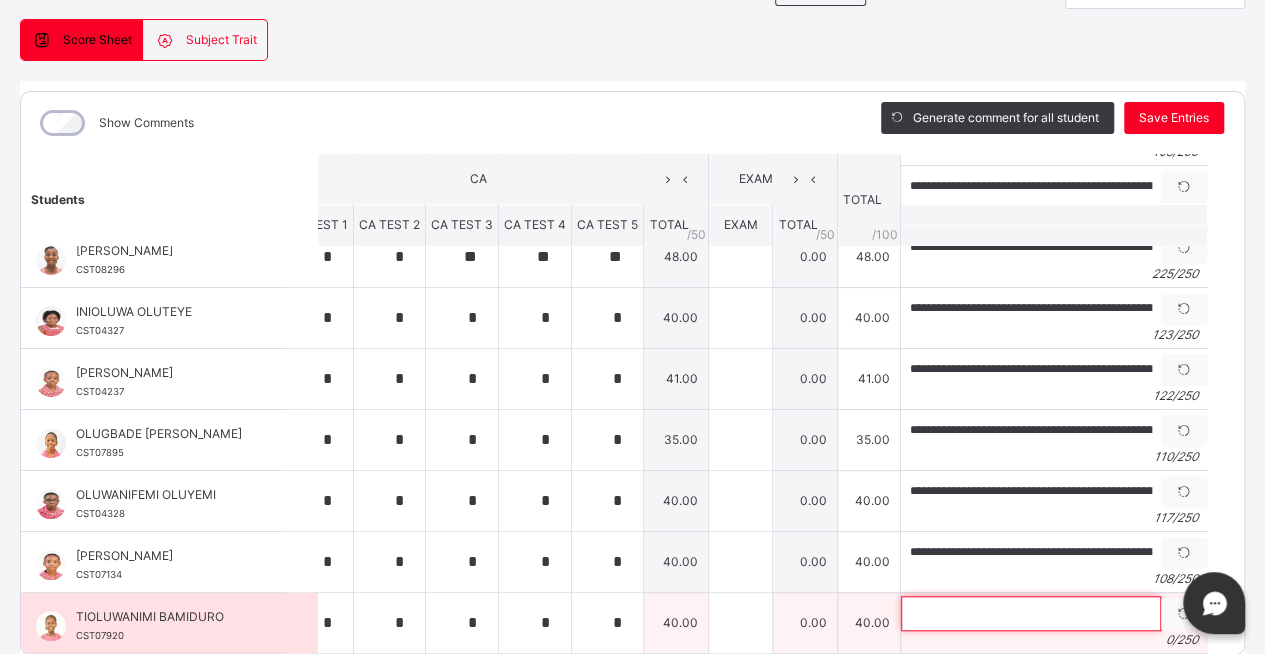 click at bounding box center (1031, 613) 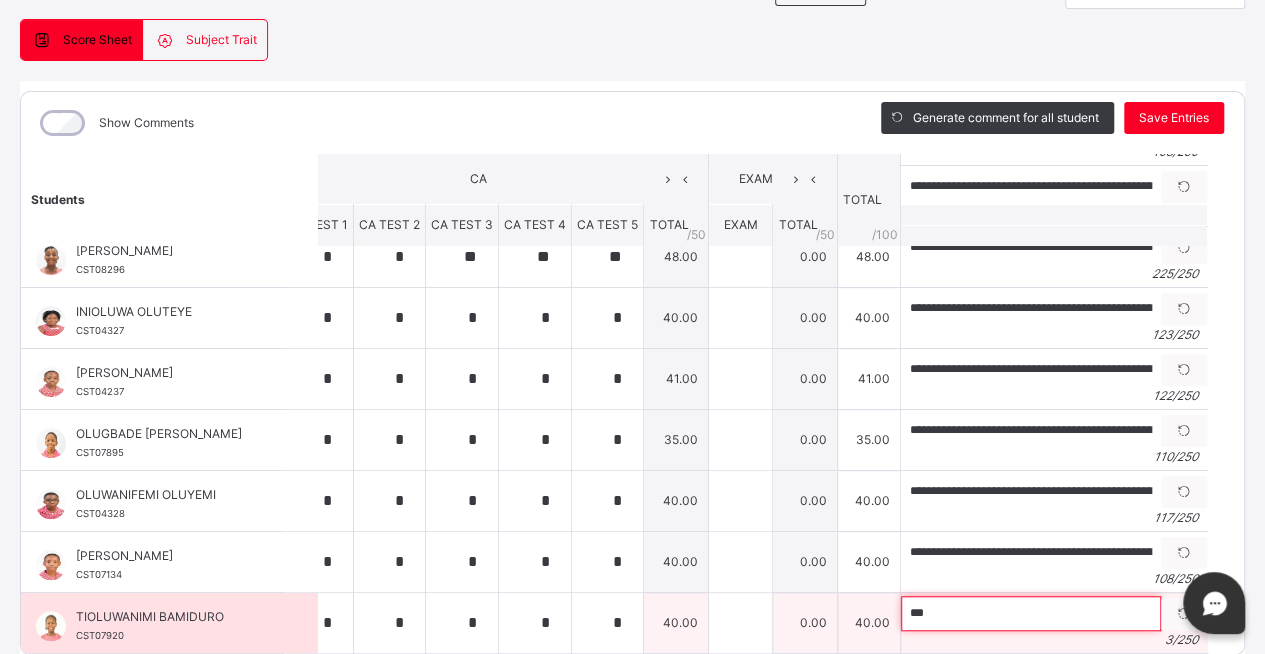 click on "***" at bounding box center [1031, 613] 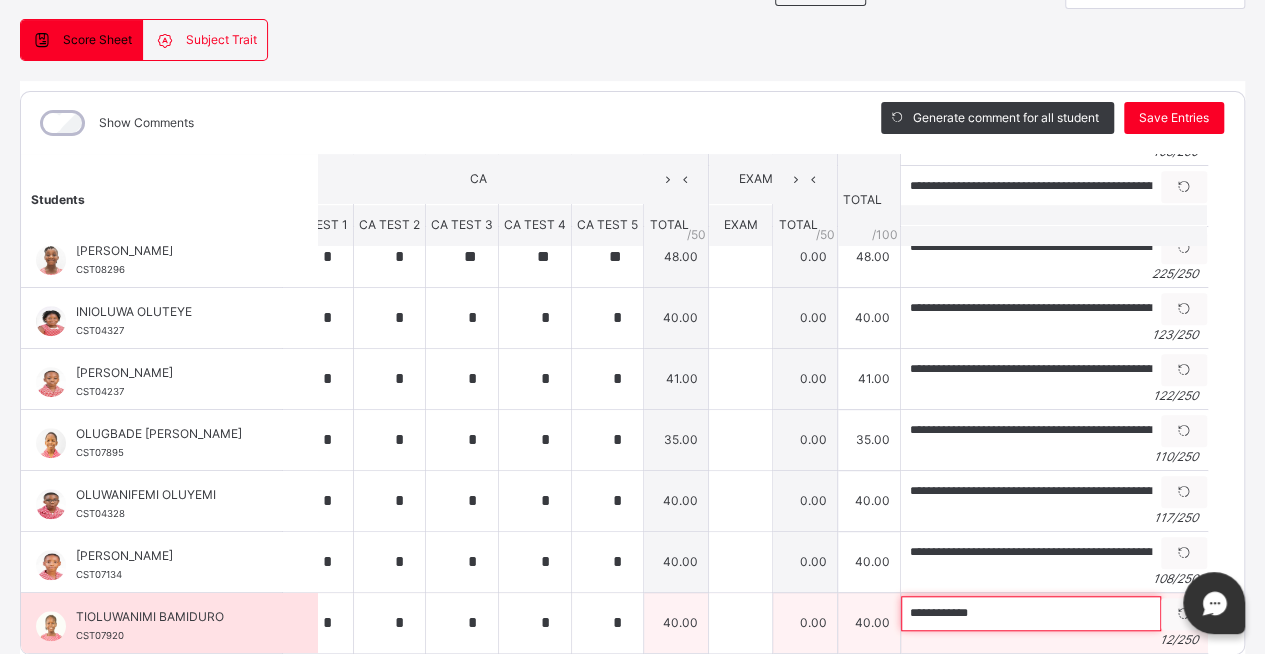 paste on "**********" 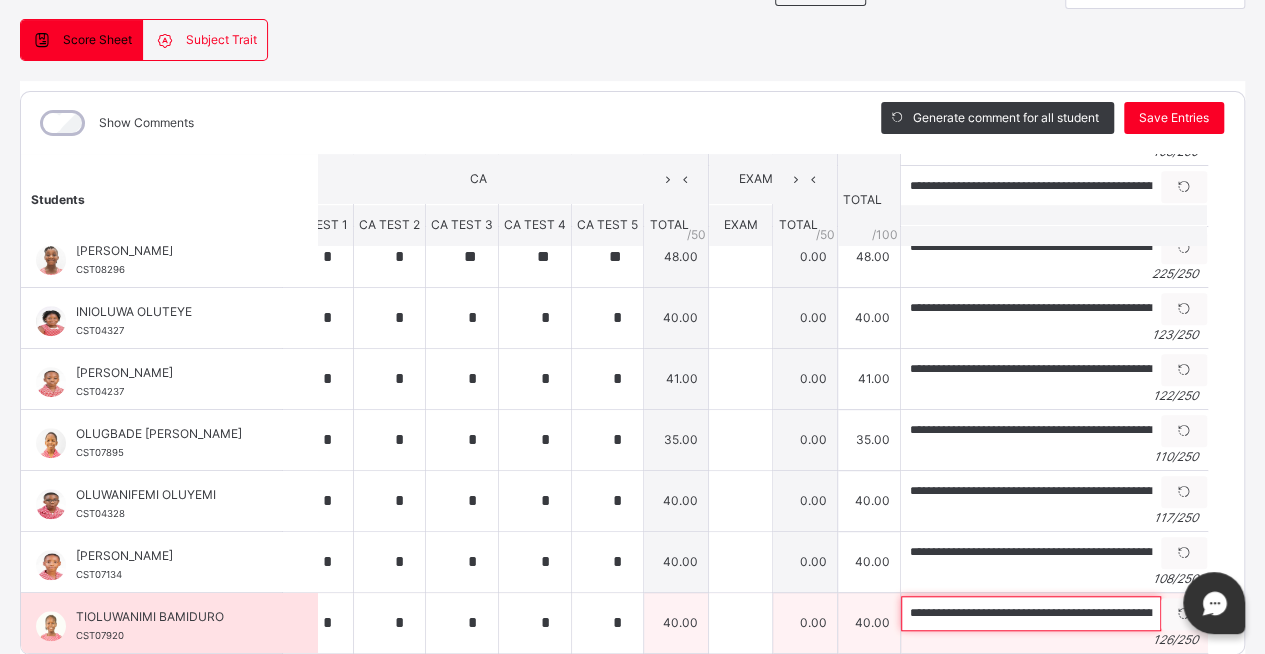 scroll, scrollTop: 0, scrollLeft: 472, axis: horizontal 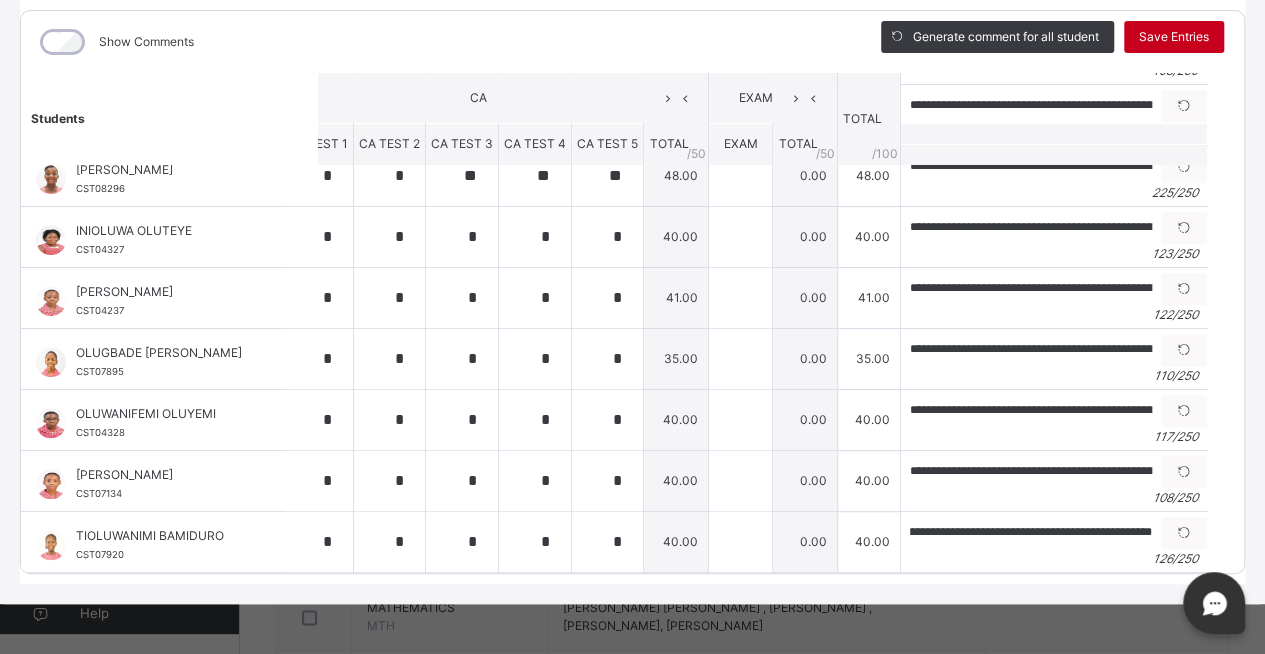 click on "Save Entries" at bounding box center (1174, 37) 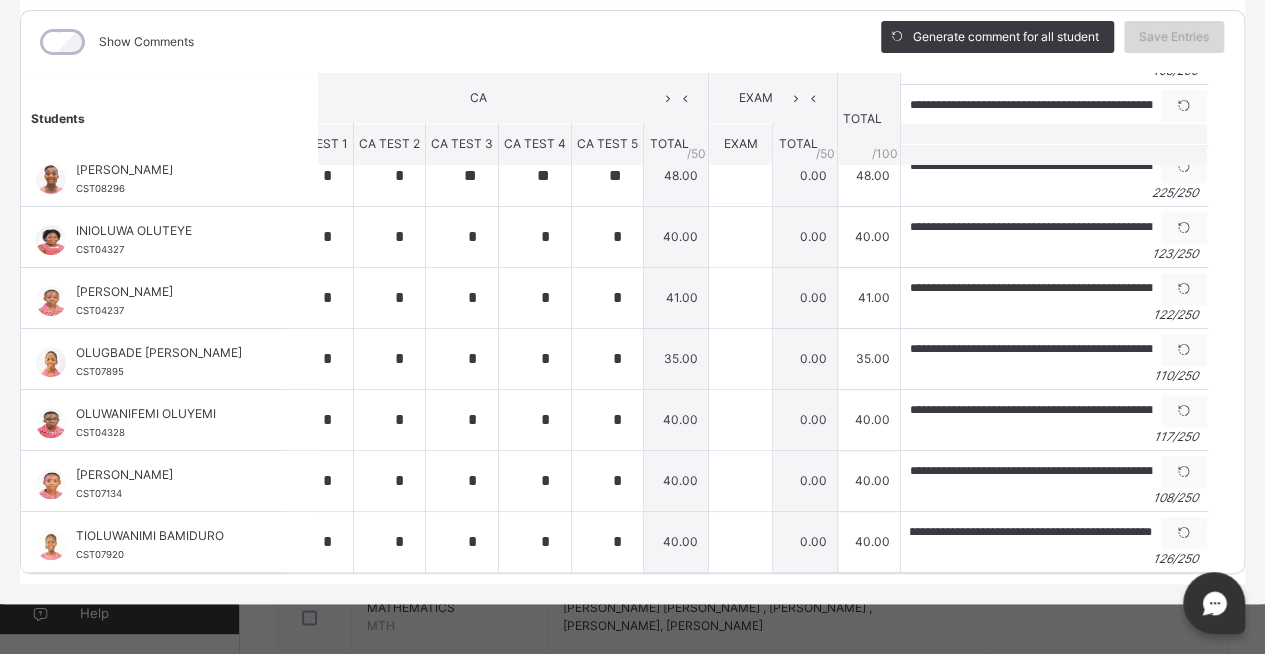 scroll, scrollTop: 0, scrollLeft: 0, axis: both 